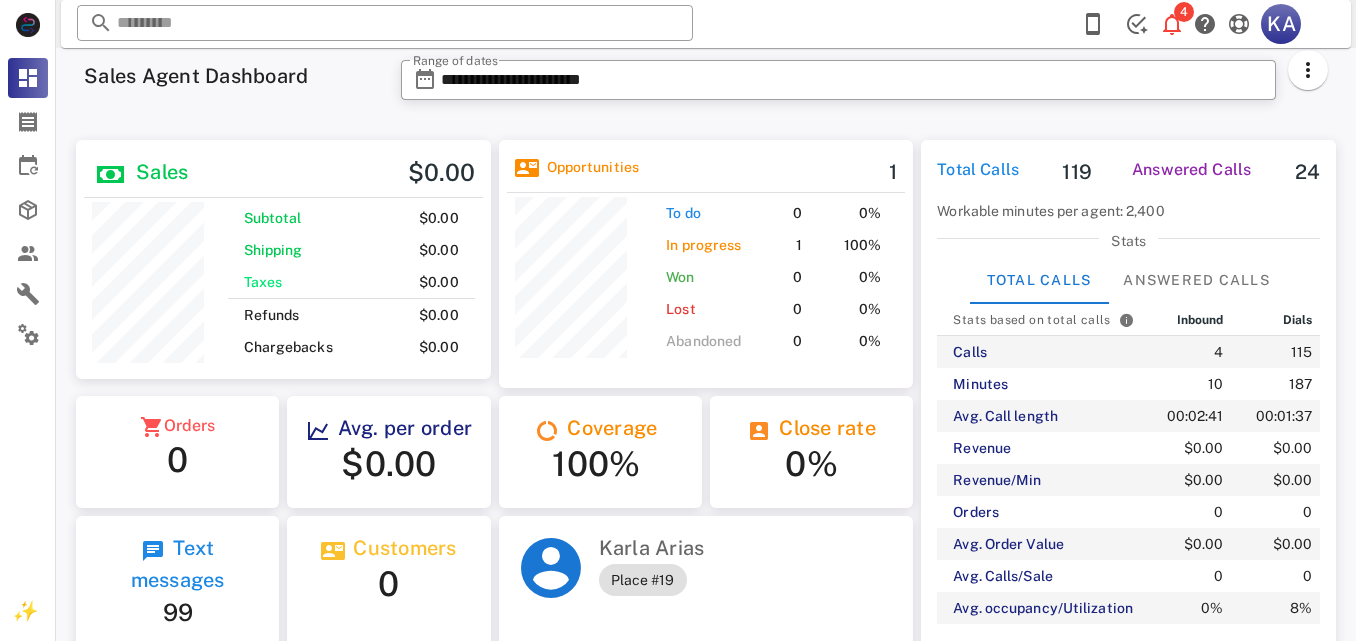 scroll, scrollTop: 0, scrollLeft: 0, axis: both 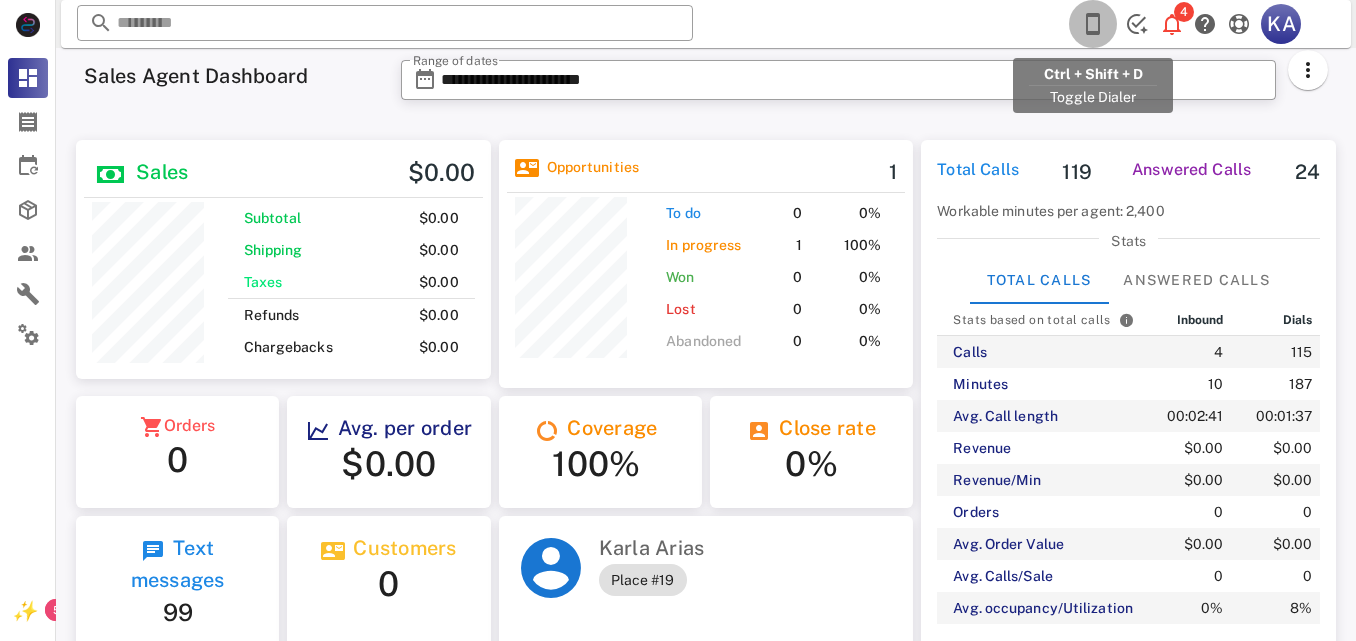 click at bounding box center [1093, 24] 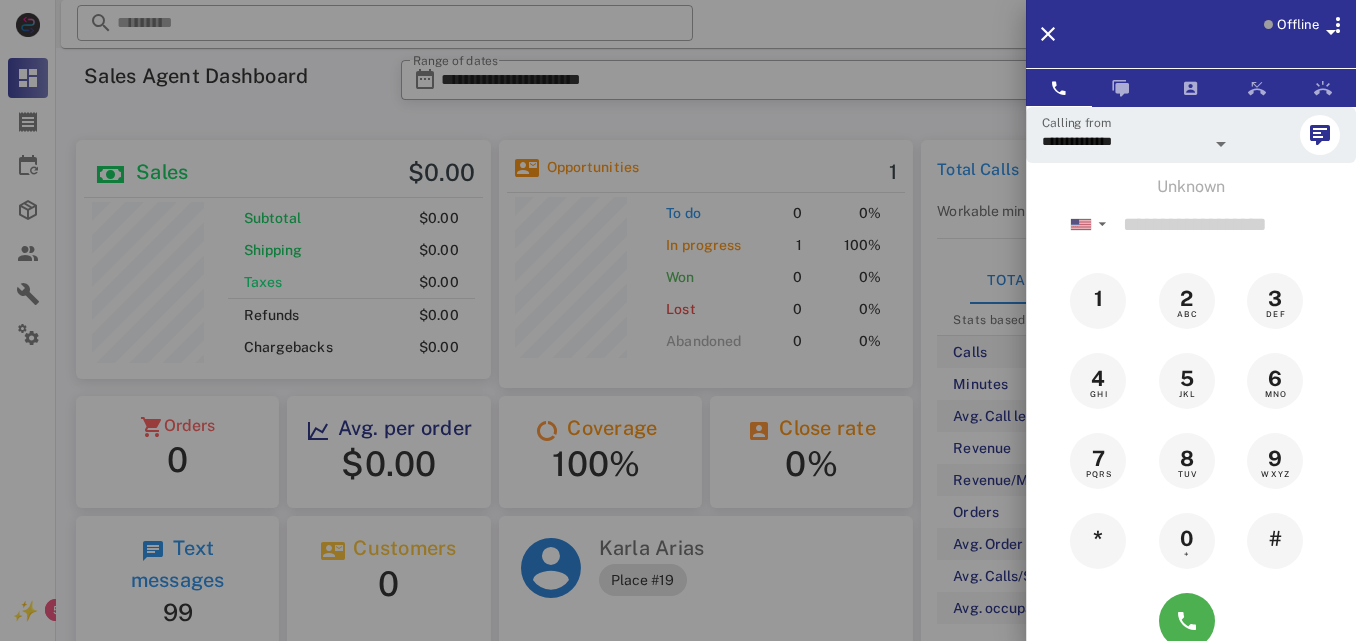 click at bounding box center [1329, 28] 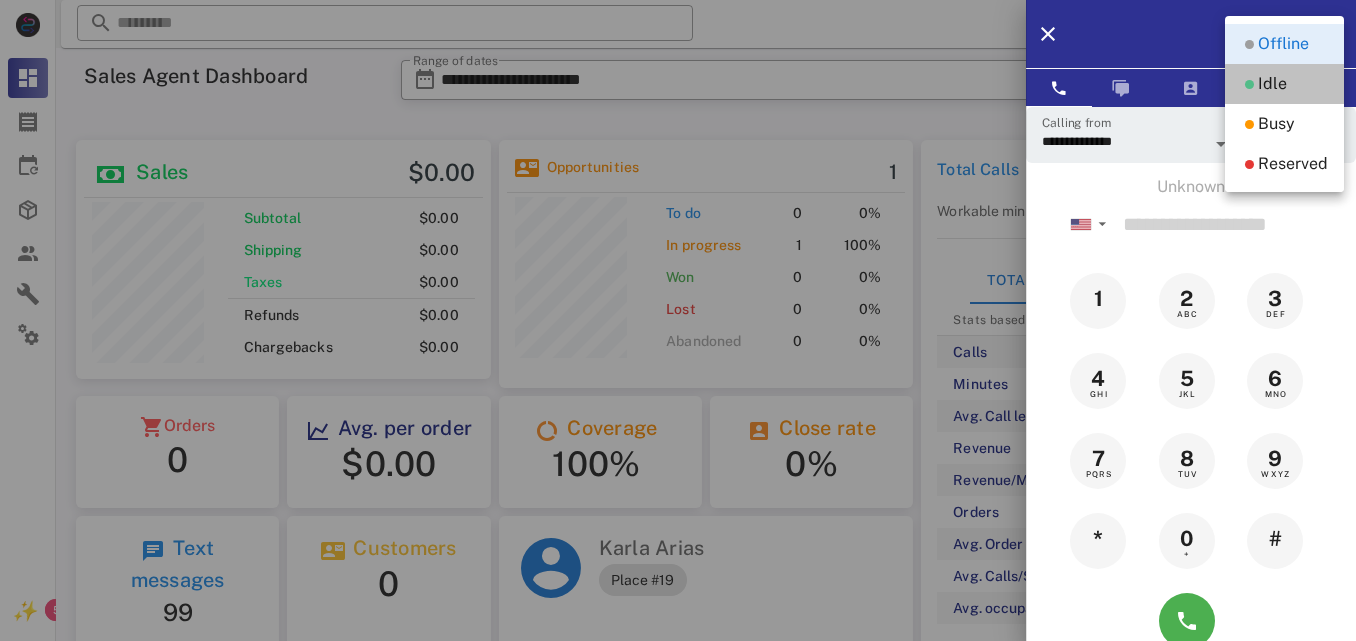 click on "Idle" at bounding box center [1284, 84] 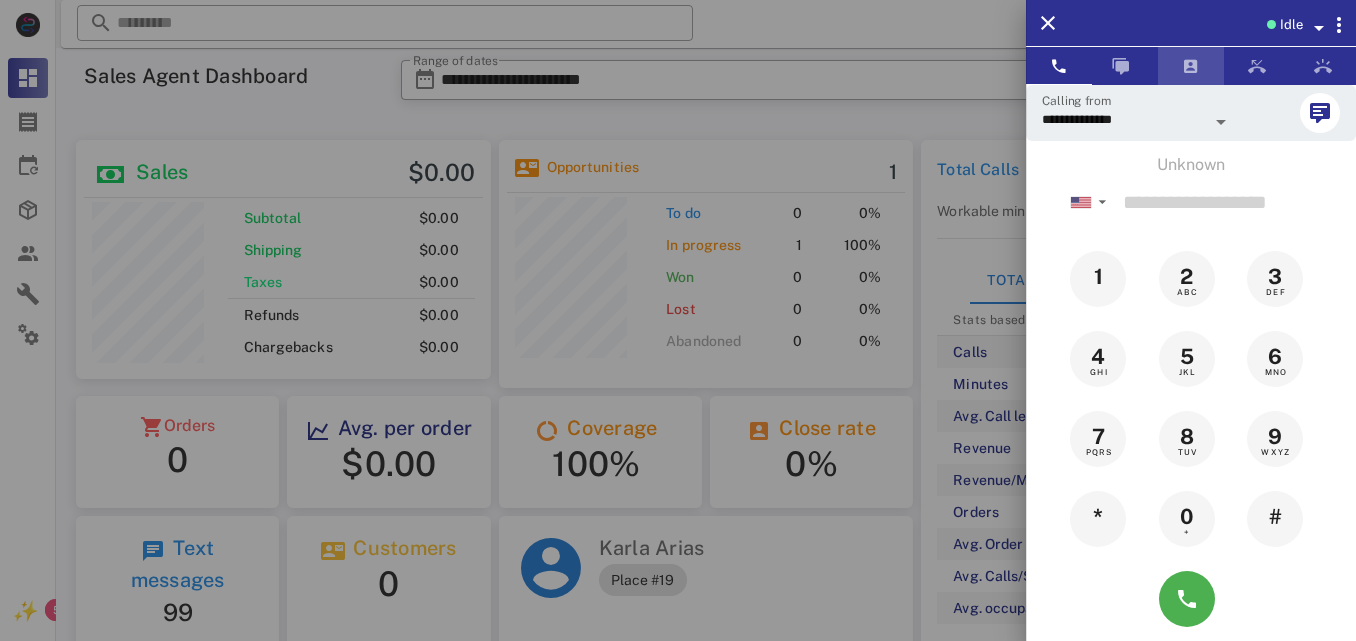 click at bounding box center [1191, 66] 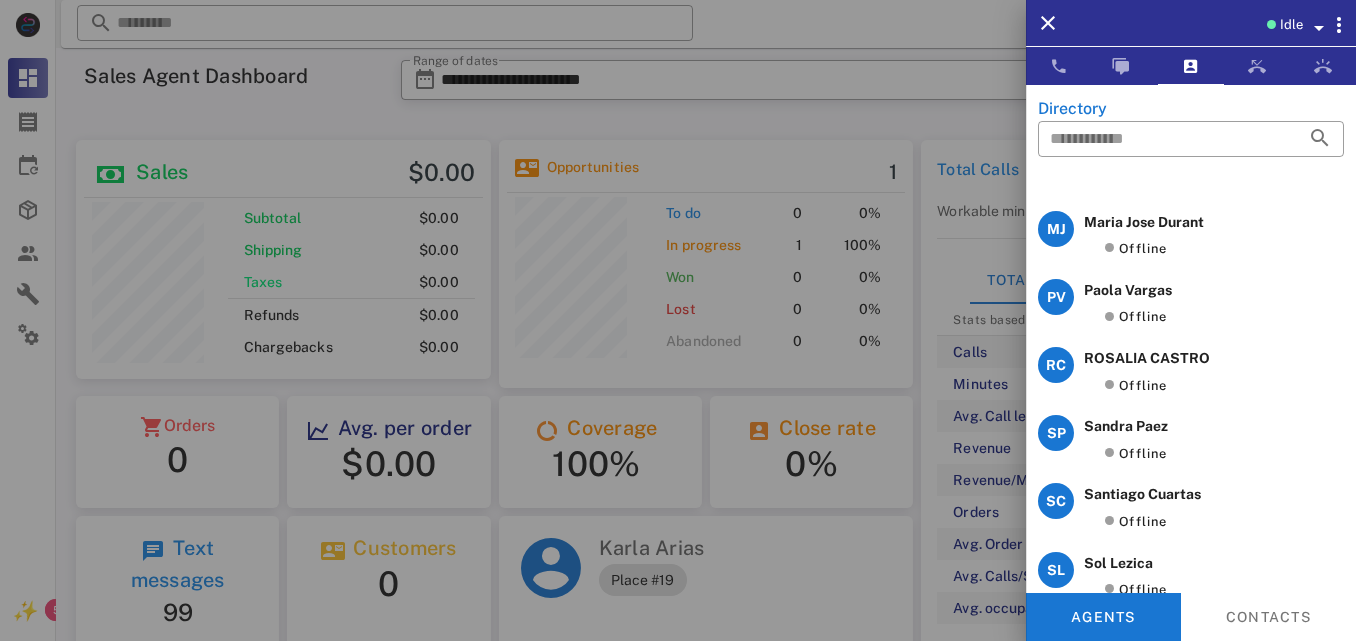 scroll, scrollTop: 0, scrollLeft: 0, axis: both 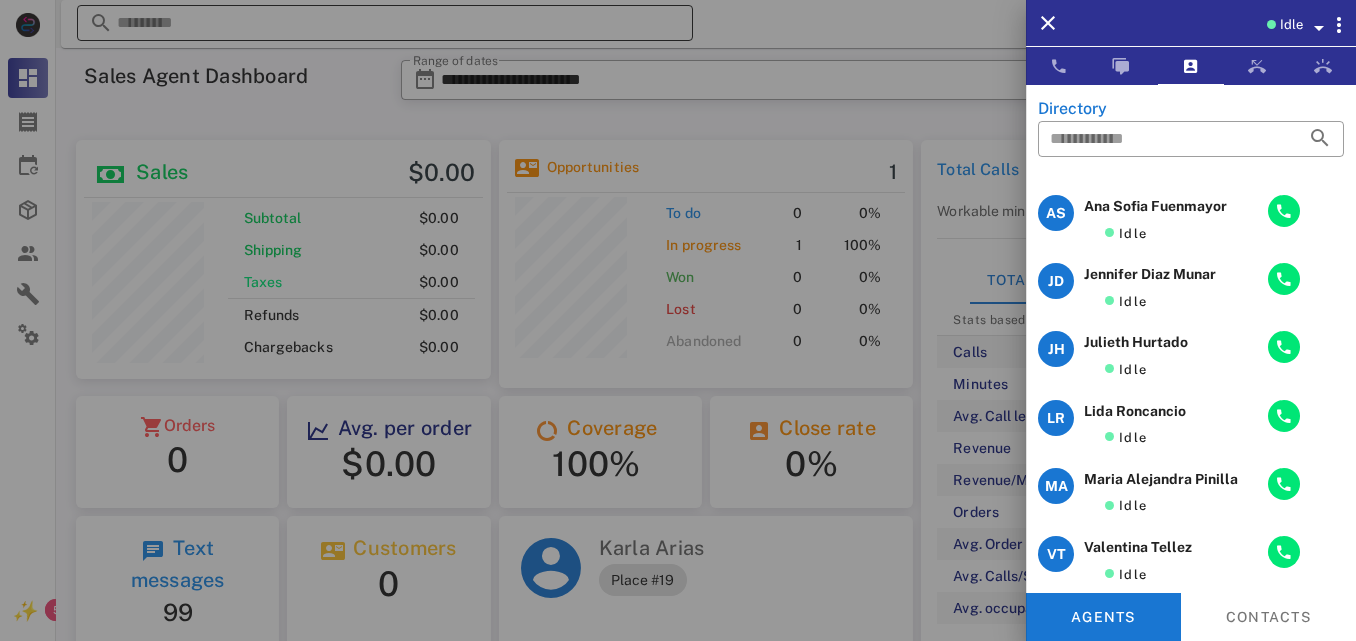 drag, startPoint x: 574, startPoint y: 47, endPoint x: 568, endPoint y: 31, distance: 17.088007 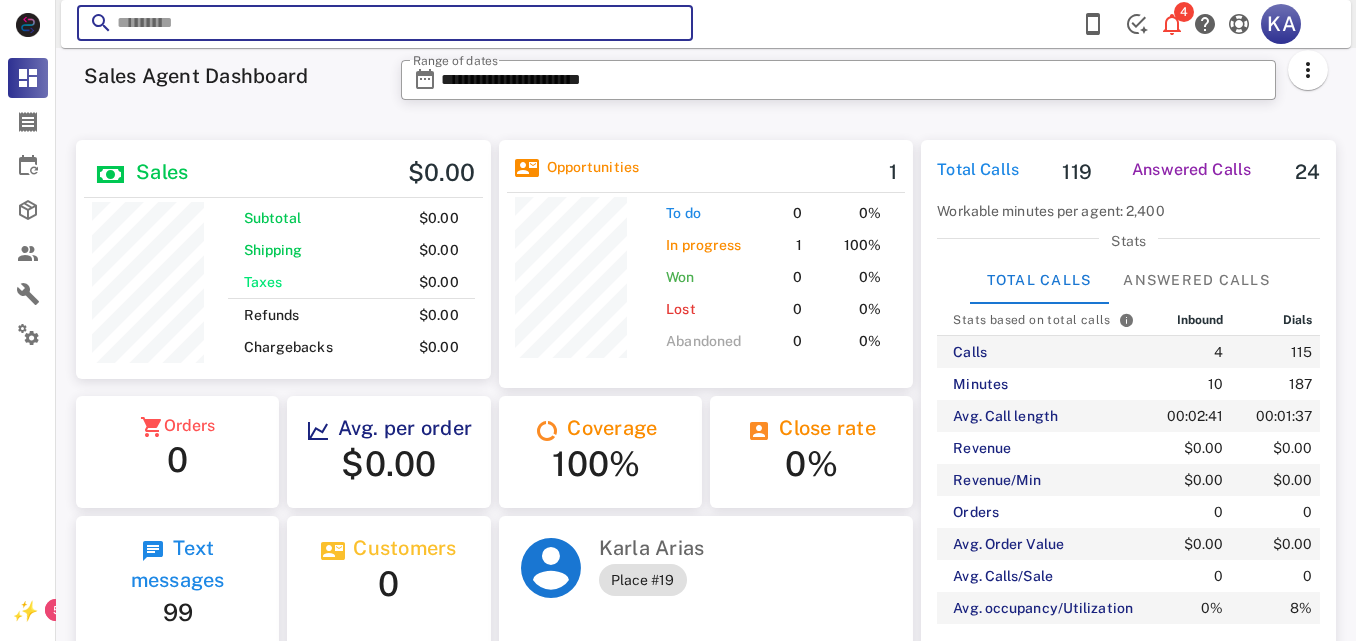 click at bounding box center [385, 23] 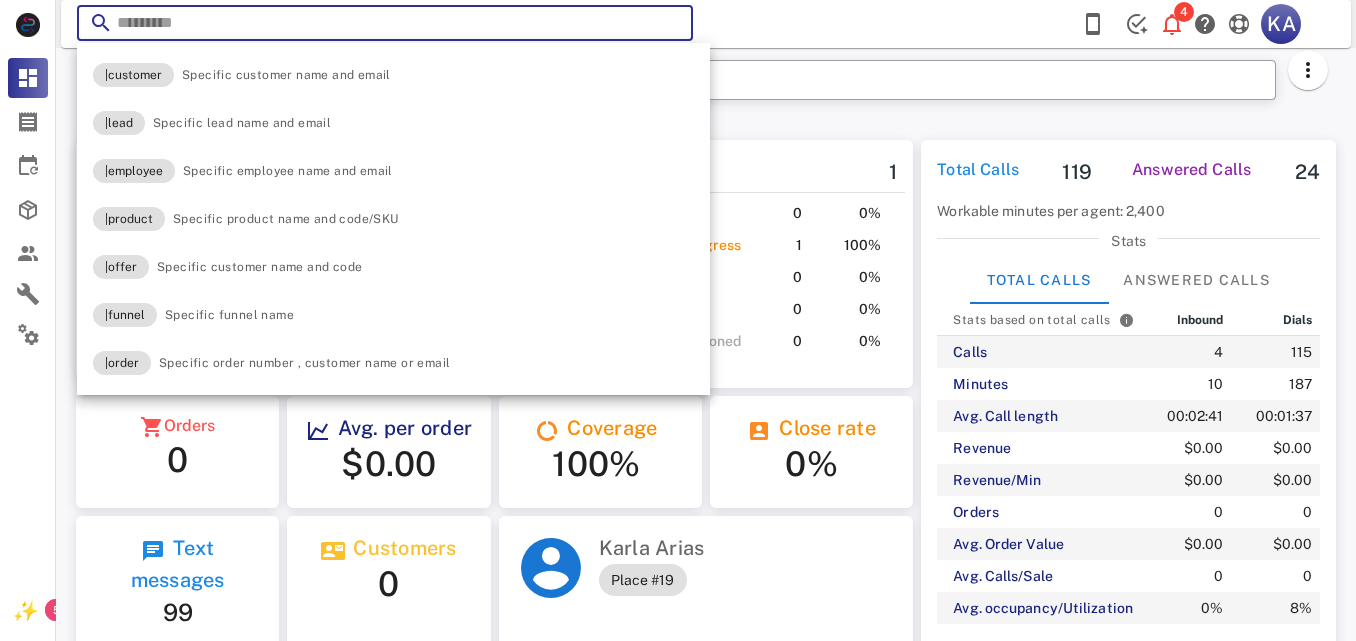 click at bounding box center [385, 23] 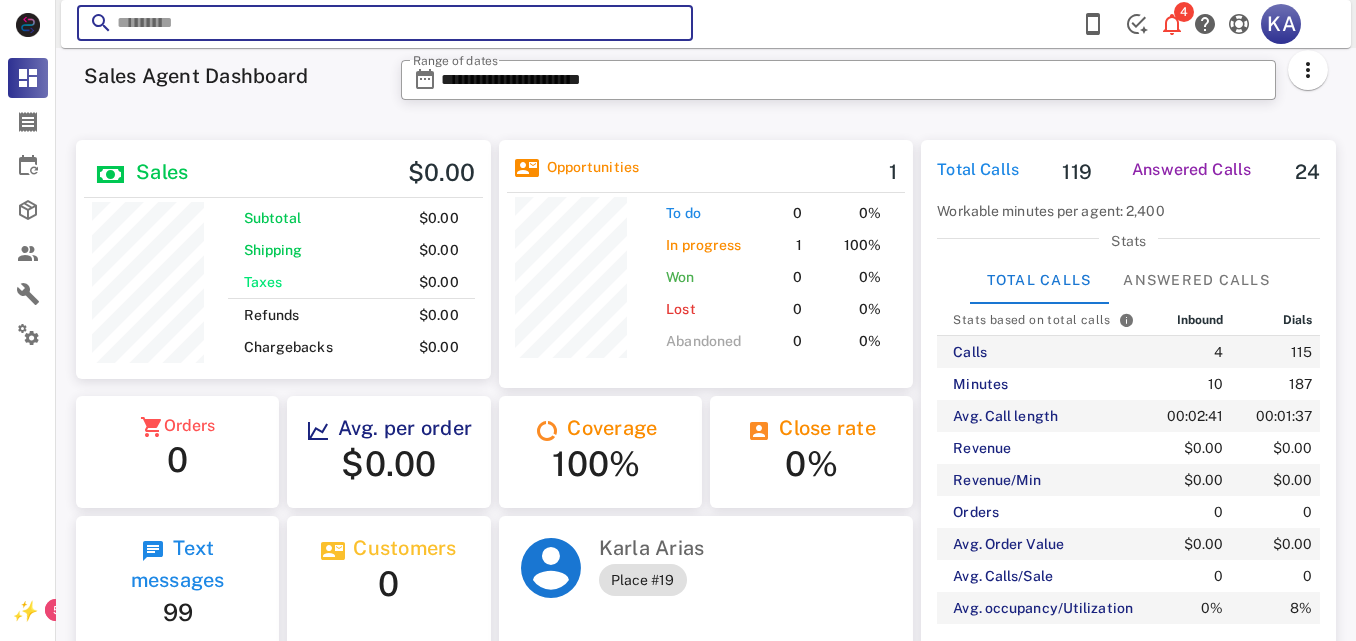 paste on "**********" 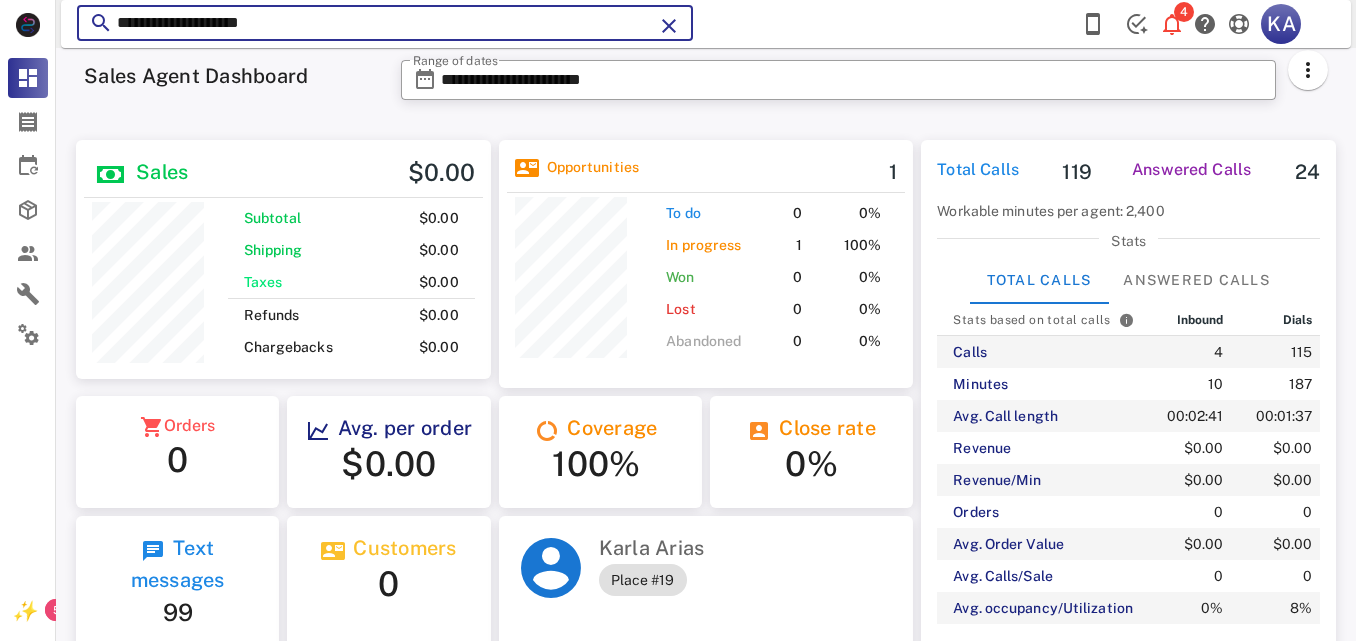 type on "**********" 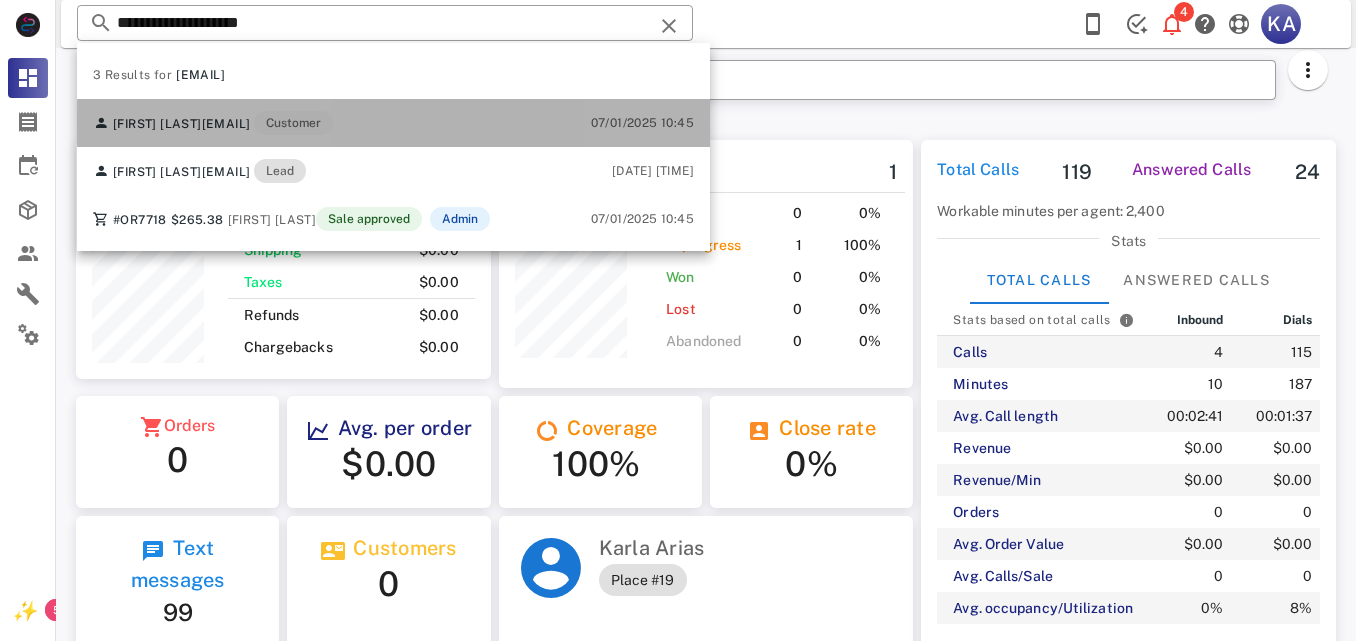 click on "Meyba Torres   meybasar@hotmail.com   Customer   07/01/2025 10:45" at bounding box center [393, 123] 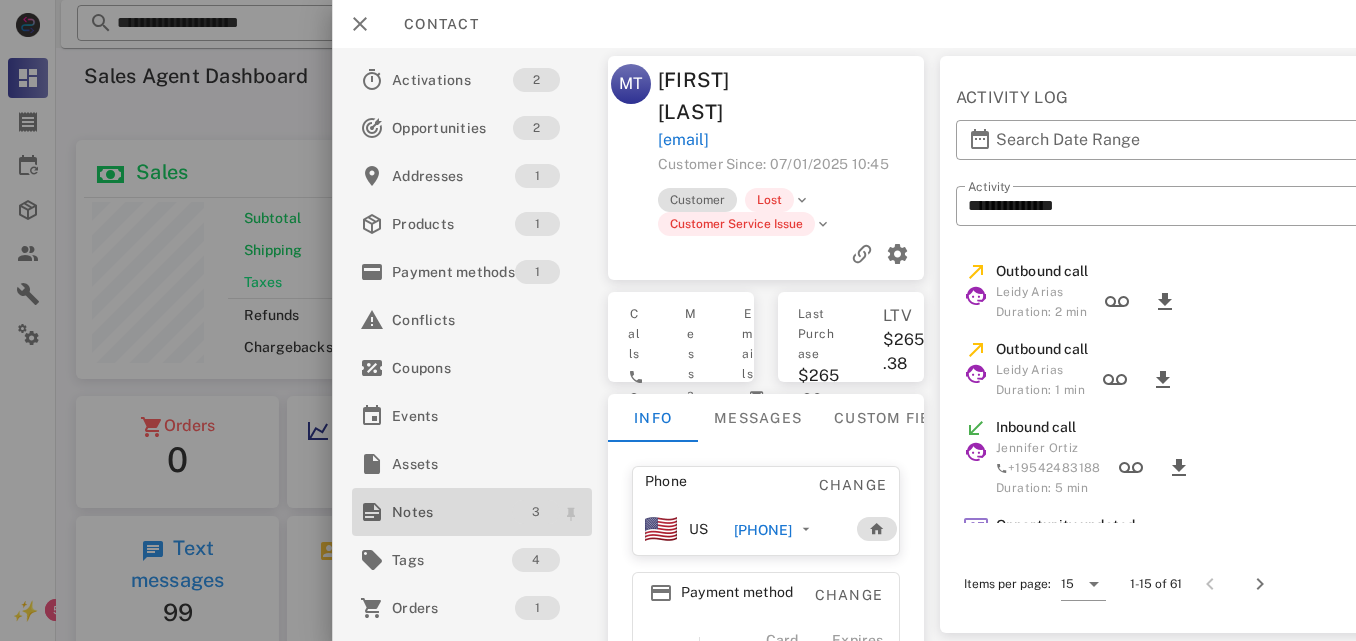 click on "3" at bounding box center (535, 512) 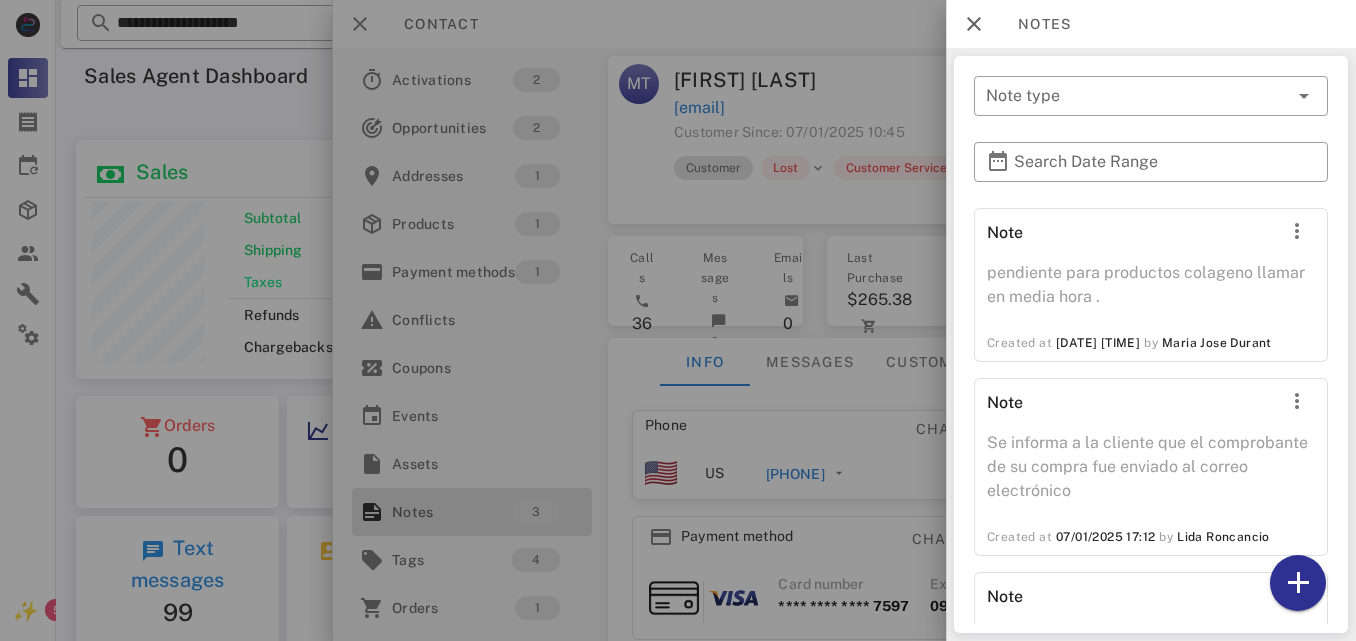 scroll, scrollTop: 106, scrollLeft: 0, axis: vertical 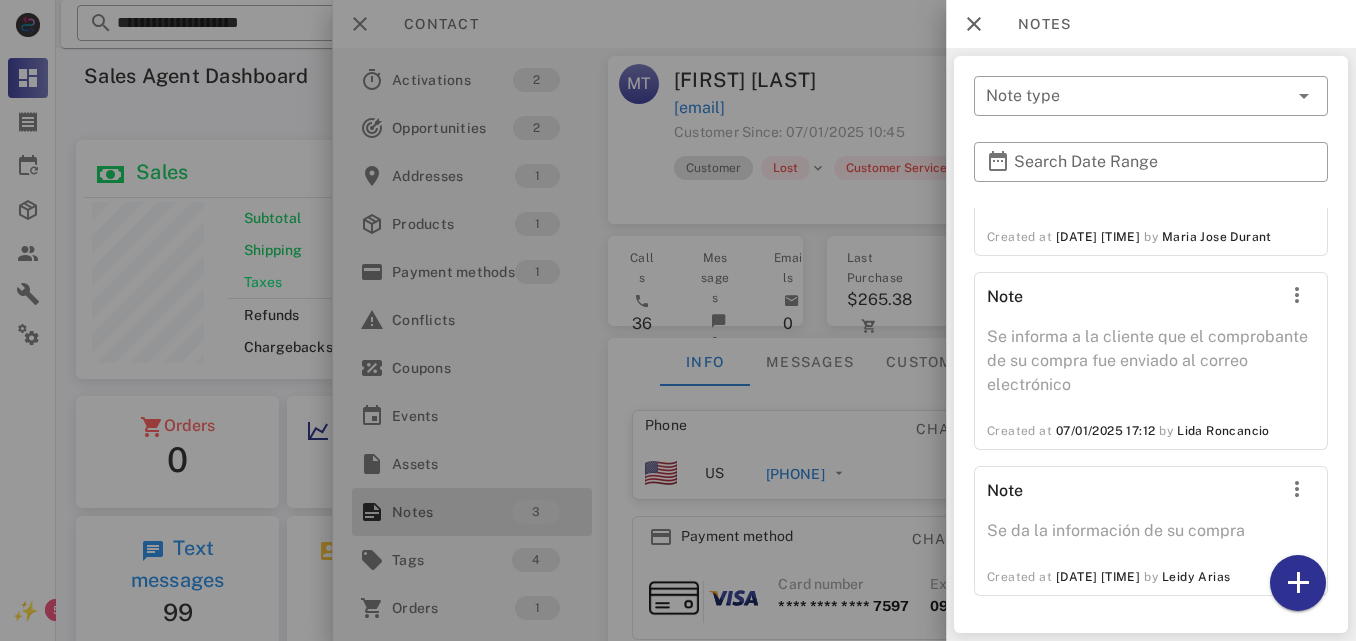 click at bounding box center (678, 320) 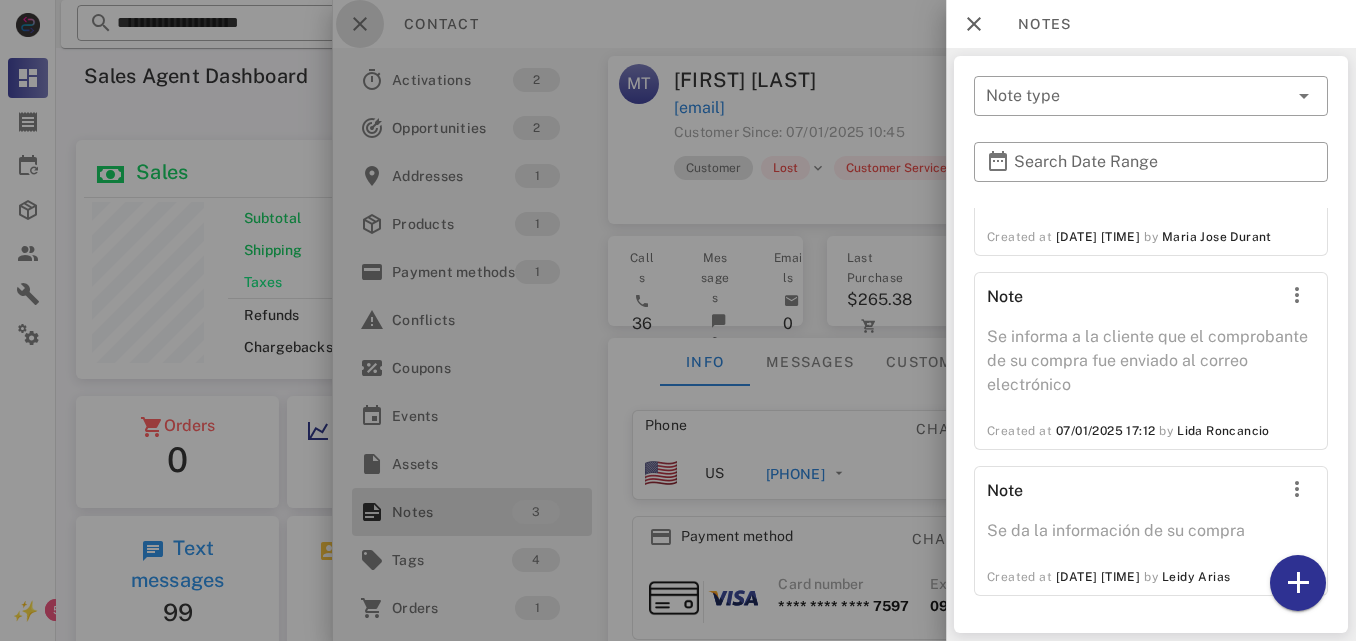click at bounding box center (360, 24) 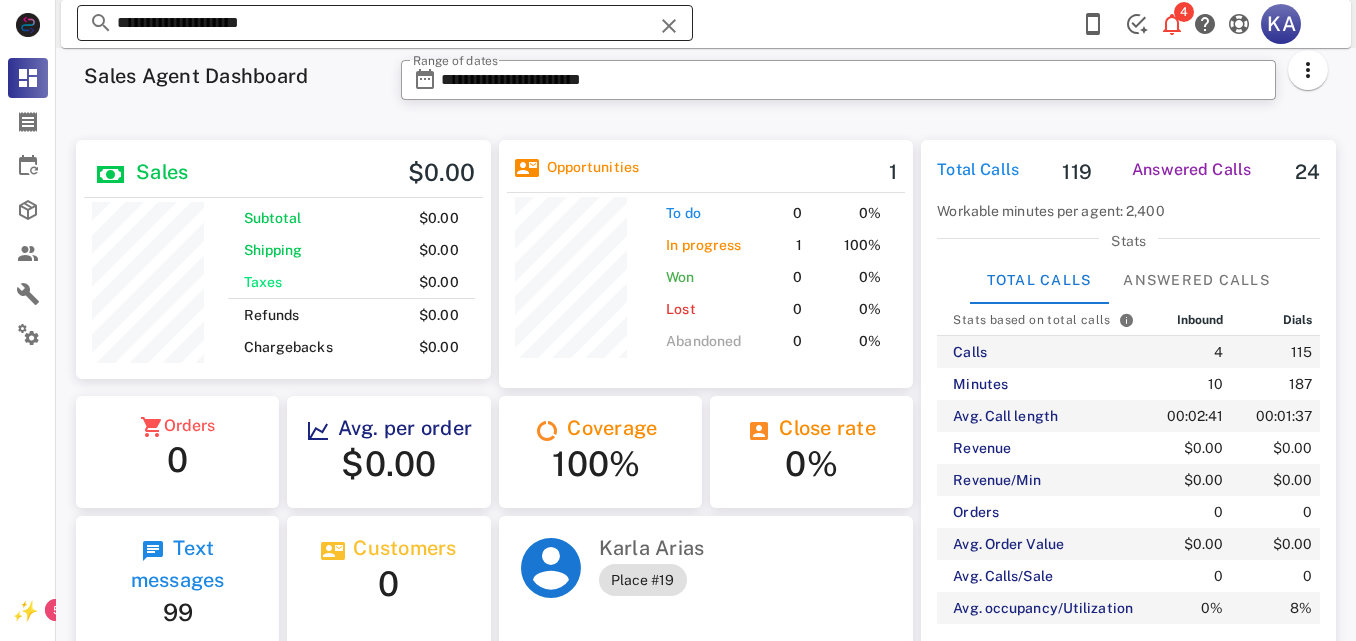 click at bounding box center (669, 26) 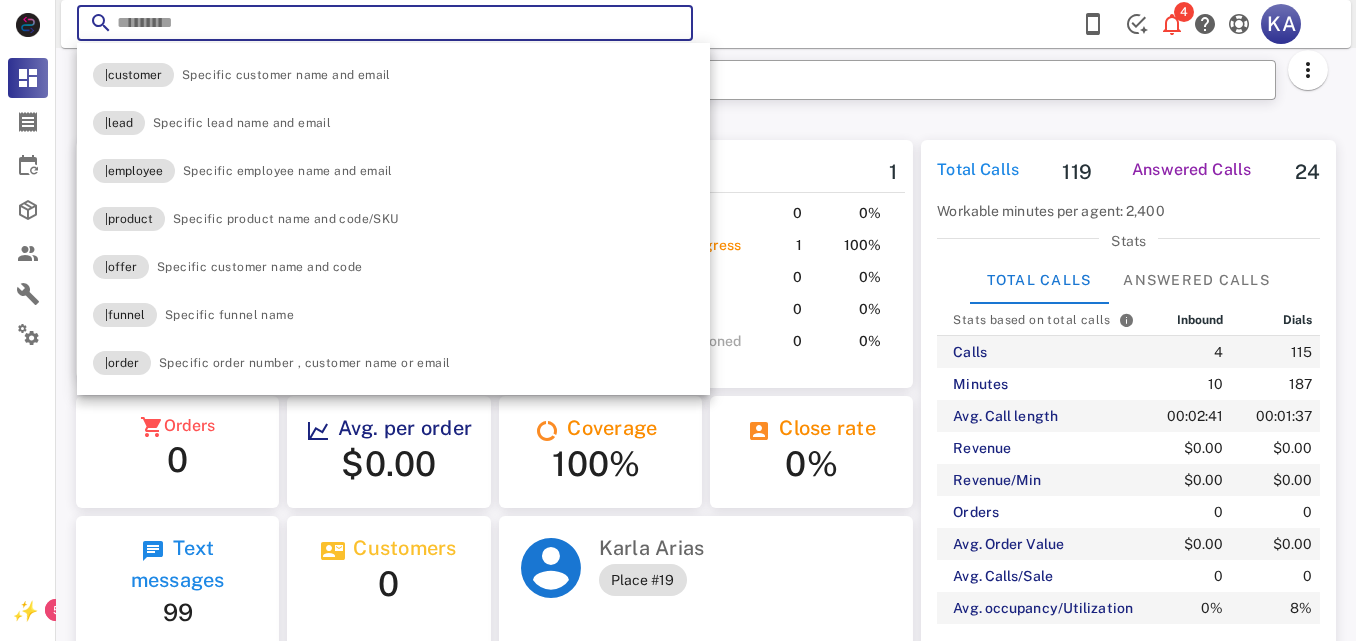 paste on "**********" 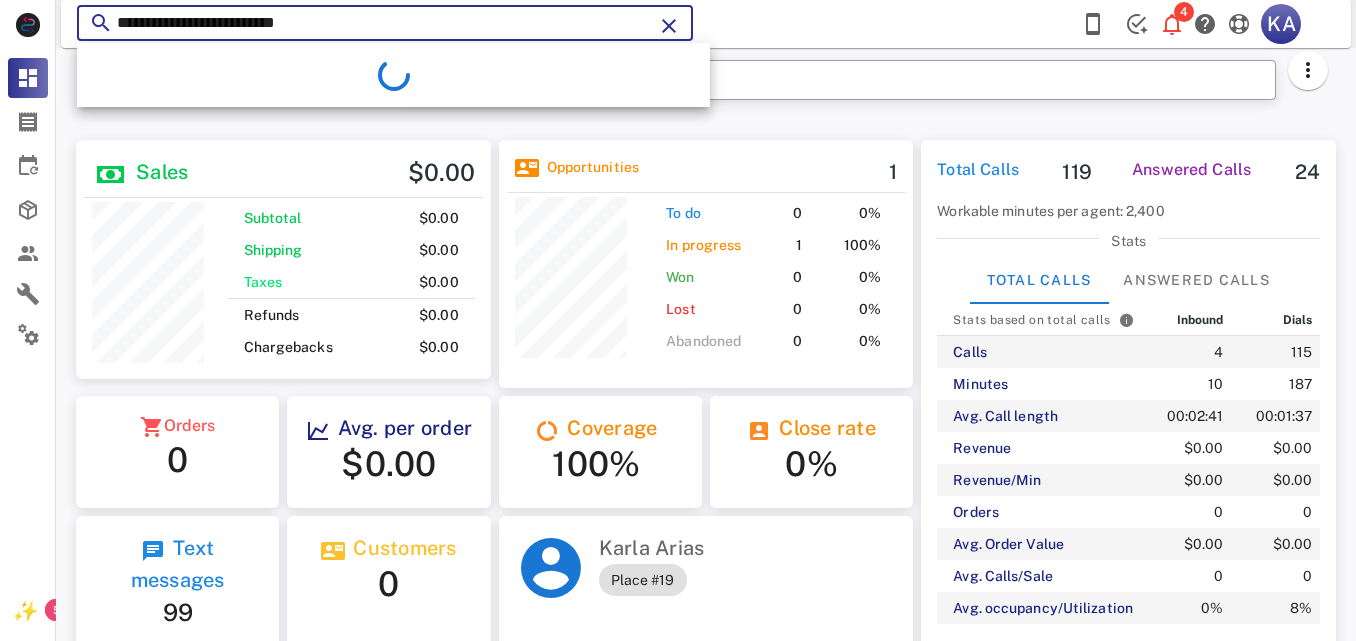 type on "**********" 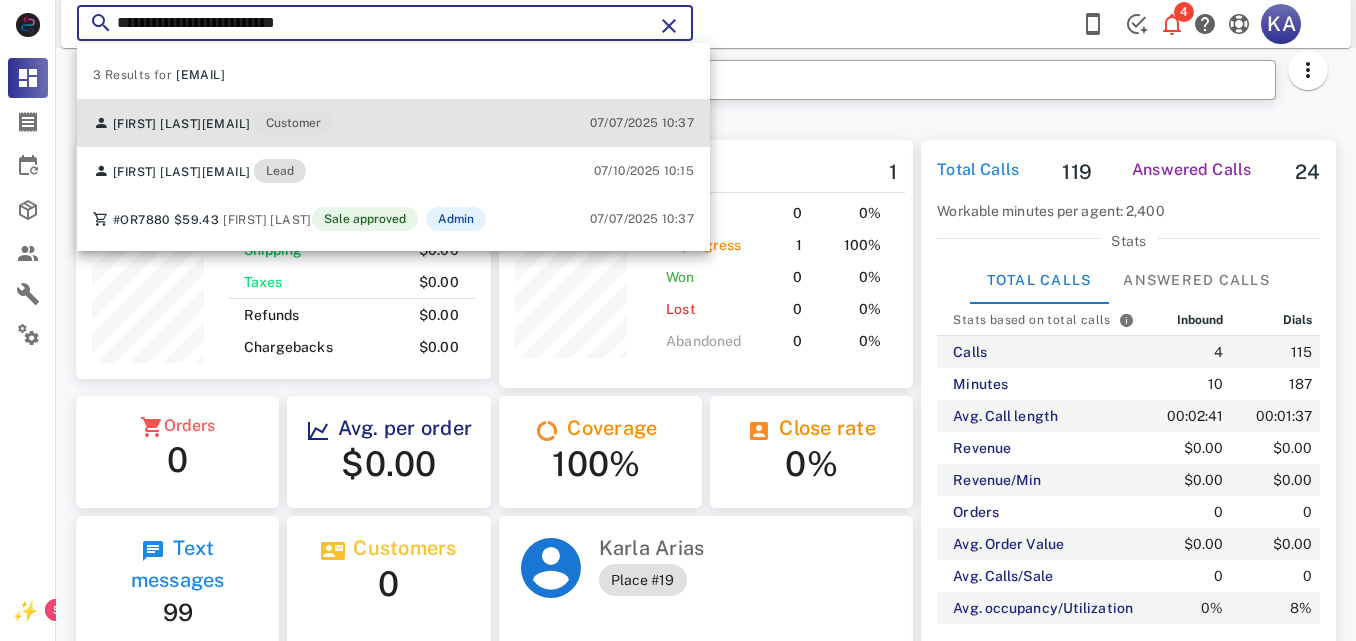 click on "Martha Arcila   marthaybella322@gmail.com   Customer   07/07/2025 10:37" at bounding box center [393, 123] 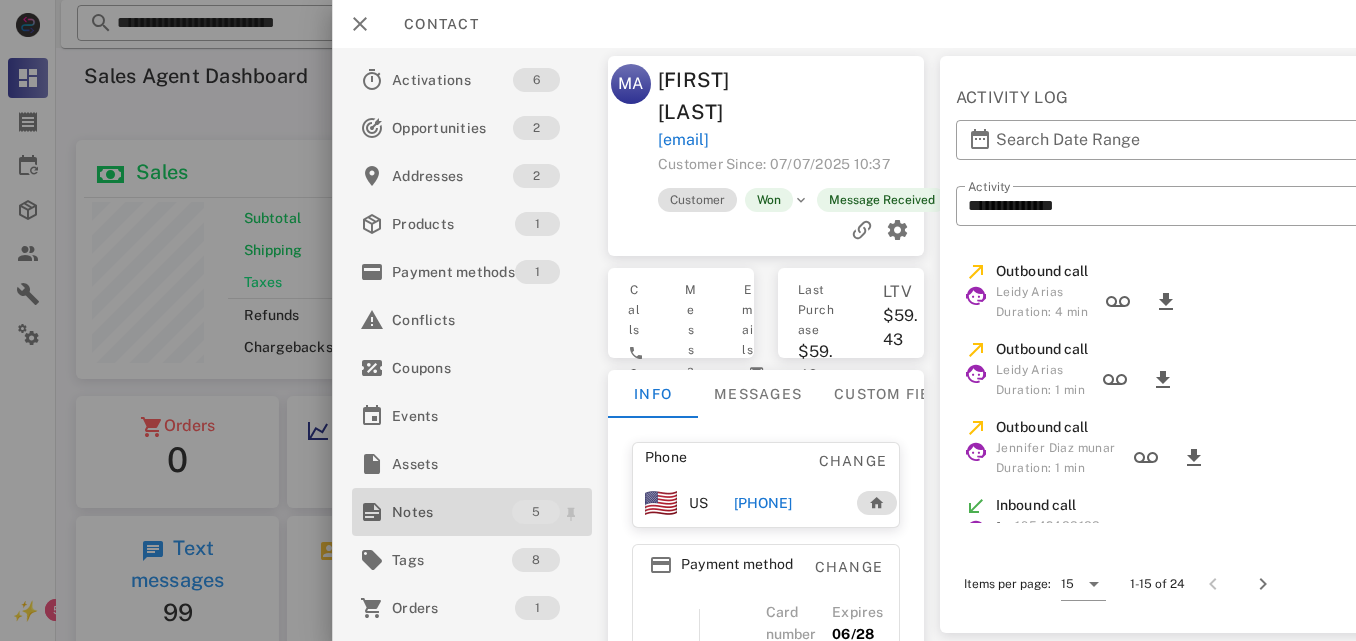 click on "Notes" at bounding box center (452, 512) 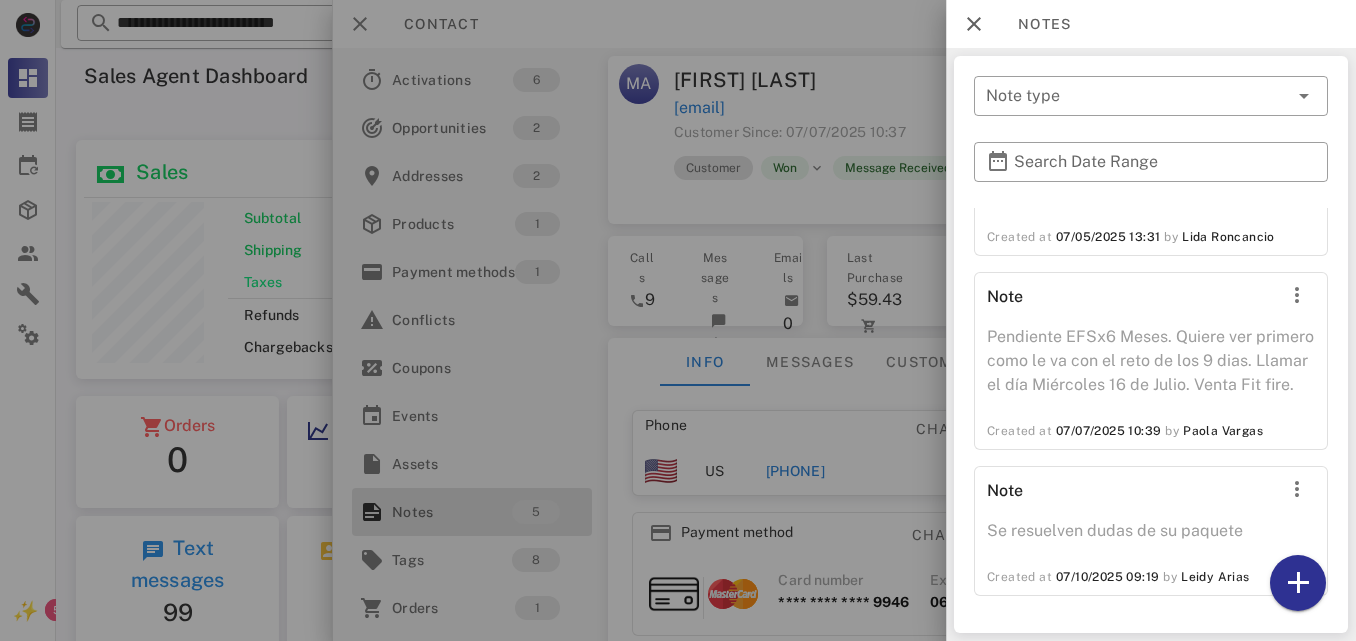 scroll, scrollTop: 620, scrollLeft: 0, axis: vertical 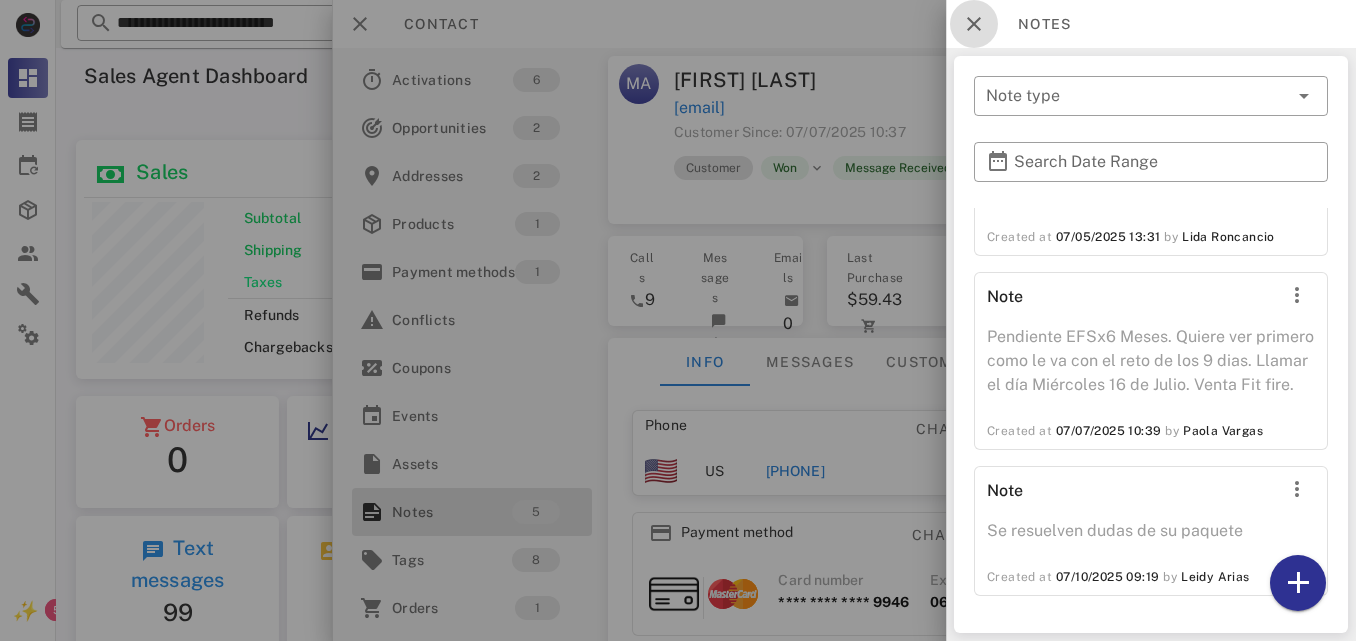 drag, startPoint x: 987, startPoint y: 25, endPoint x: 597, endPoint y: 143, distance: 407.46042 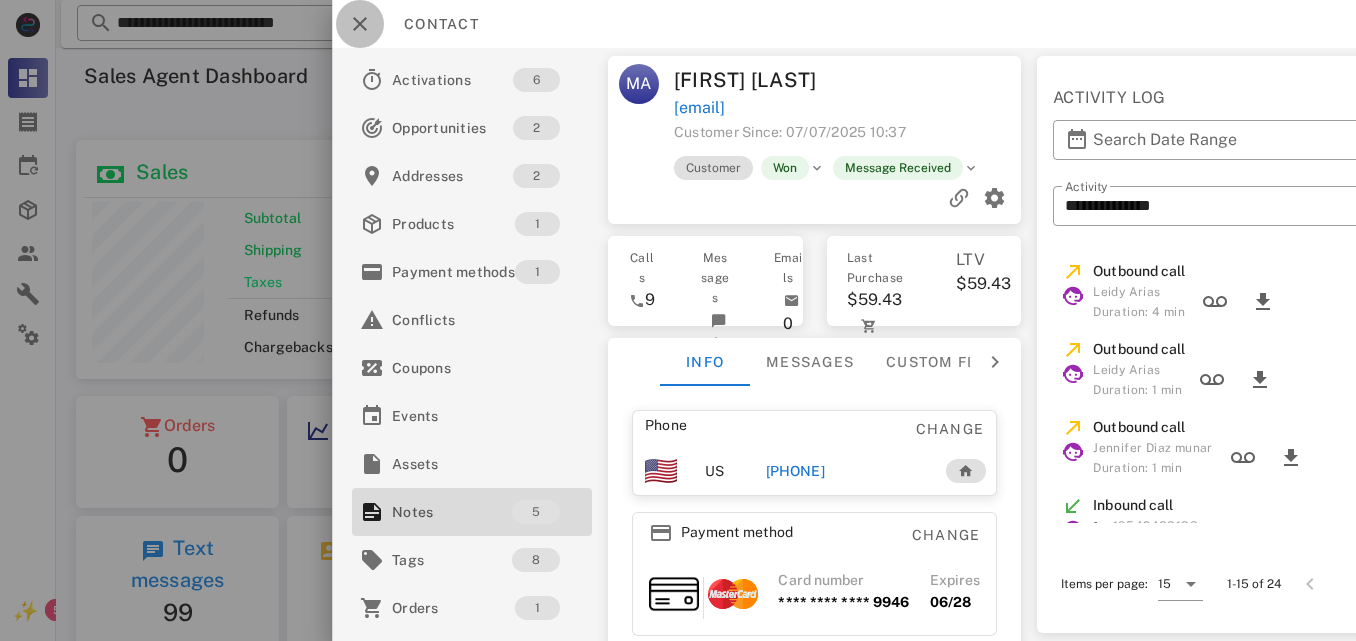 click at bounding box center [360, 24] 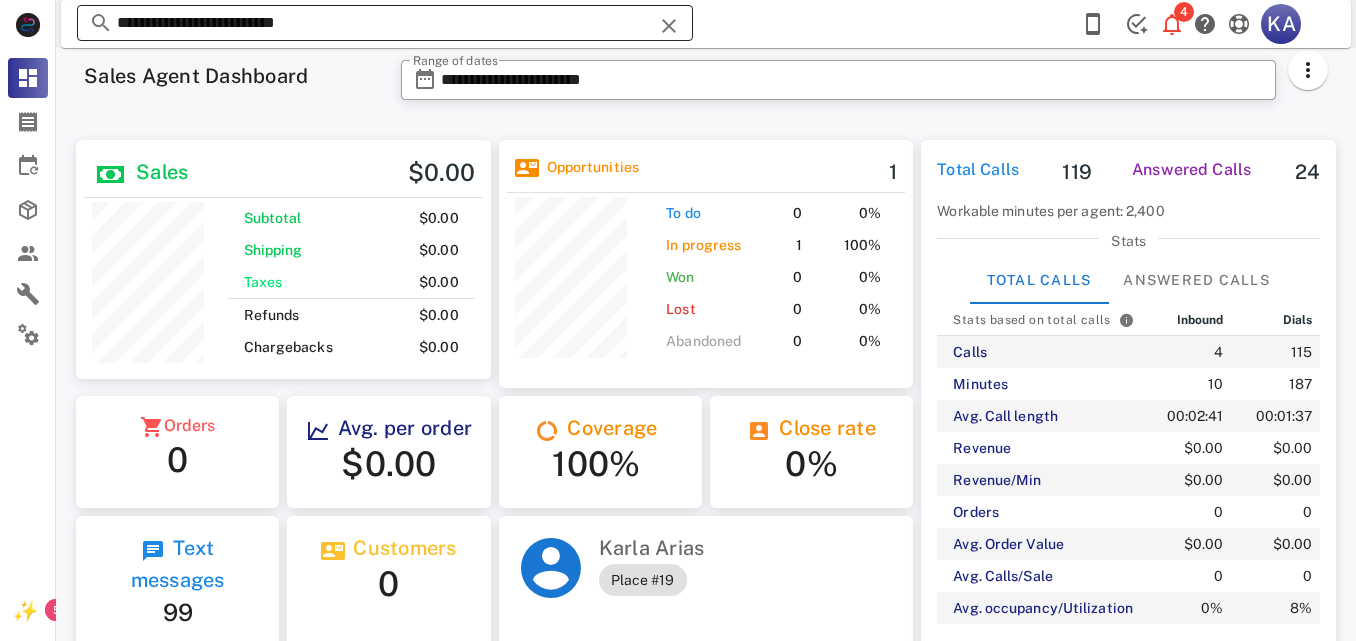 click at bounding box center [669, 26] 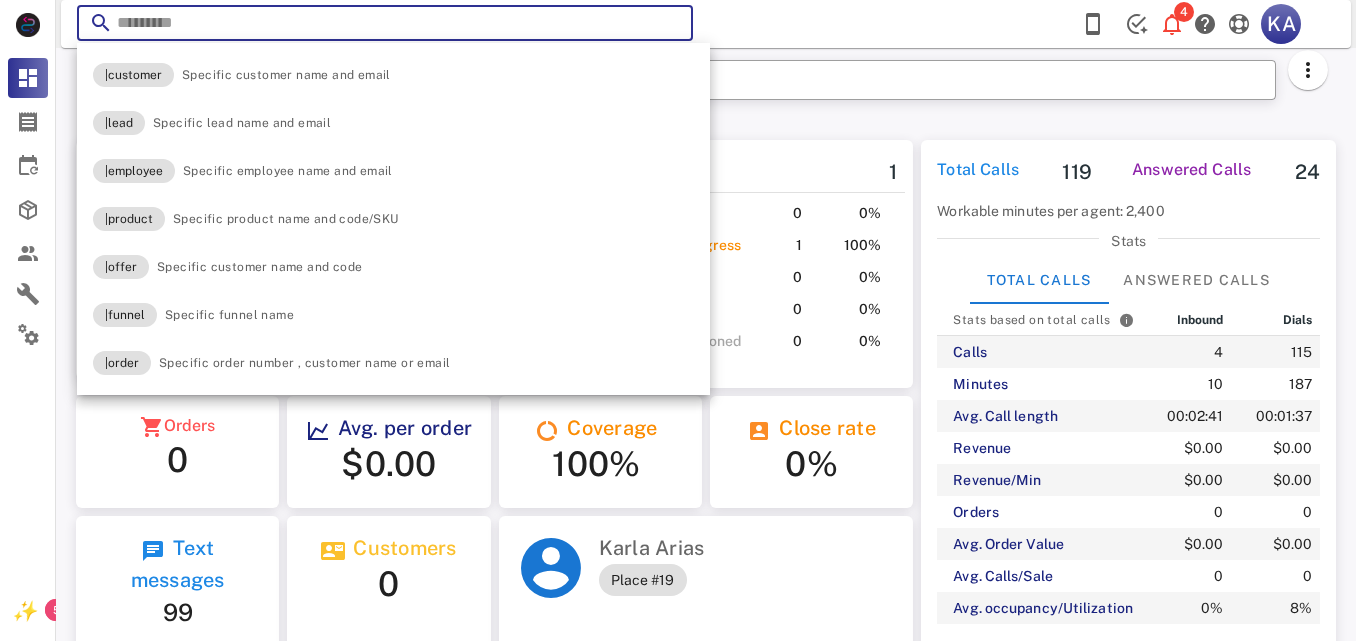 paste on "**********" 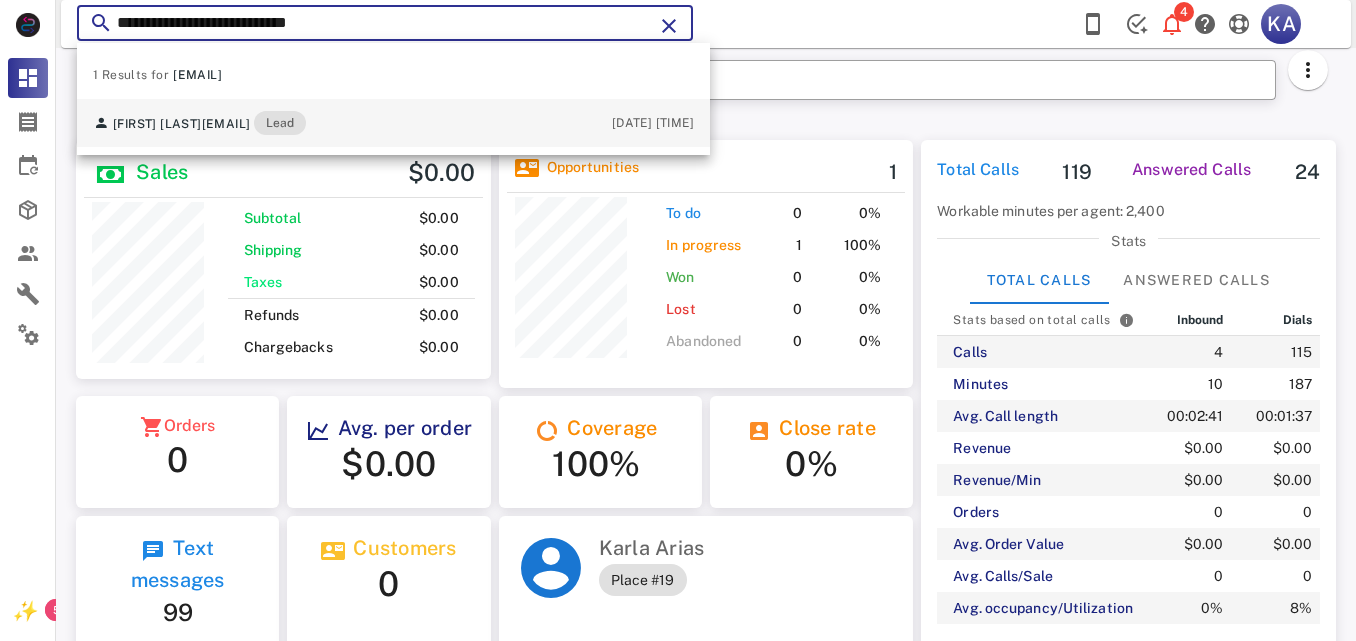 type on "**********" 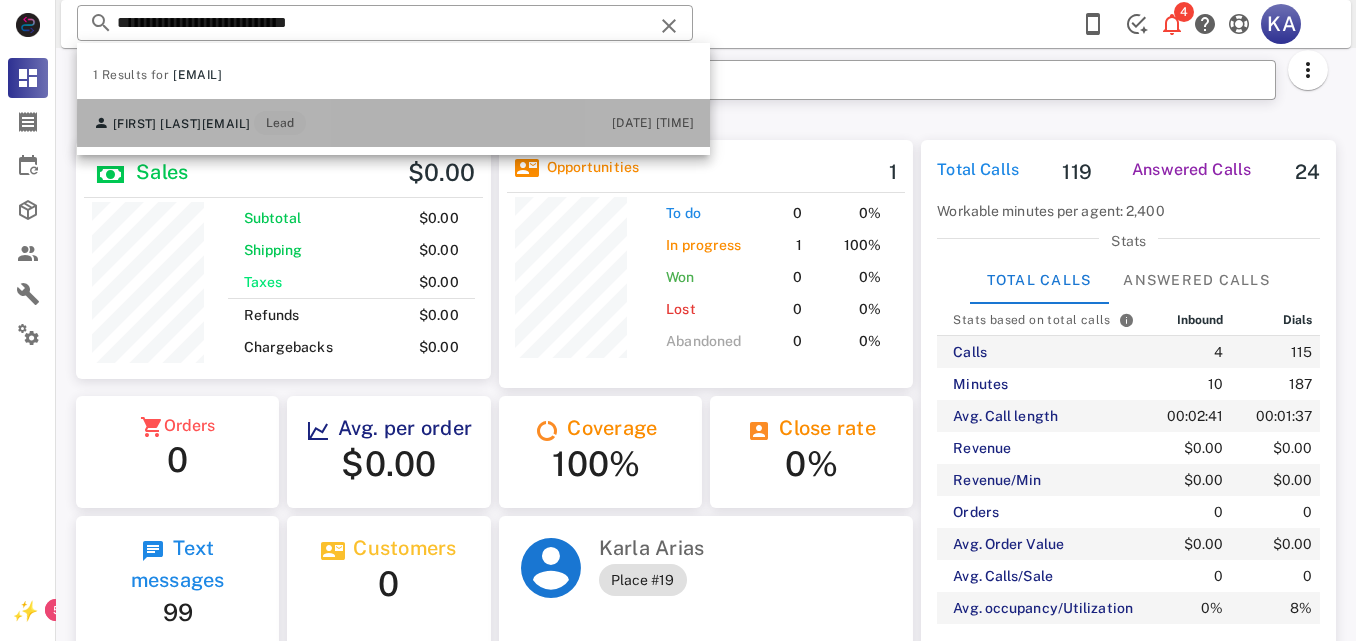 click on "pinedamargarita509@gmail.com" at bounding box center (226, 124) 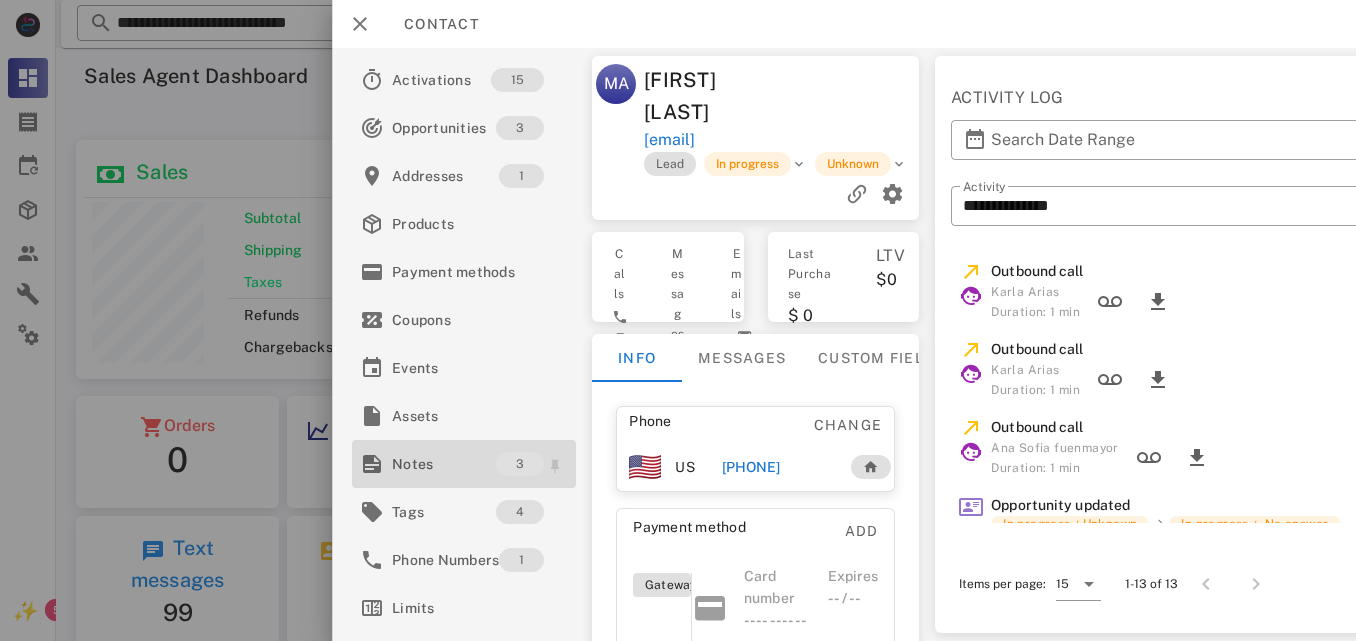 click on "Notes" at bounding box center [444, 464] 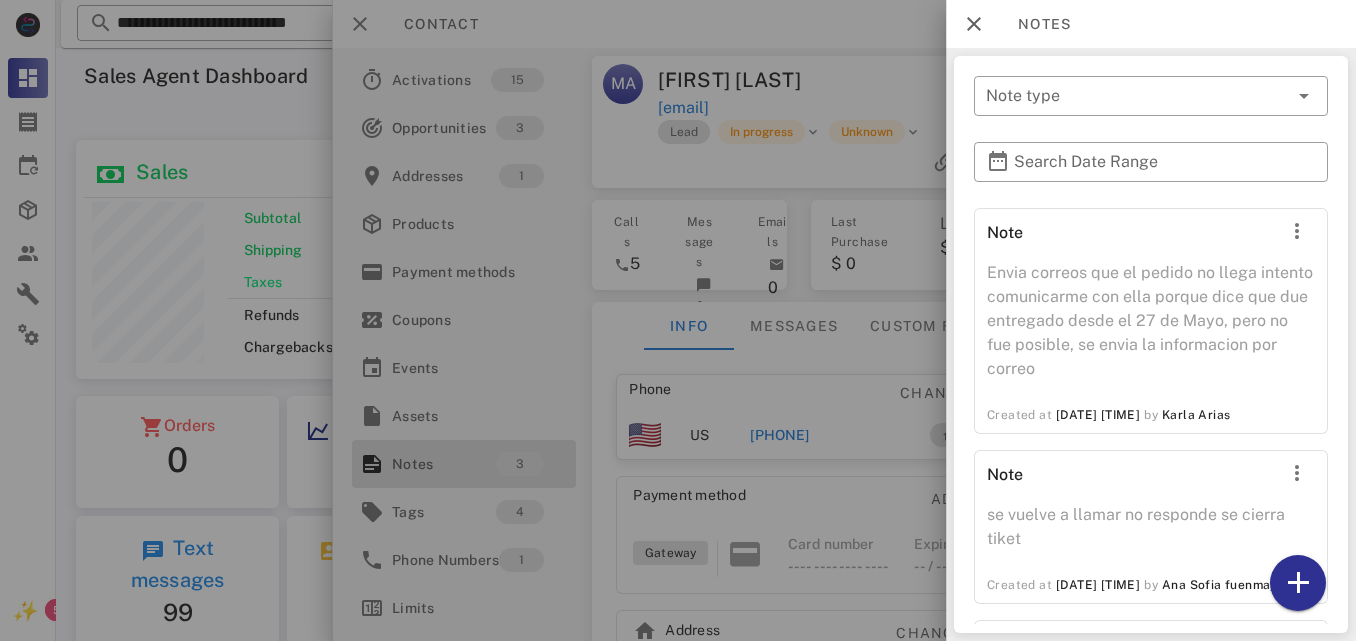 scroll, scrollTop: 270, scrollLeft: 0, axis: vertical 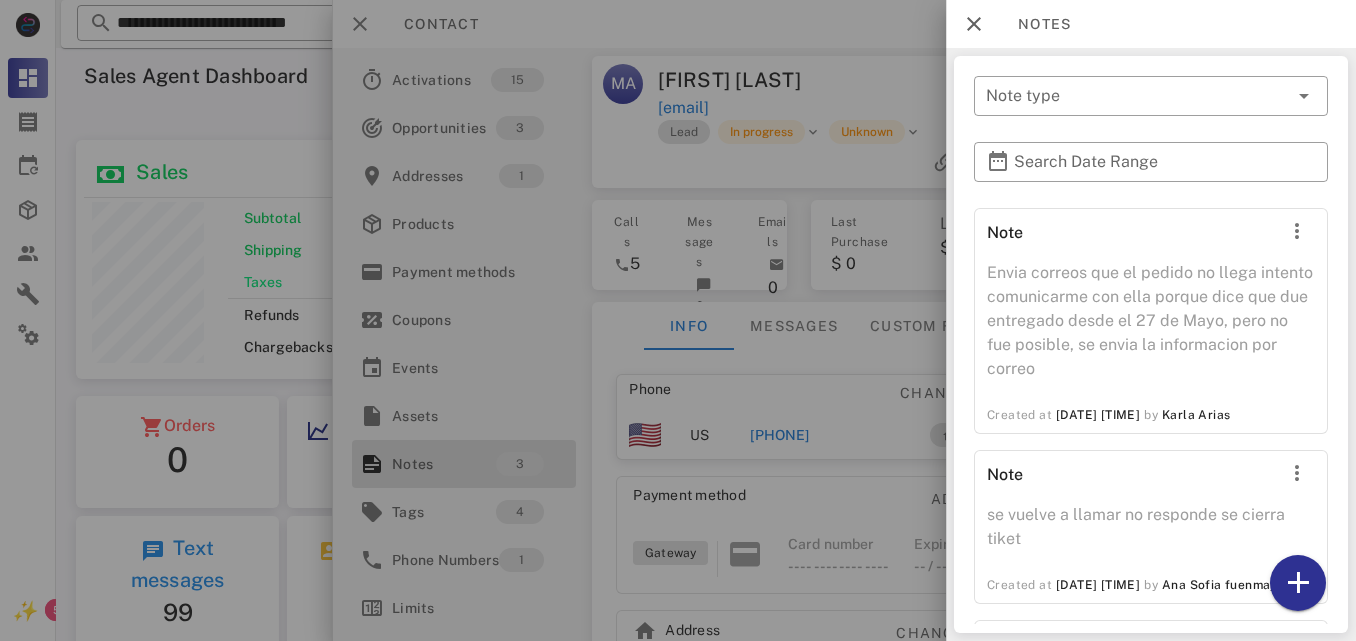 click at bounding box center (678, 320) 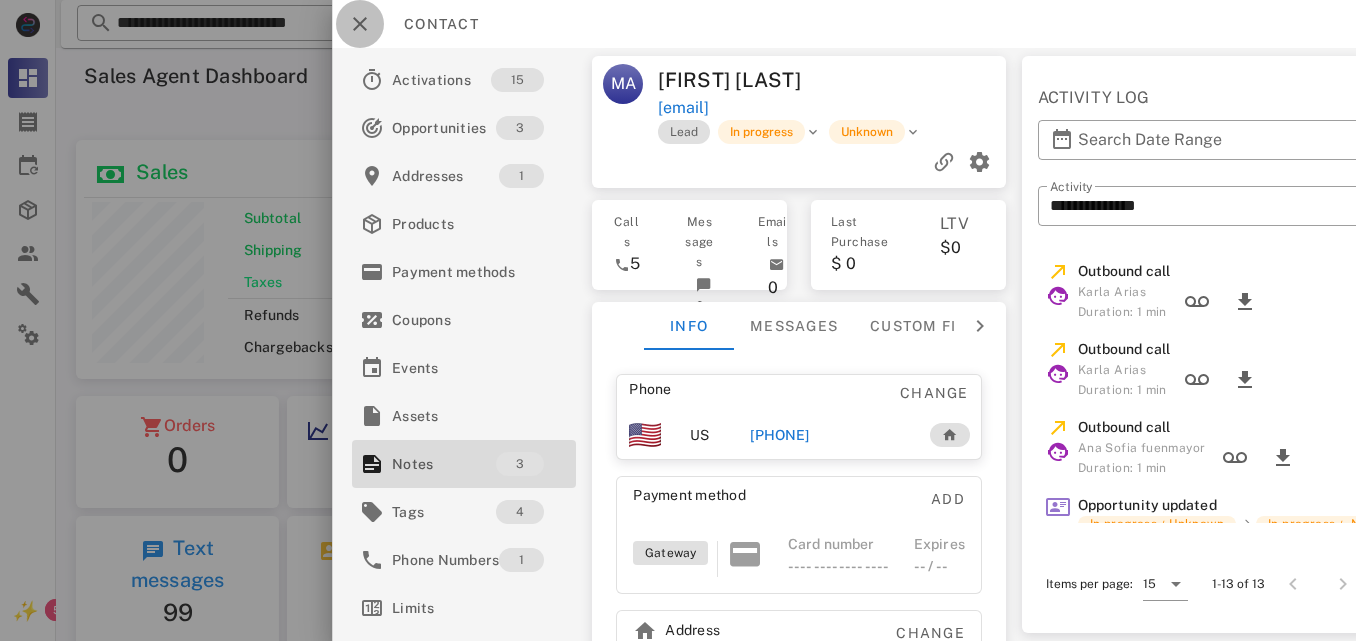 click at bounding box center (360, 24) 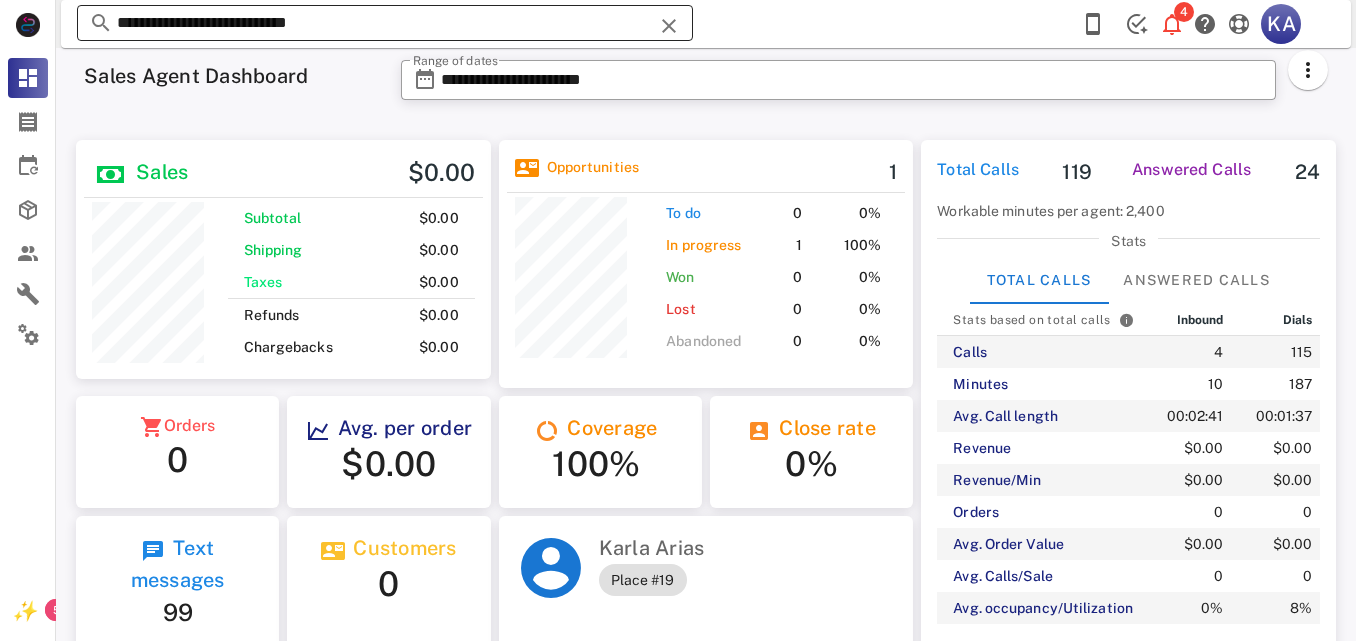 click at bounding box center [669, 26] 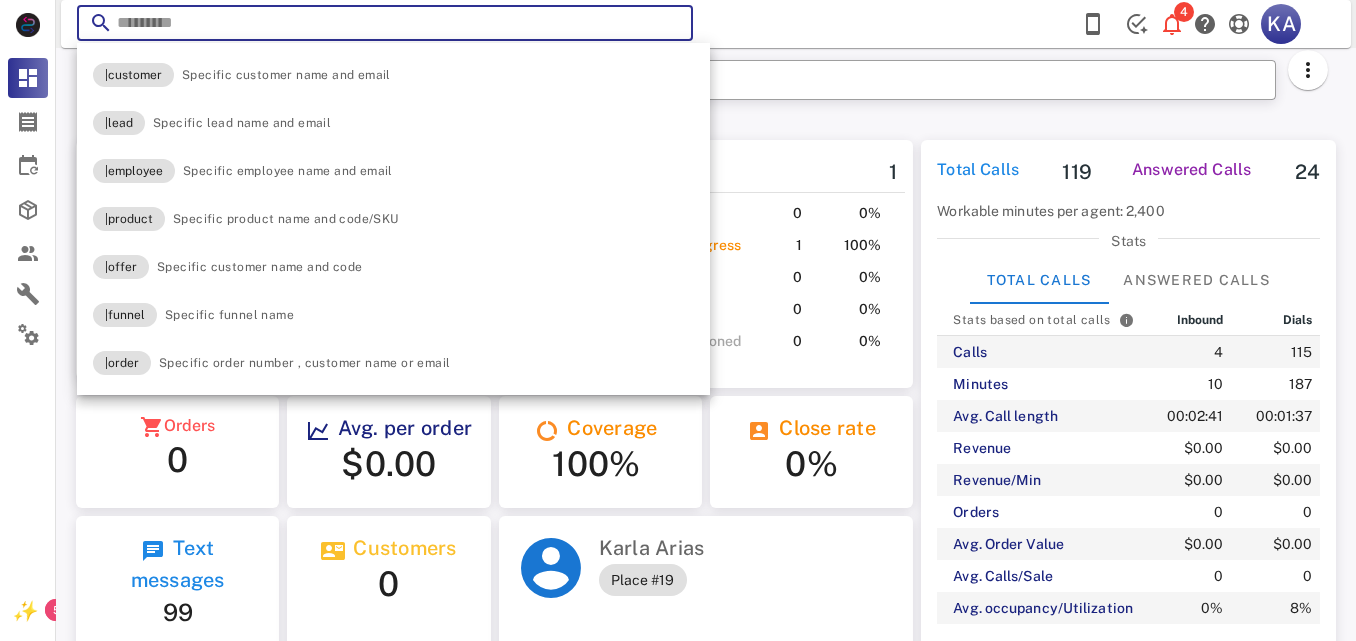 paste on "**********" 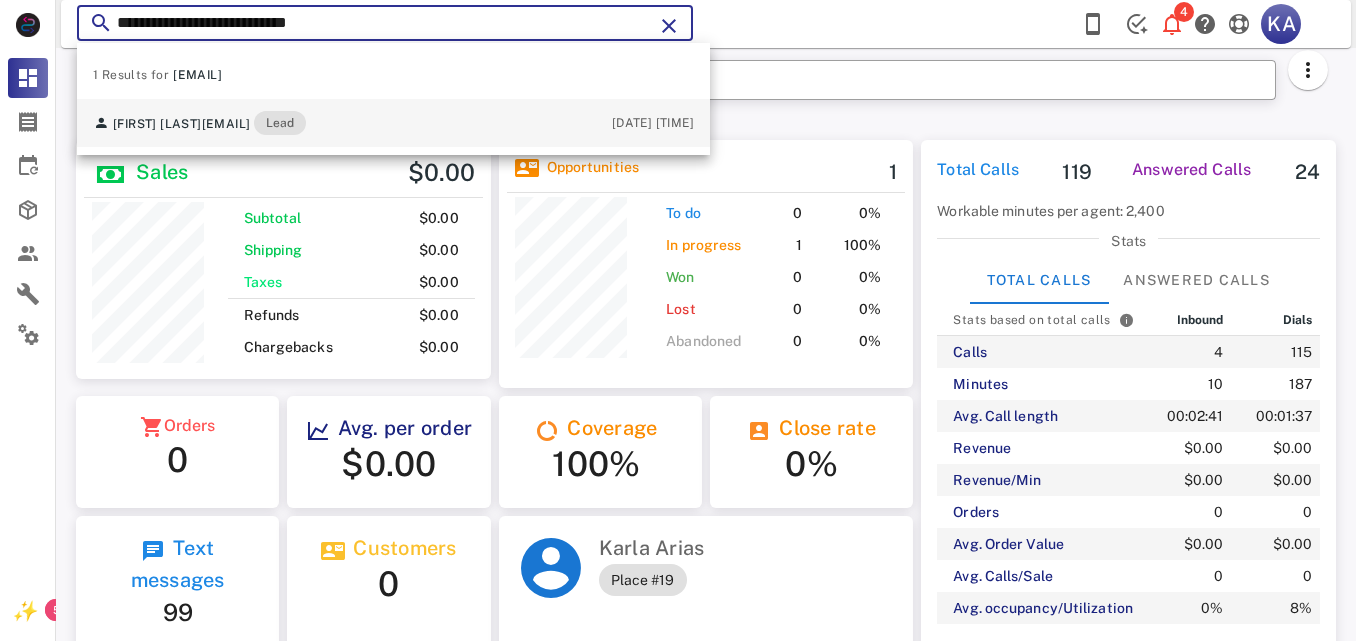 type on "**********" 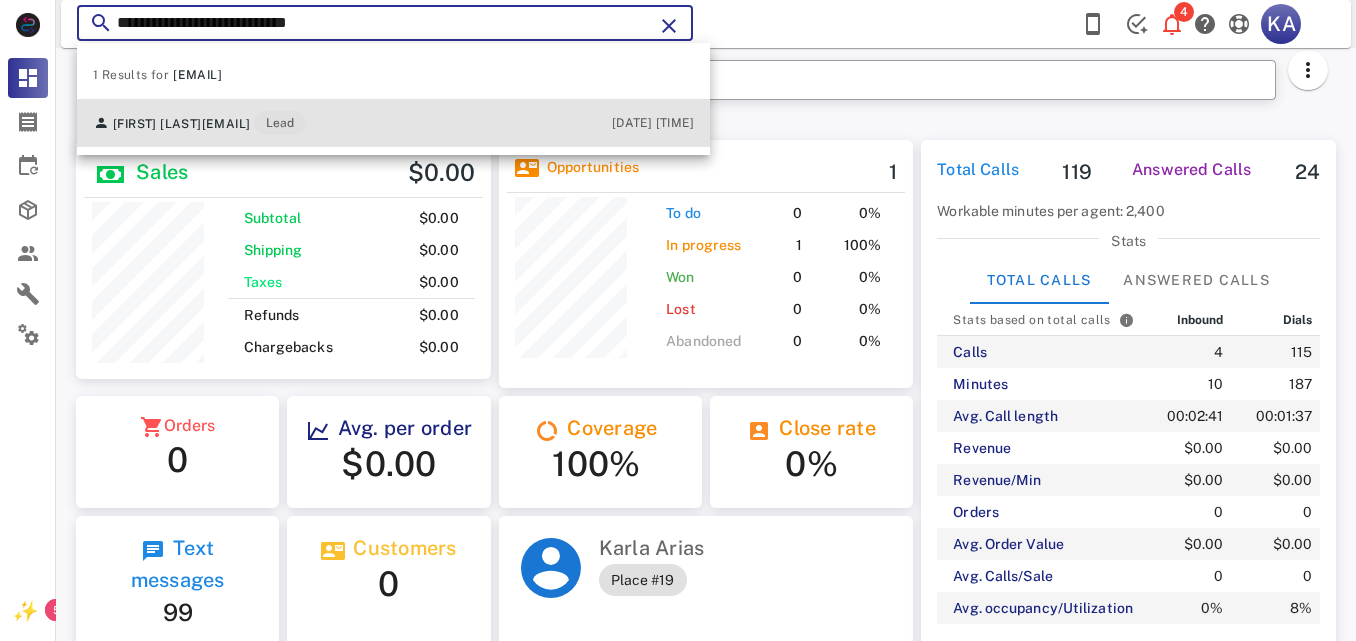 click on "Laura Adriazola   marcia.adriazolaib@gmail.com   Lead" at bounding box center [199, 123] 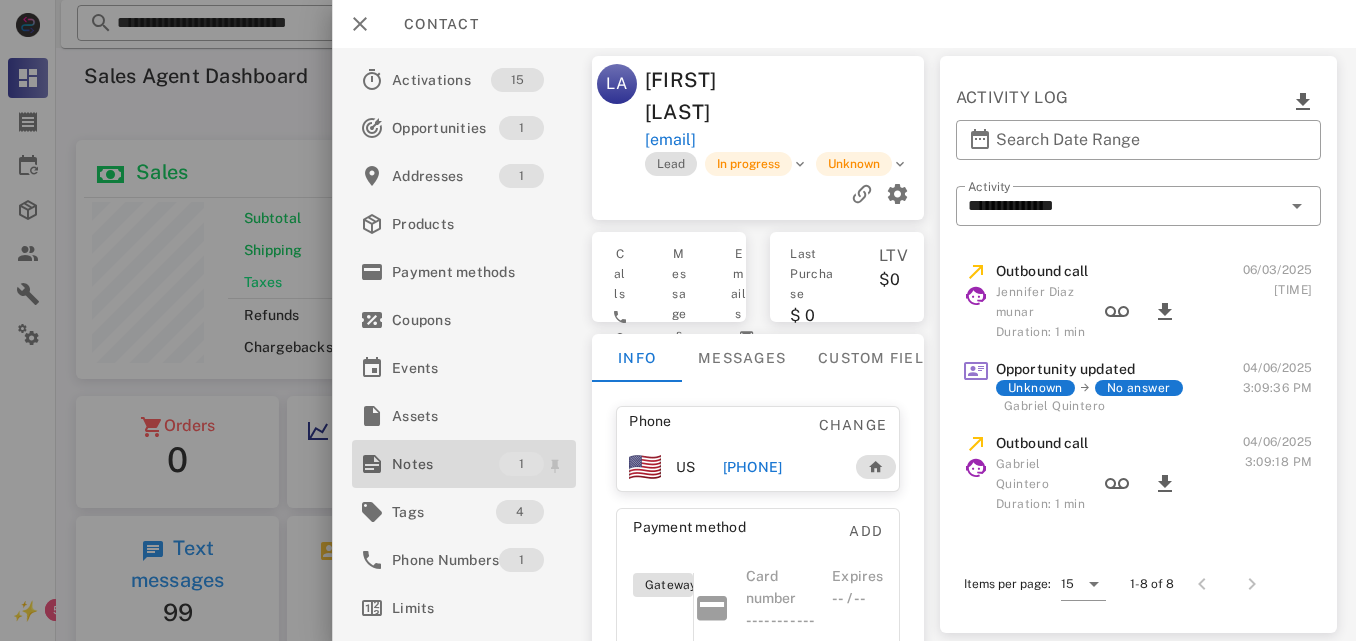 click on "Notes" at bounding box center [445, 464] 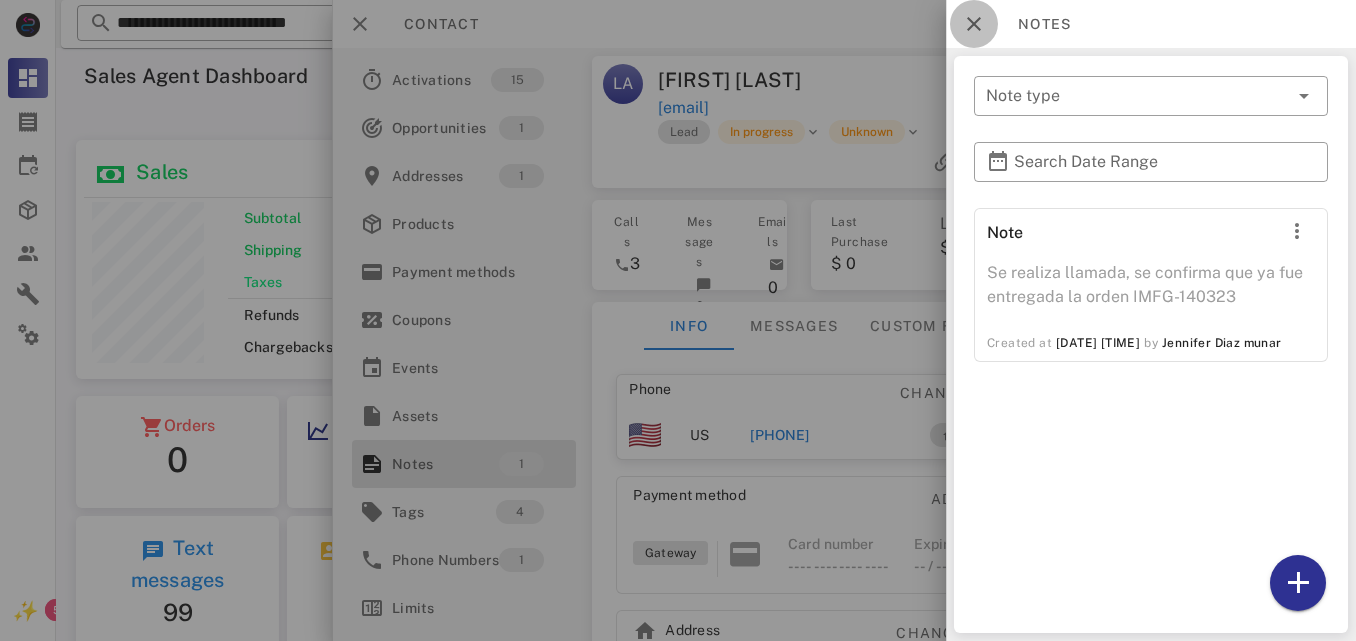 click at bounding box center (974, 24) 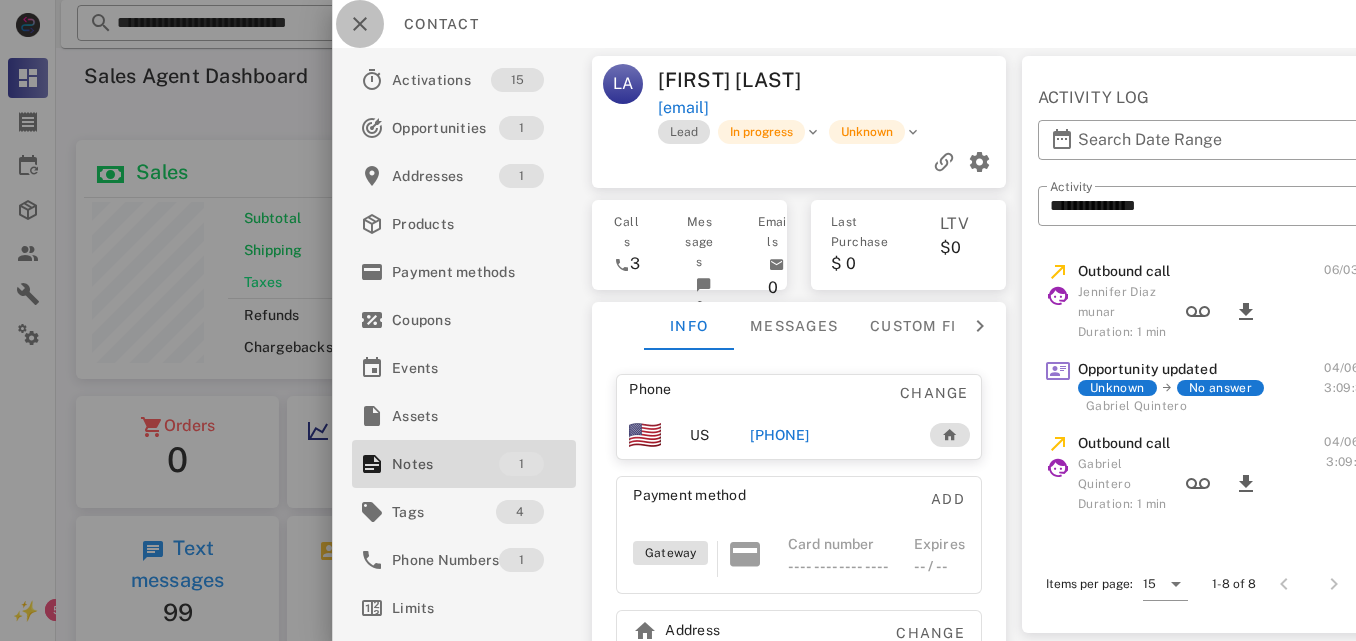 click at bounding box center [360, 24] 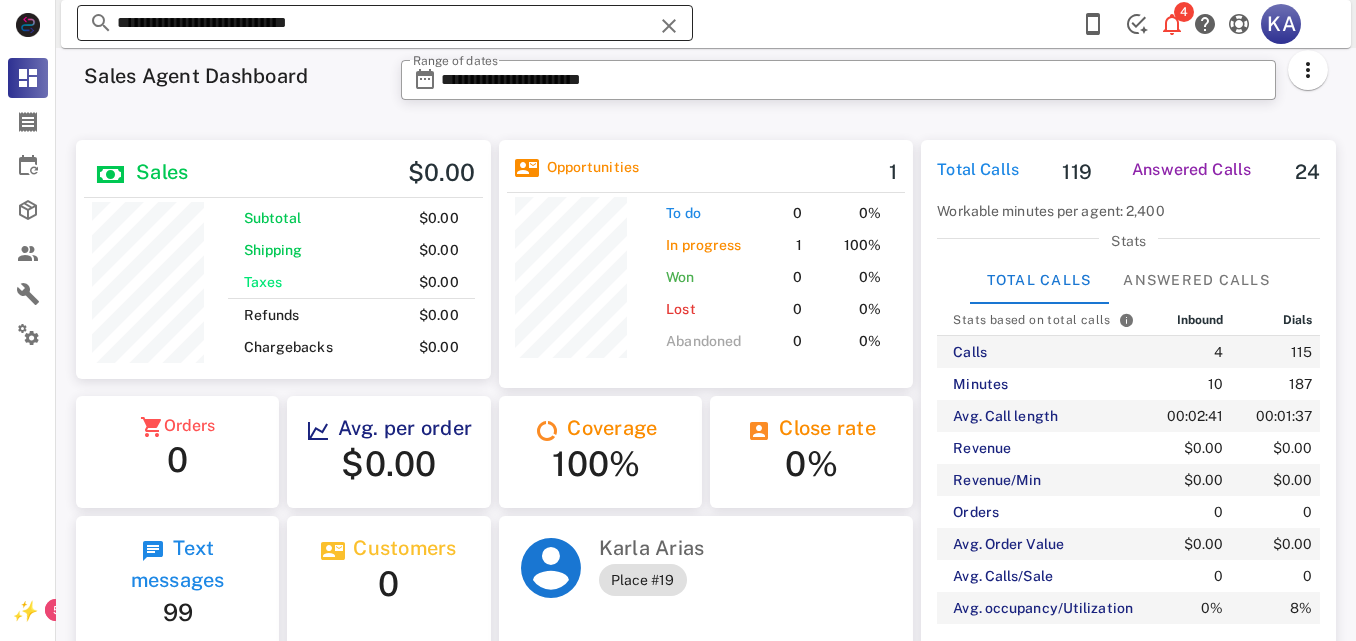 click at bounding box center [669, 26] 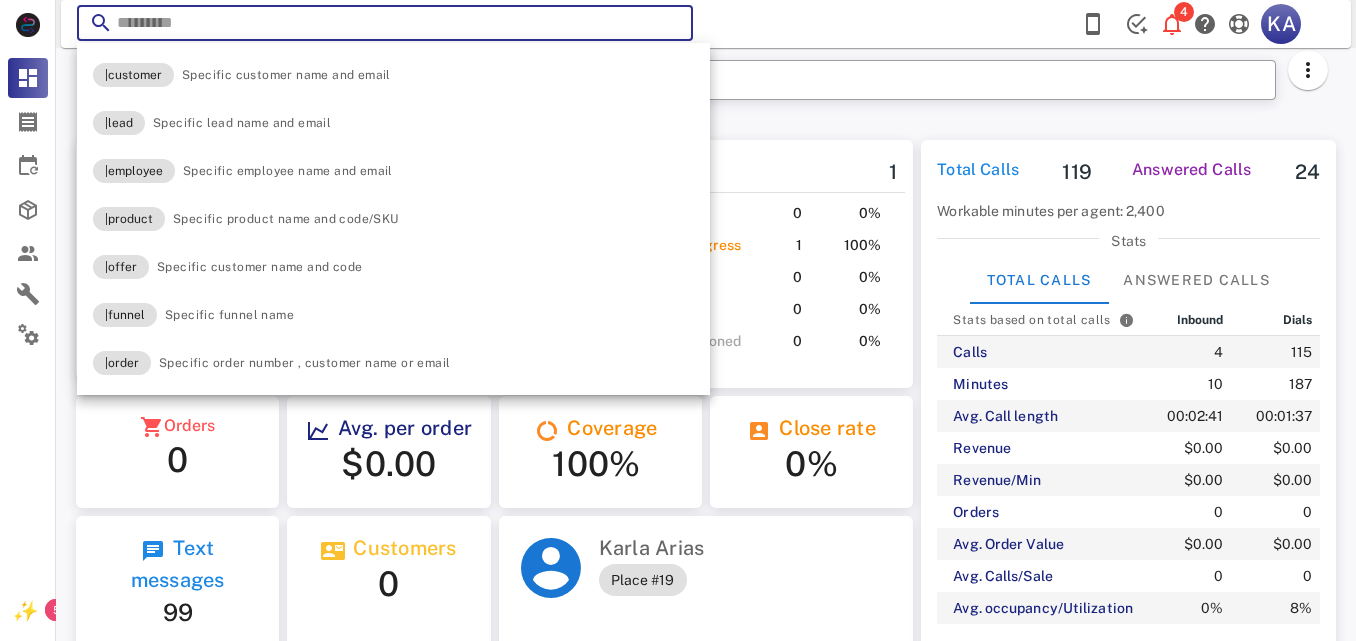 paste on "**********" 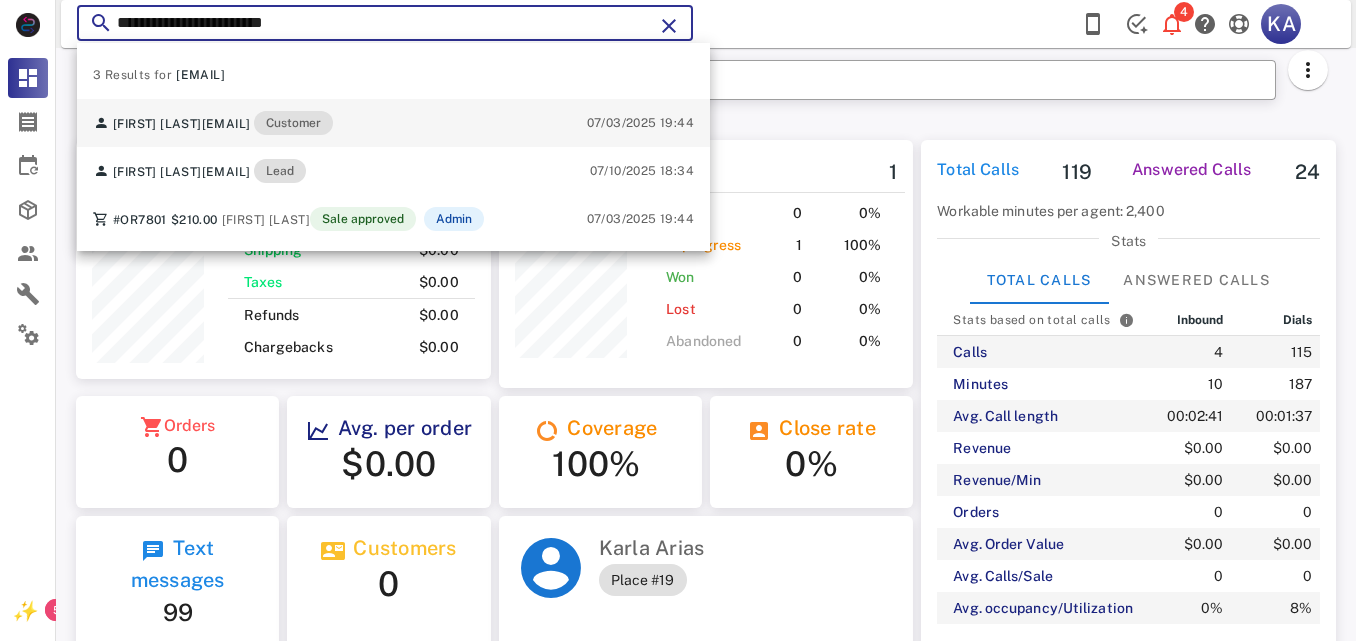 type on "**********" 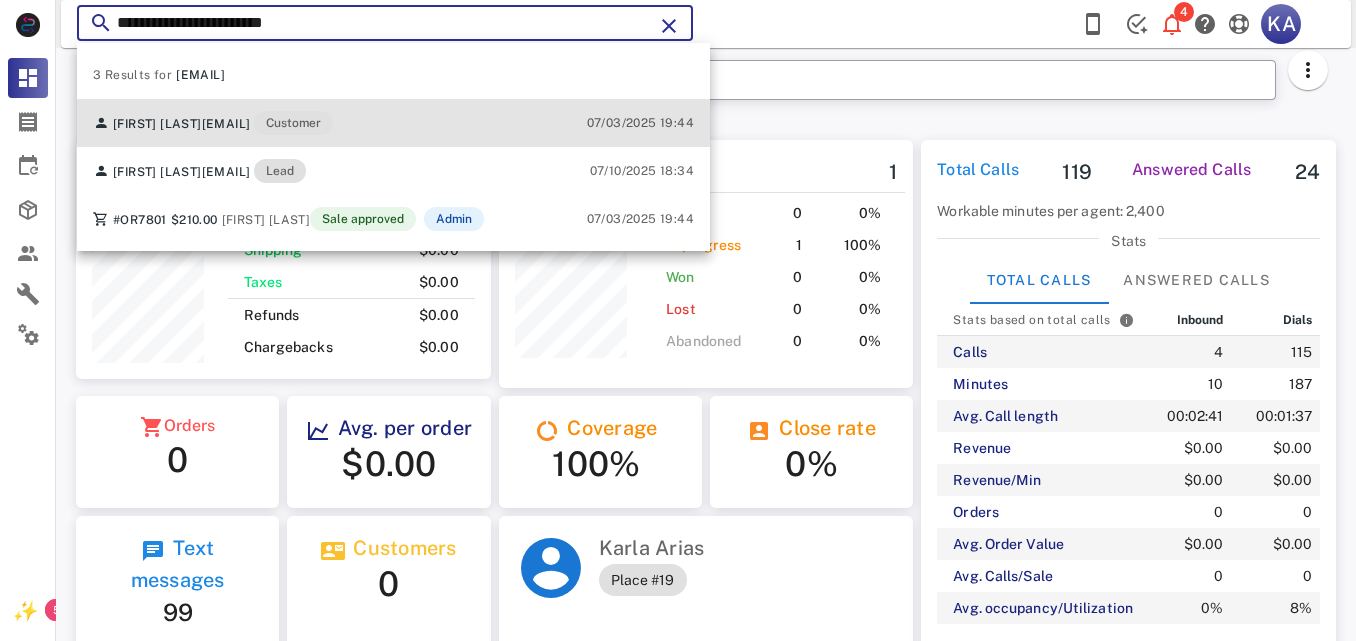 click on "Nohelia Lemus   nohelialemus@hotmail.com   Customer   07/03/2025 19:44" at bounding box center (393, 123) 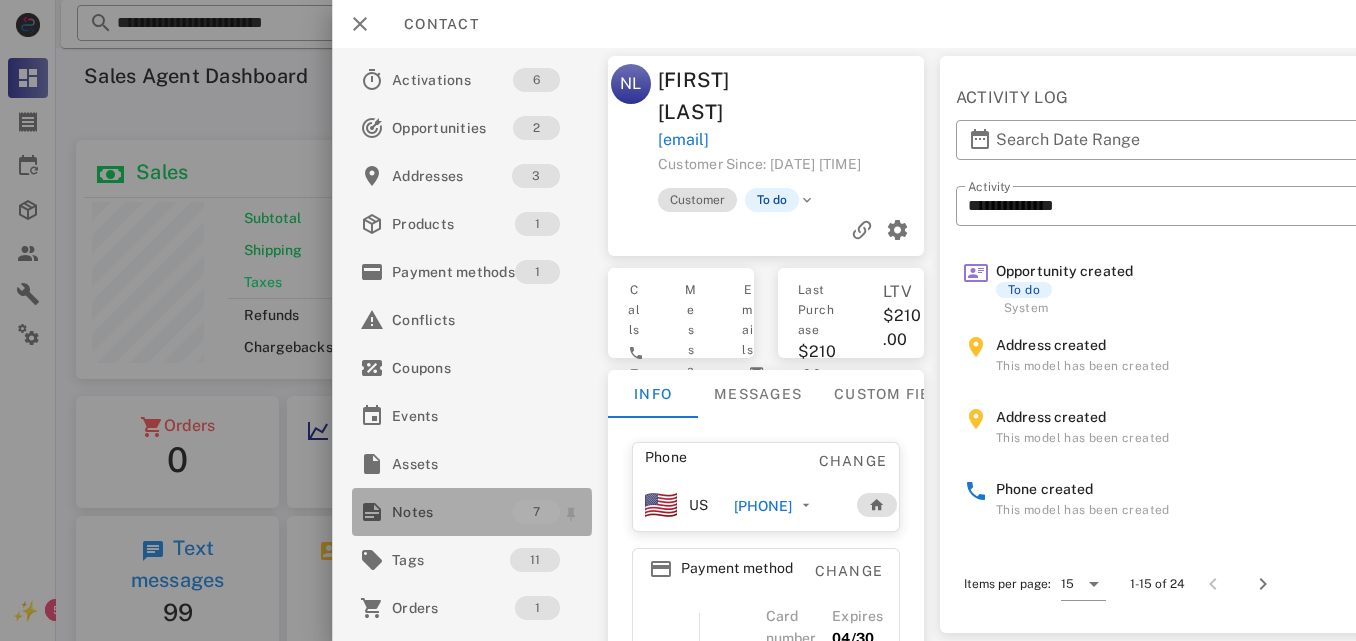 click on "Notes" at bounding box center [452, 512] 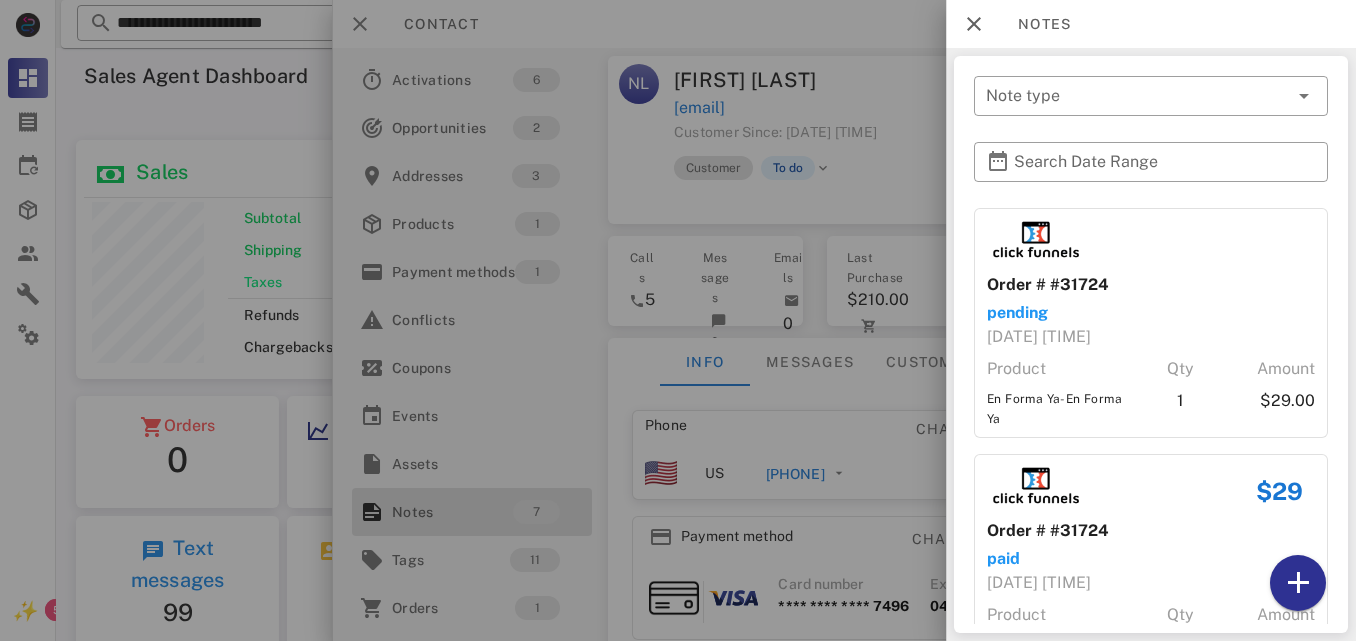 scroll, scrollTop: 1282, scrollLeft: 0, axis: vertical 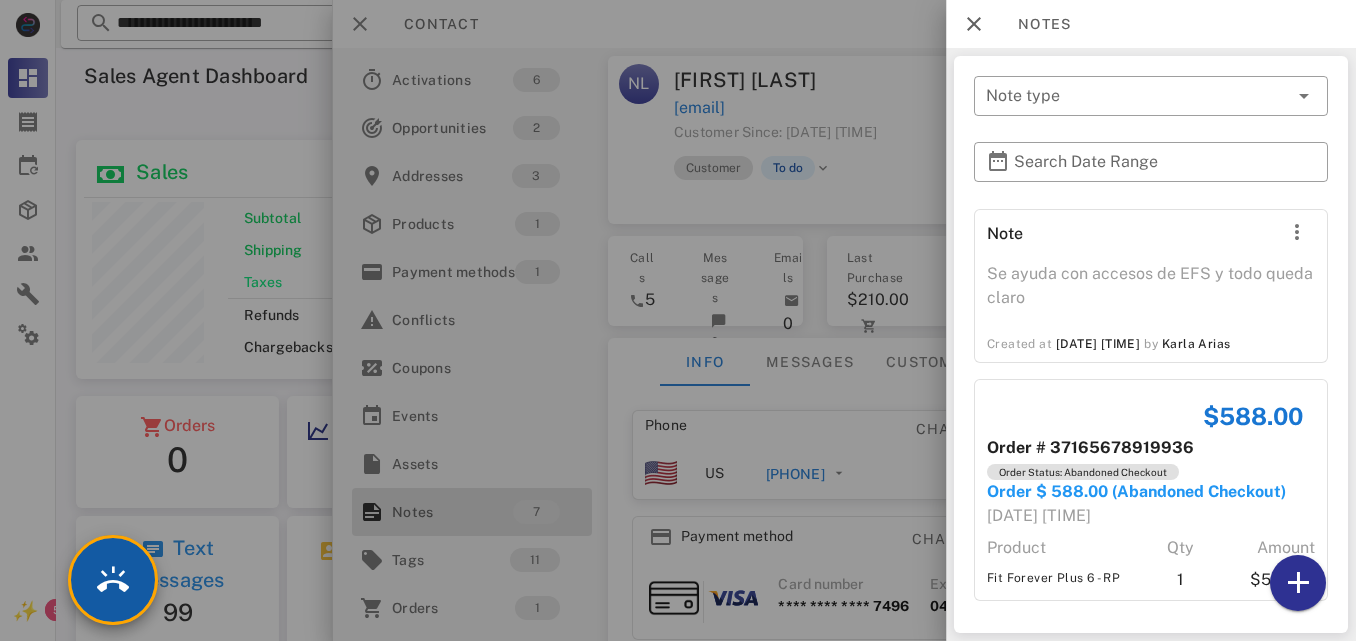 click at bounding box center [113, 580] 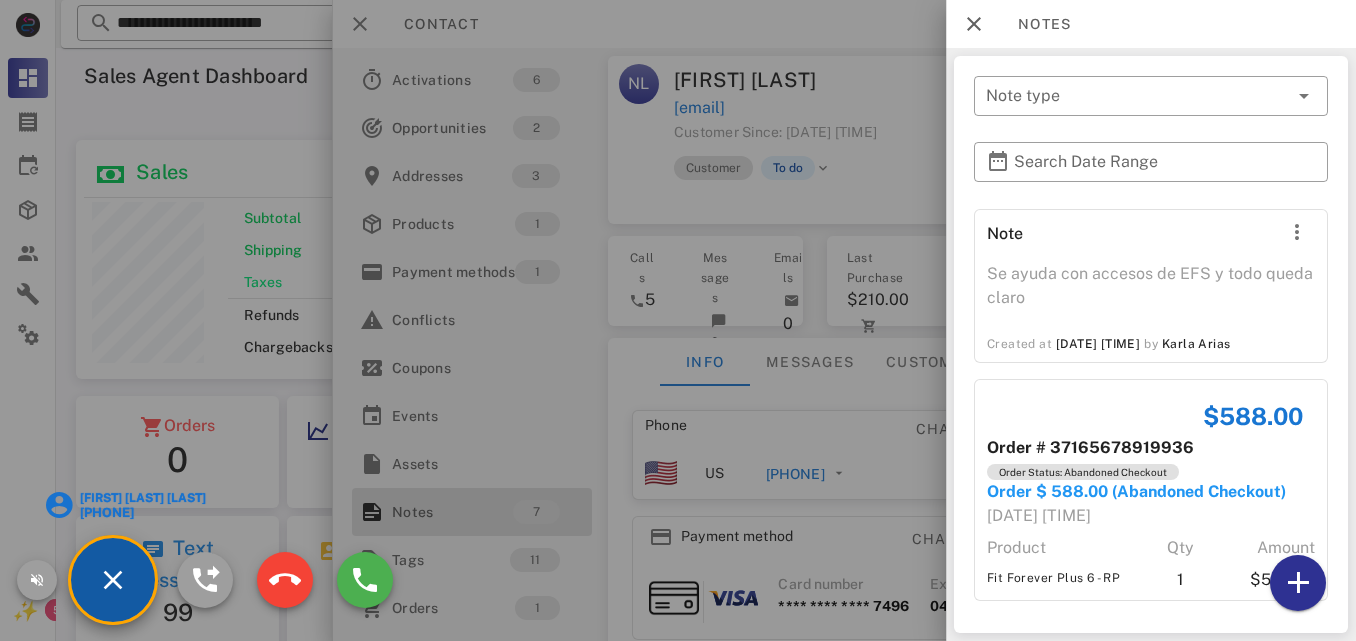click on "[FIRST] [LAST] [LAST]" at bounding box center [142, 498] 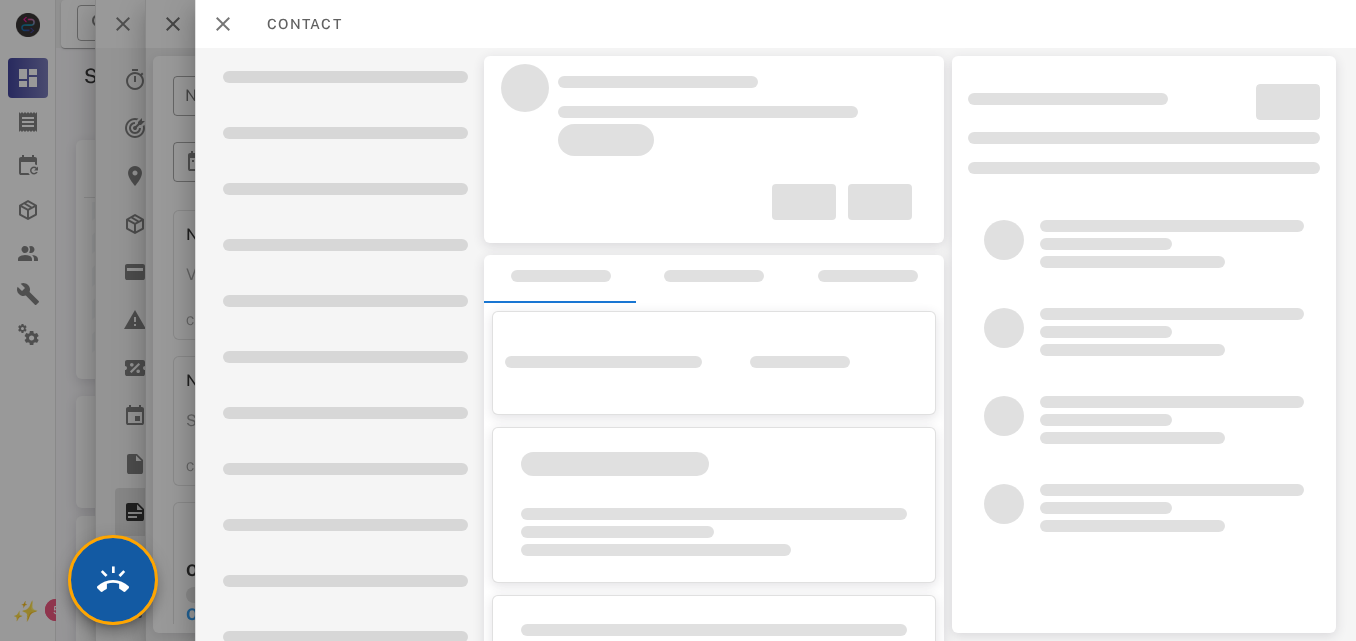 scroll, scrollTop: 1410, scrollLeft: 0, axis: vertical 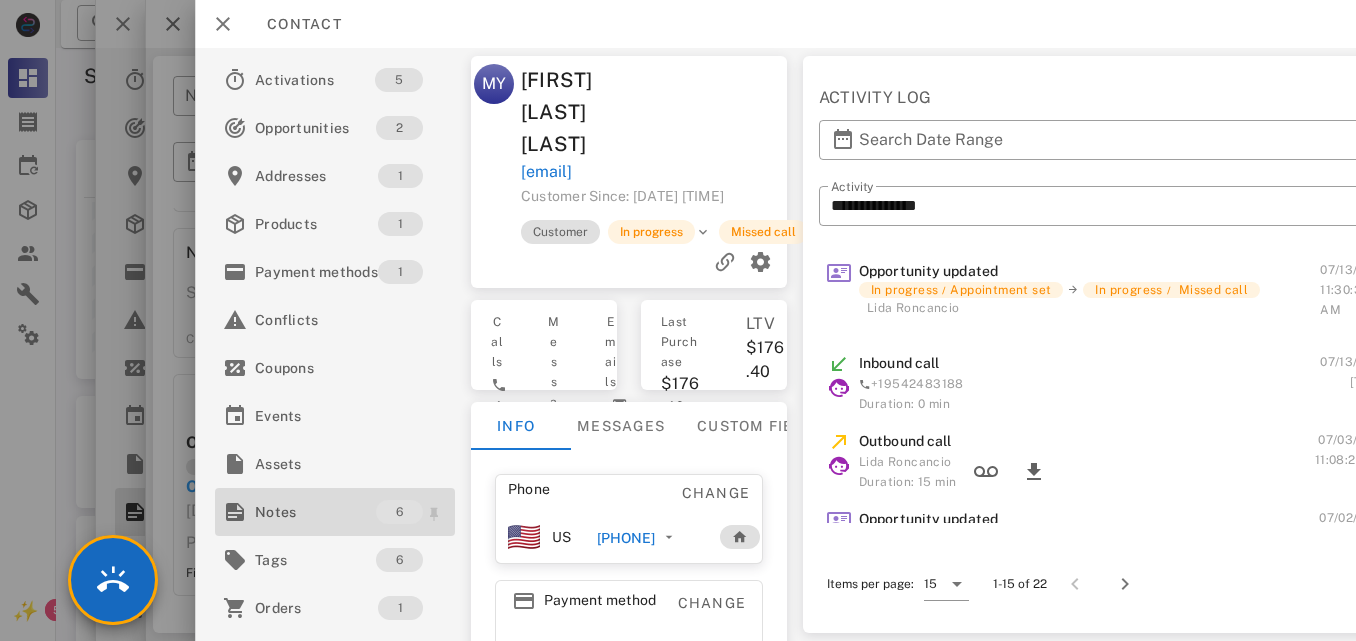 click on "Notes" at bounding box center [315, 512] 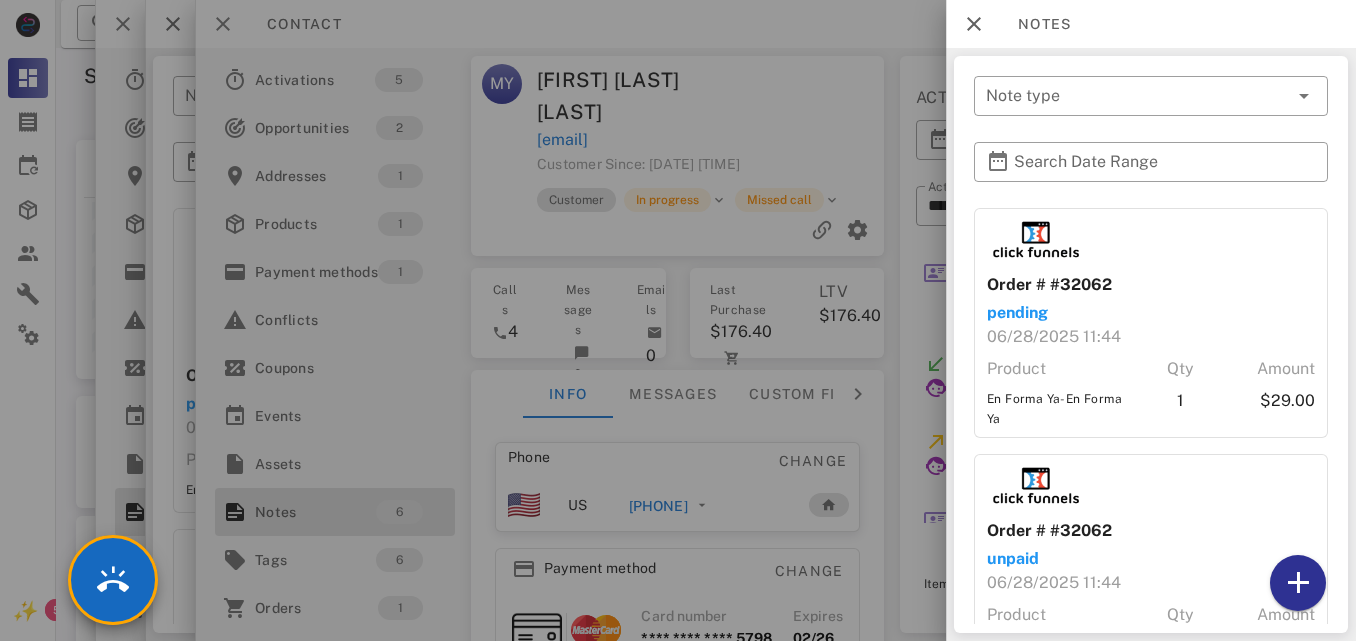 scroll, scrollTop: 841, scrollLeft: 0, axis: vertical 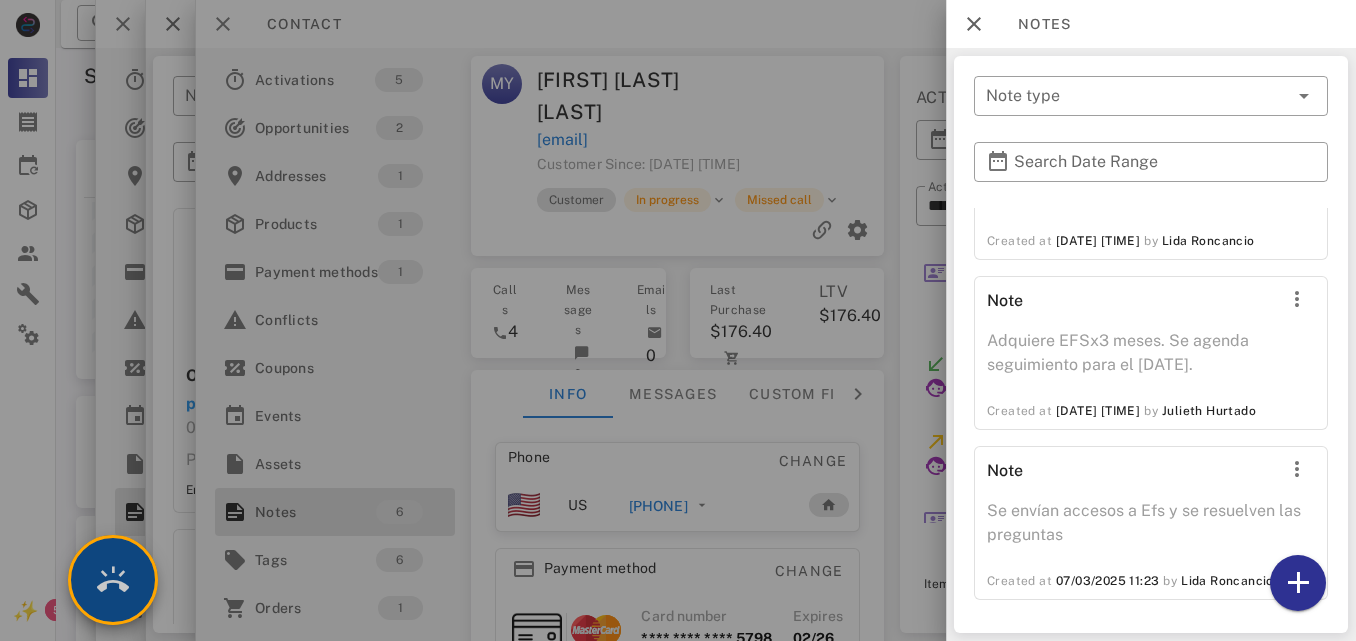 click at bounding box center [113, 580] 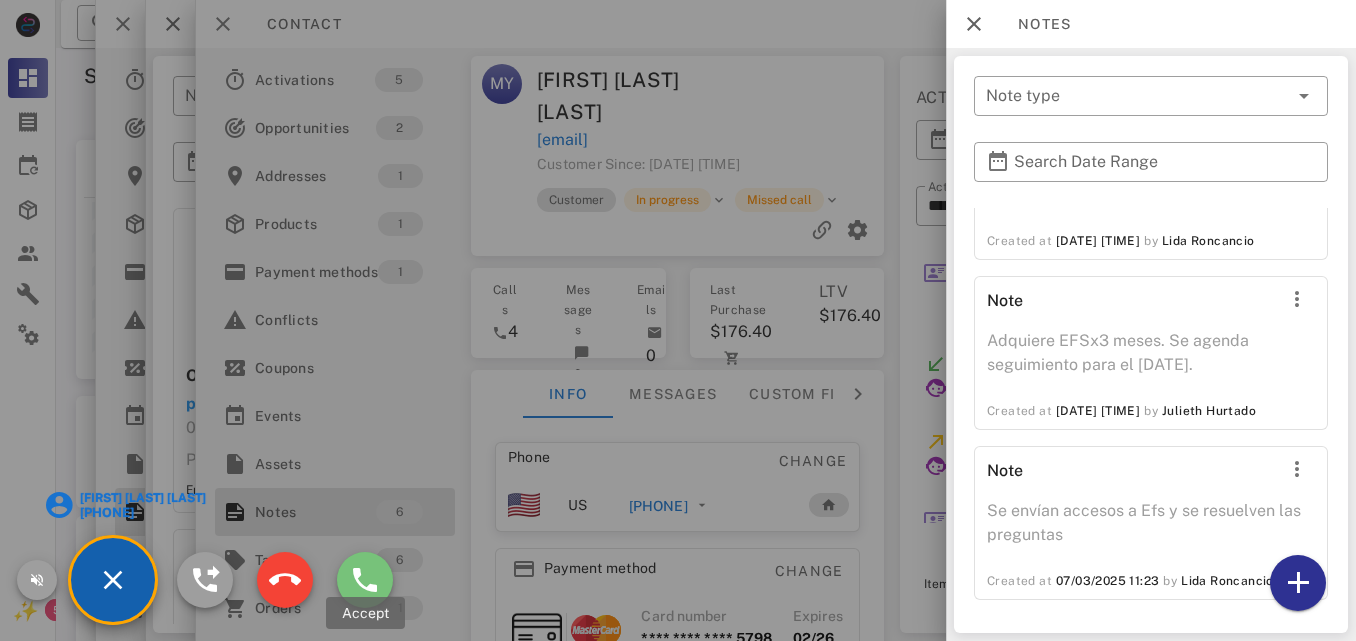 click at bounding box center (365, 580) 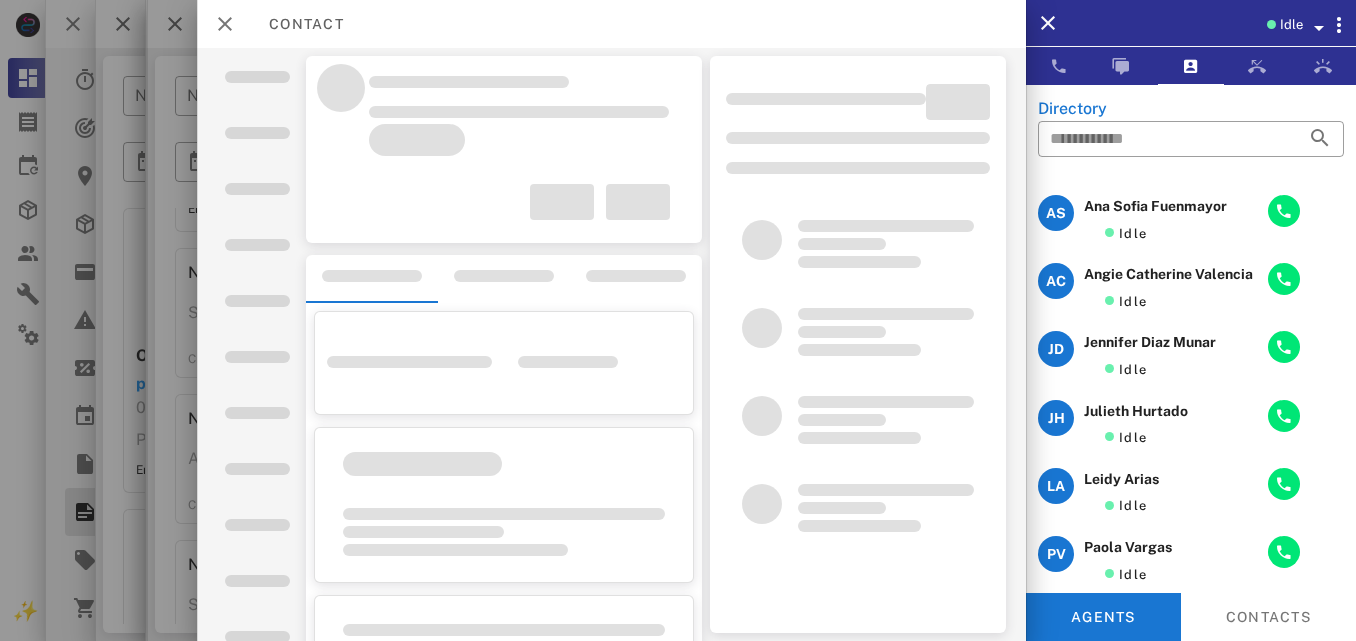 scroll, scrollTop: 911, scrollLeft: 0, axis: vertical 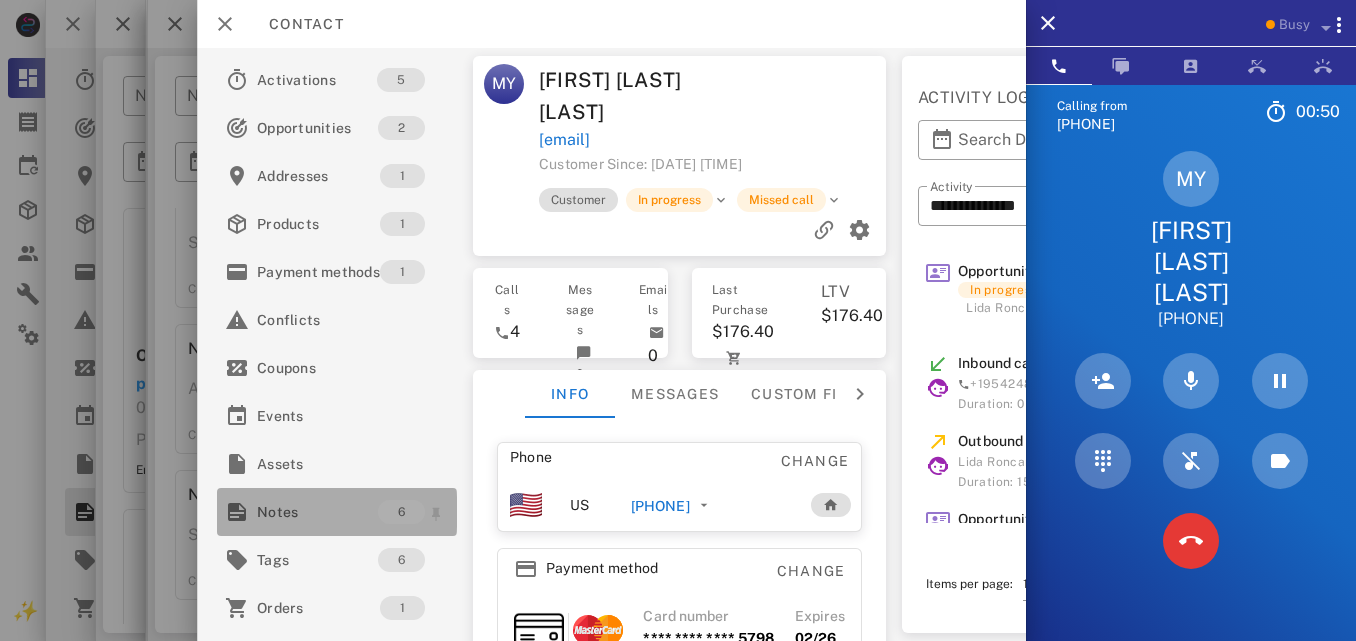 click on "Notes" at bounding box center (317, 512) 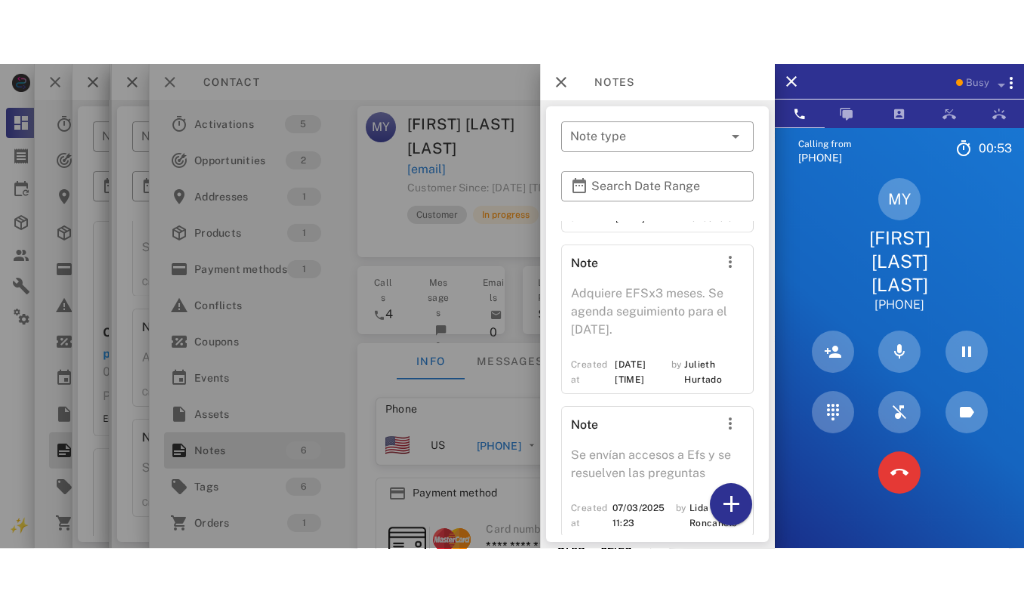 scroll, scrollTop: 963, scrollLeft: 0, axis: vertical 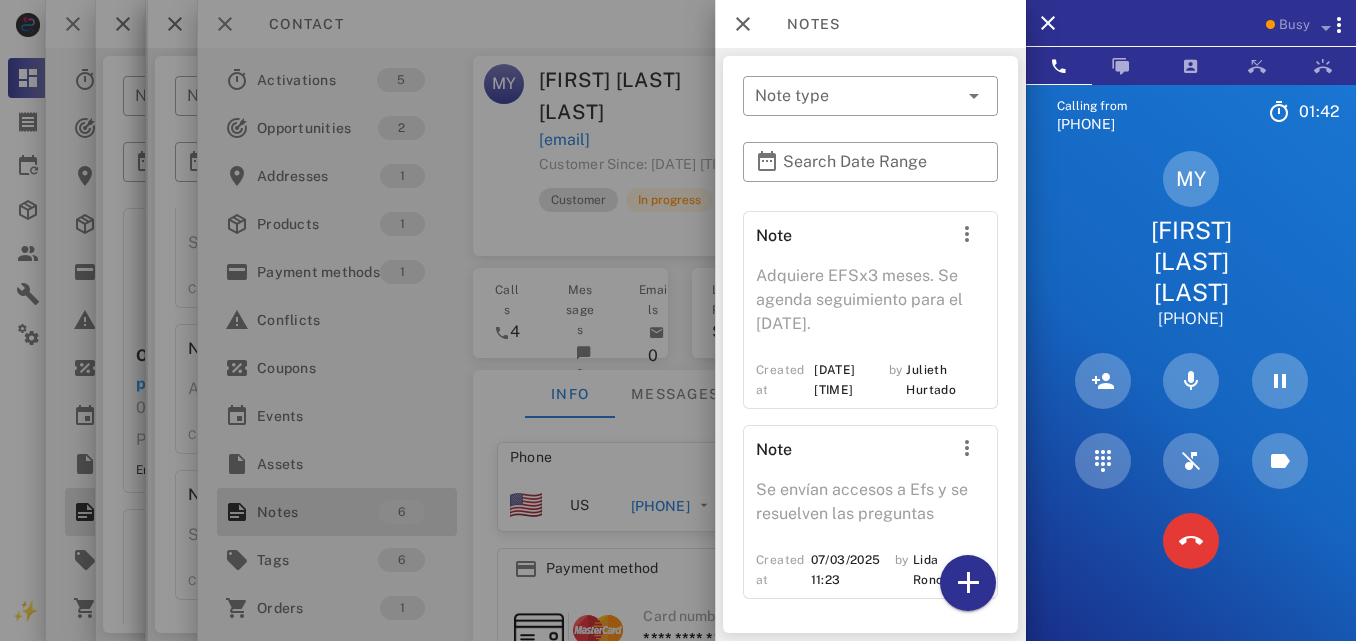 click on "Order # #32062   pending   06/28/2025 11:44   Product Qty Amount  En Forma Ya-En Forma Ya  1 $29.00  Order # #32062   unpaid   06/28/2025 11:44   Product Qty Amount  En Forma Ya-En Forma Ya  1 $29.00  $29   Order # #32062   paid   06/28/2025 11:45   Product Qty Amount  En Forma Ya-En Forma Ya  1 $29.00  Note  Se envían accesos y se resuelven las preguntas  Created at   06/29/2025 11:17   by   Lida Roncancio   Note  Adquiere EFSx3 meses. Se agenda seguimiento para el 02/08/2025.  Created at   07/02/2025 20:09   by   Julieth Hurtado   Note  Se envían accesos a Efs y se resuelven las preguntas  Created at   07/03/2025 11:23   by   Lida Roncancio" at bounding box center [870, -64] 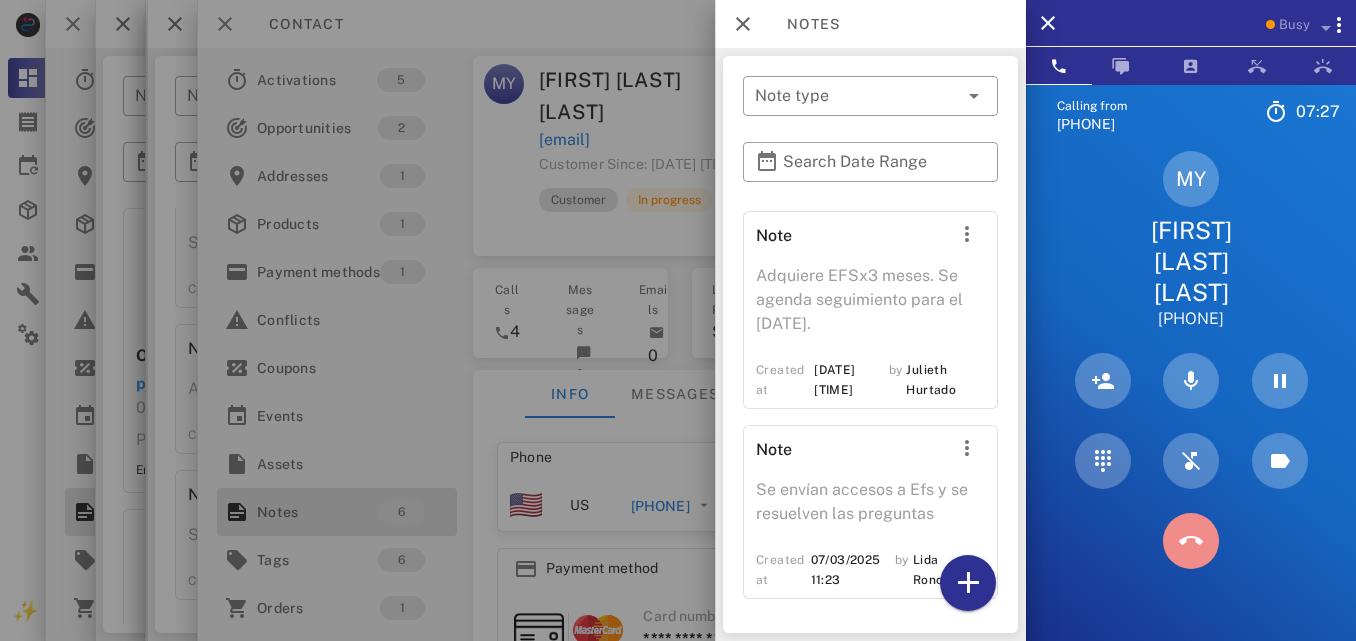 click at bounding box center [1191, 541] 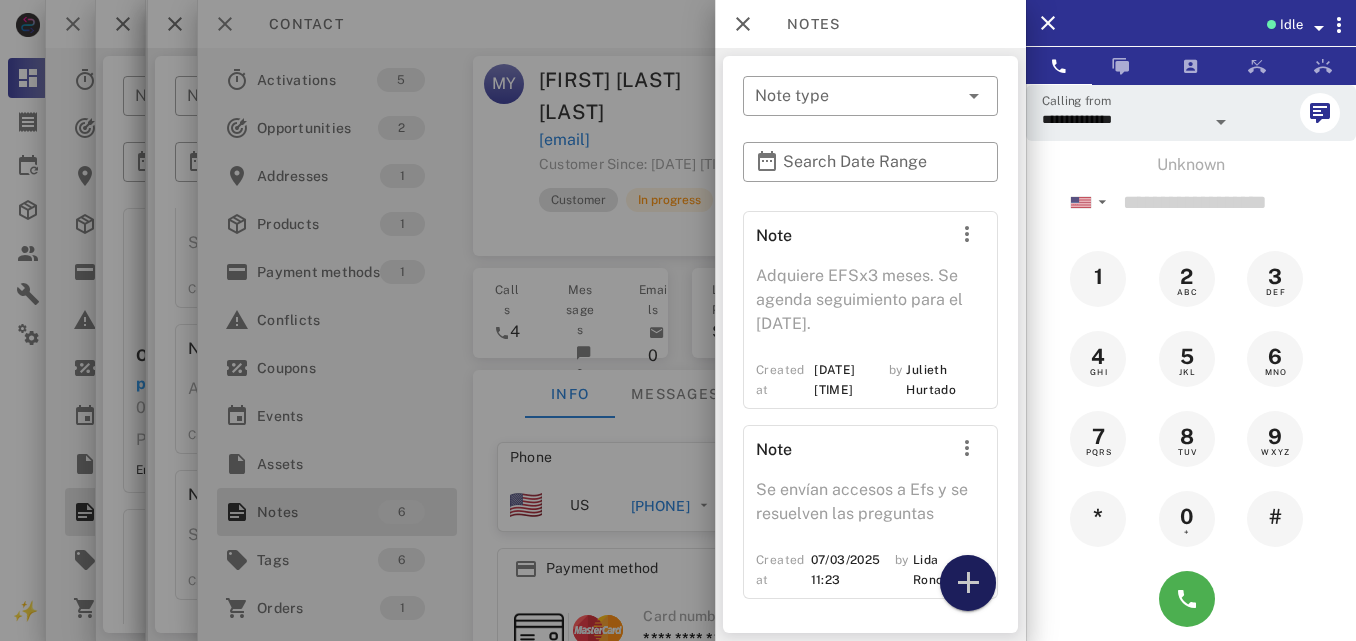 click at bounding box center (968, 583) 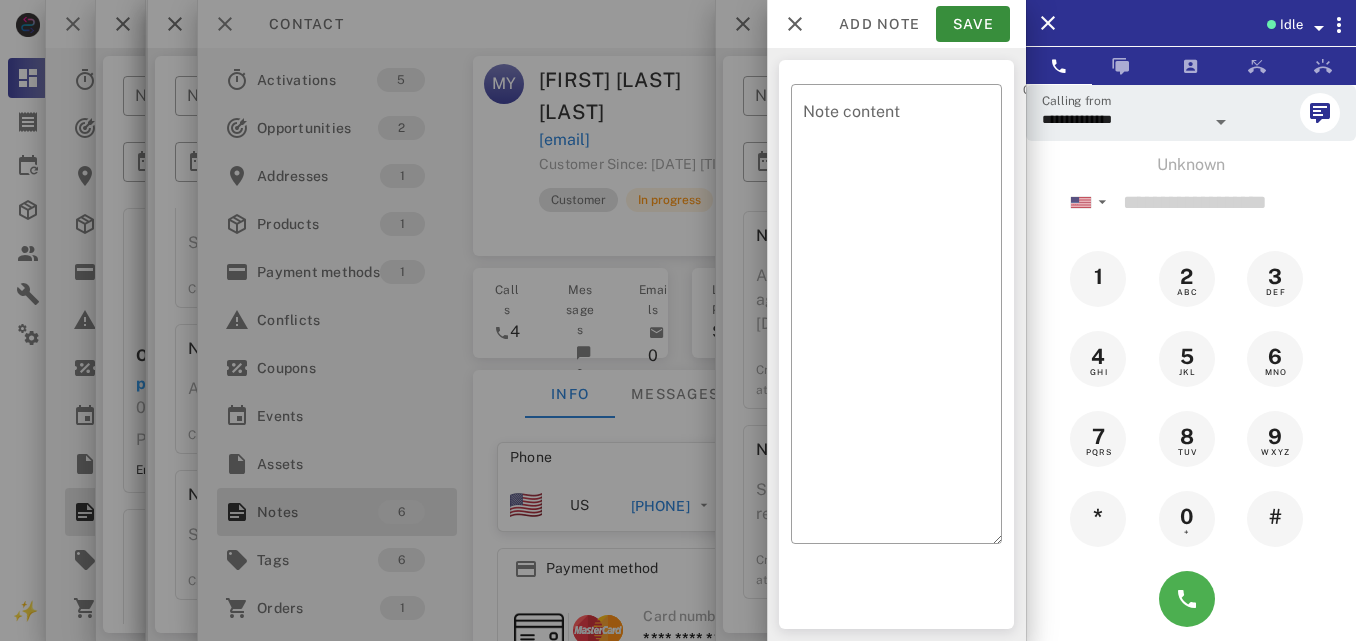 click on "Note content" at bounding box center (902, 319) 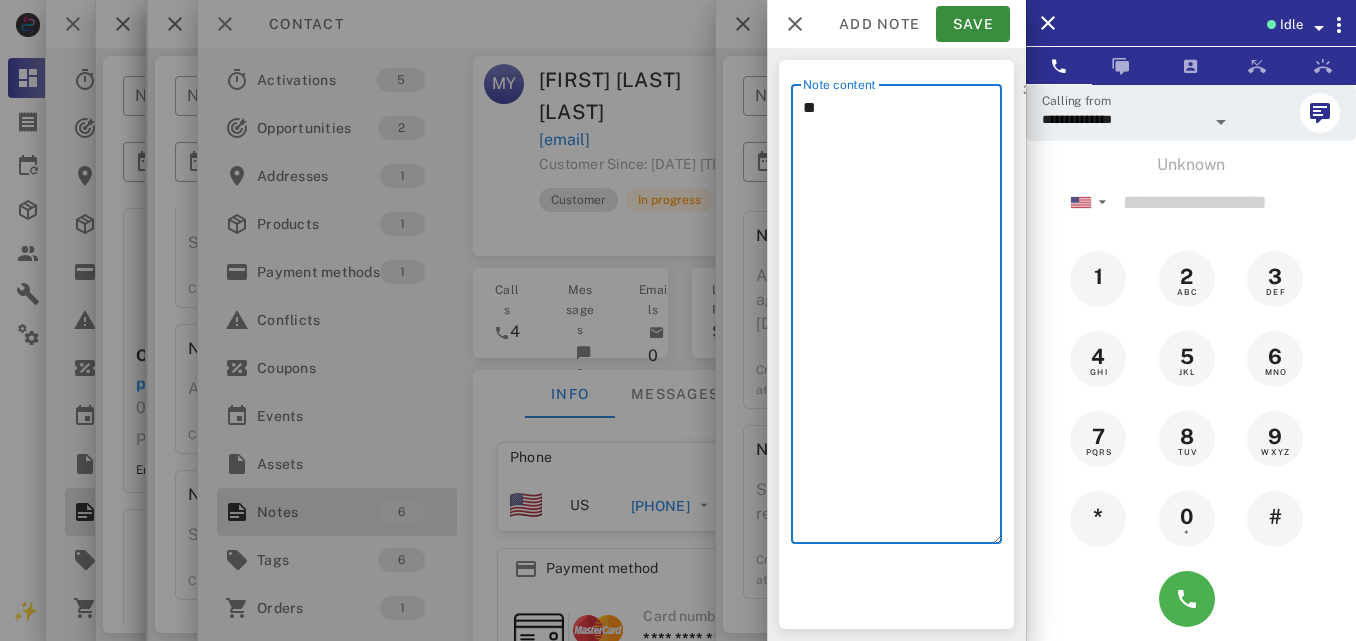 type on "*" 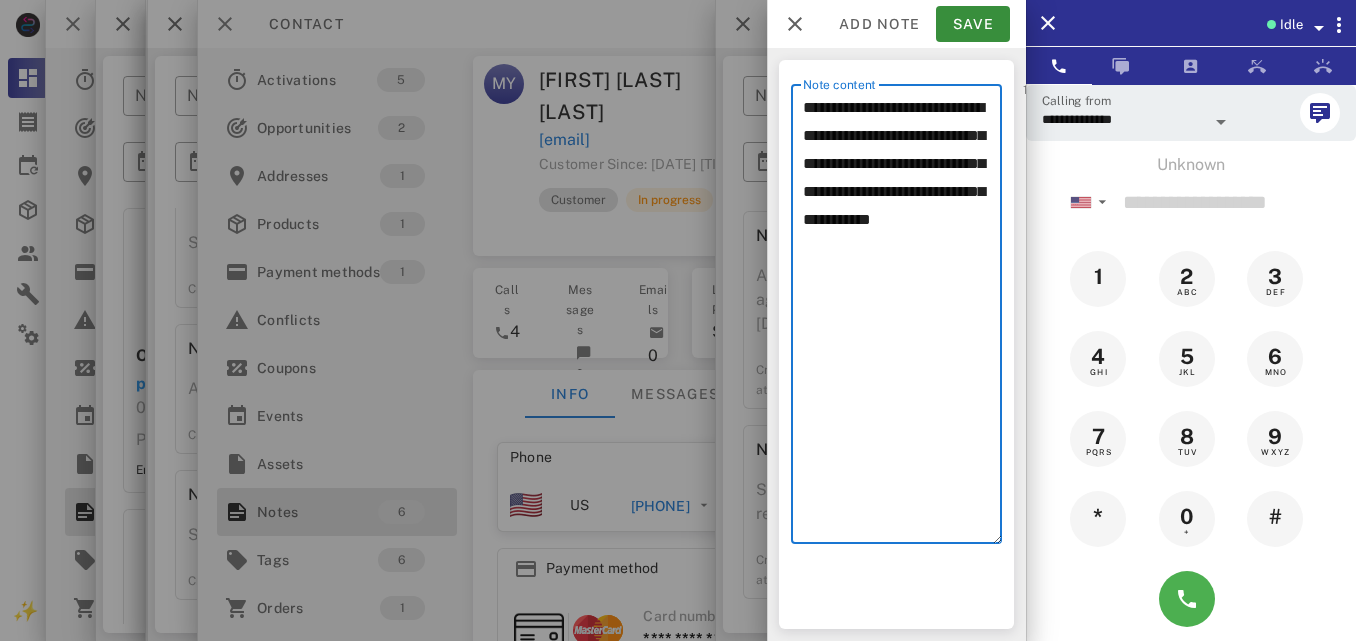 type on "**********" 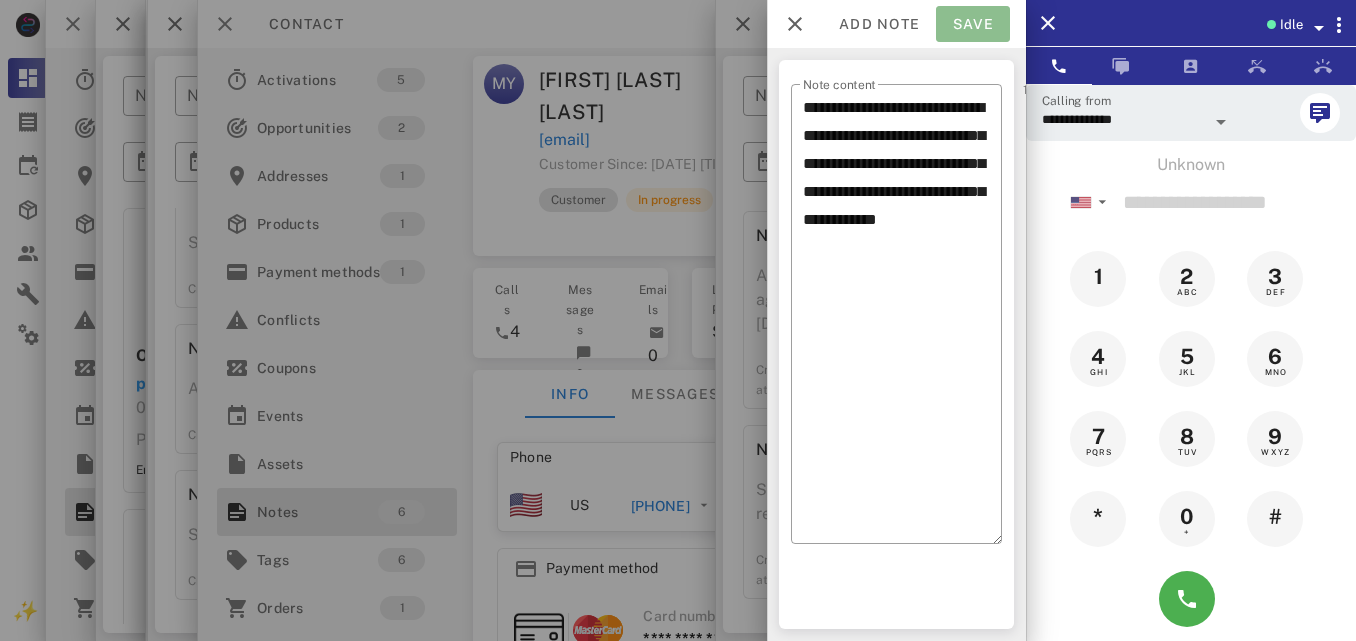click on "Save" at bounding box center [973, 24] 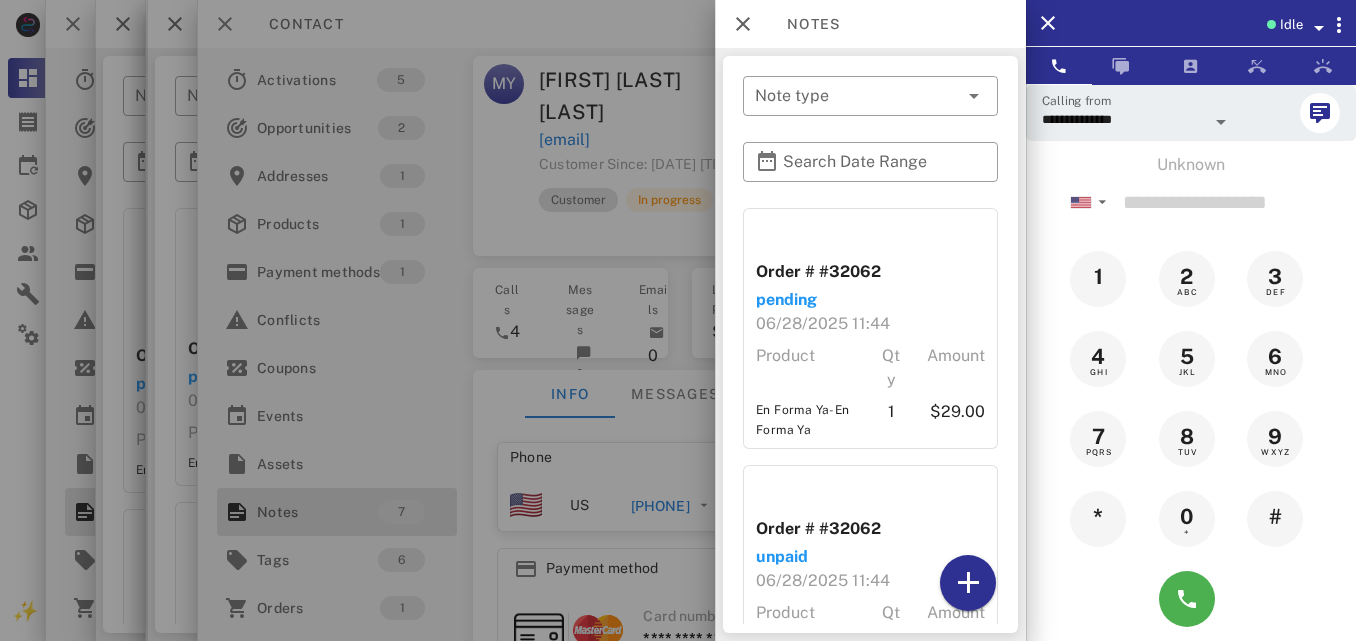 click at bounding box center (678, 320) 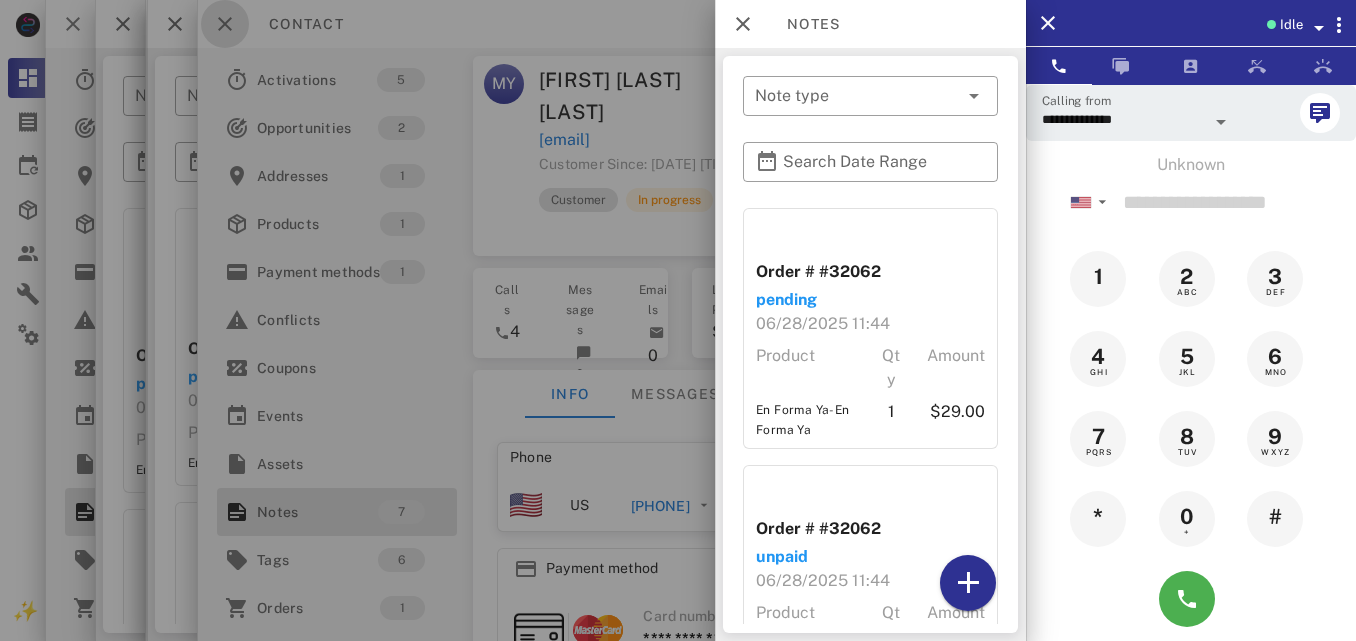 click at bounding box center (225, 24) 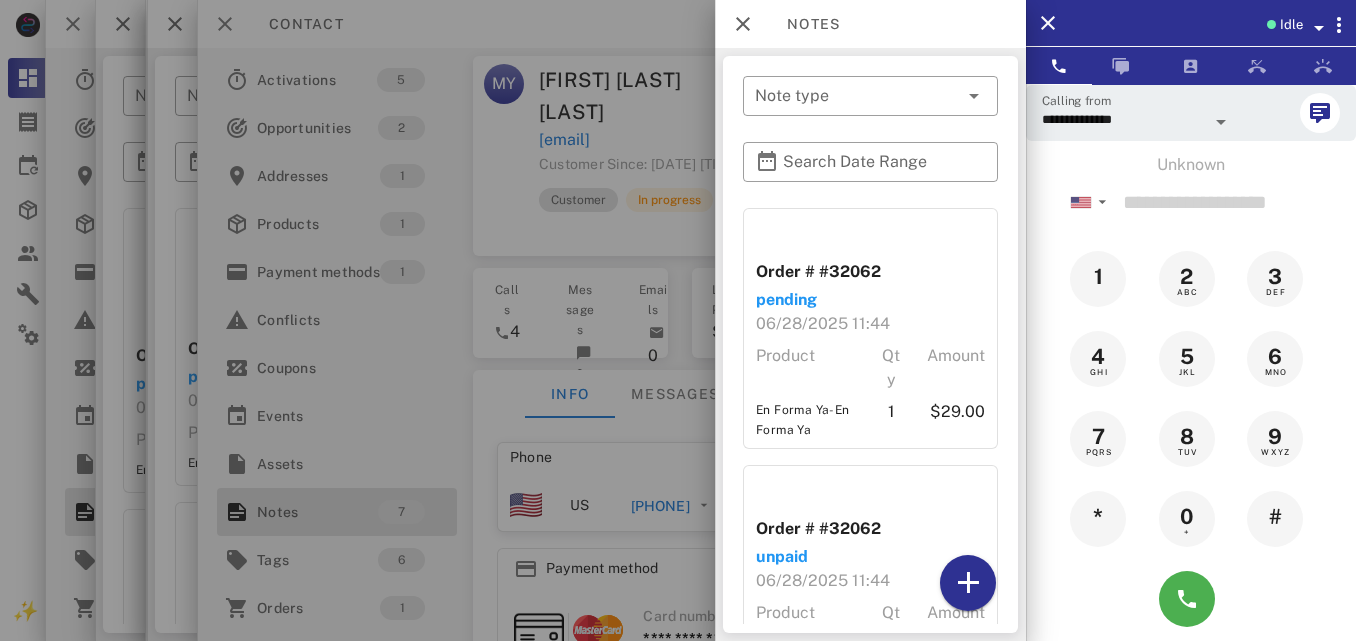 click on "Notes" at bounding box center [235, 24] 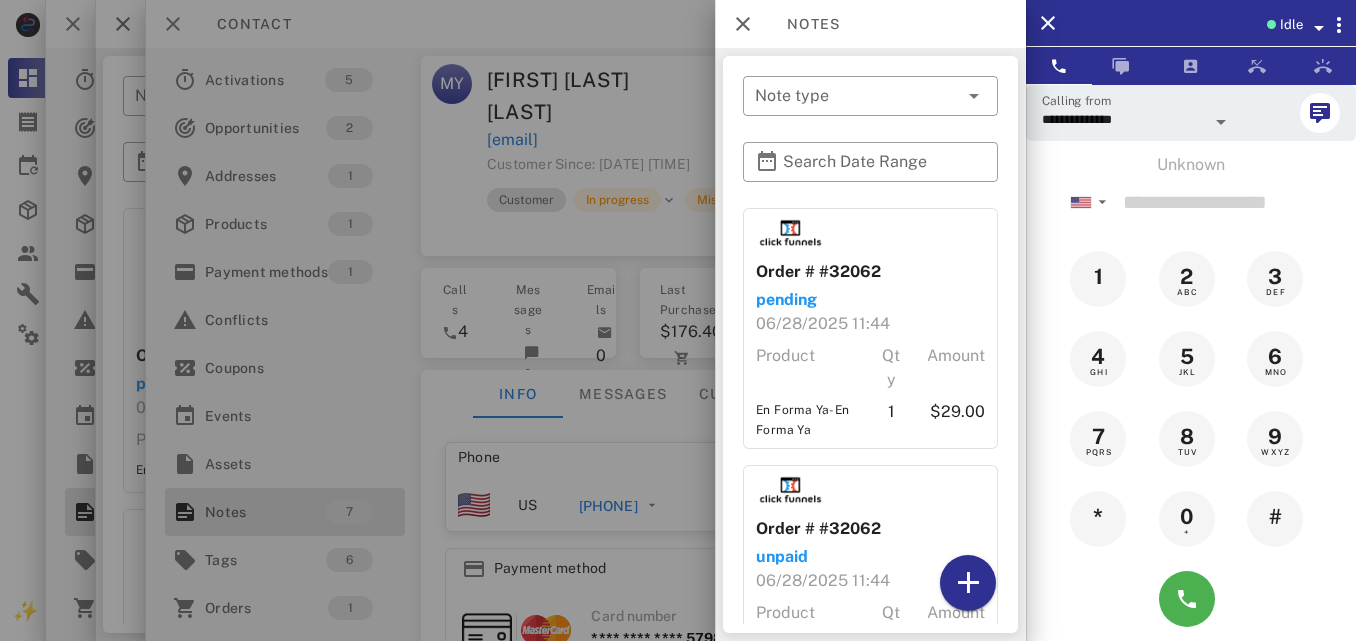 click at bounding box center (678, 320) 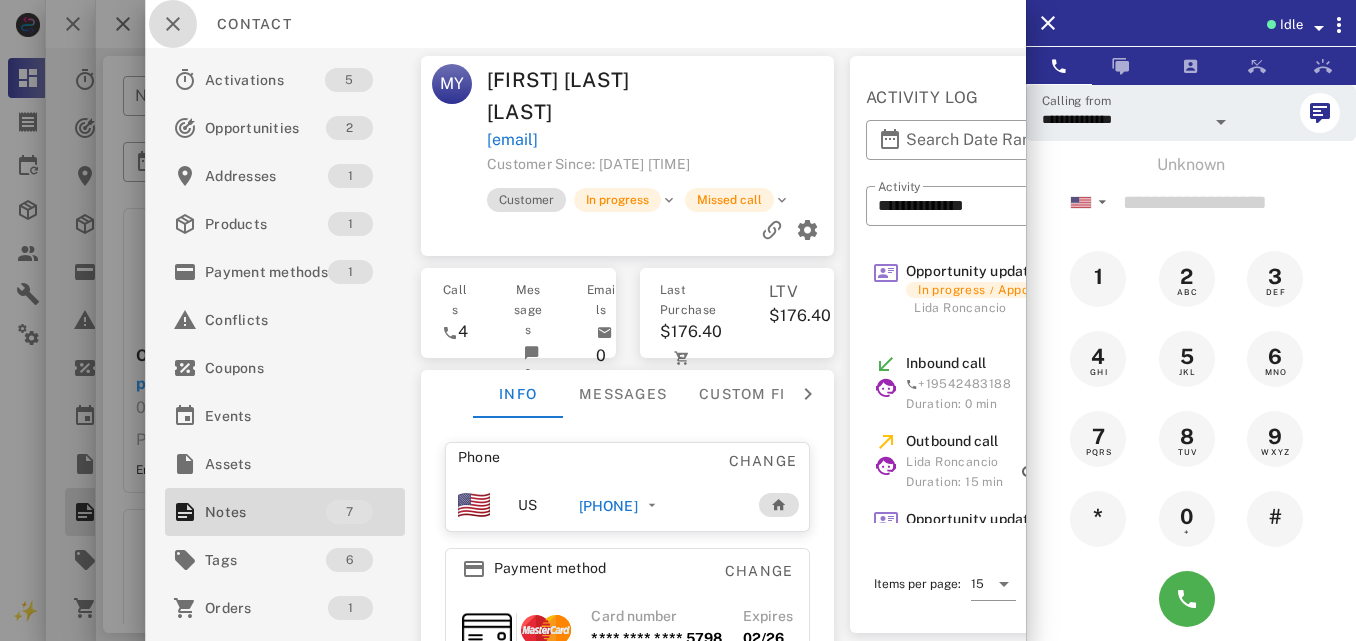 click at bounding box center [173, 24] 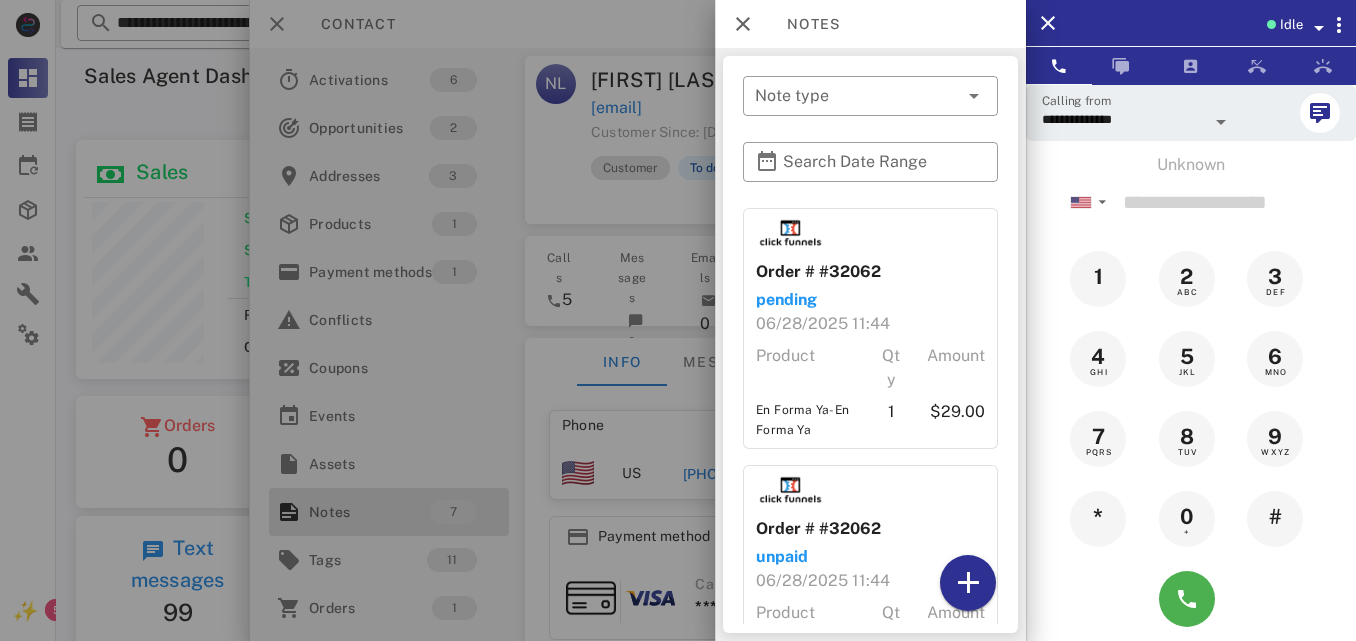 click at bounding box center [678, 320] 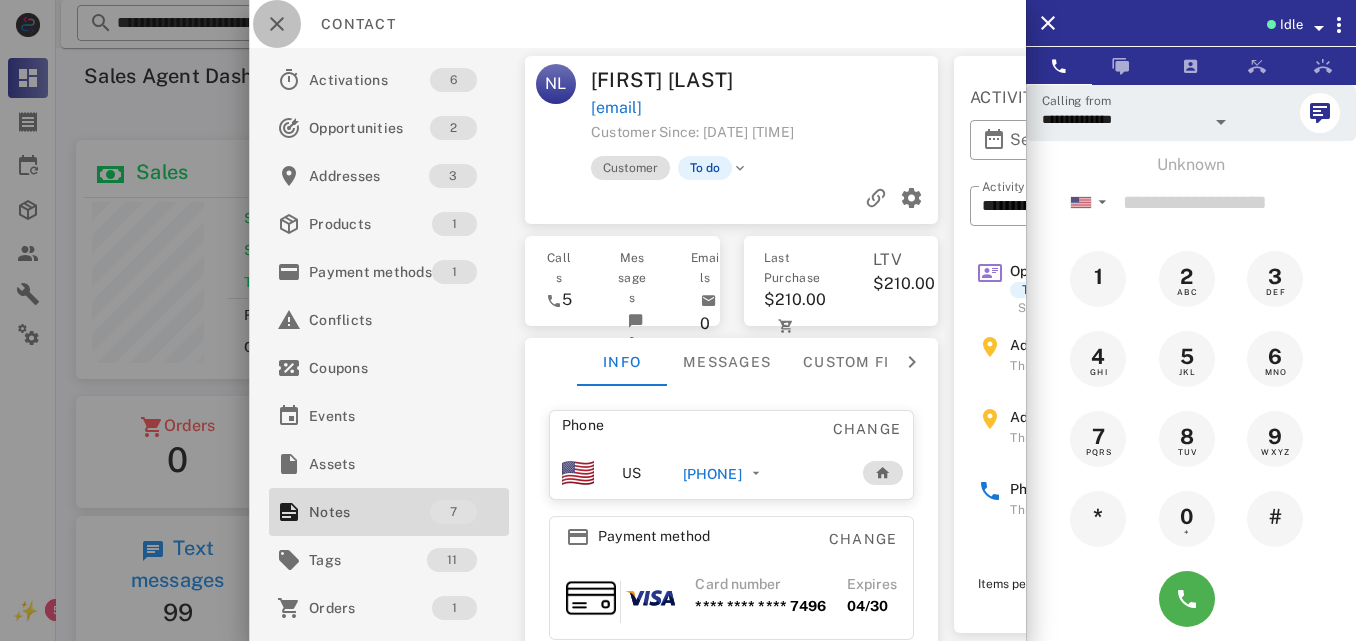 click at bounding box center (277, 24) 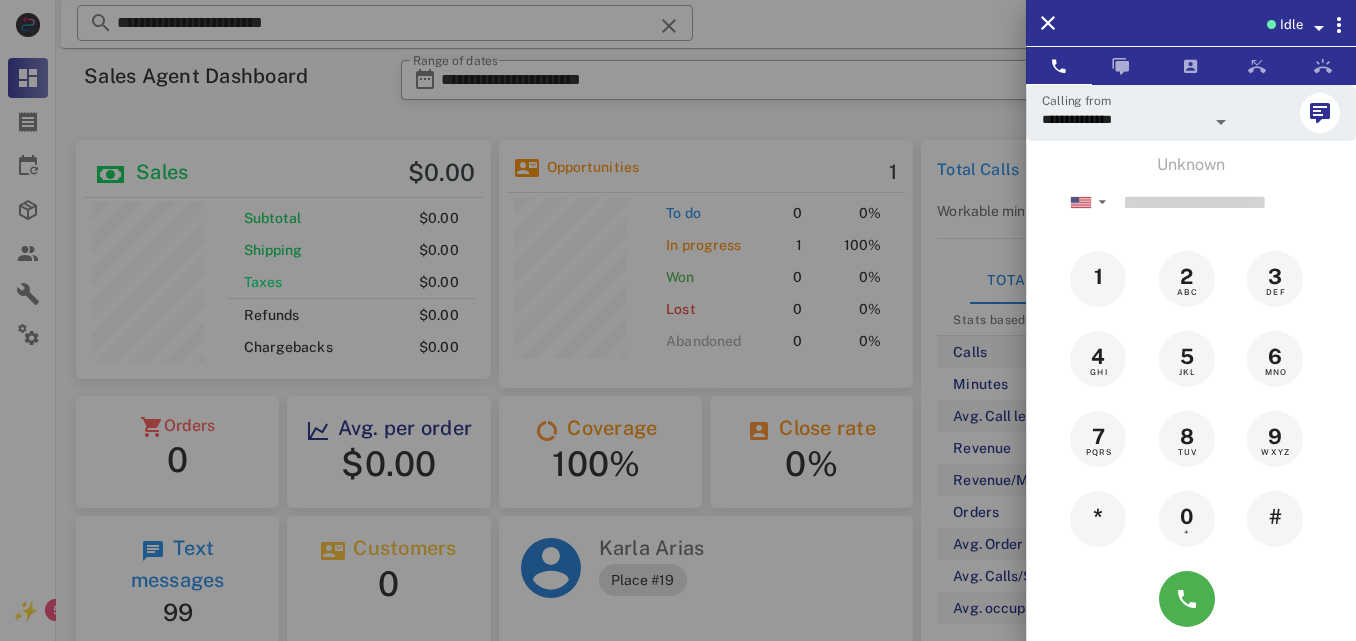 click at bounding box center [678, 320] 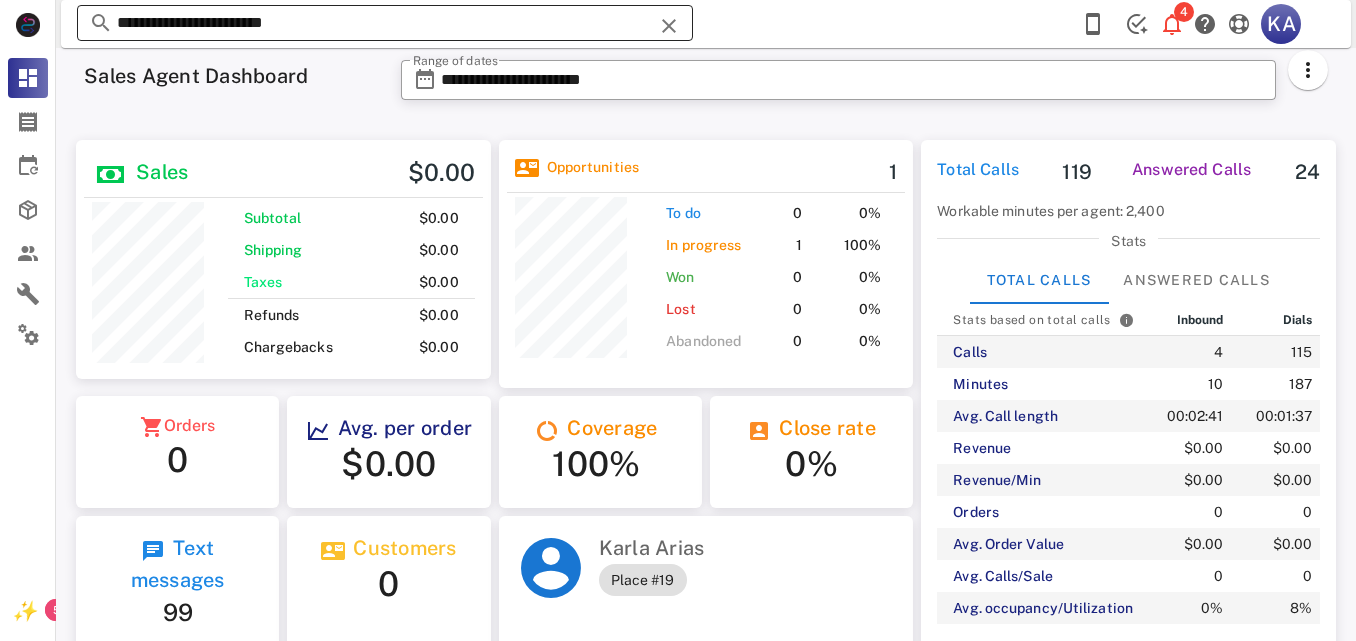 click at bounding box center [669, 26] 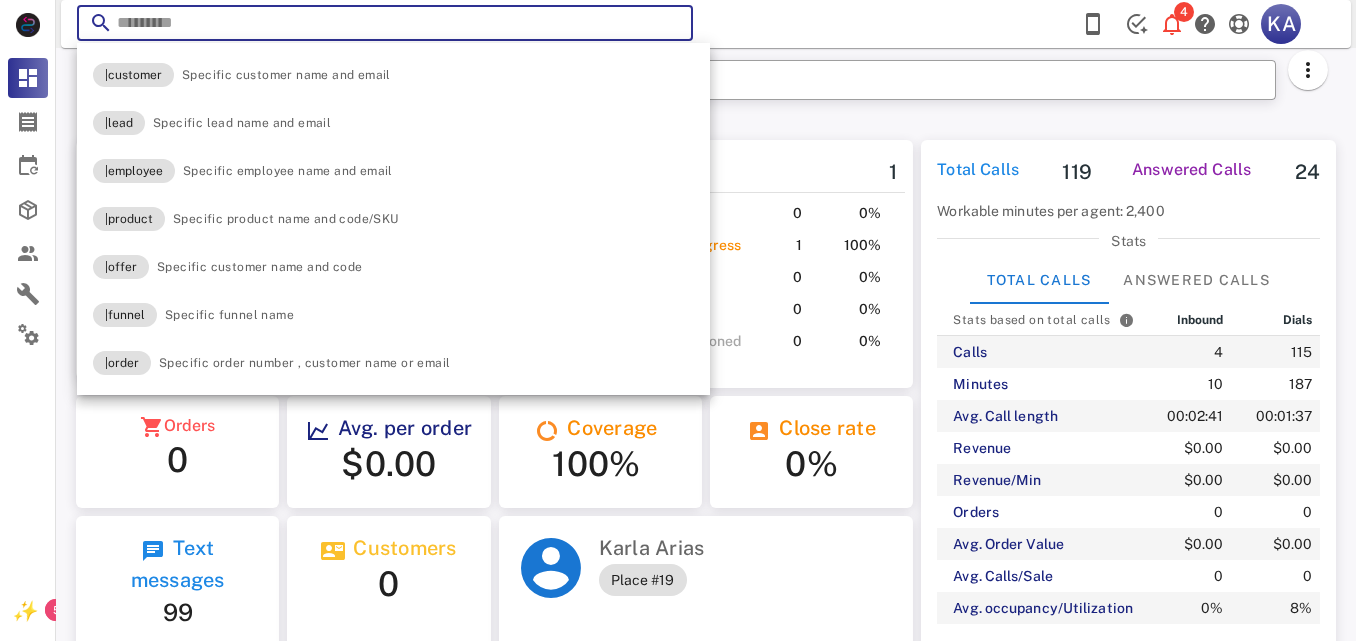paste on "**********" 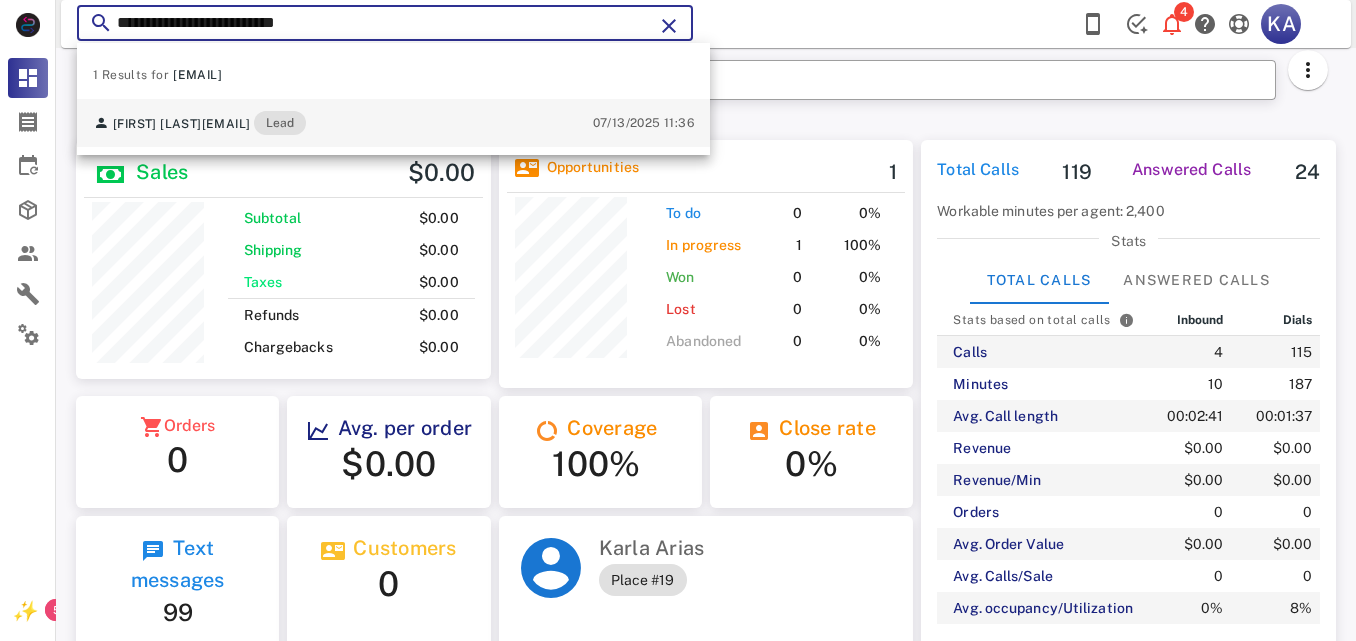 type on "**********" 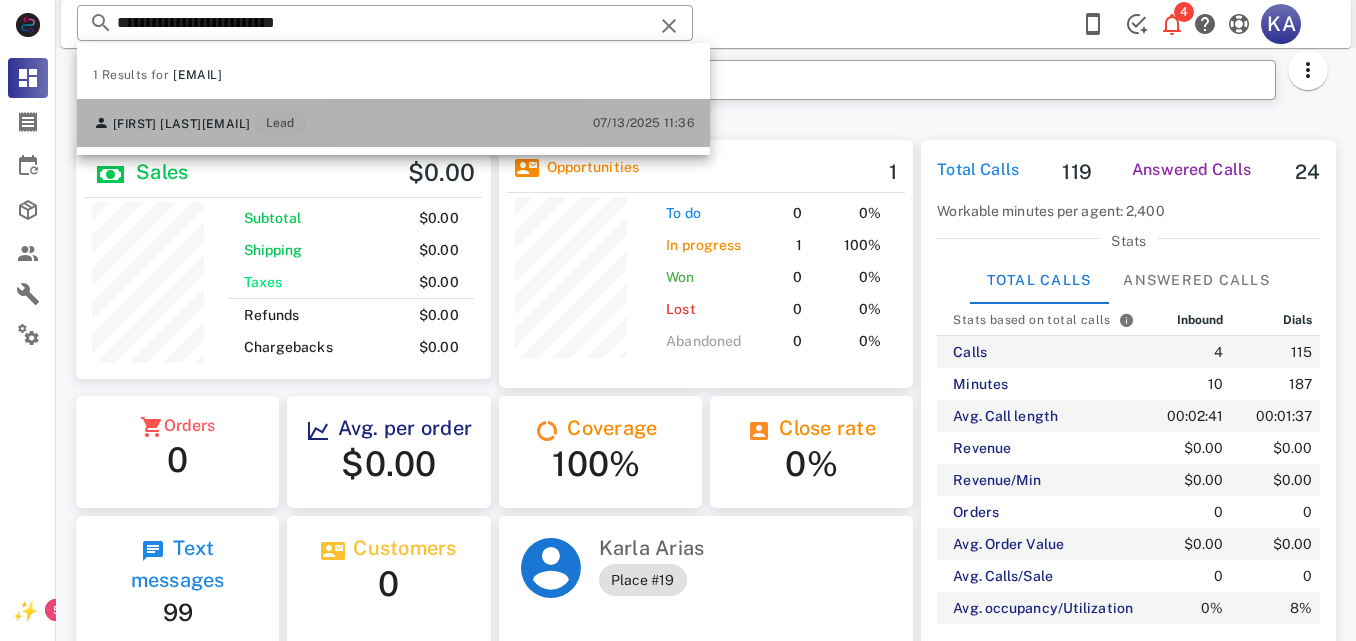 click on "Araceli Roman   araceliroman0225@gmail.com   Lead   07/13/2025 11:36" at bounding box center [393, 123] 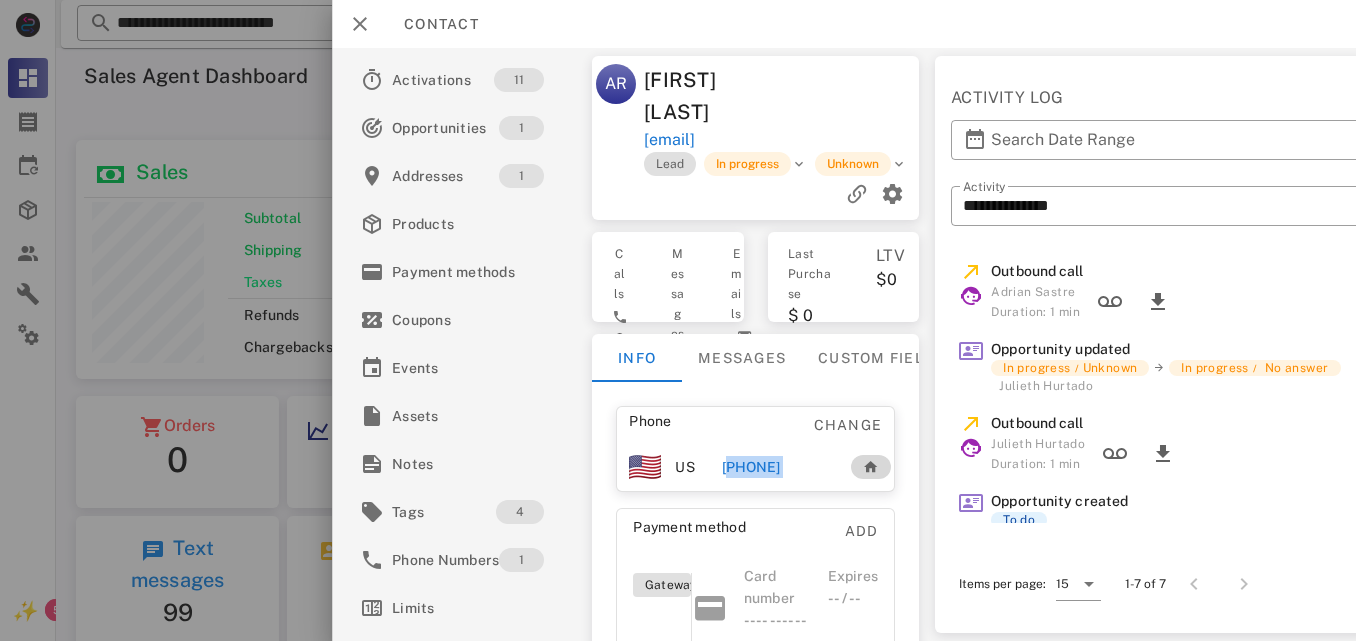 drag, startPoint x: 720, startPoint y: 468, endPoint x: 871, endPoint y: 469, distance: 151.00331 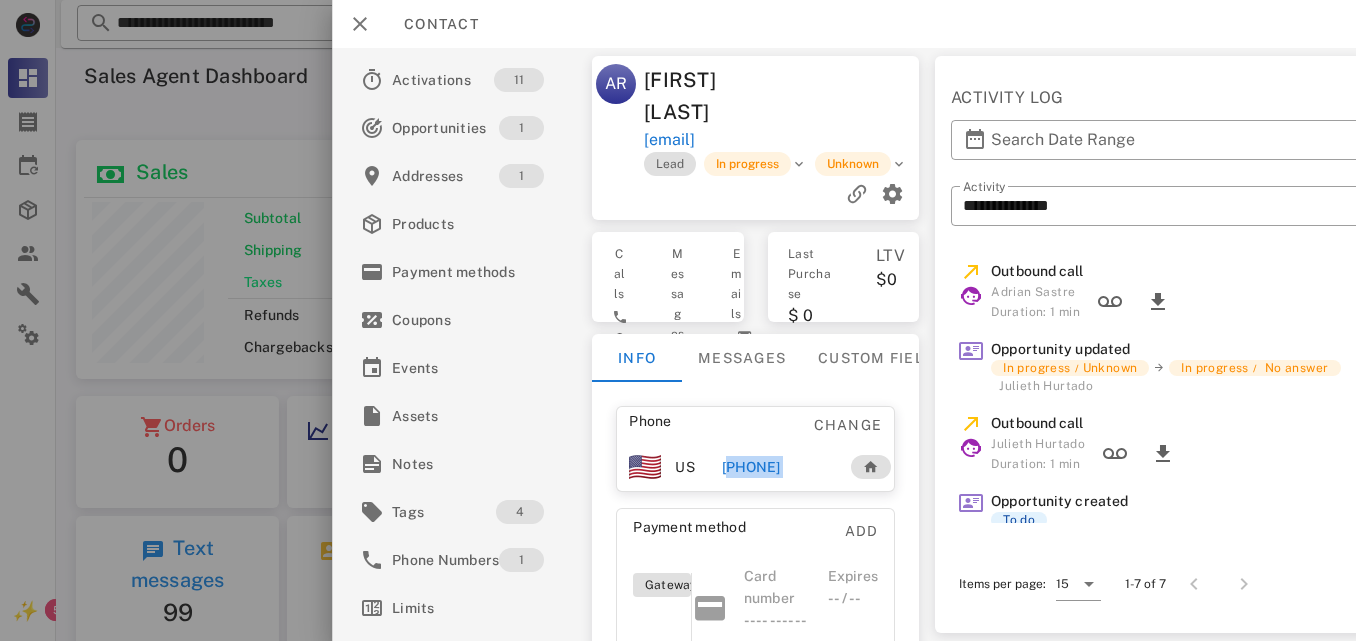 click on "Contact" at bounding box center (844, 24) 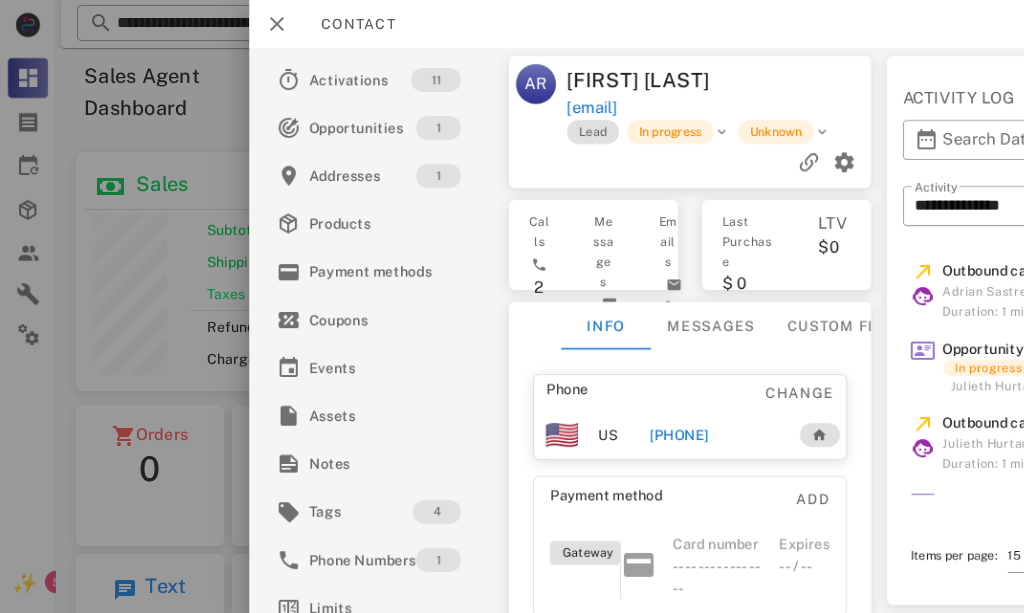 scroll, scrollTop: 999751, scrollLeft: 999696, axis: both 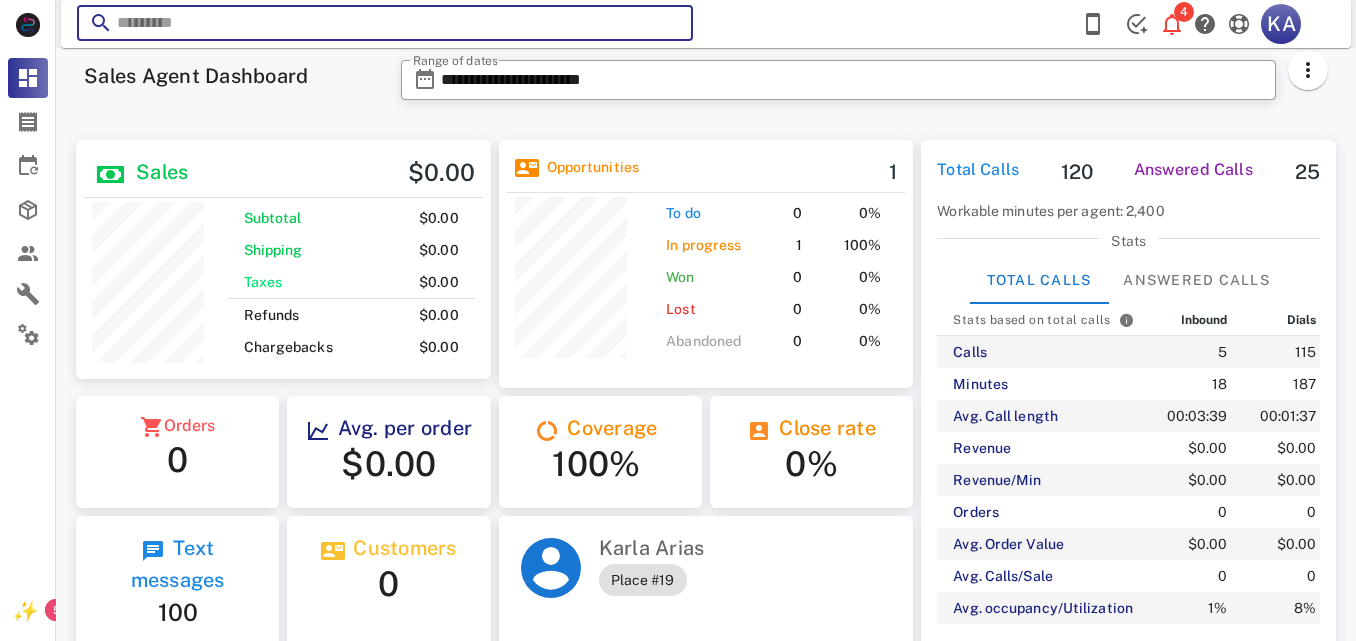 click at bounding box center [385, 23] 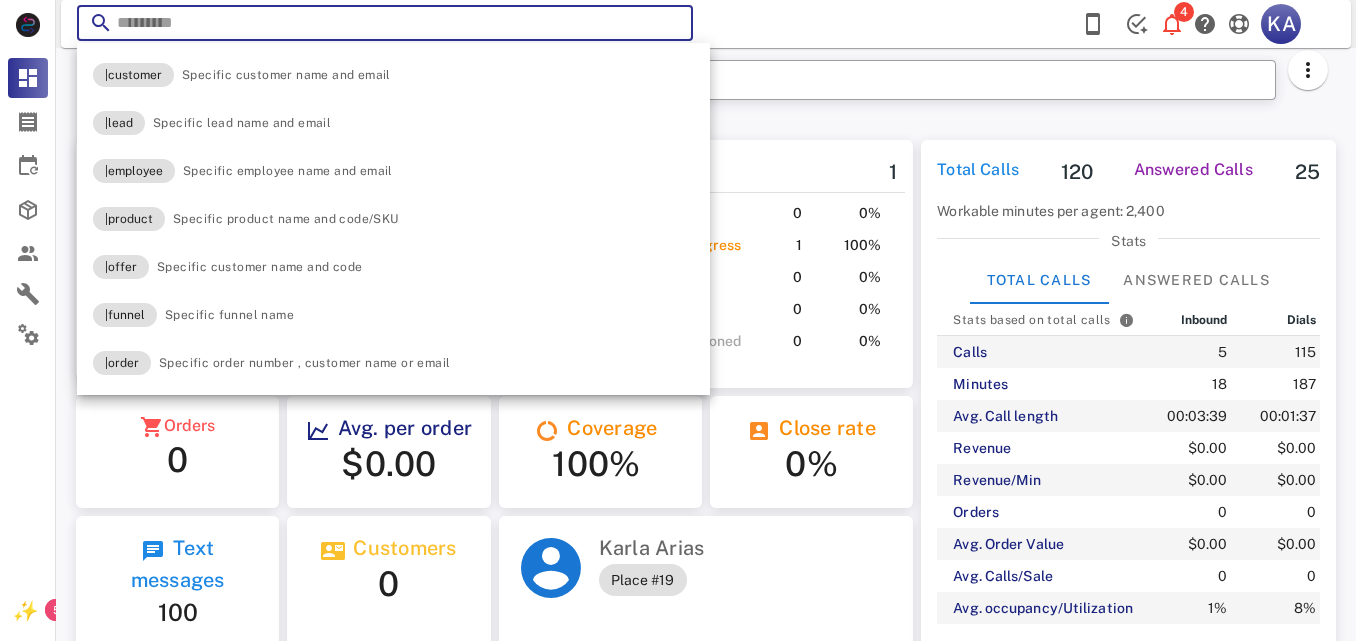 paste on "**********" 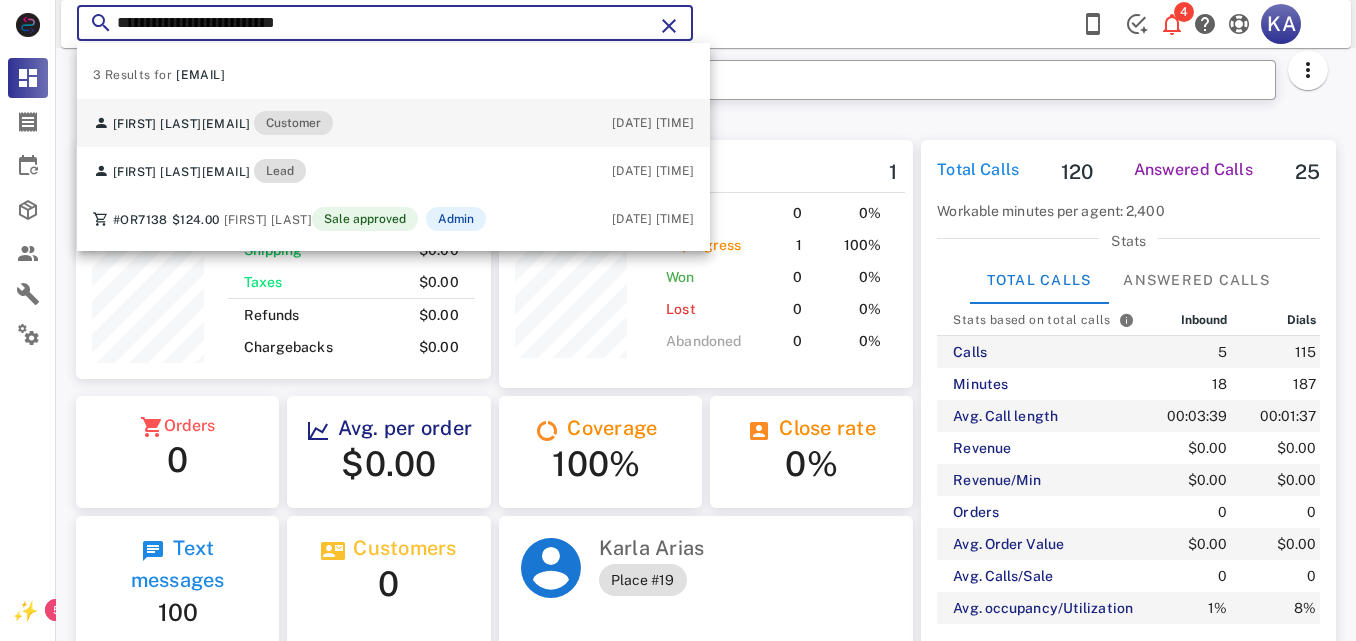 type on "**********" 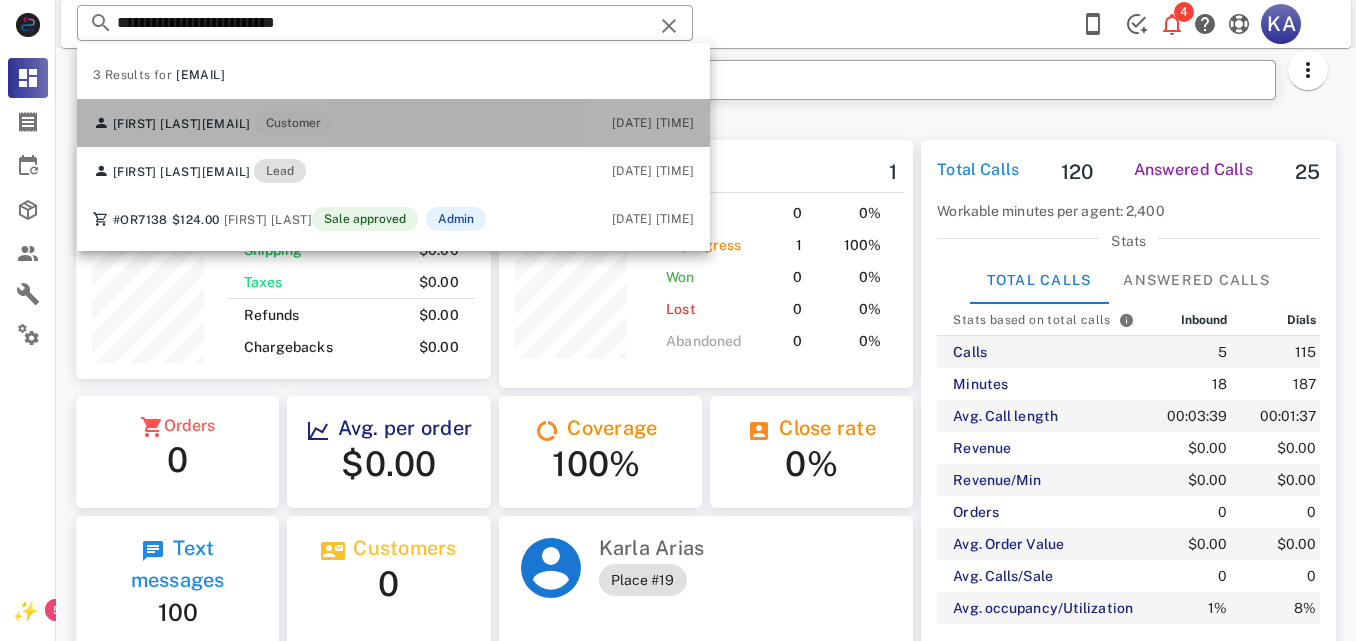 click on "eugeniatrevino13@gmail.com" at bounding box center (226, 124) 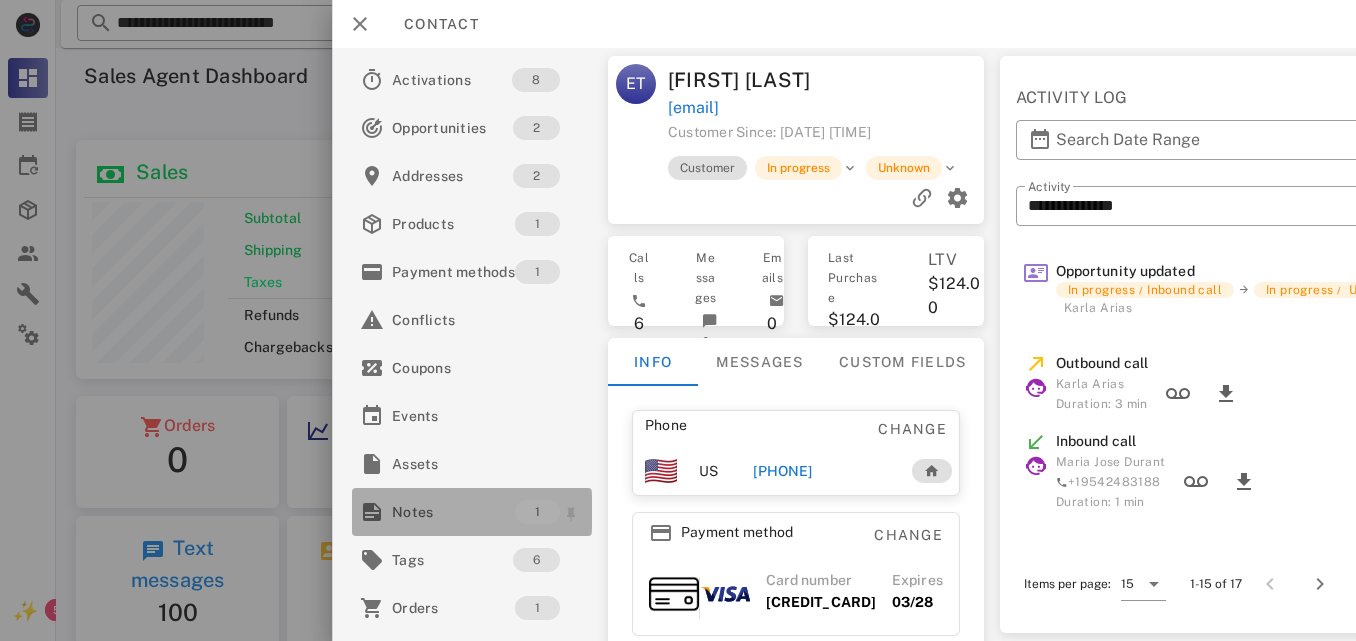 click on "Notes" at bounding box center [453, 512] 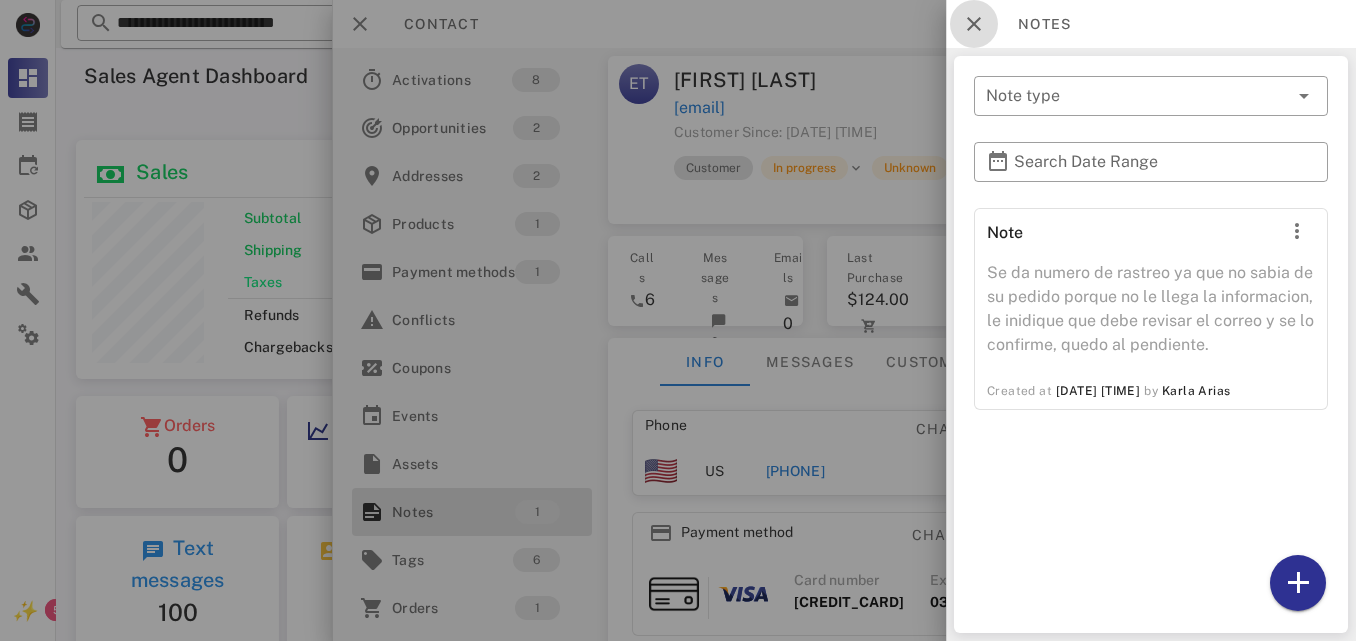 click at bounding box center [974, 24] 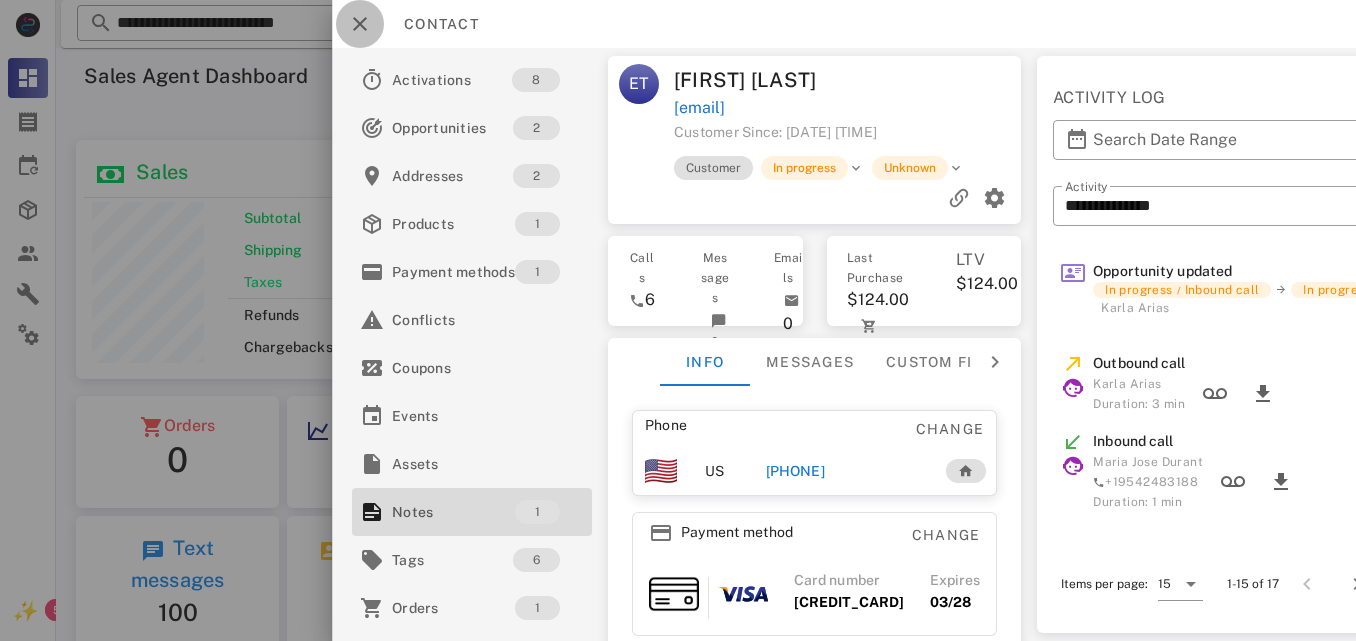 click at bounding box center (360, 24) 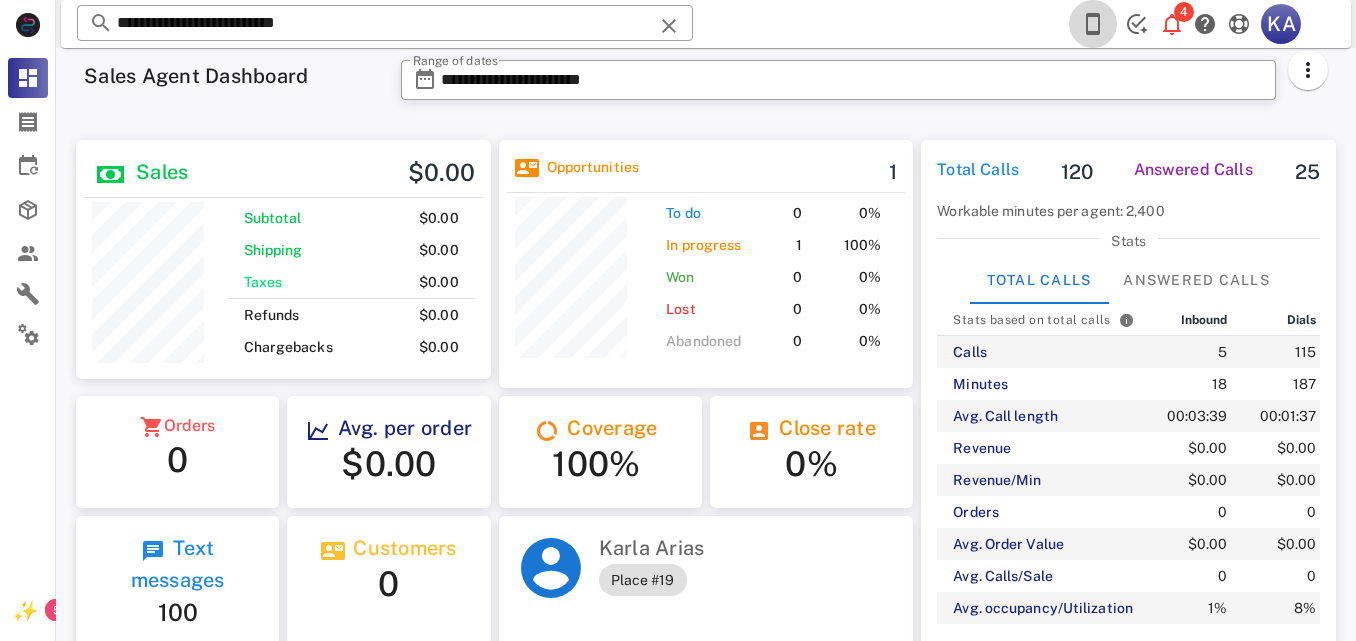click at bounding box center (1093, 24) 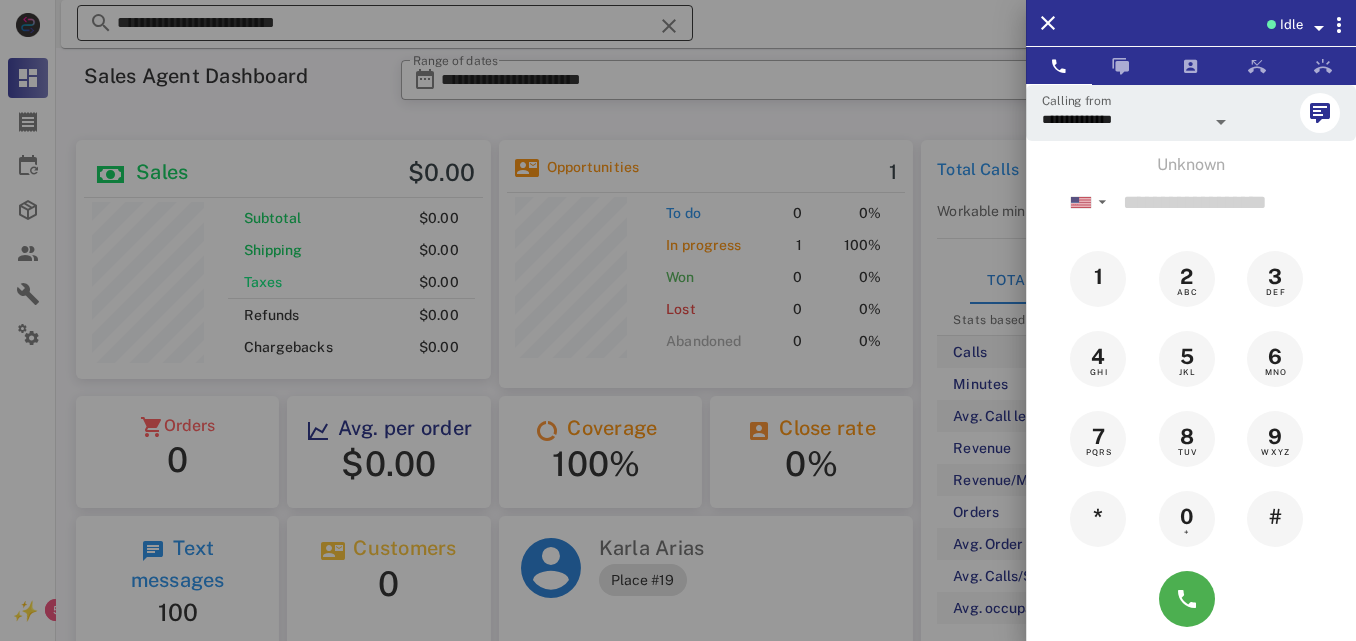 click at bounding box center (678, 320) 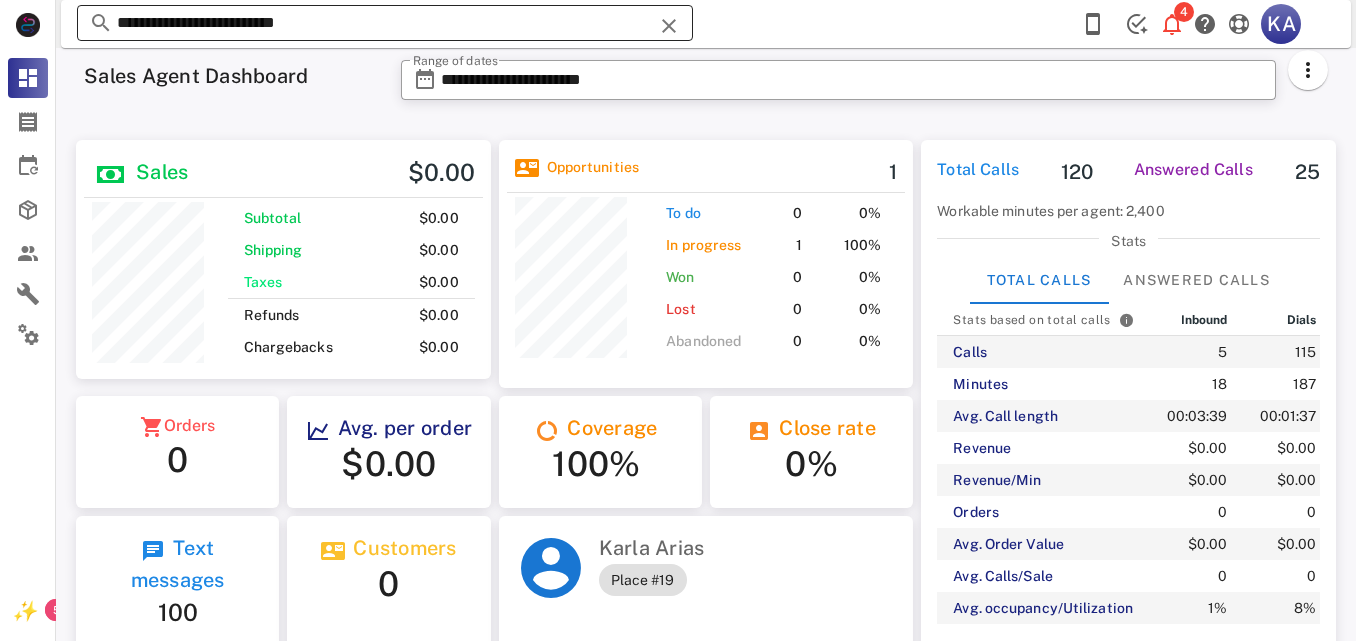 click at bounding box center (669, 26) 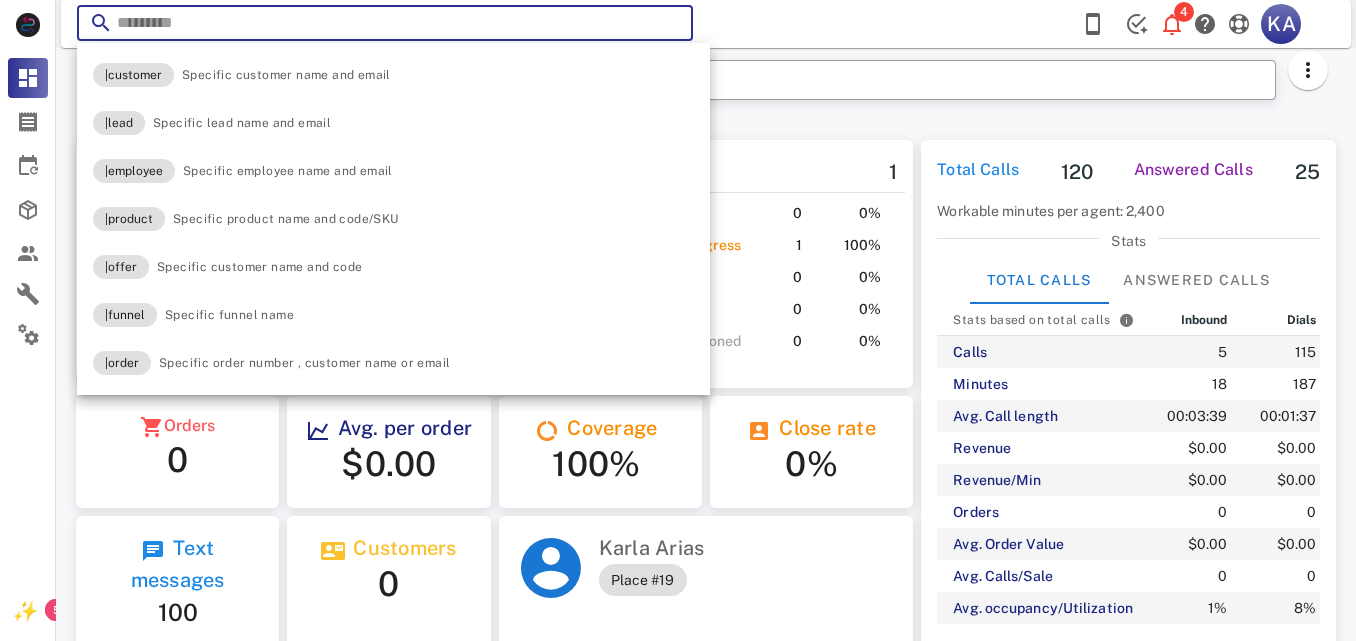 paste on "**********" 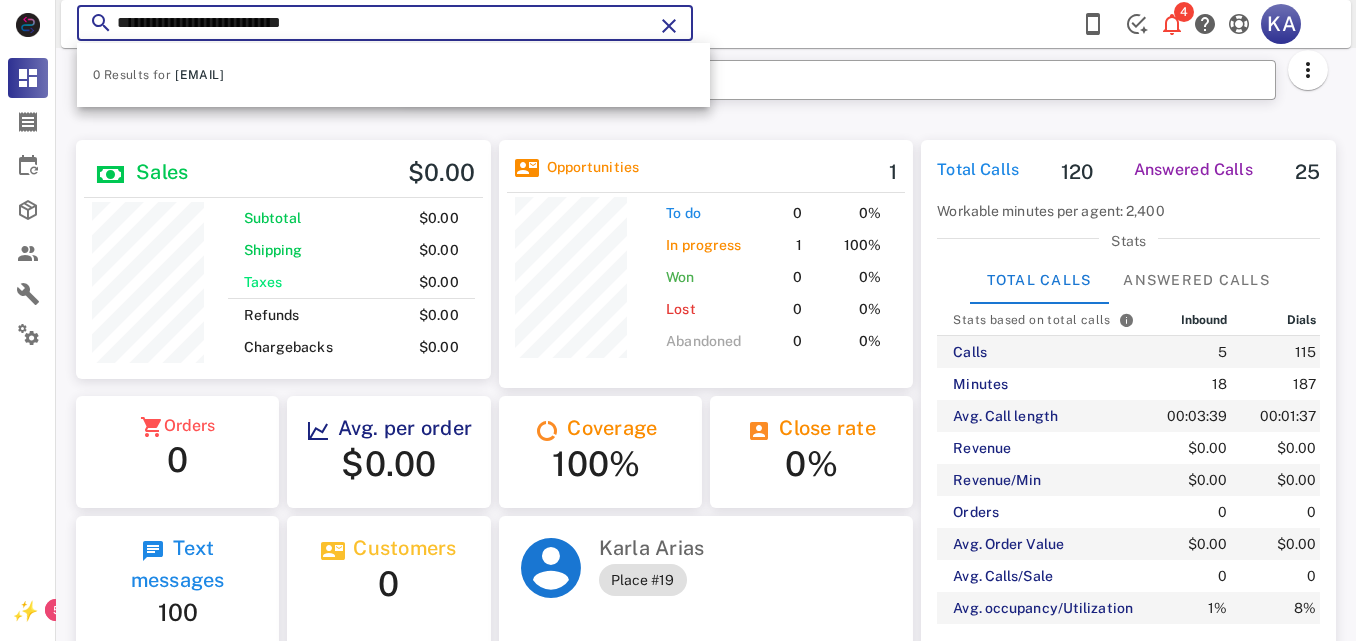 type on "**********" 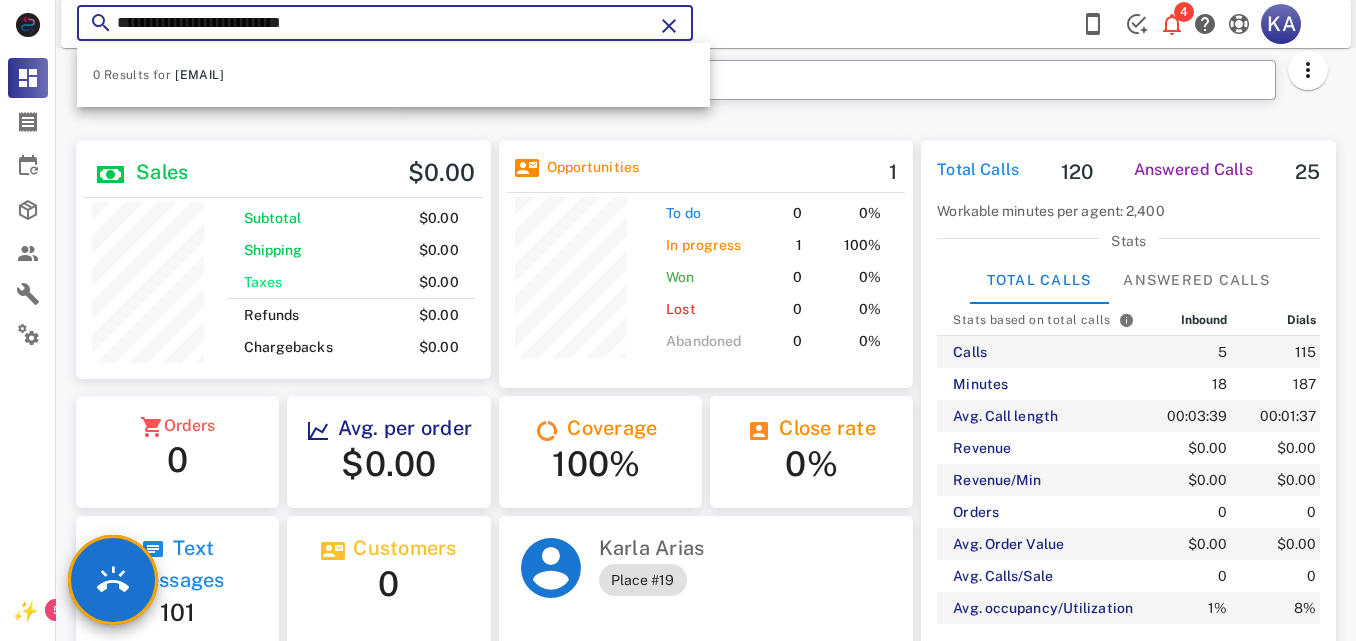 scroll, scrollTop: 999746, scrollLeft: 999585, axis: both 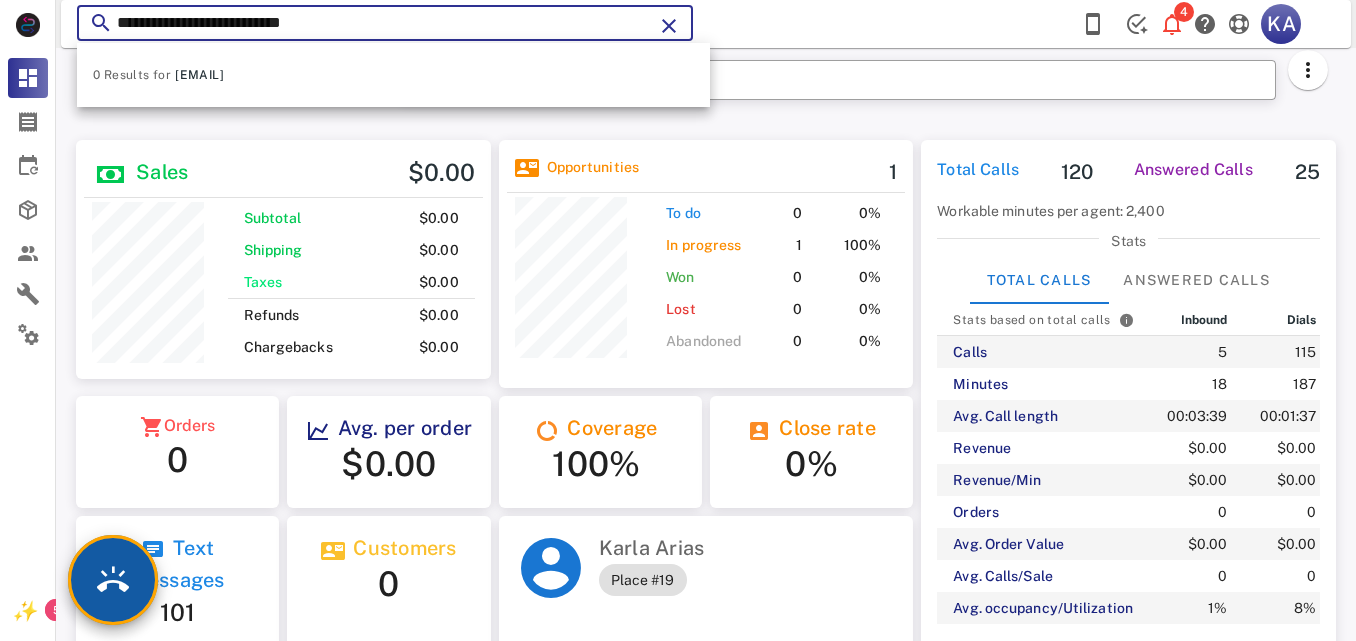 click at bounding box center [113, 580] 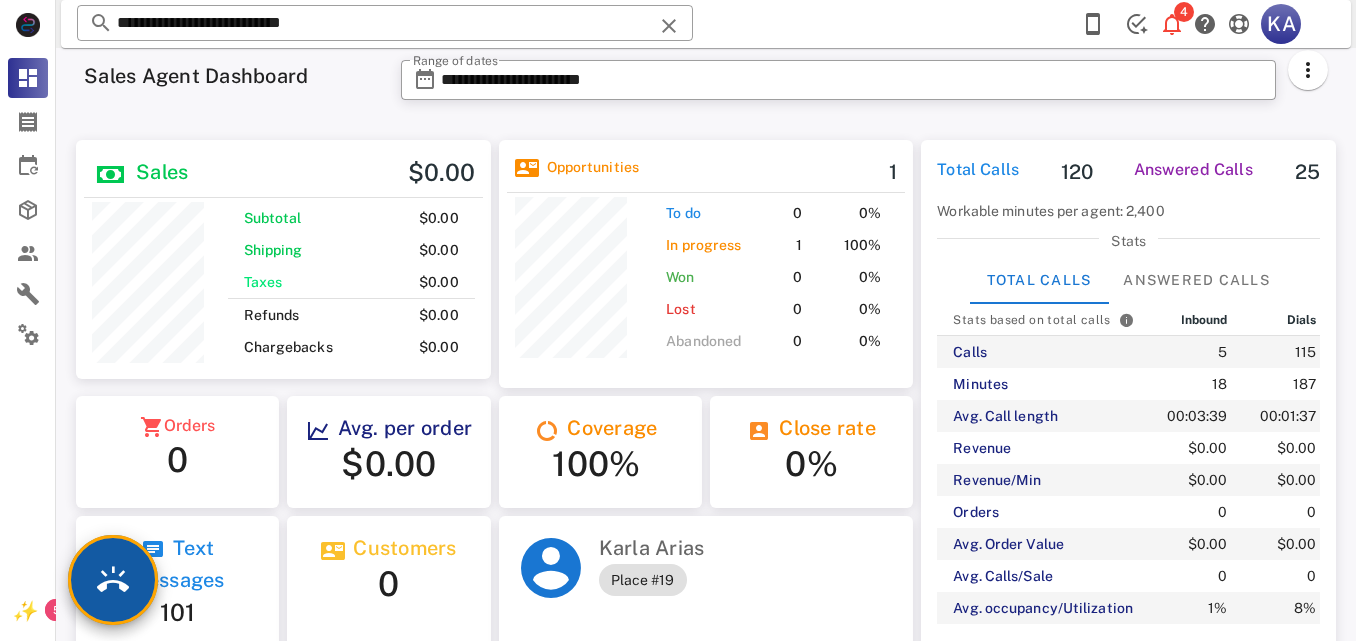 click at bounding box center (113, 580) 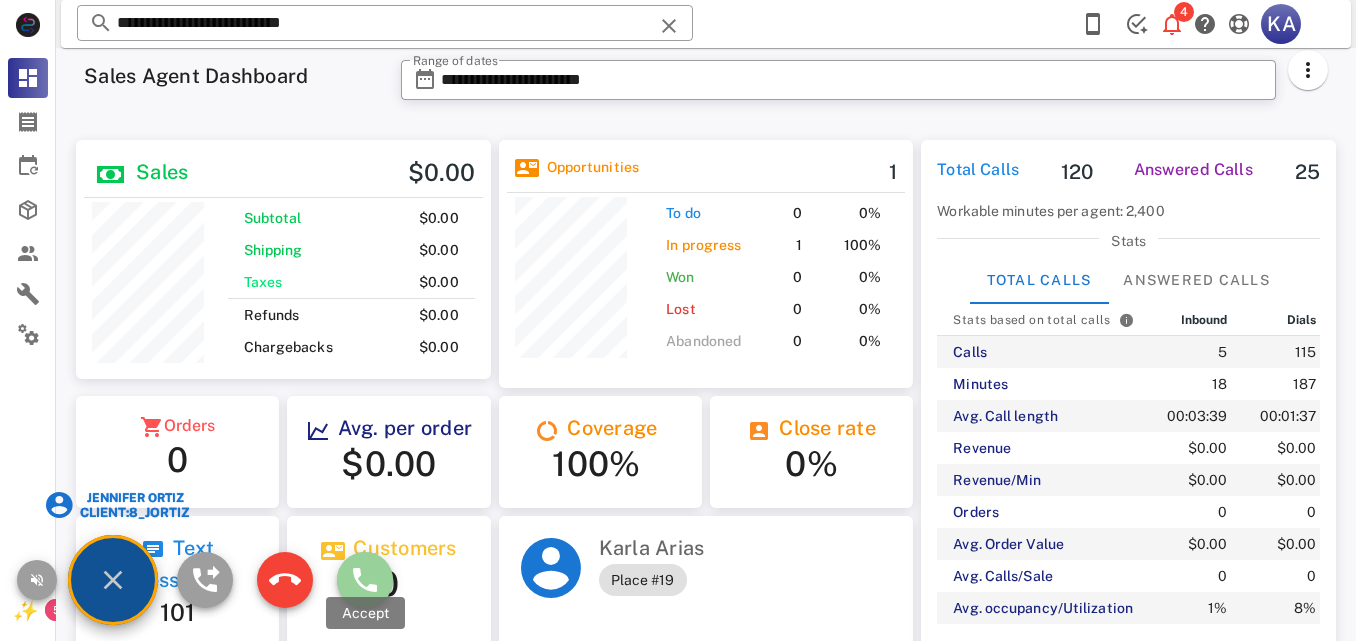 click at bounding box center [365, 580] 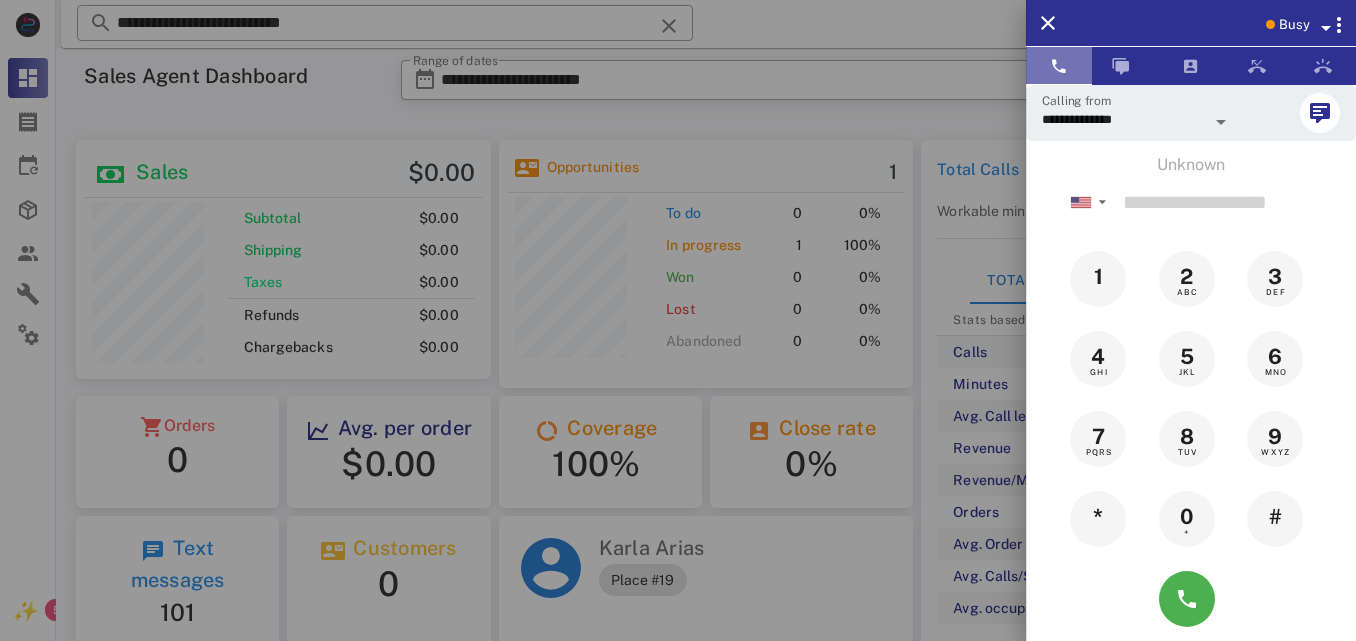 click at bounding box center (1059, 66) 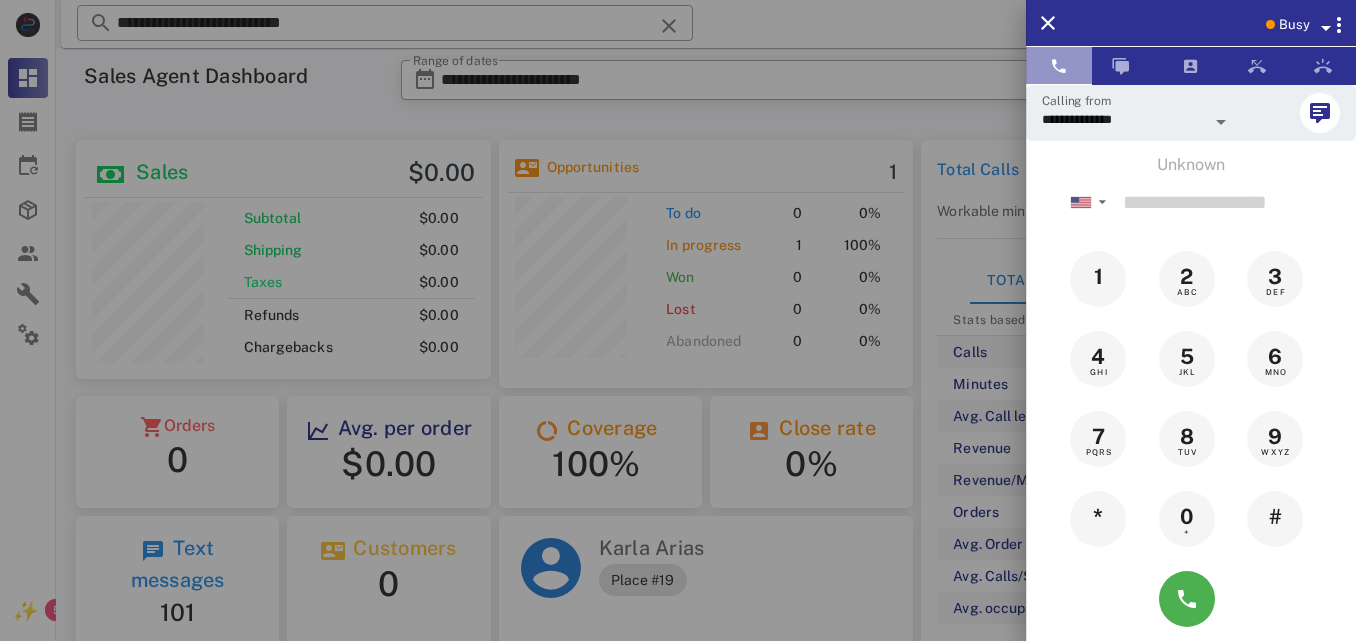 click at bounding box center (1059, 66) 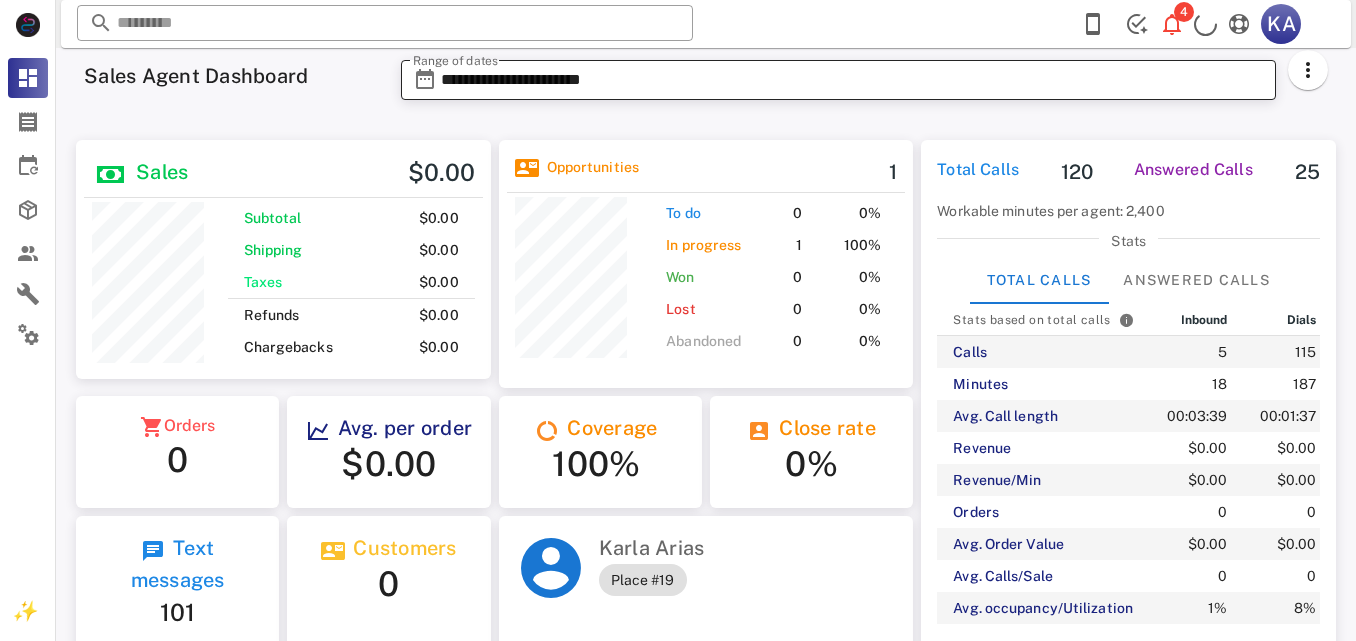 scroll, scrollTop: 0, scrollLeft: 0, axis: both 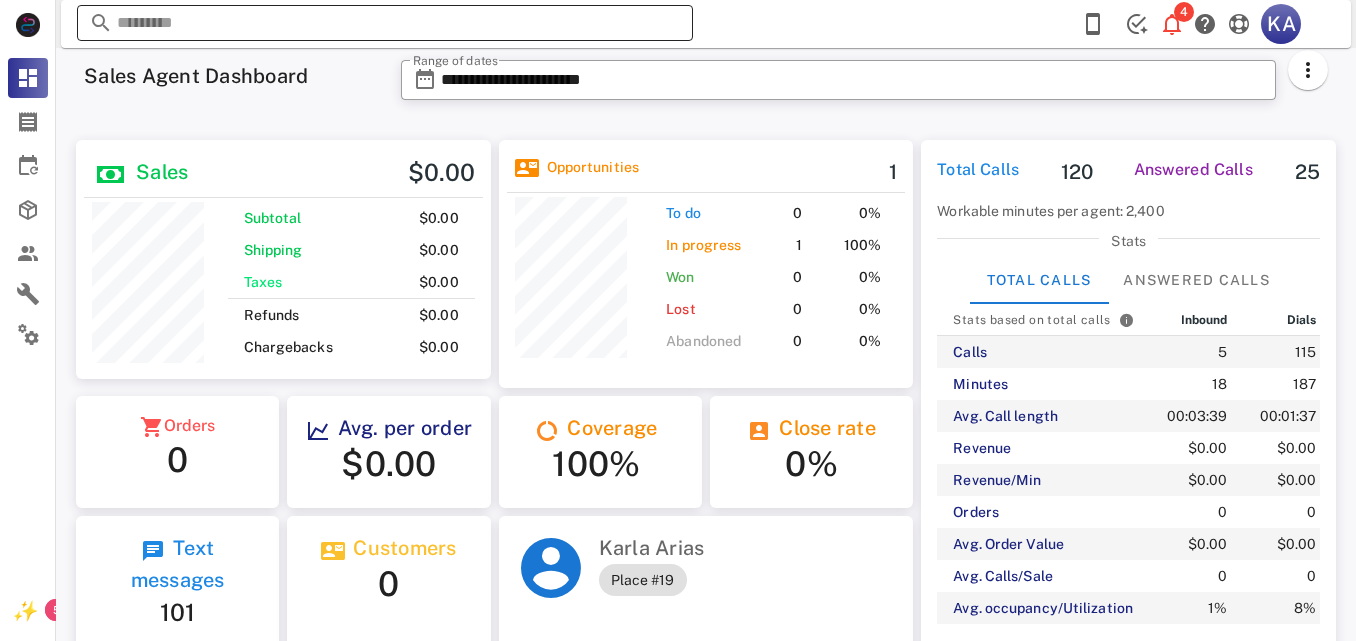 click at bounding box center [385, 23] 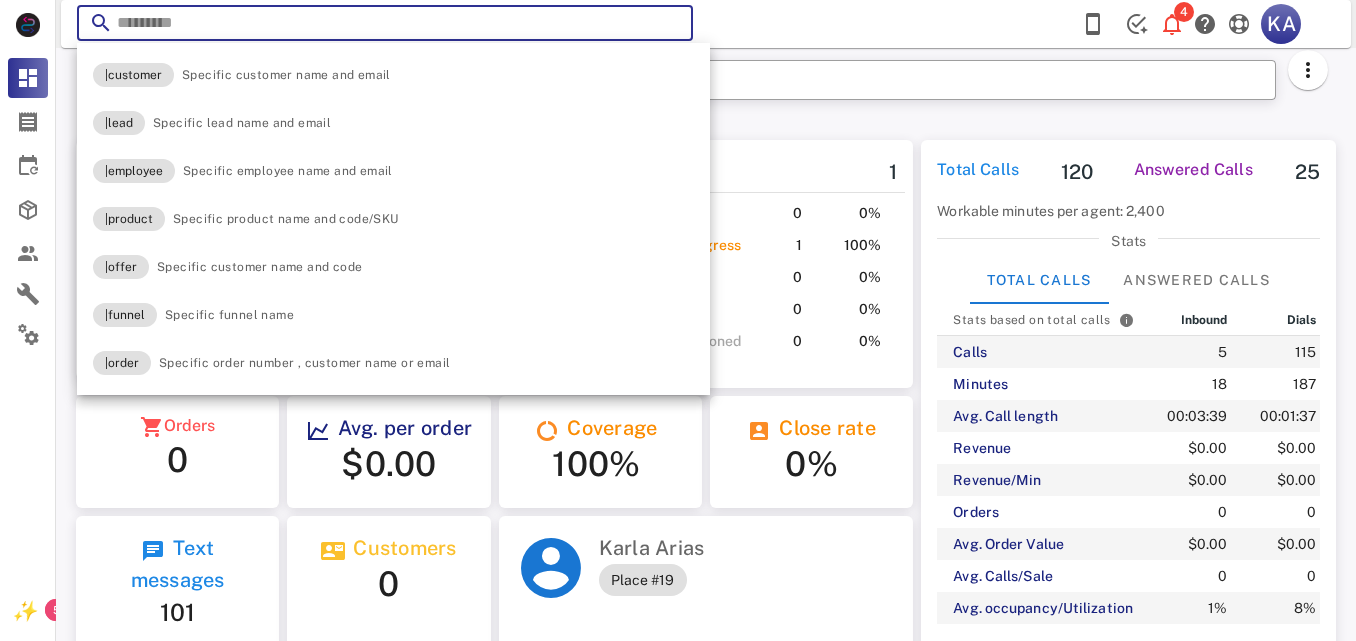 paste on "**********" 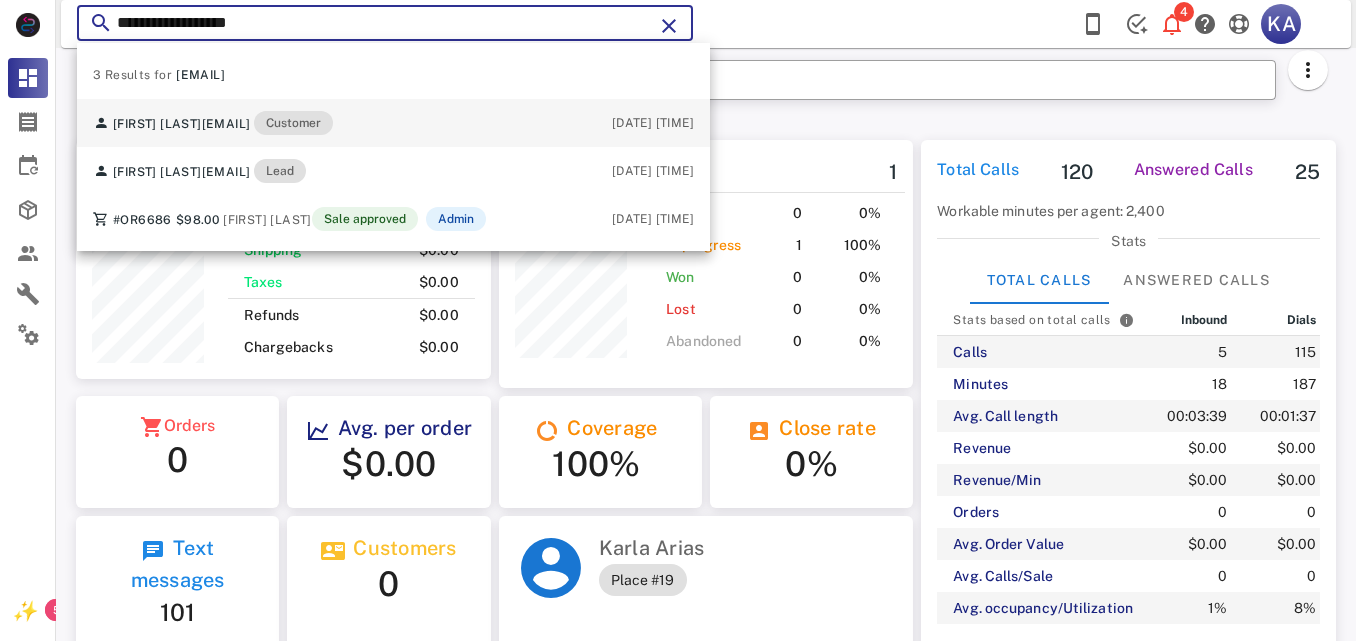 type on "**********" 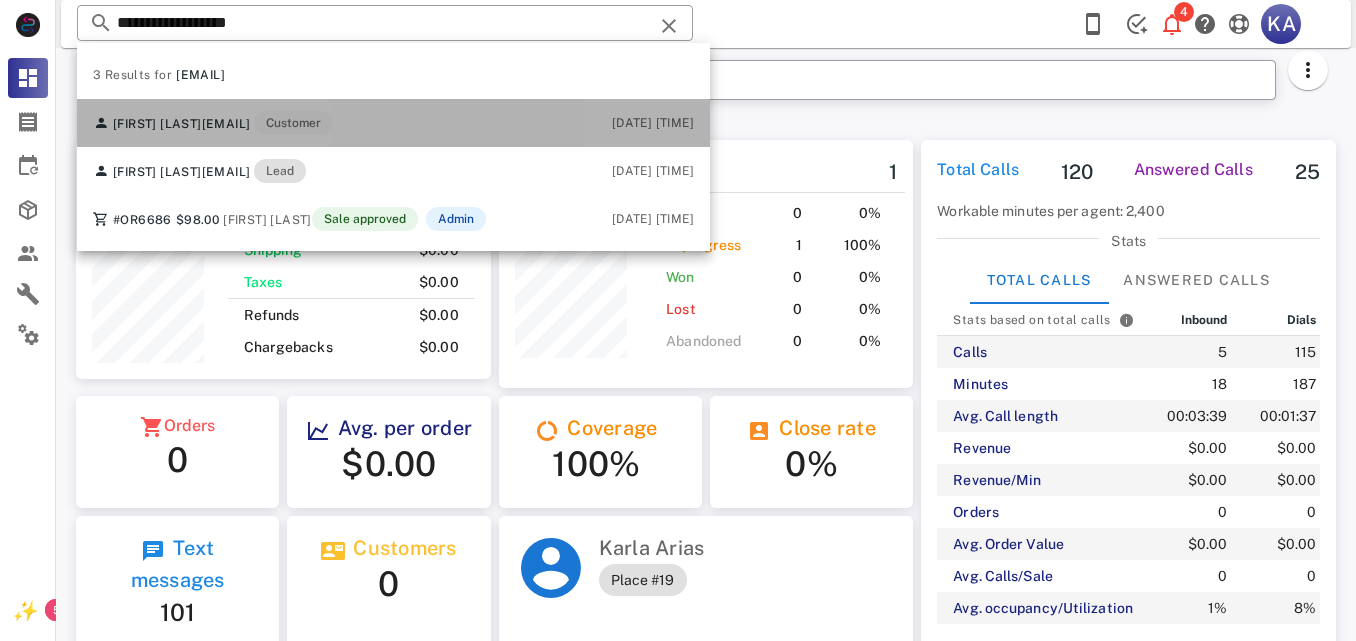 click on "Lorena Garcia   grupo_x3@yahoo.com   Customer   06/03/2025 17:39" at bounding box center (393, 123) 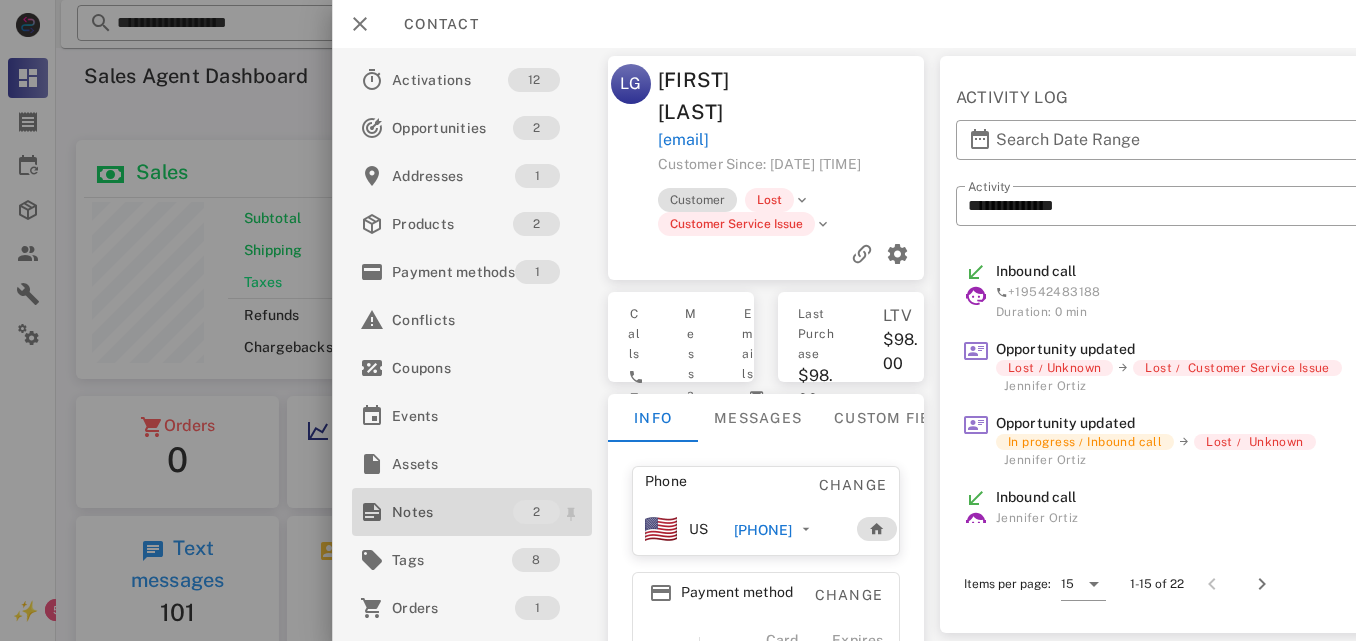 click on "Notes" at bounding box center (452, 512) 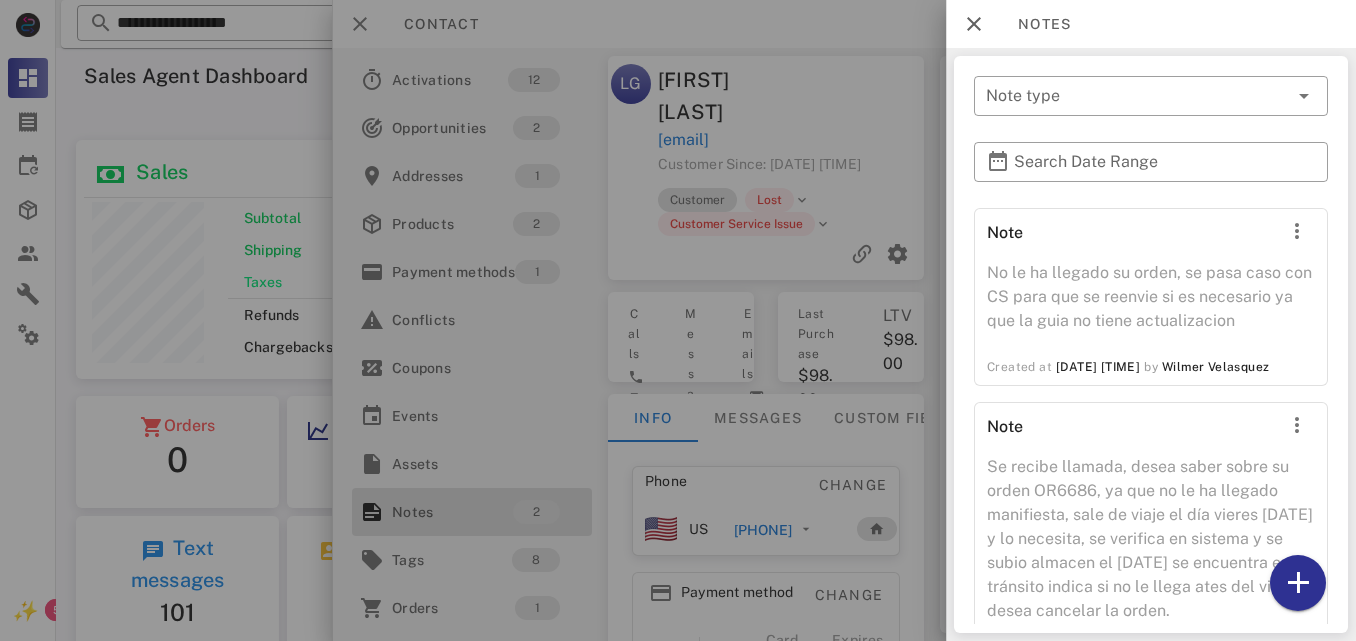 scroll, scrollTop: 80, scrollLeft: 0, axis: vertical 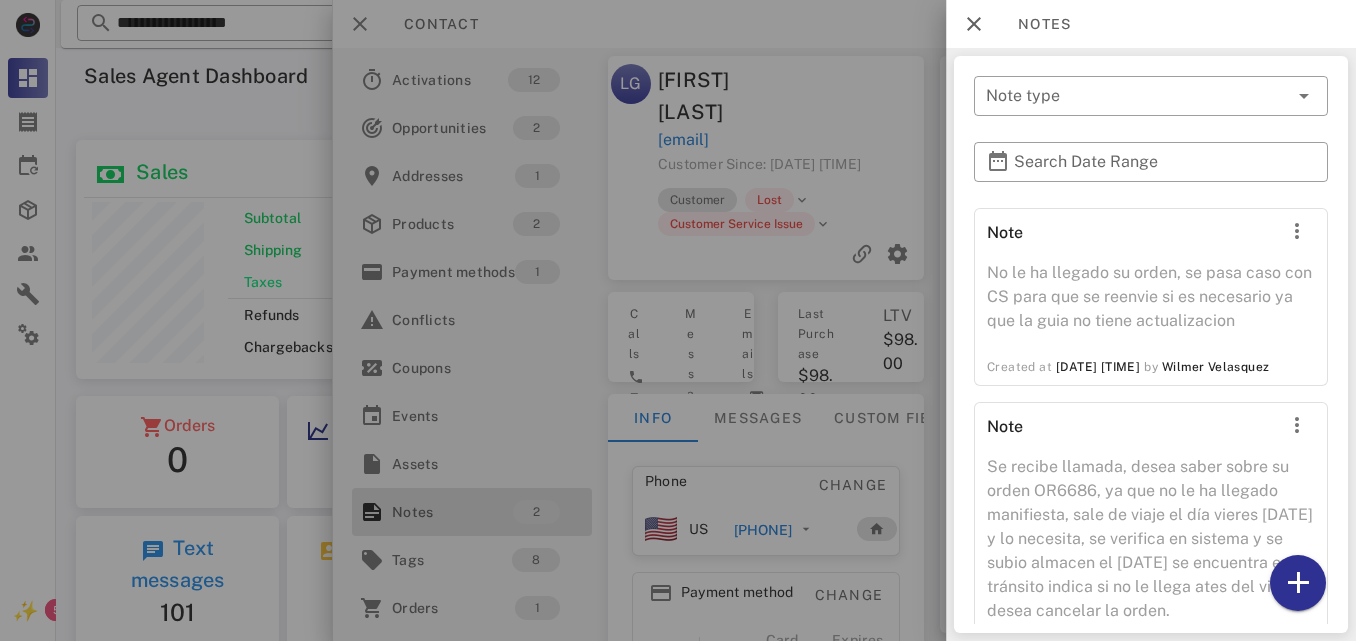drag, startPoint x: 1329, startPoint y: 357, endPoint x: 1329, endPoint y: 486, distance: 129 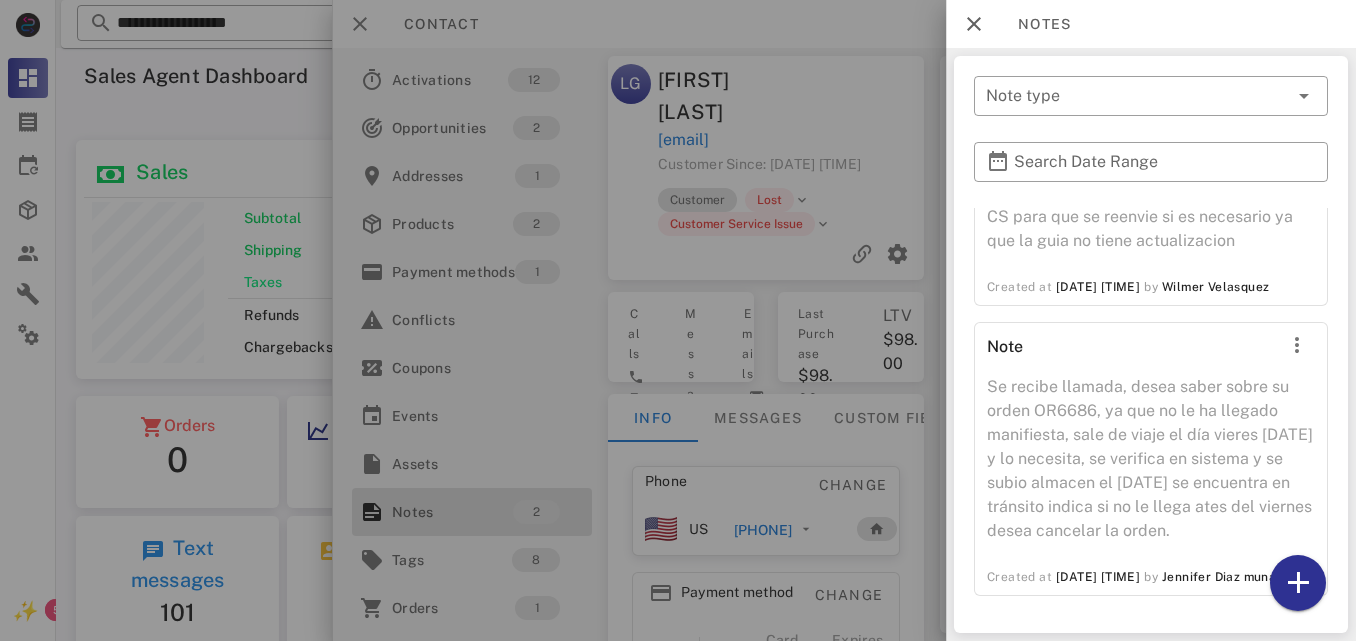click on "Se recibe llamada, desea saber sobre su orden OR6686, ya que no le ha llegado manifiesta, sale de viaje el día vieres 27 de junio  y lo necesita, se verifica en sistema y se subio almacen el 18 de junio se encuentra en tránsito indica si no le llega ates del viernes desea cancelar la orden." at bounding box center [1151, 465] 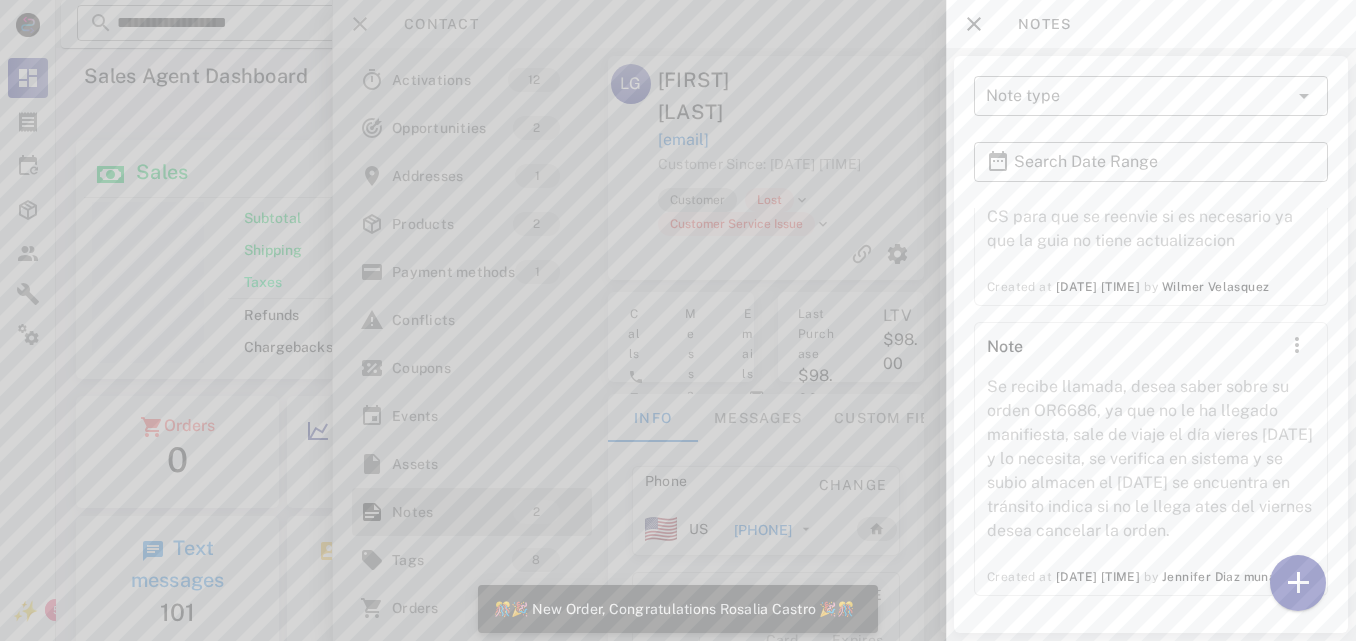 scroll, scrollTop: 999761, scrollLeft: 999585, axis: both 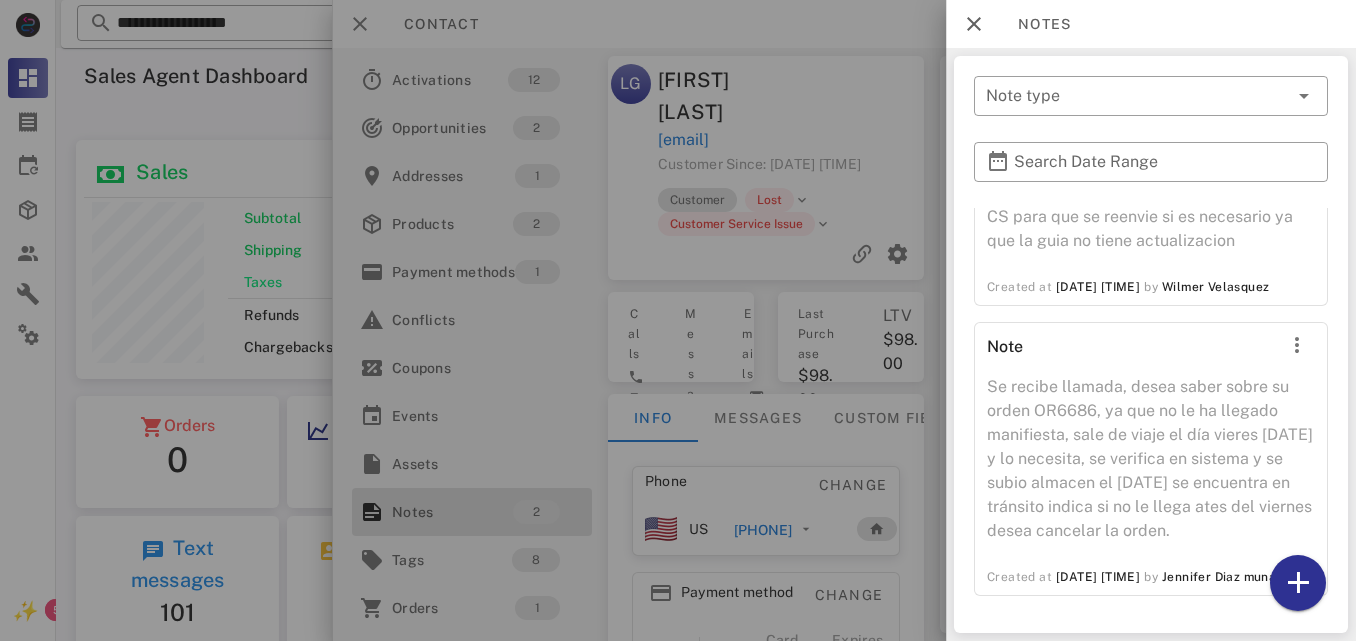 click at bounding box center (678, 320) 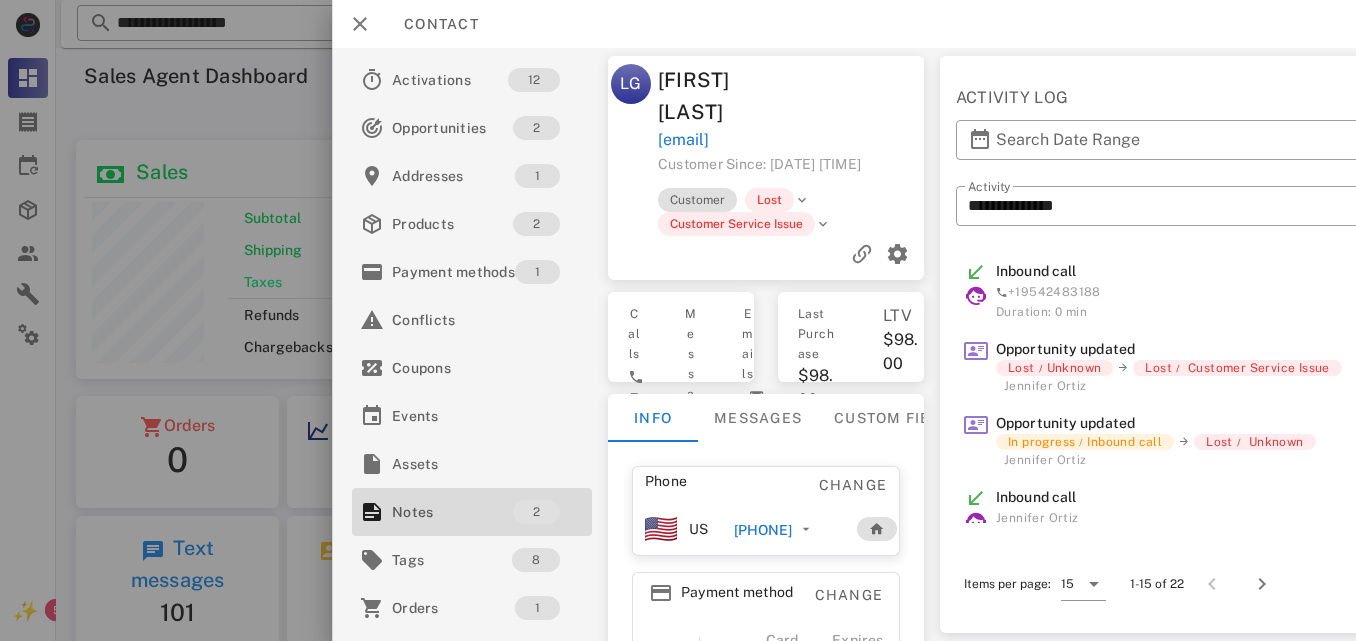 click on "[PHONE]" at bounding box center [762, 530] 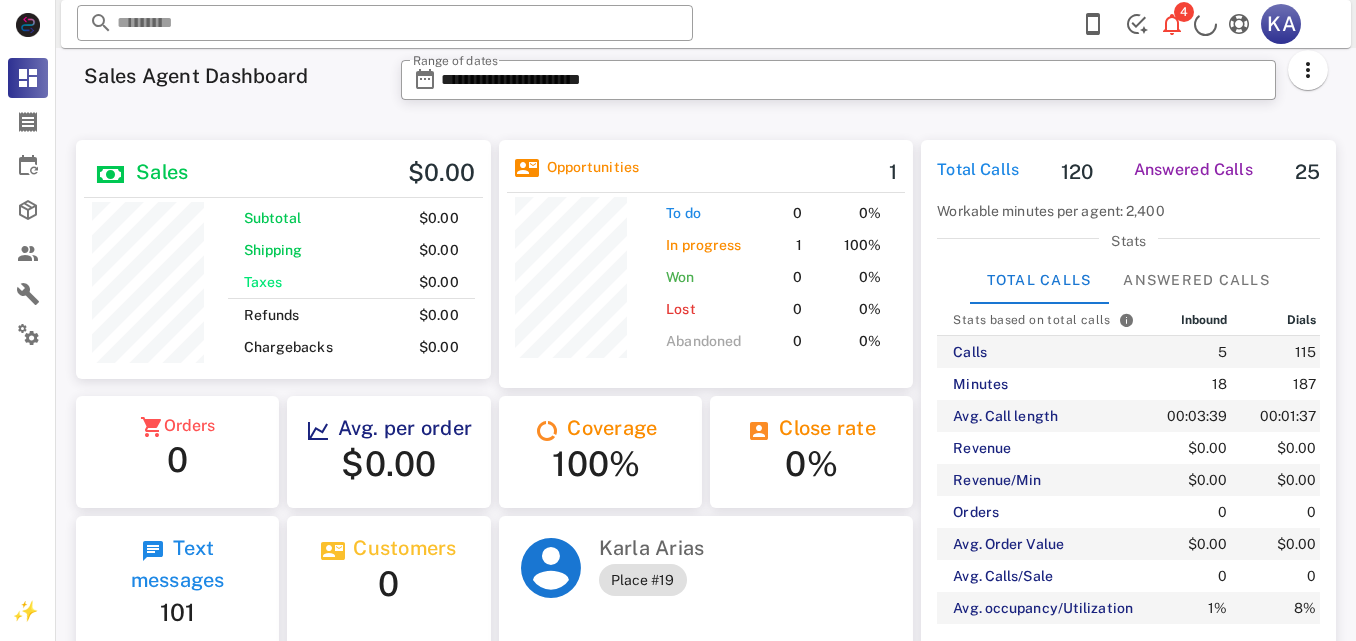 scroll, scrollTop: 0, scrollLeft: 0, axis: both 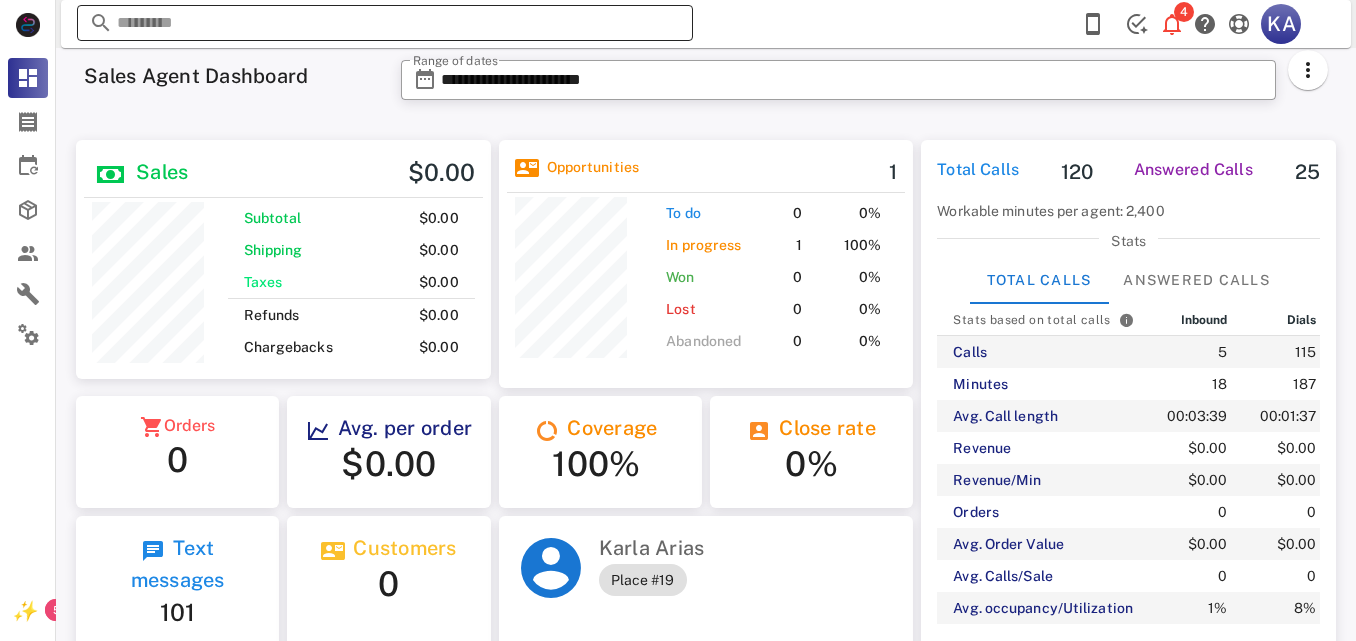 click at bounding box center [385, 23] 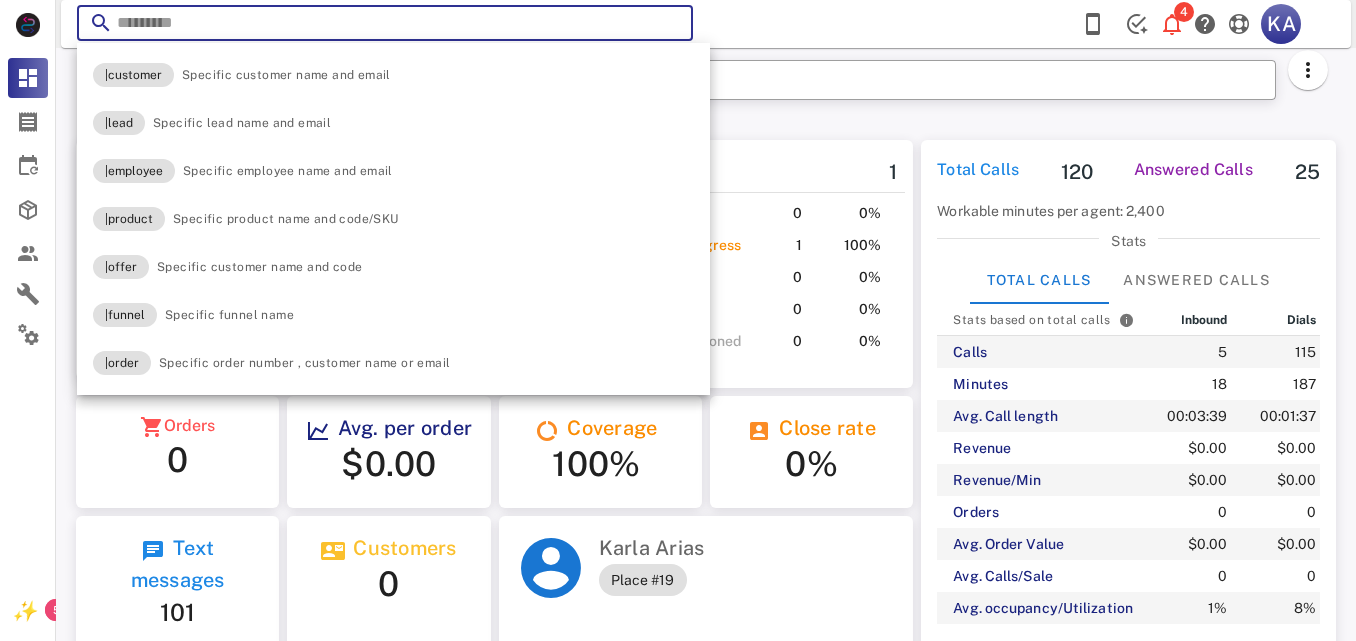 type on "*" 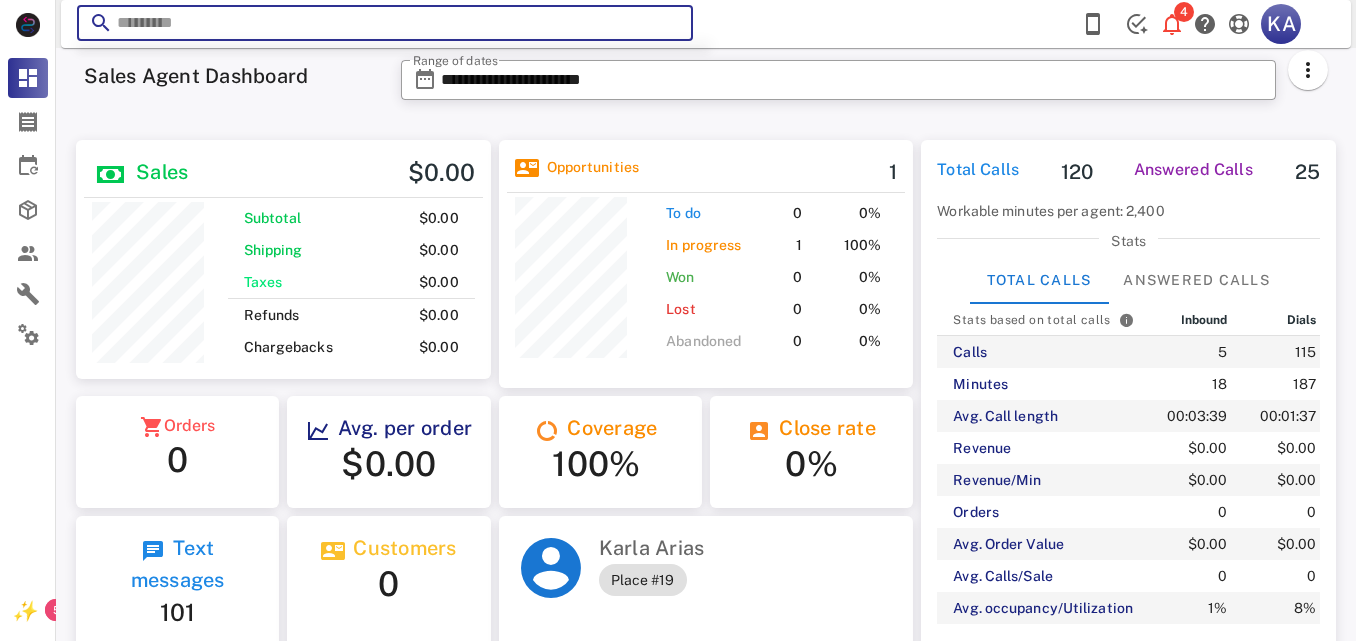 paste on "**********" 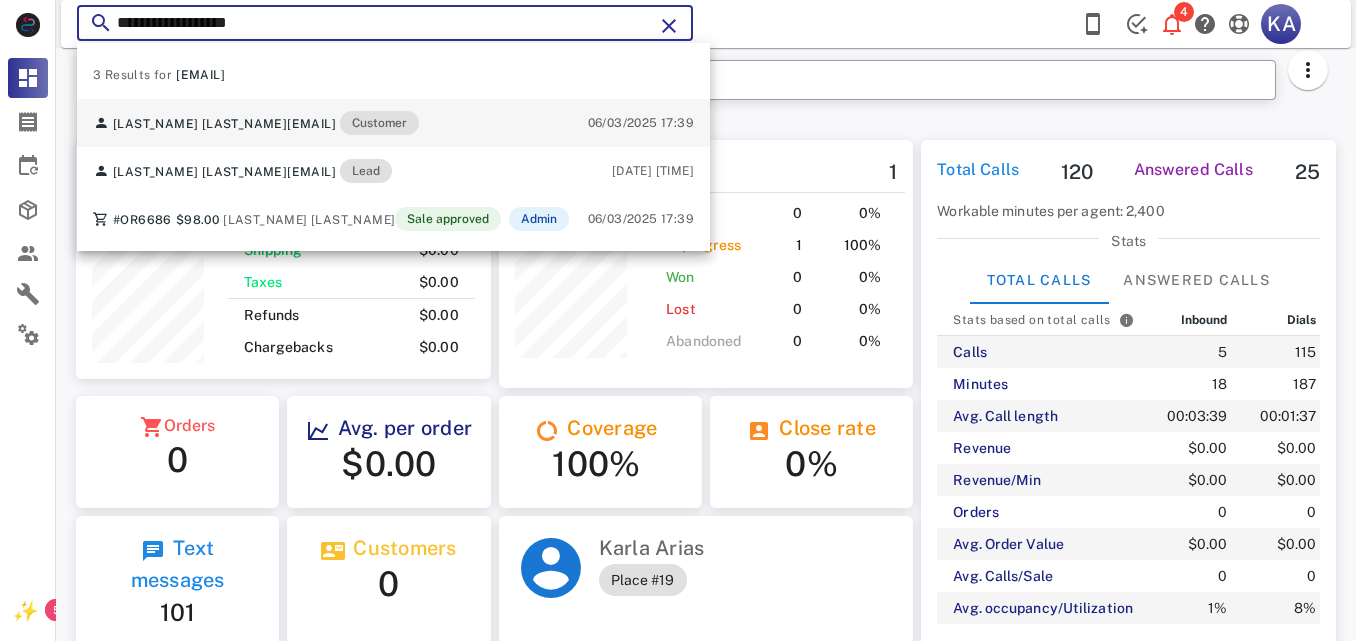 type on "**********" 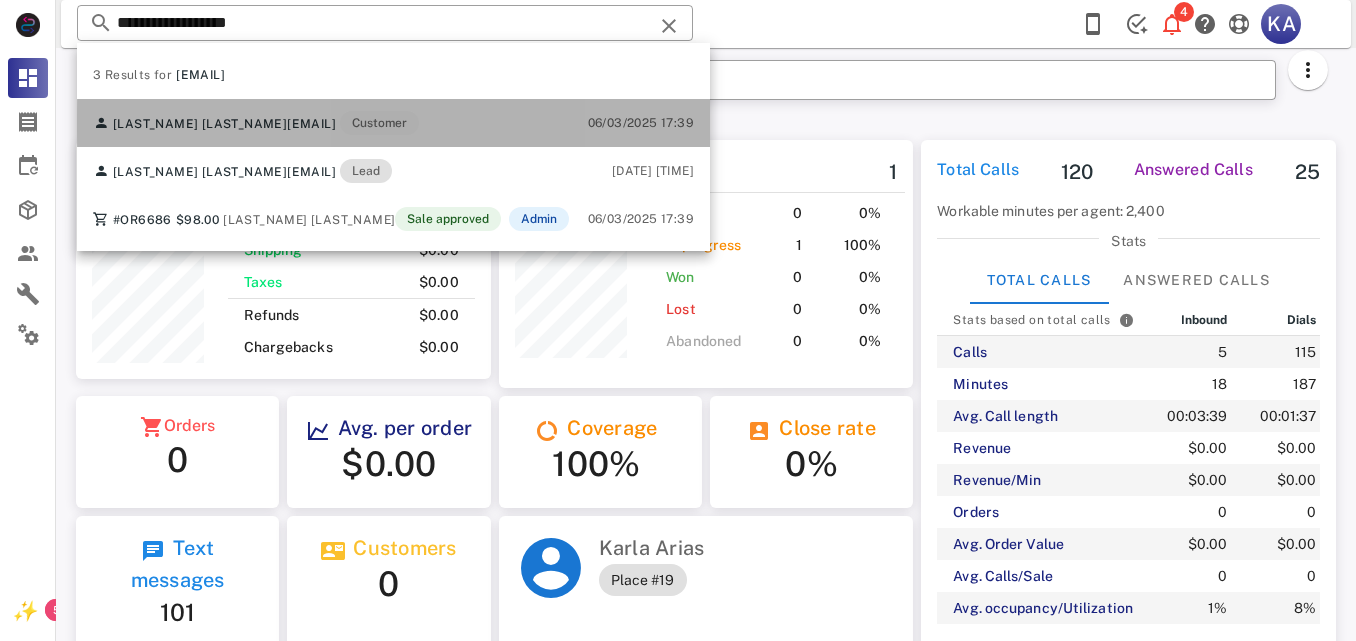 click on "[LAST_NAME] [LAST_NAME]" at bounding box center [200, 124] 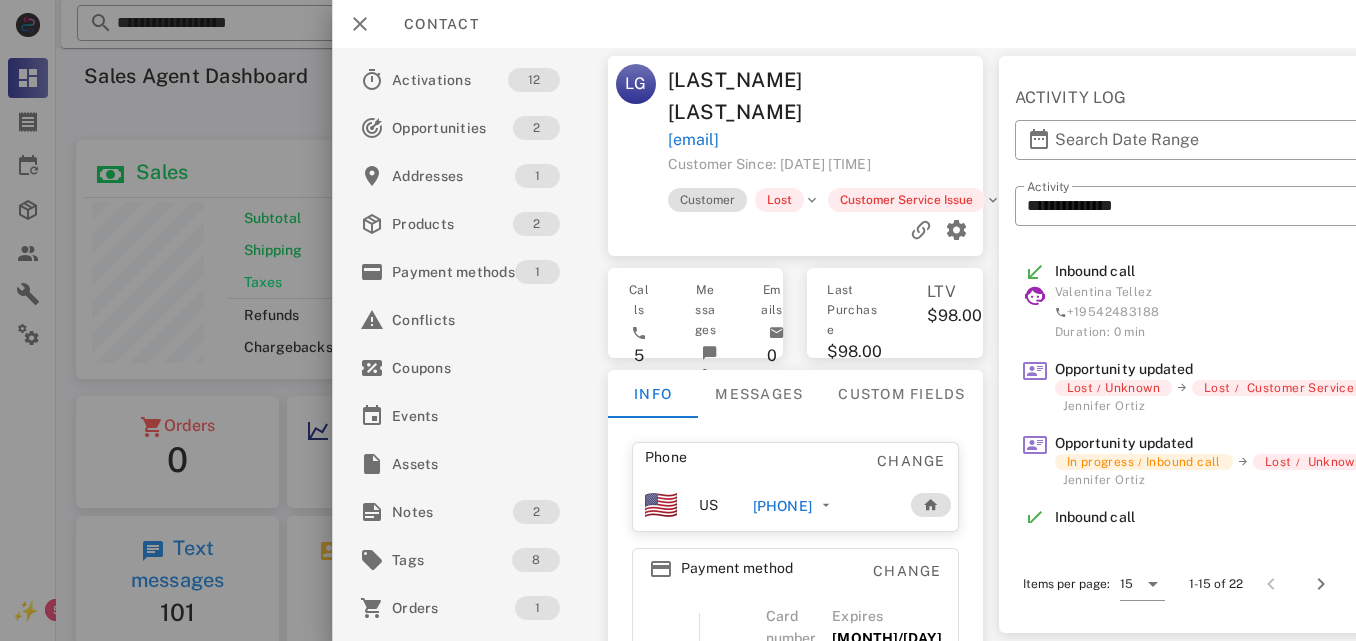 click on "[PHONE]" at bounding box center (782, 506) 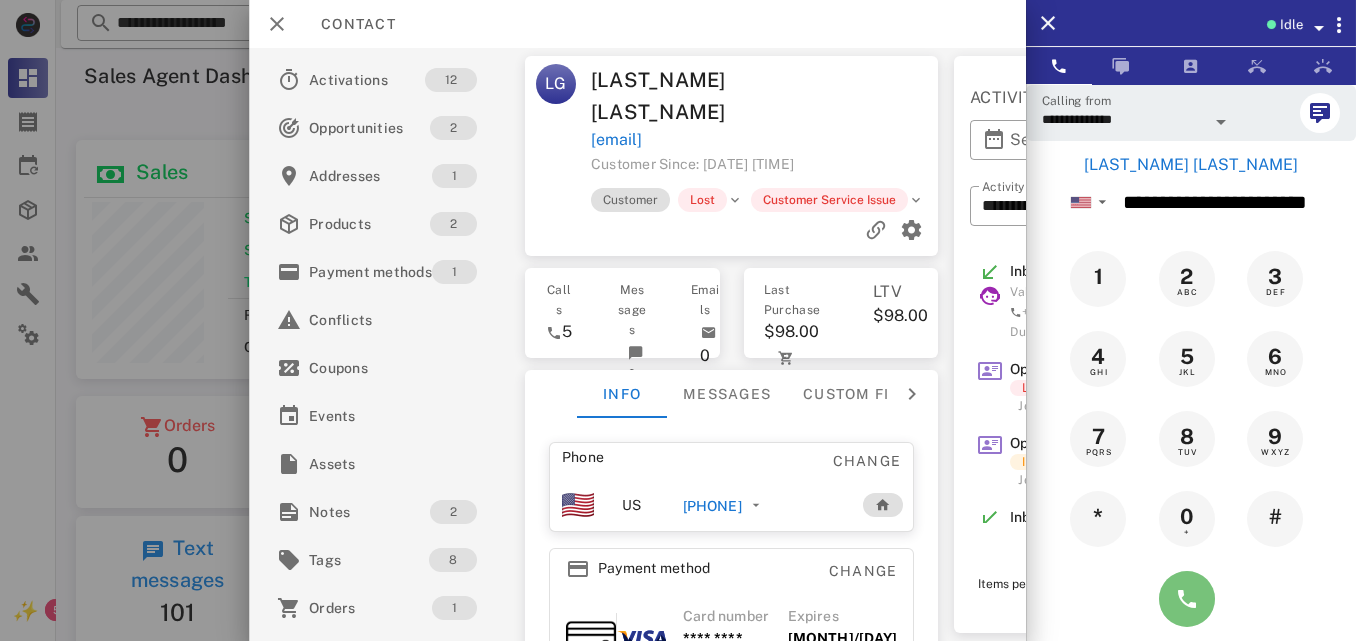 click at bounding box center (1187, 599) 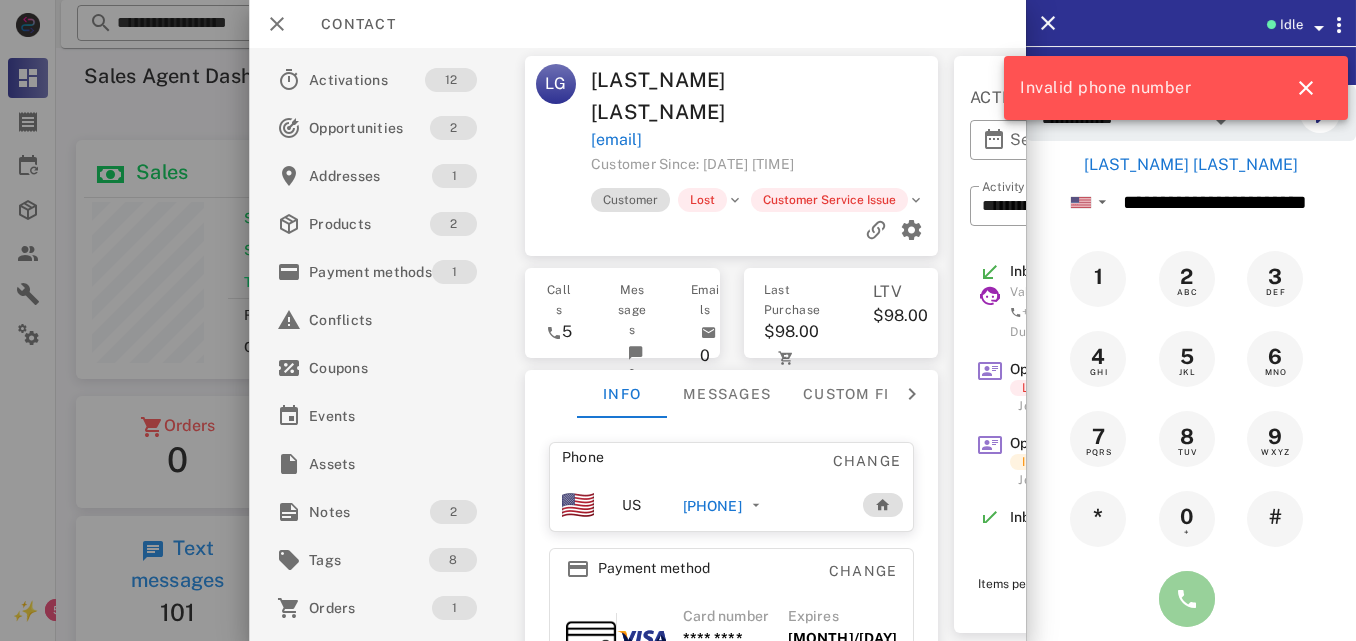 click at bounding box center [1187, 599] 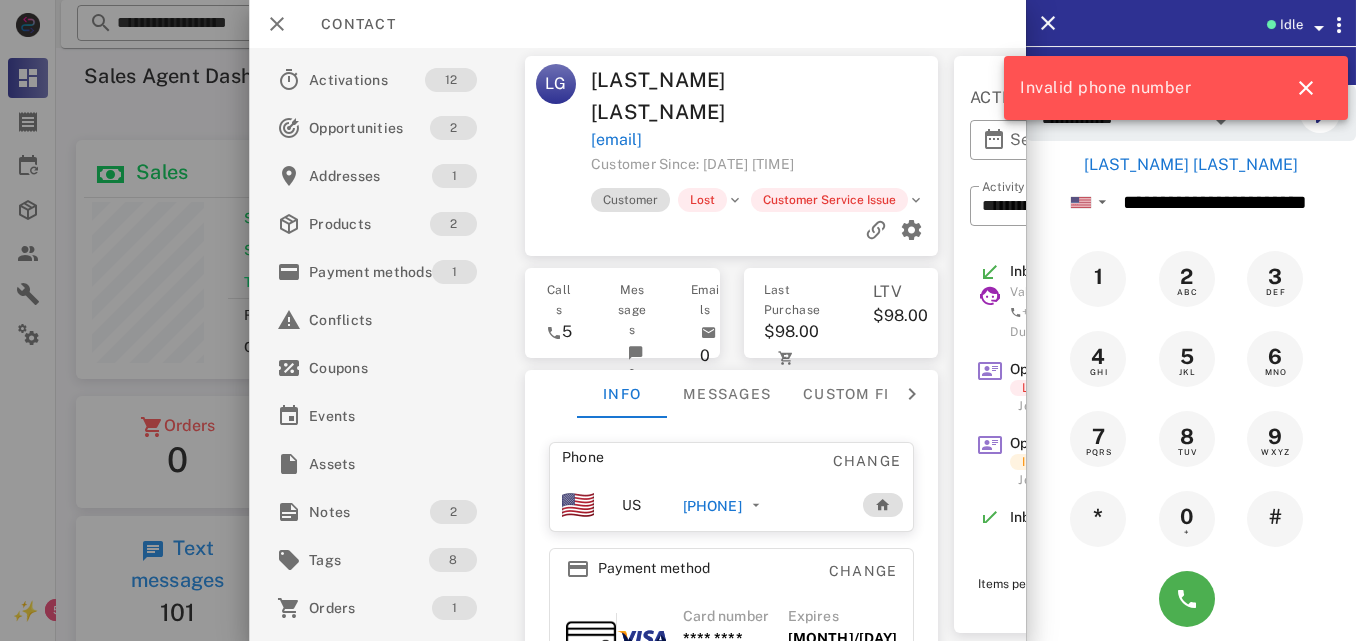 click on "[PHONE]" at bounding box center (712, 506) 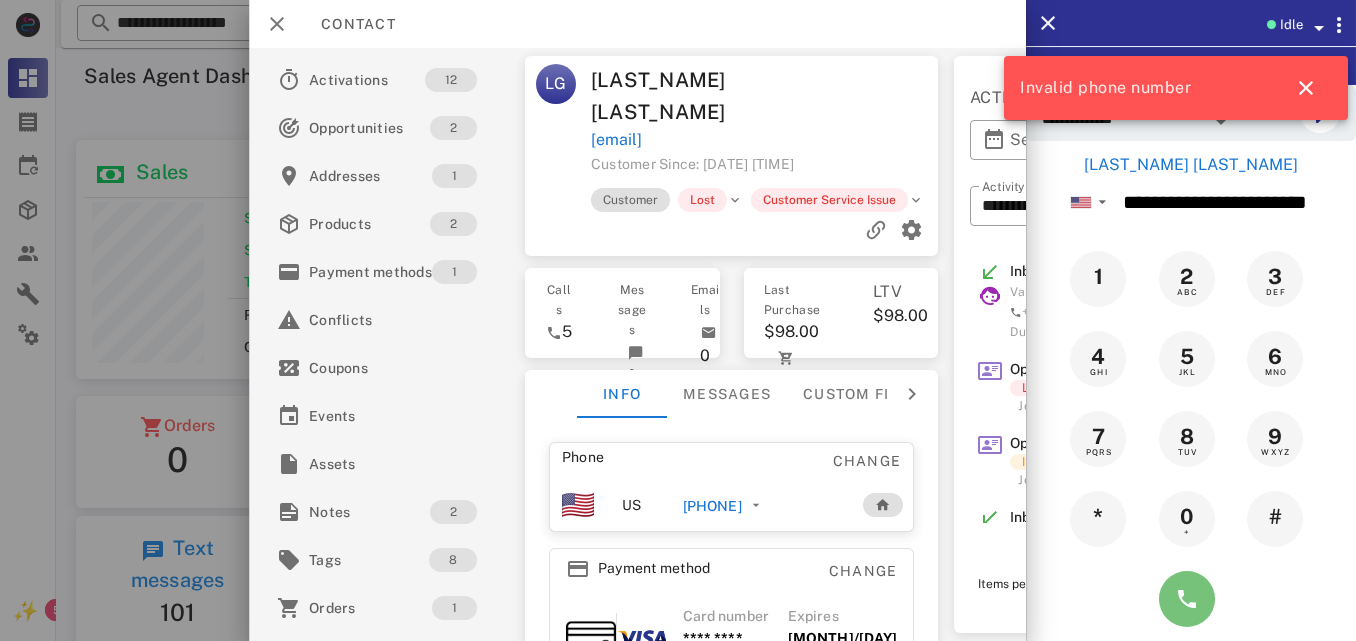 click at bounding box center [1187, 599] 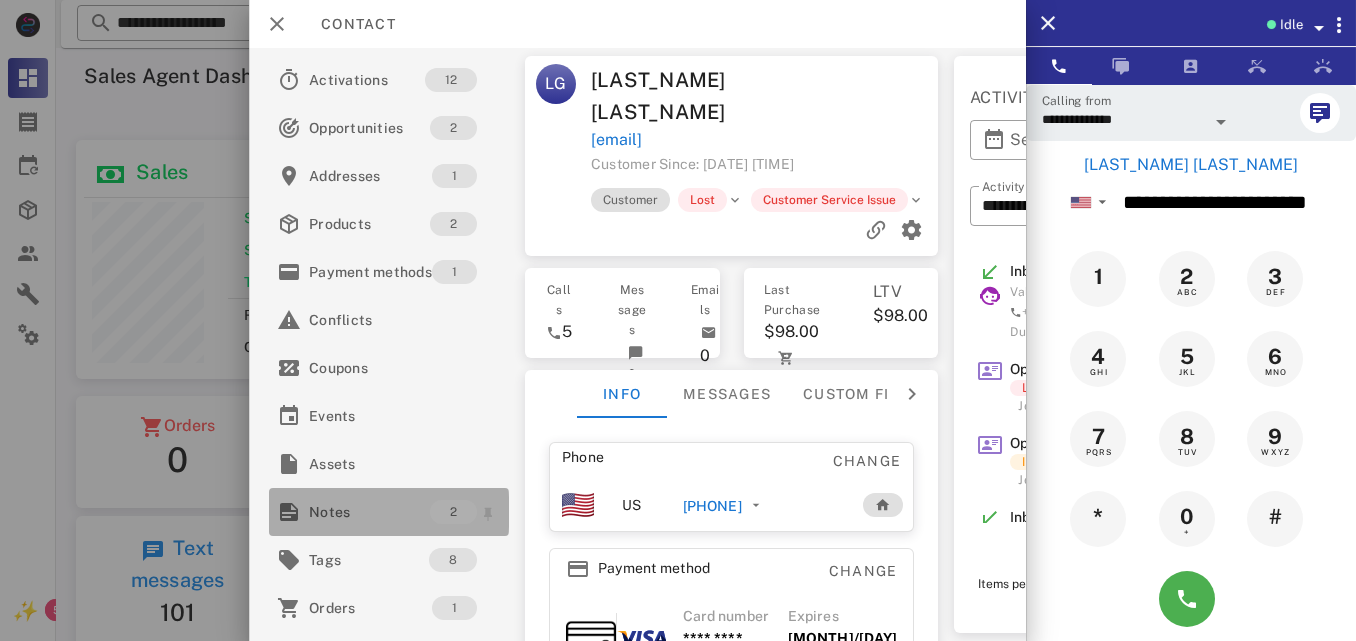 click on "Notes" at bounding box center [369, 512] 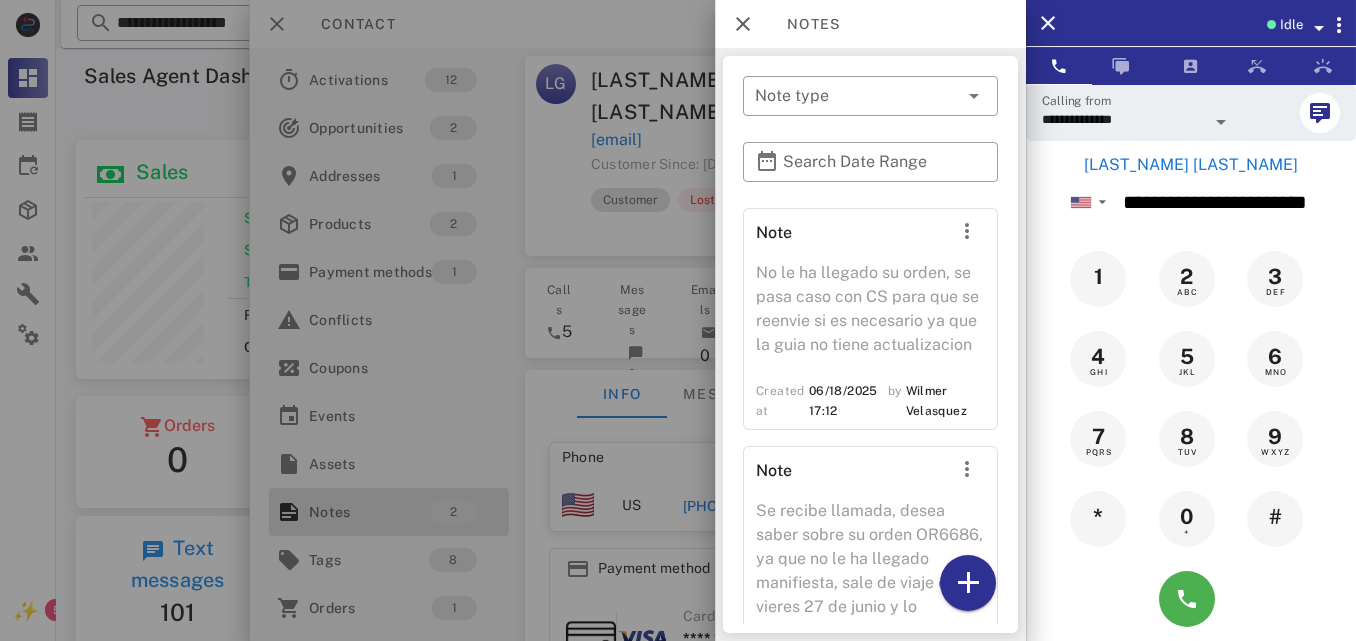 scroll, scrollTop: 264, scrollLeft: 0, axis: vertical 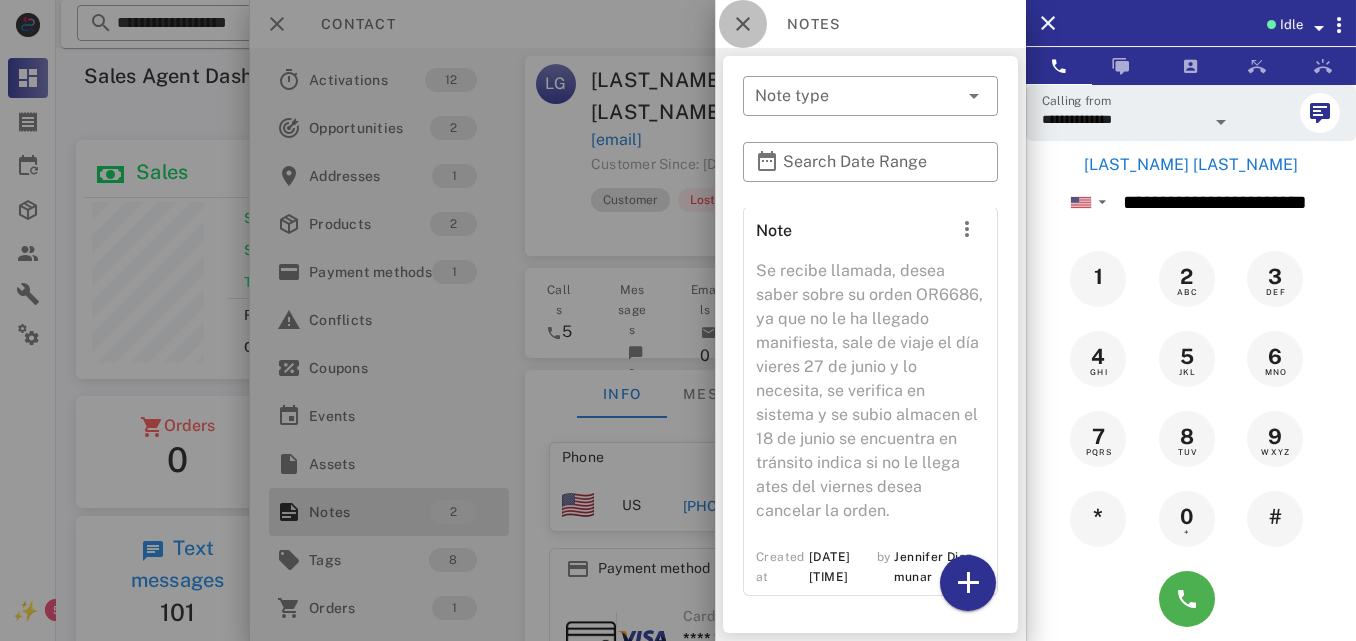 click at bounding box center [743, 24] 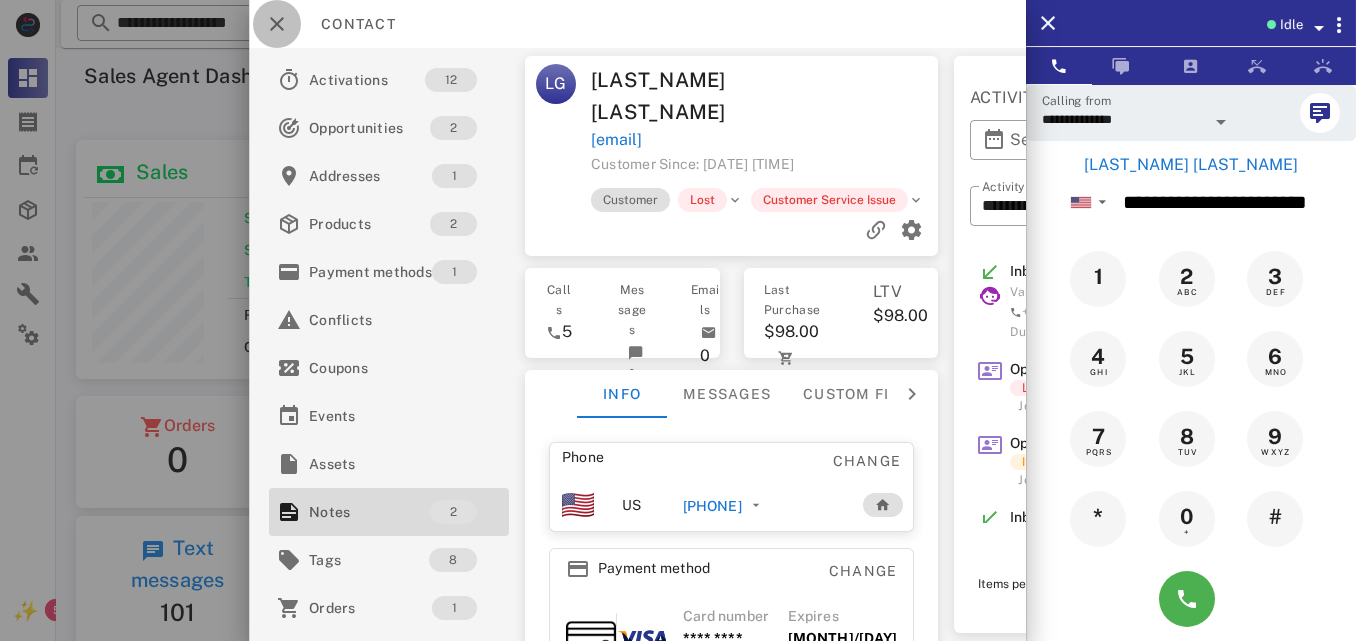 click at bounding box center (277, 24) 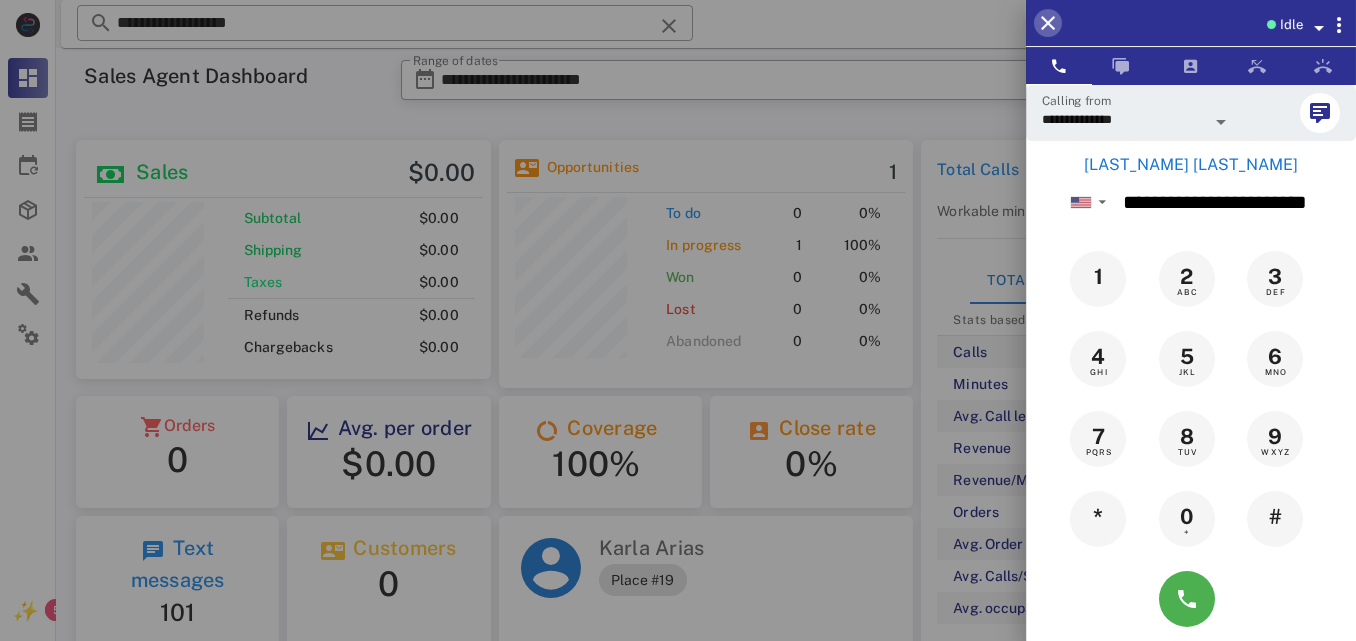click at bounding box center [1048, 23] 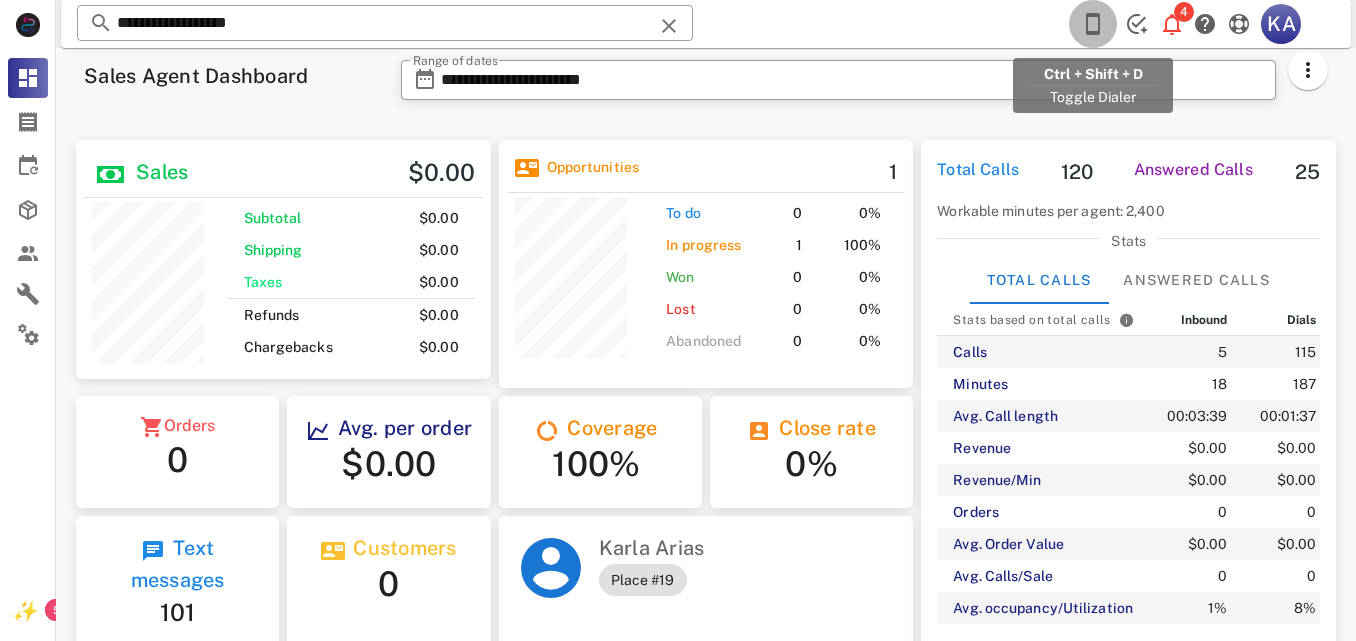 click at bounding box center [1093, 24] 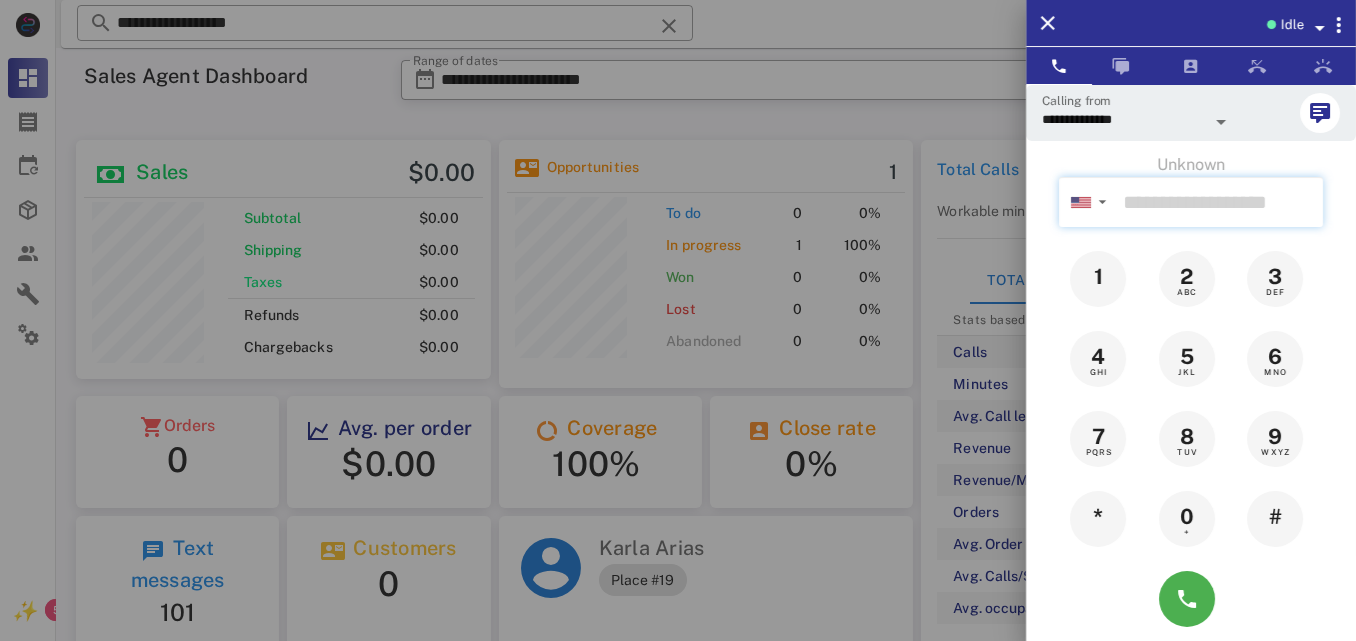 click at bounding box center [1219, 202] 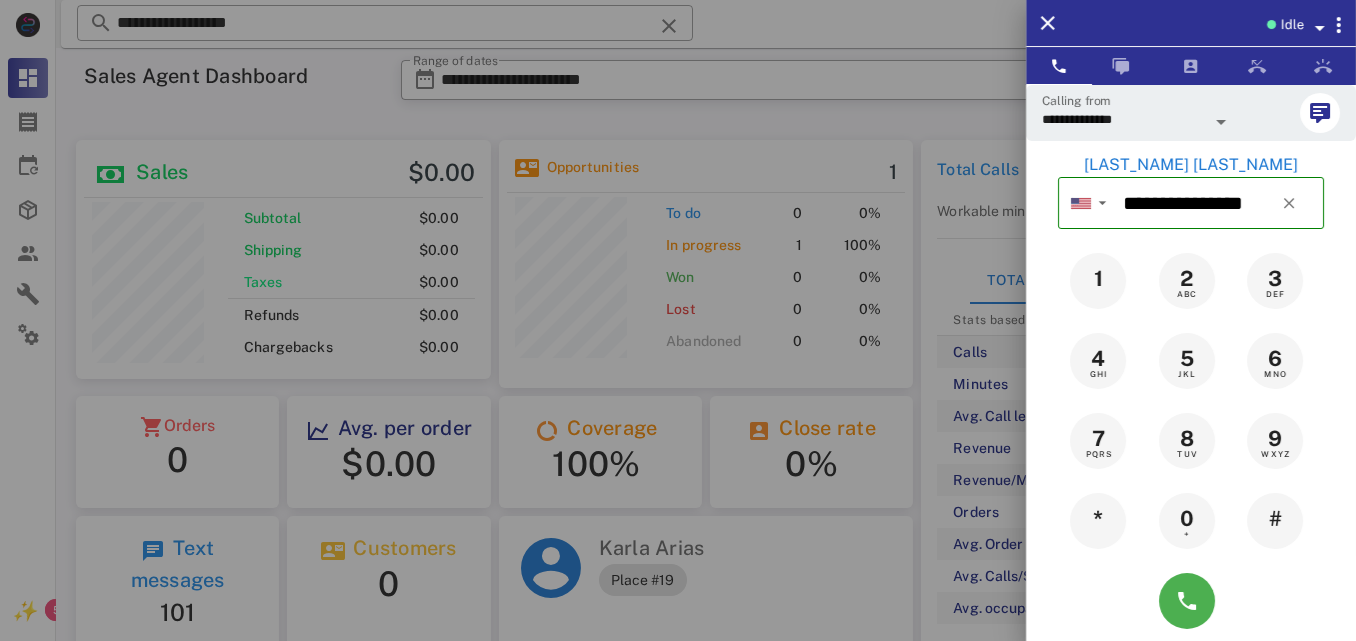 click on "[LAST_NAME] [LAST_NAME]" at bounding box center (1191, 165) 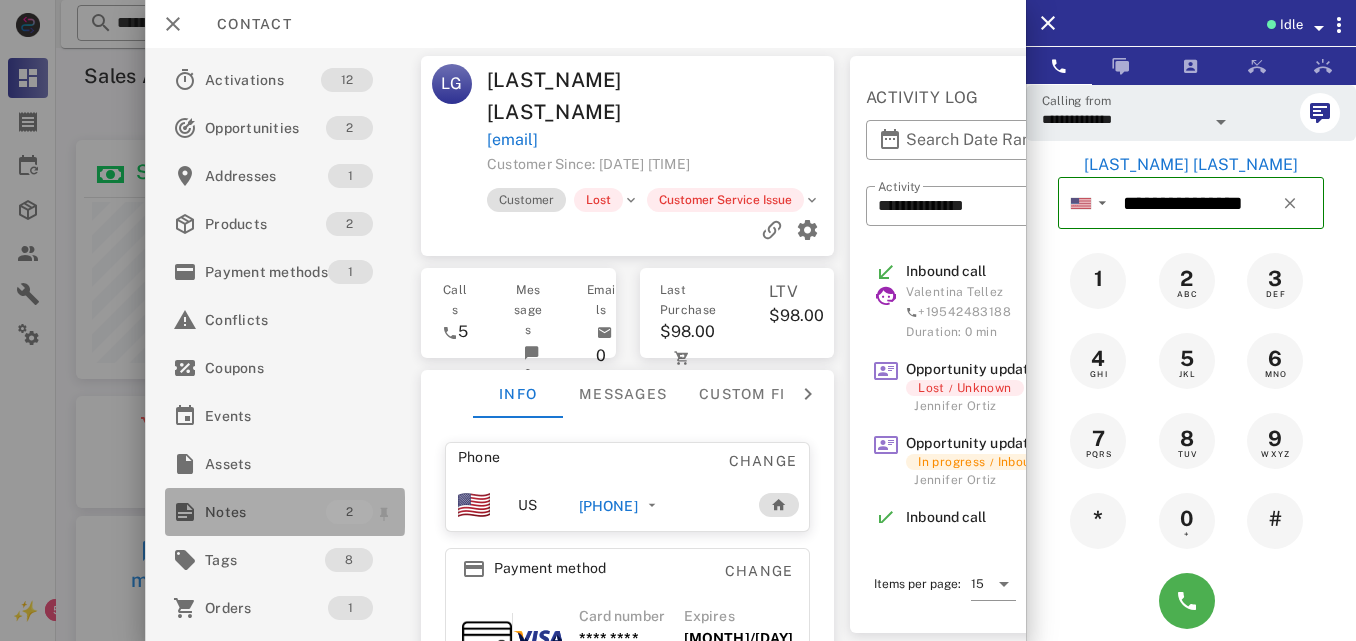 click on "Notes" at bounding box center (265, 512) 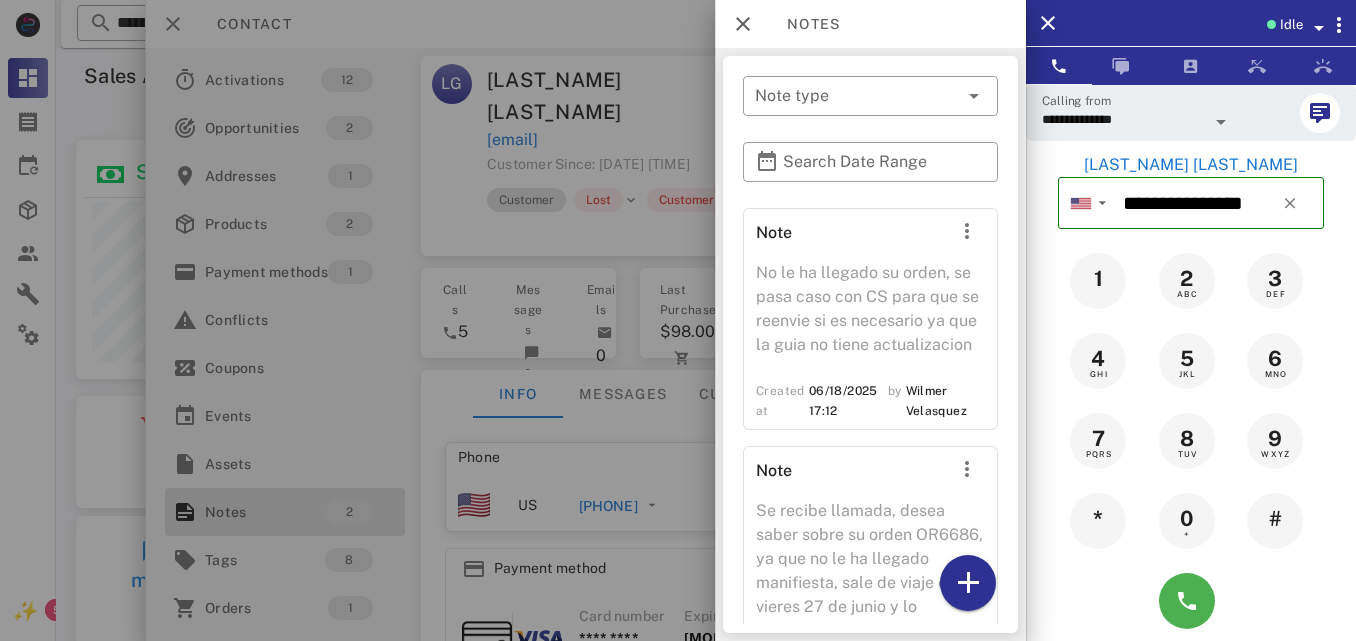 click on "Note type Search Date Range Note No le ha llegado su orden, se pasa caso con CS para que se reenvie si es necesario ya que la guia no tiene actualizacion Created at 06/18/2025 17:12 by [FIRST] [LAST] Note Se recibe llamada, desea saber sobre su orden OR6686, ya que no le ha llegado manifiesta, sale de viaje el día vieres 27 de junio y lo necesita, se verifica en sistema y se subio almacen el 18 de junio se encuentra en tránsito indica si no le llega ates del viernes desea cancelar la orden. Created at 06/24/2025 19:33 by [FIRST] [LAST]" at bounding box center (870, 344) 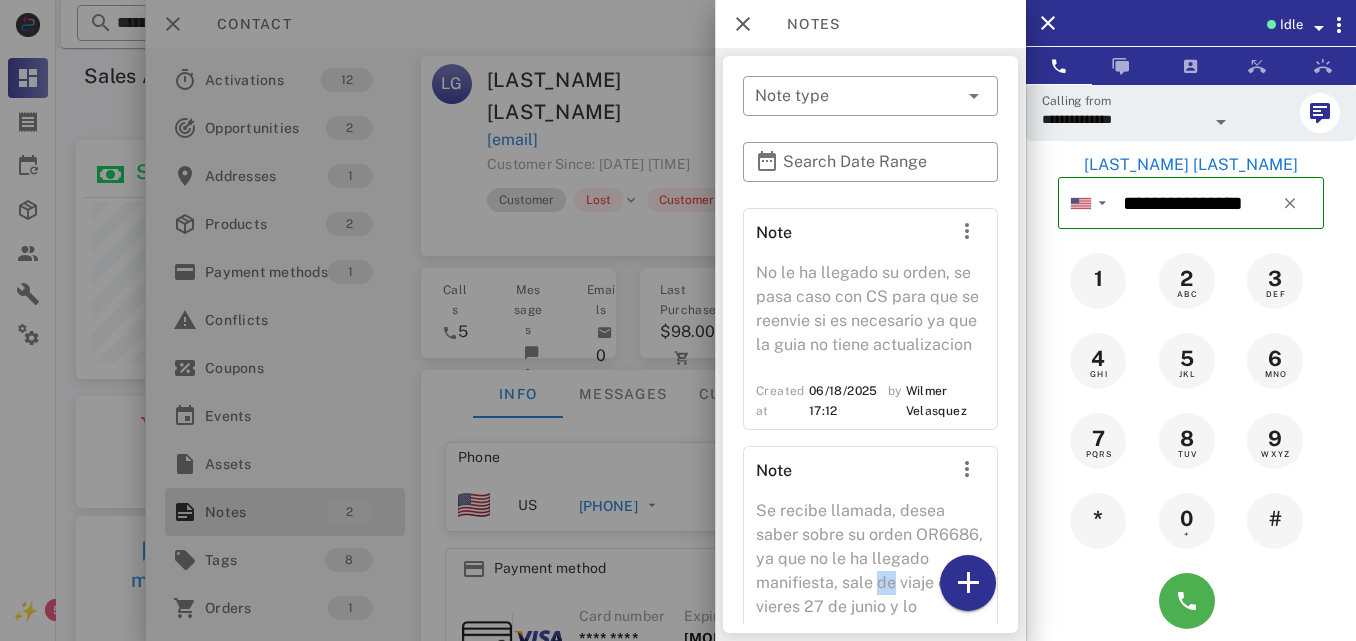 click on "Note type Search Date Range Note No le ha llegado su orden, se pasa caso con CS para que se reenvie si es necesario ya que la guia no tiene actualizacion Created at 06/18/2025 17:12 by [FIRST] [LAST] Note Se recibe llamada, desea saber sobre su orden OR6686, ya que no le ha llegado manifiesta, sale de viaje el día vieres 27 de junio y lo necesita, se verifica en sistema y se subio almacen el 18 de junio se encuentra en tránsito indica si no le llega ates del viernes desea cancelar la orden. Created at 06/24/2025 19:33 by [FIRST] [LAST]" at bounding box center [870, 344] 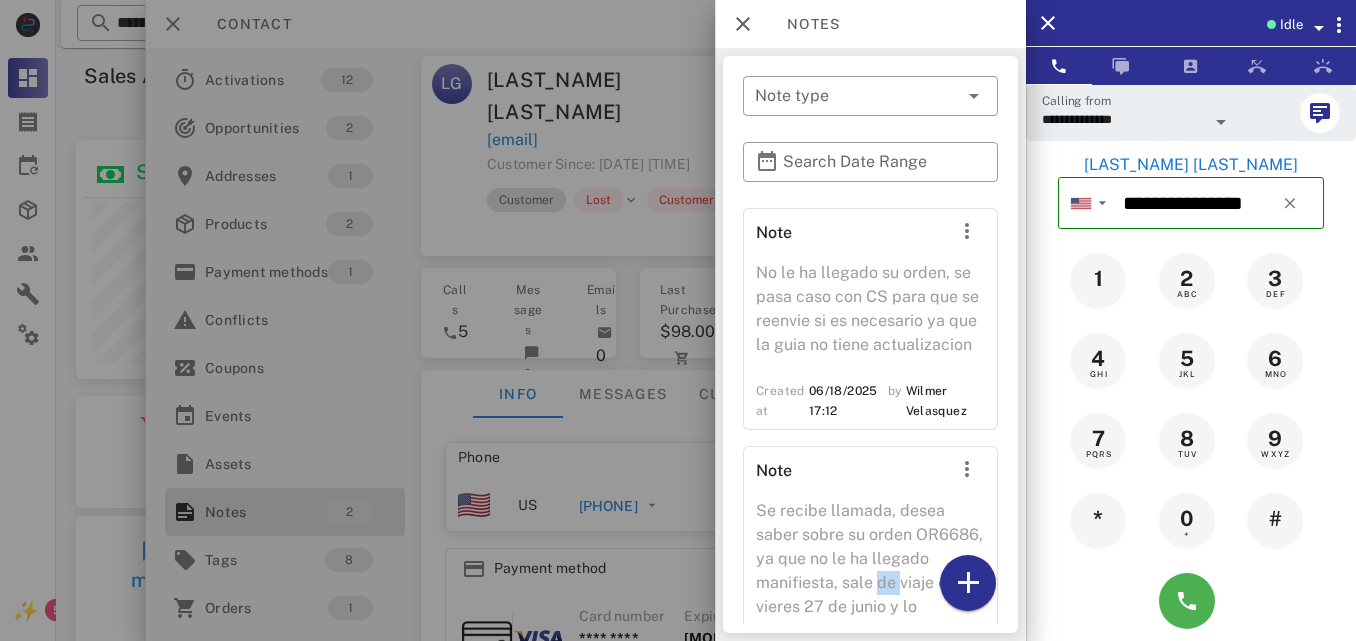 scroll, scrollTop: 251, scrollLeft: 0, axis: vertical 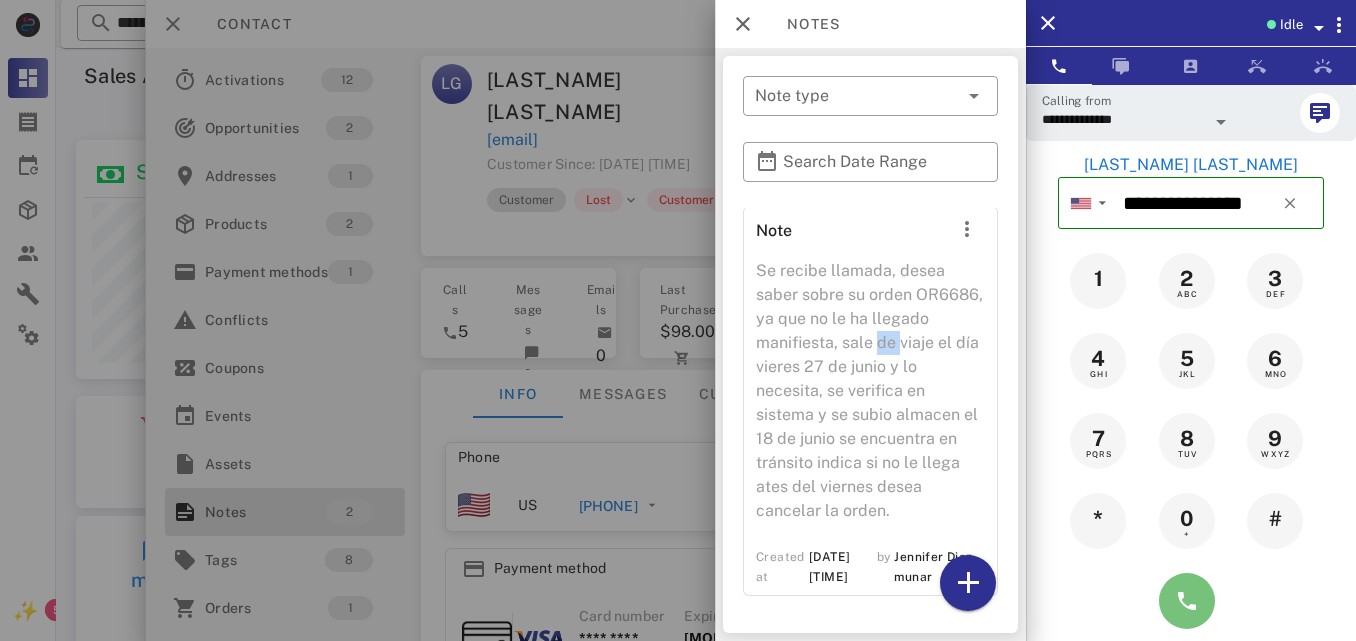 click at bounding box center (1187, 601) 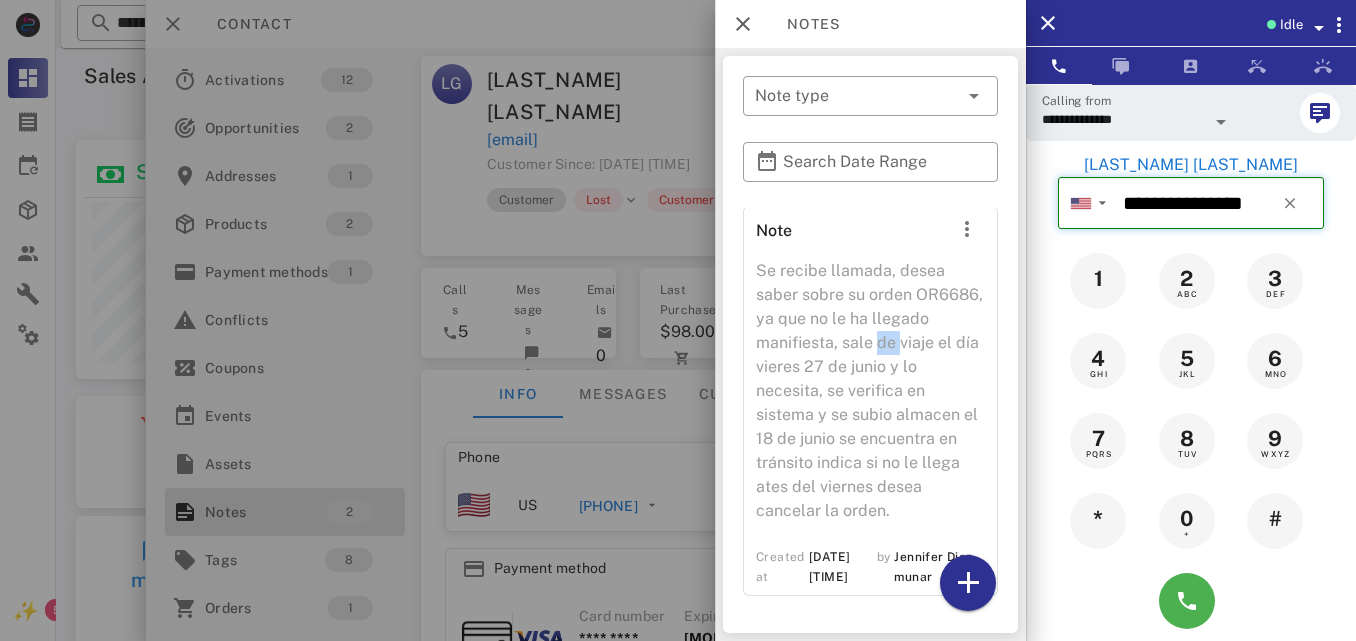 type on "**********" 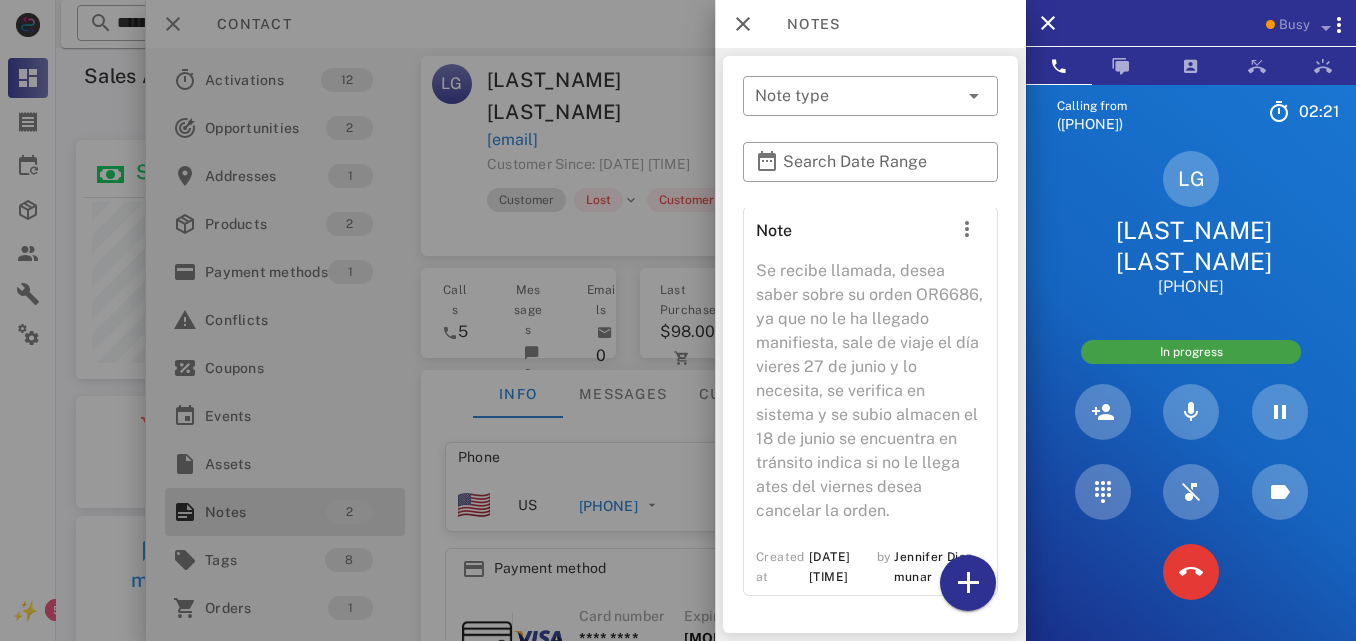 click on "Note type Search Date Range Note No le ha llegado su orden, se pasa caso con CS para que se reenvie si es necesario ya que la guia no tiene actualizacion Created at 06/18/2025 17:12 by [FIRST] [LAST] Note Se recibe llamada, desea saber sobre su orden OR6686, ya que no le ha llegado manifiesta, sale de viaje el día vieres 27 de junio y lo necesita, se verifica en sistema y se subio almacen el 18 de junio se encuentra en tránsito indica si no le llega ates del viernes desea cancelar la orden. Created at 06/24/2025 19:33 by [FIRST] [LAST]" at bounding box center (870, 344) 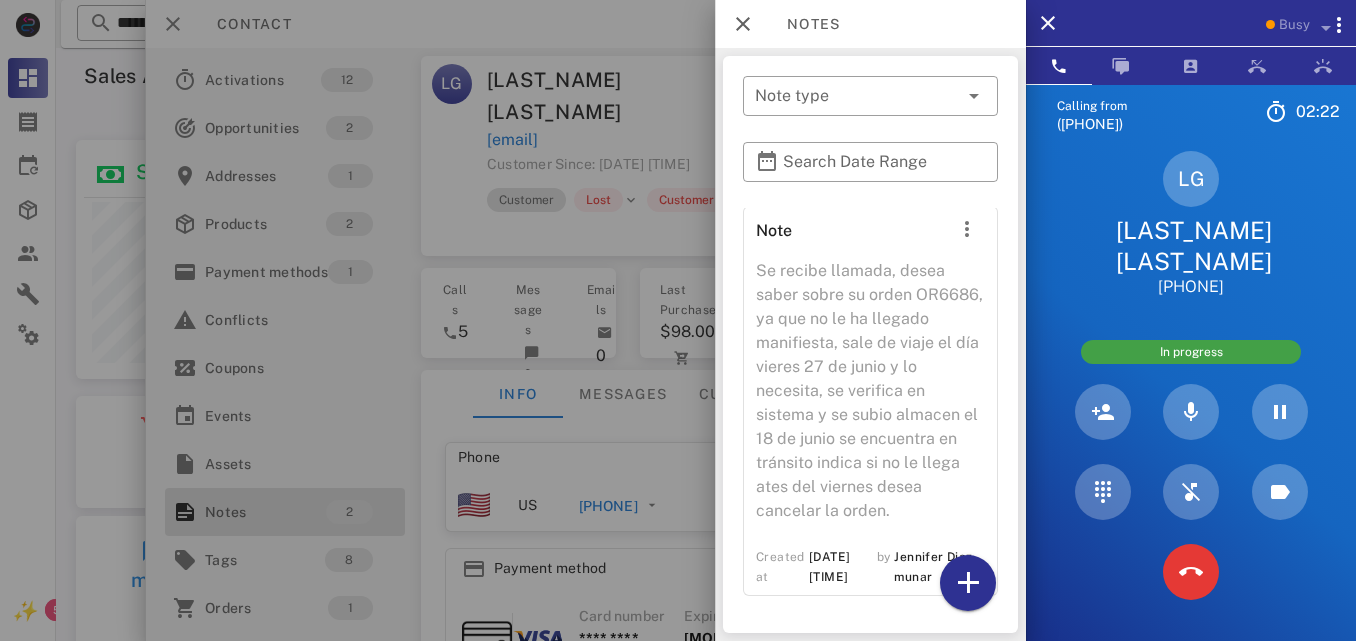 scroll, scrollTop: 0, scrollLeft: 0, axis: both 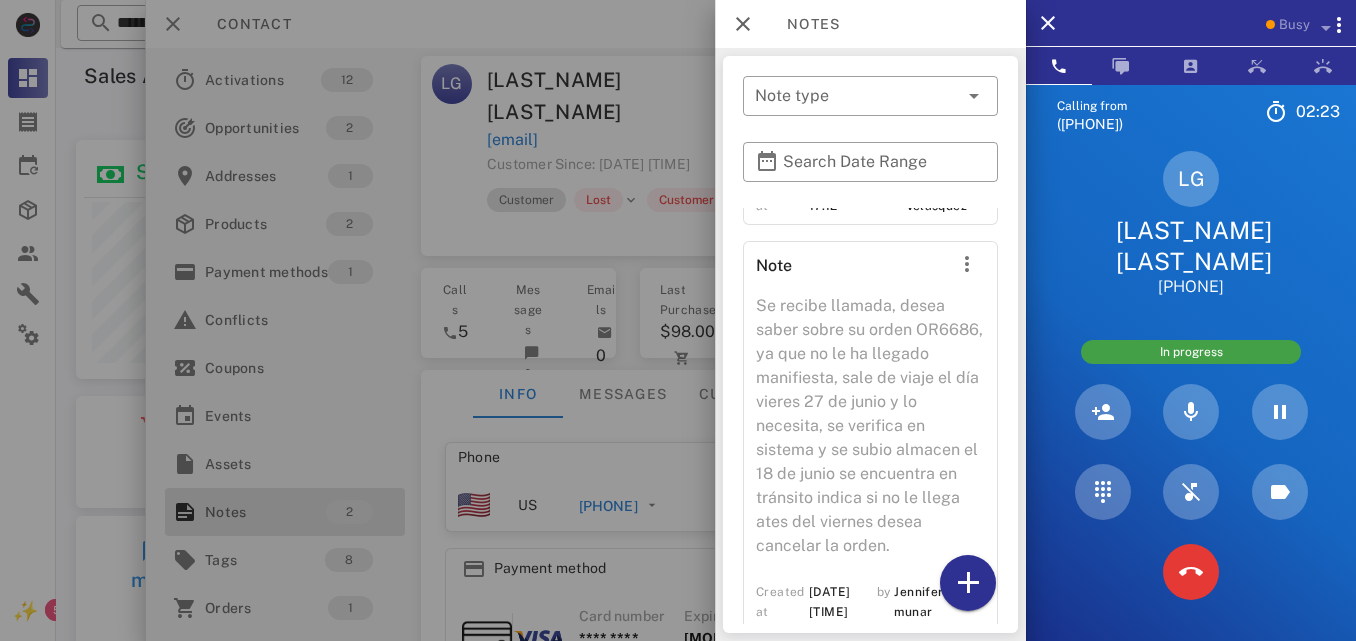 click on "Note  No le ha llegado su orden, se pasa caso con CS para que se reenvie si es necesario ya que la guia no tiene actualizacion  Created at   [DATE] [TIME]   by   [LAST_NAME] [LAST_NAME]   Note  Se recibe llamada, desea saber sobre su orden OR6686, ya que no le ha llegado manifiesta, sale de viaje el día vieres 27 de junio  y lo necesita, se verifica en sistema y se subio almacen el 18 de junio se encuentra en tránsito indica si no le llega ates del viernes desea cancelar la orden.  Created at   [DATE] [TIME]   by   [LAST_NAME] [LAST_NAME]" at bounding box center [870, 331] 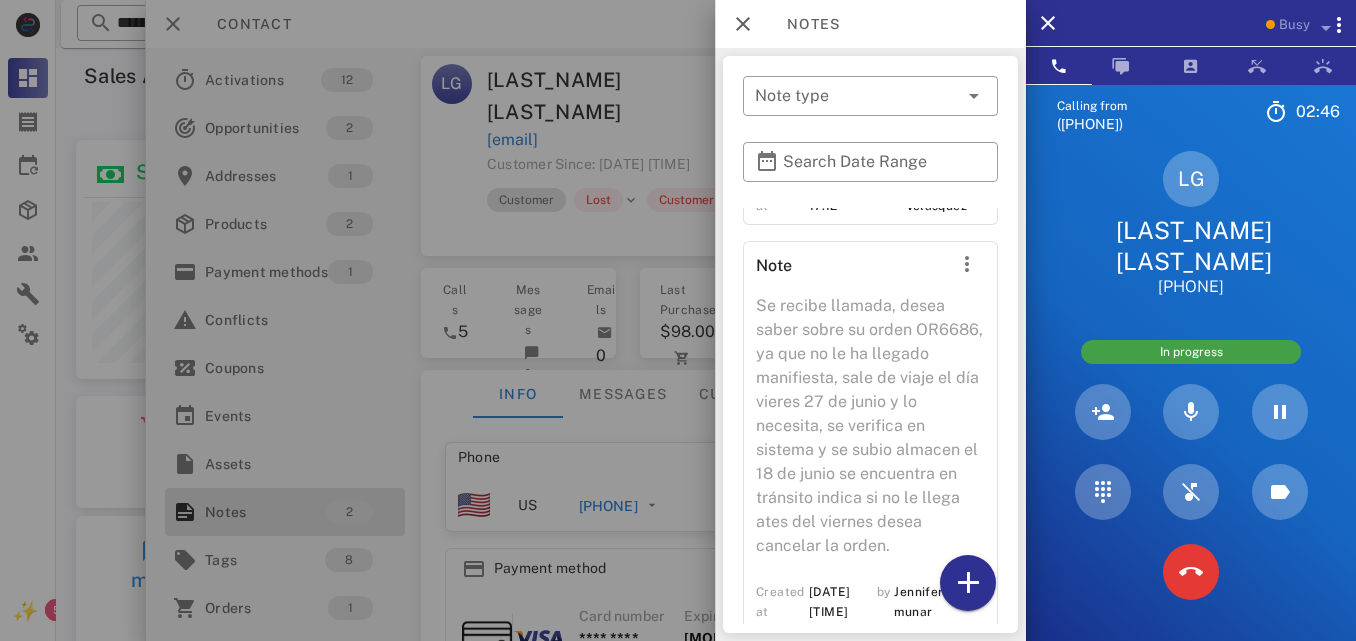 drag, startPoint x: 999, startPoint y: 444, endPoint x: 979, endPoint y: 263, distance: 182.10162 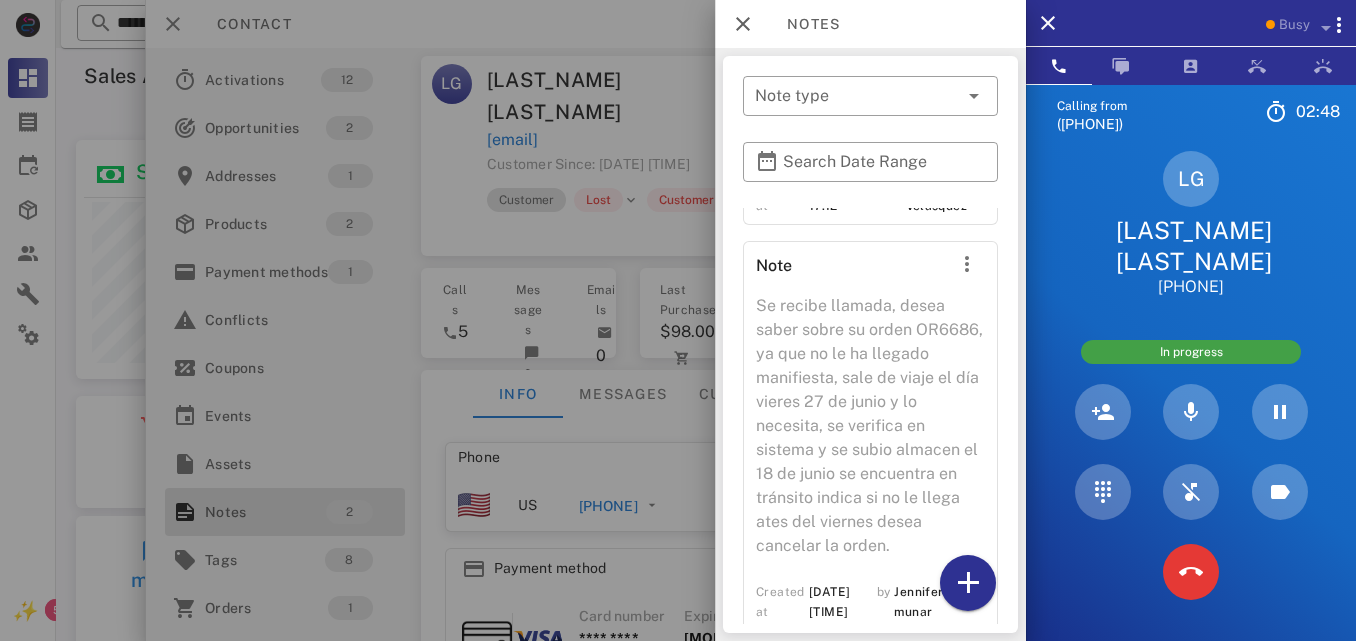 click on "Note type Search Date Range Note No le ha llegado su orden, se pasa caso con CS para que se reenvie si es necesario ya que la guia no tiene actualizacion Created at 06/18/2025 17:12 by [FIRST] [LAST] Note Se recibe llamada, desea saber sobre su orden OR6686, ya que no le ha llegado manifiesta, sale de viaje el día vieres 27 de junio y lo necesita, se verifica en sistema y se subio almacen el 18 de junio se encuentra en tránsito indica si no le llega ates del viernes desea cancelar la orden. Created at 06/24/2025 19:33 by [FIRST] [LAST]" at bounding box center (870, 344) 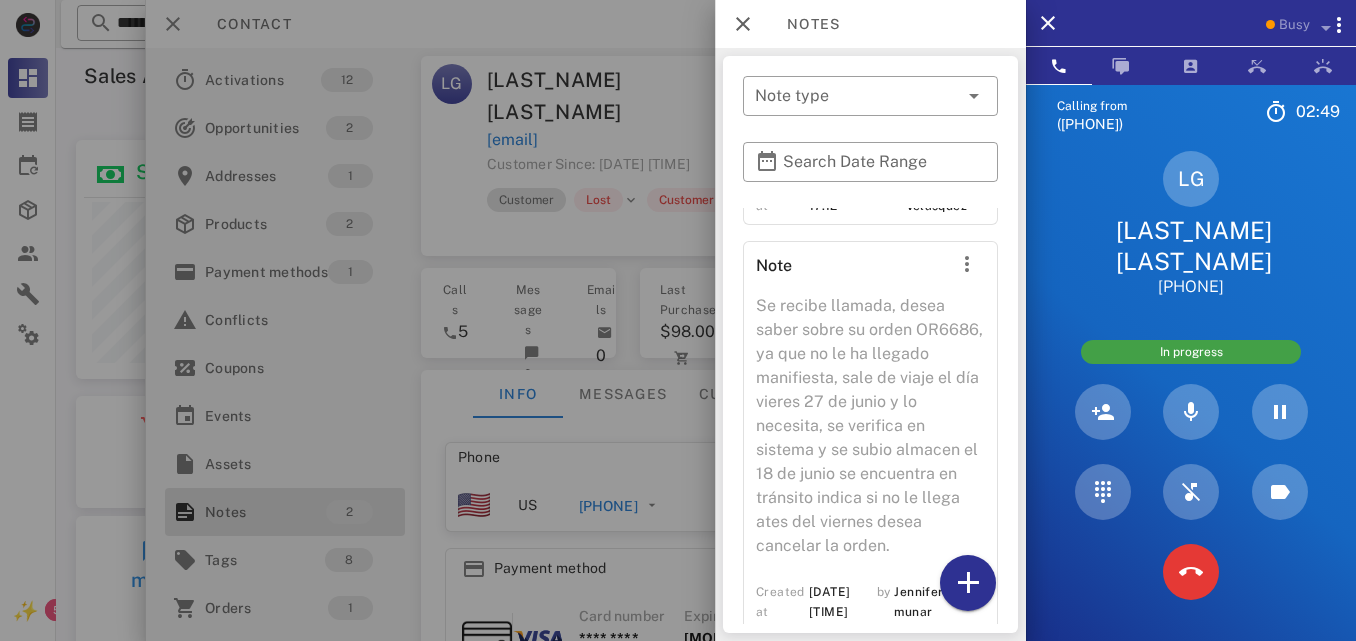 scroll, scrollTop: 35, scrollLeft: 0, axis: vertical 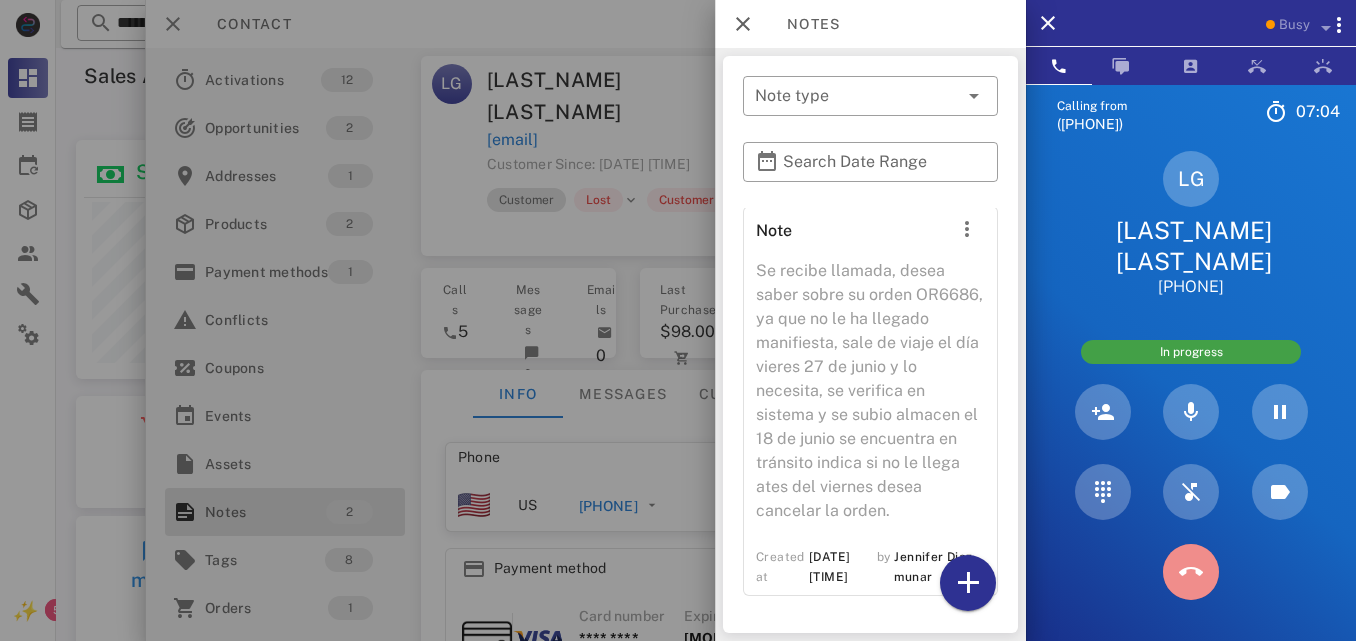 click at bounding box center (1191, 572) 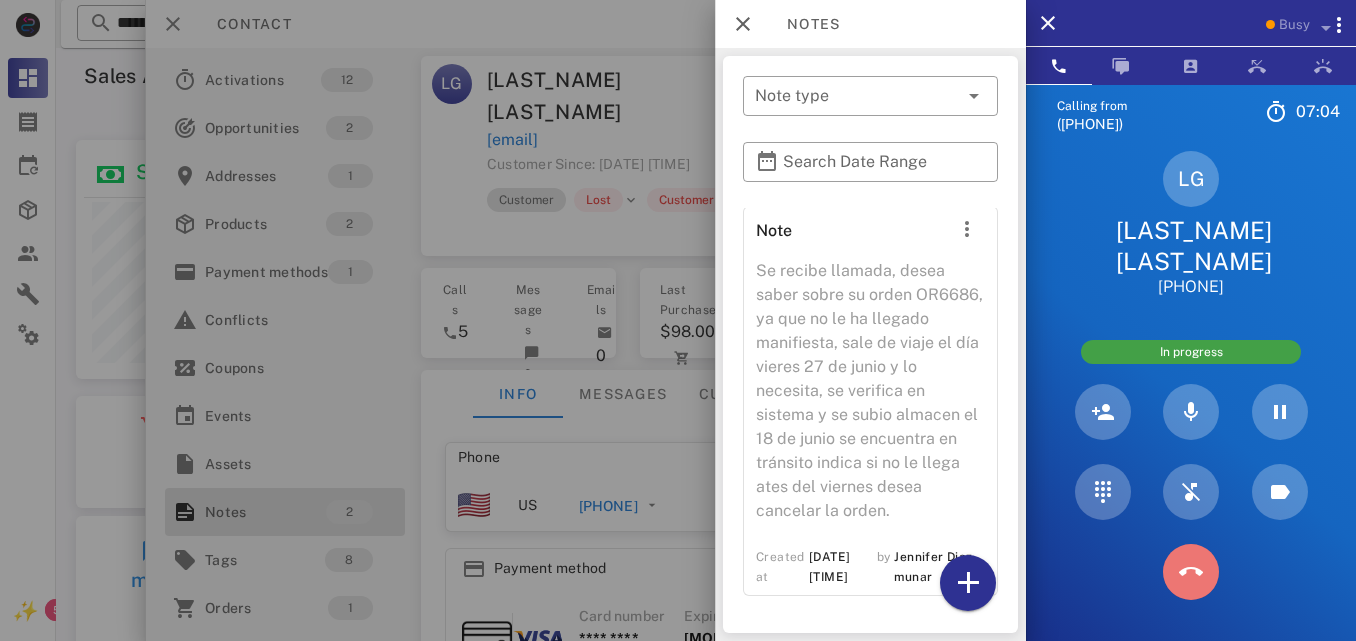 click on "5 JKL" at bounding box center (0, 0) 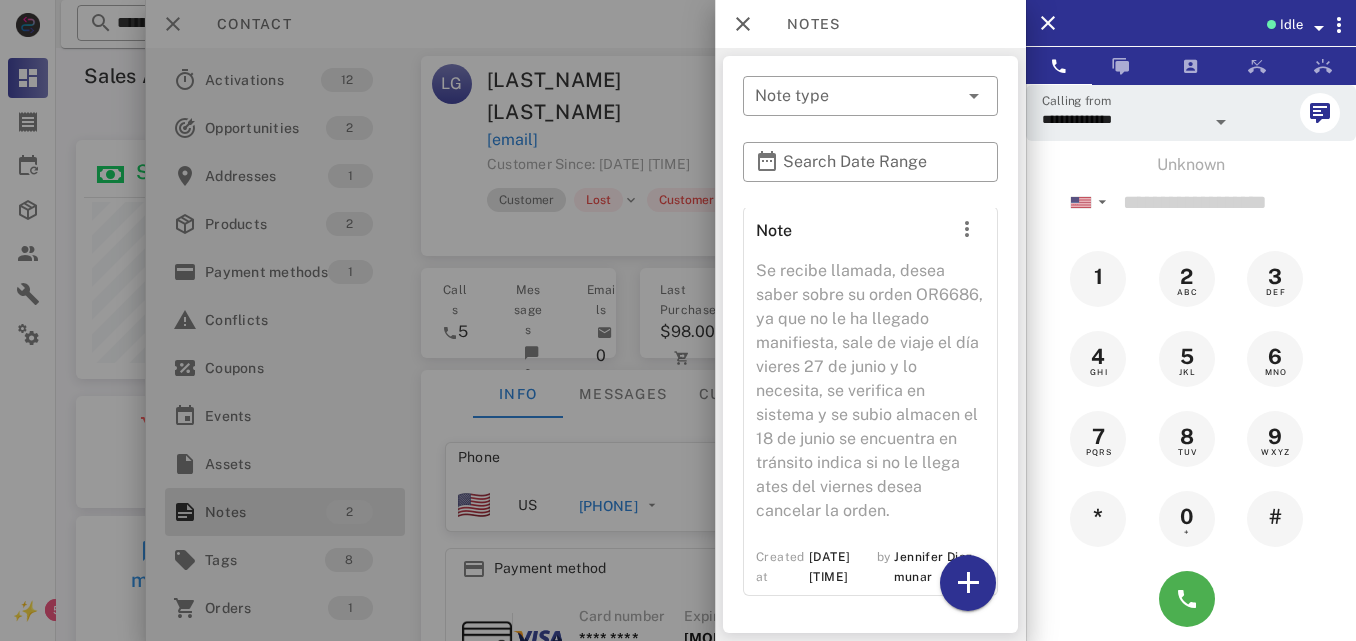 drag, startPoint x: 572, startPoint y: 349, endPoint x: 569, endPoint y: 185, distance: 164.02744 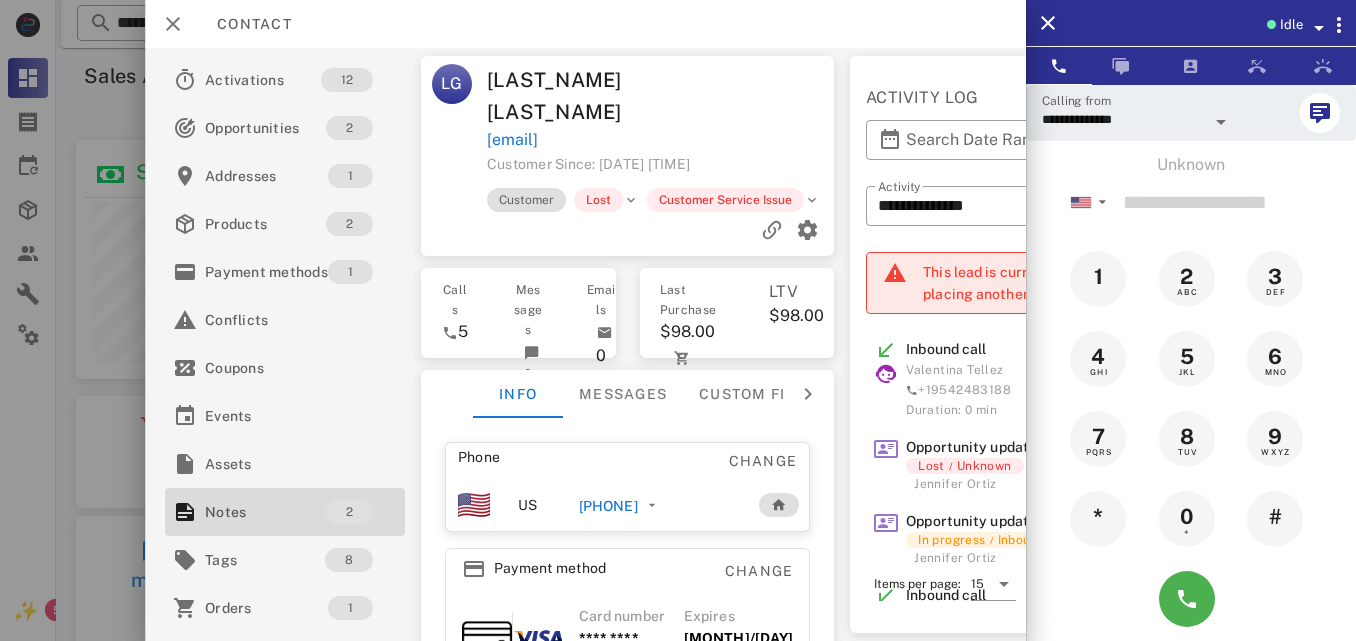 click at bounding box center [628, 230] 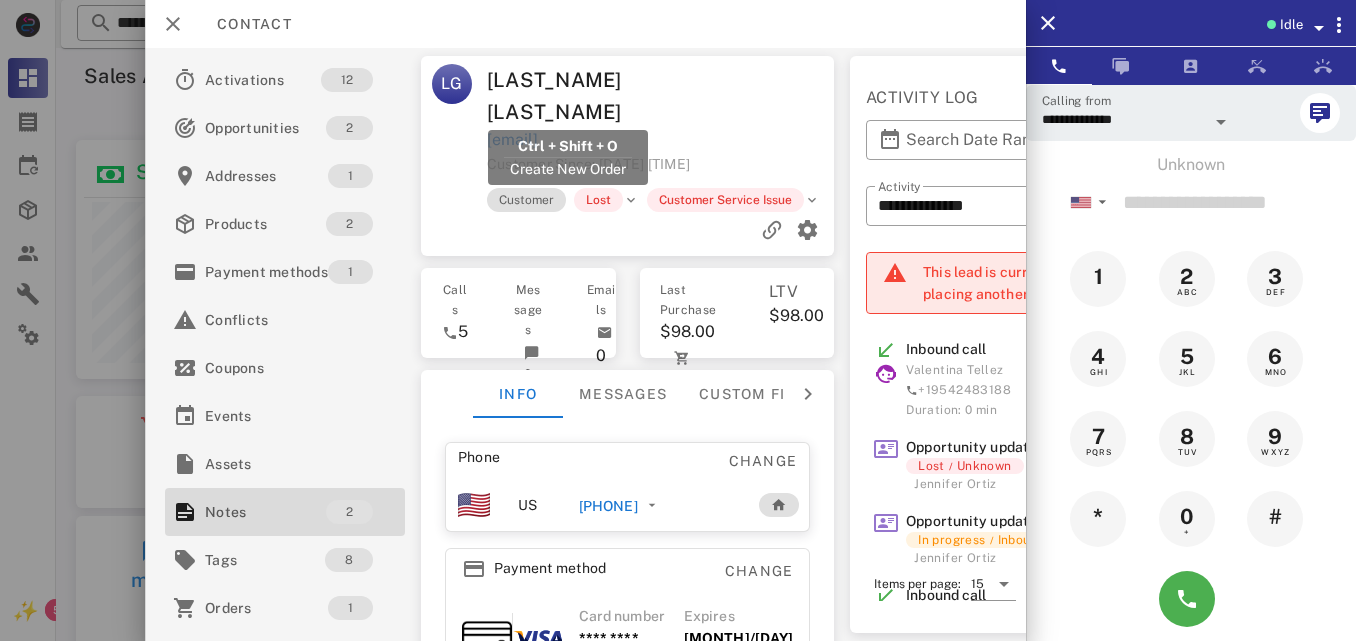 drag, startPoint x: 616, startPoint y: 101, endPoint x: 486, endPoint y: 112, distance: 130.46455 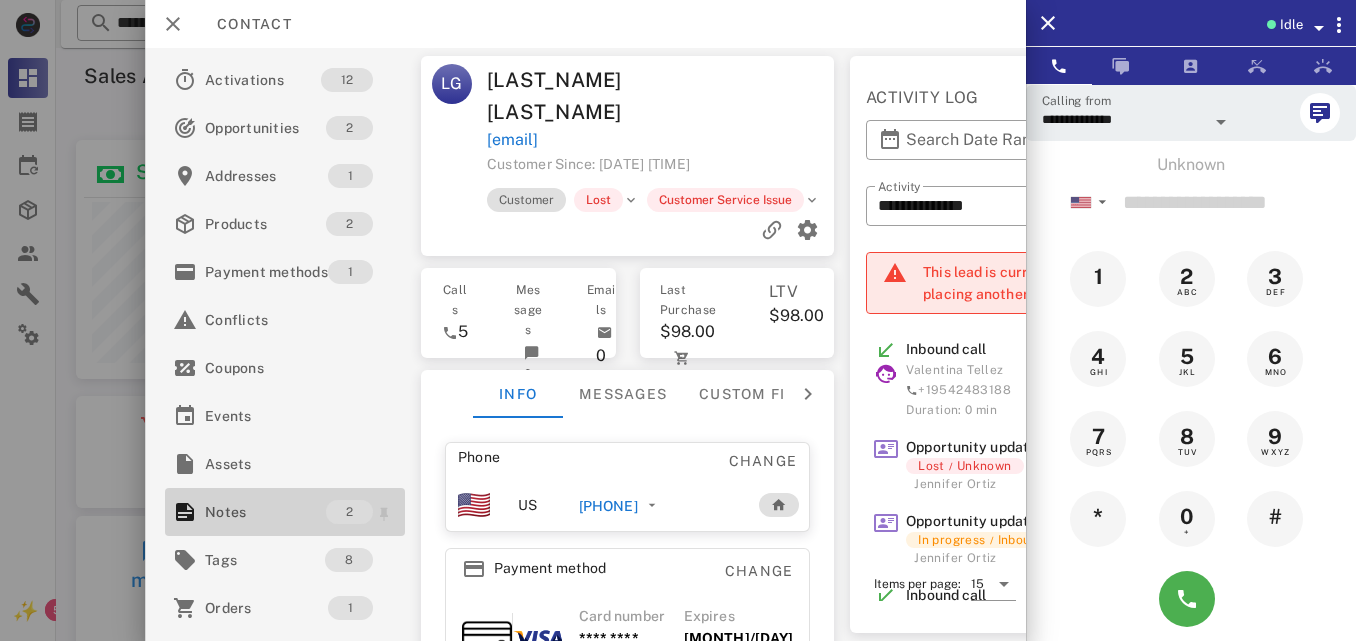 click on "2" at bounding box center [349, 512] 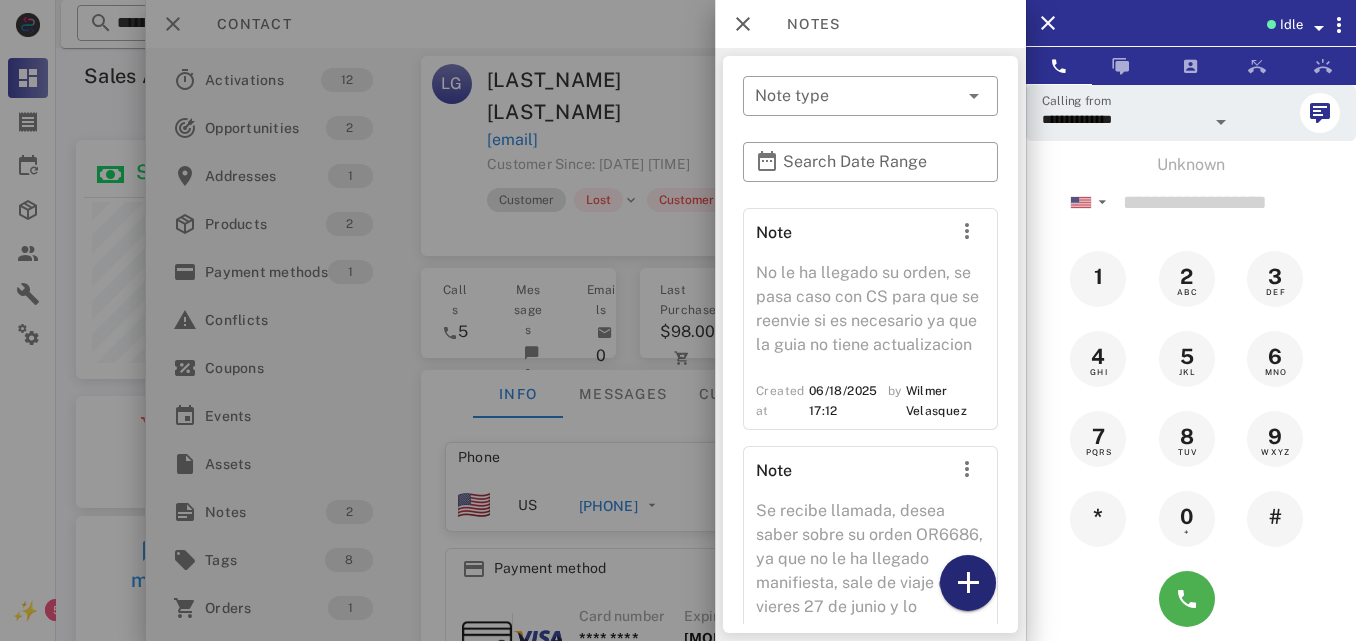 click at bounding box center (968, 583) 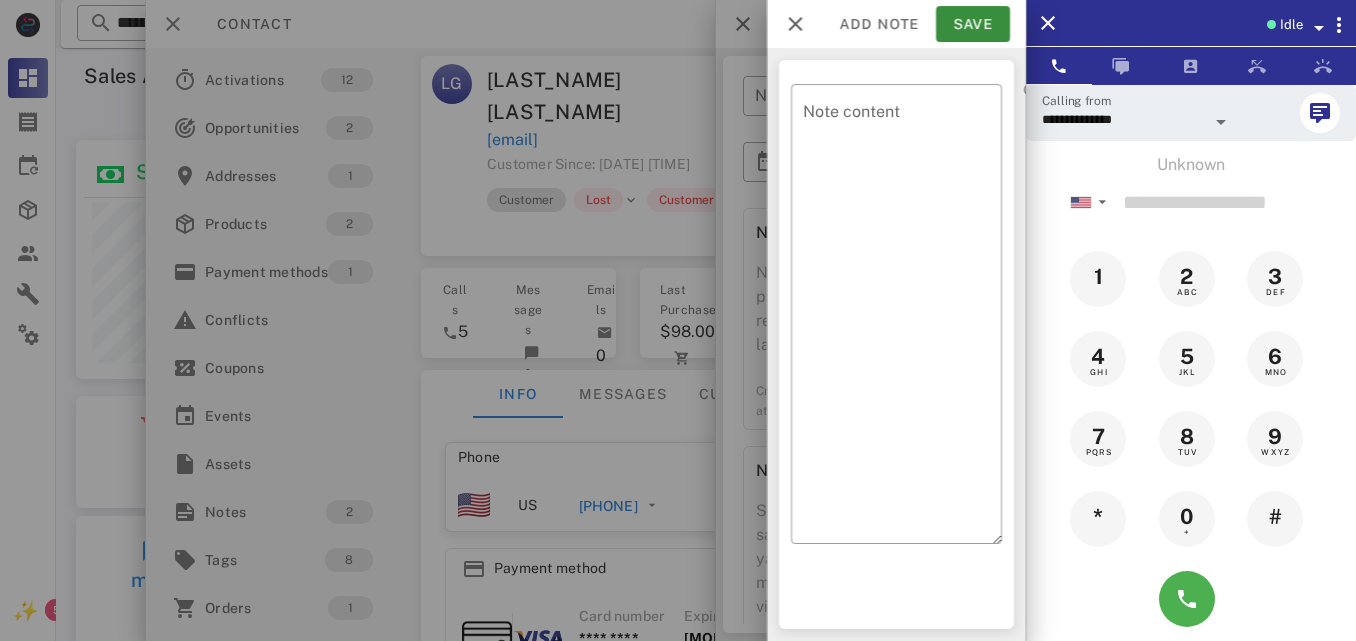 click on "**********" at bounding box center (706, 48) 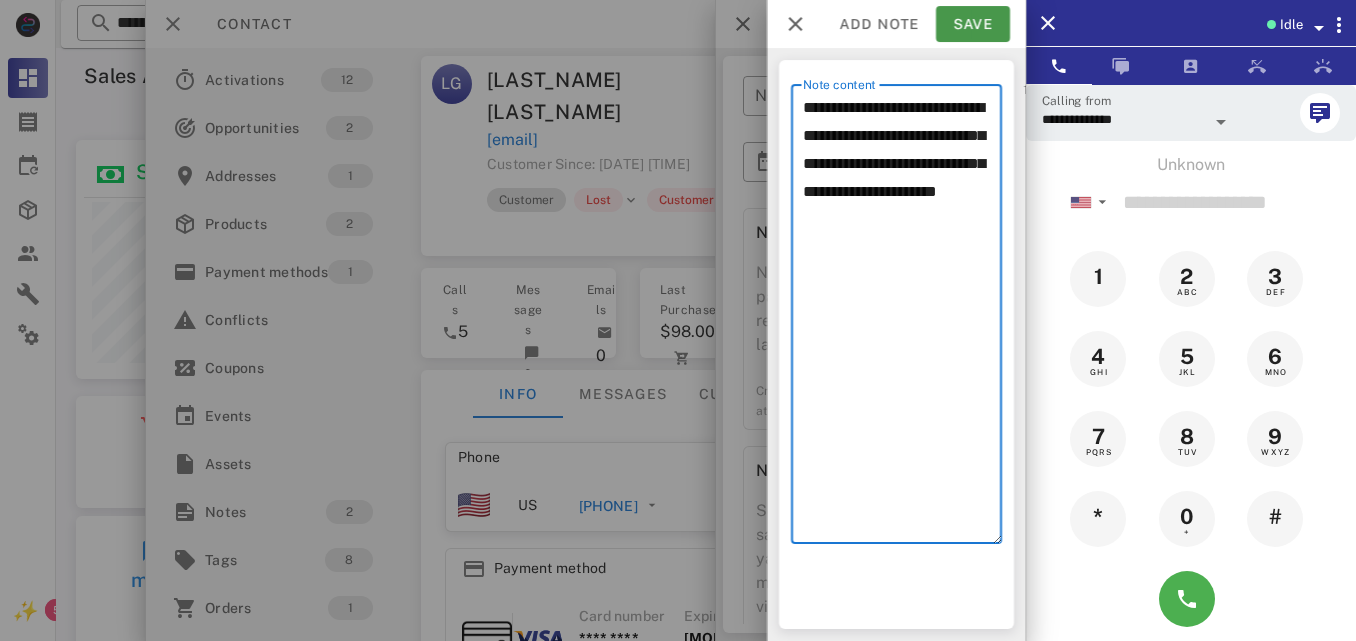 type on "**********" 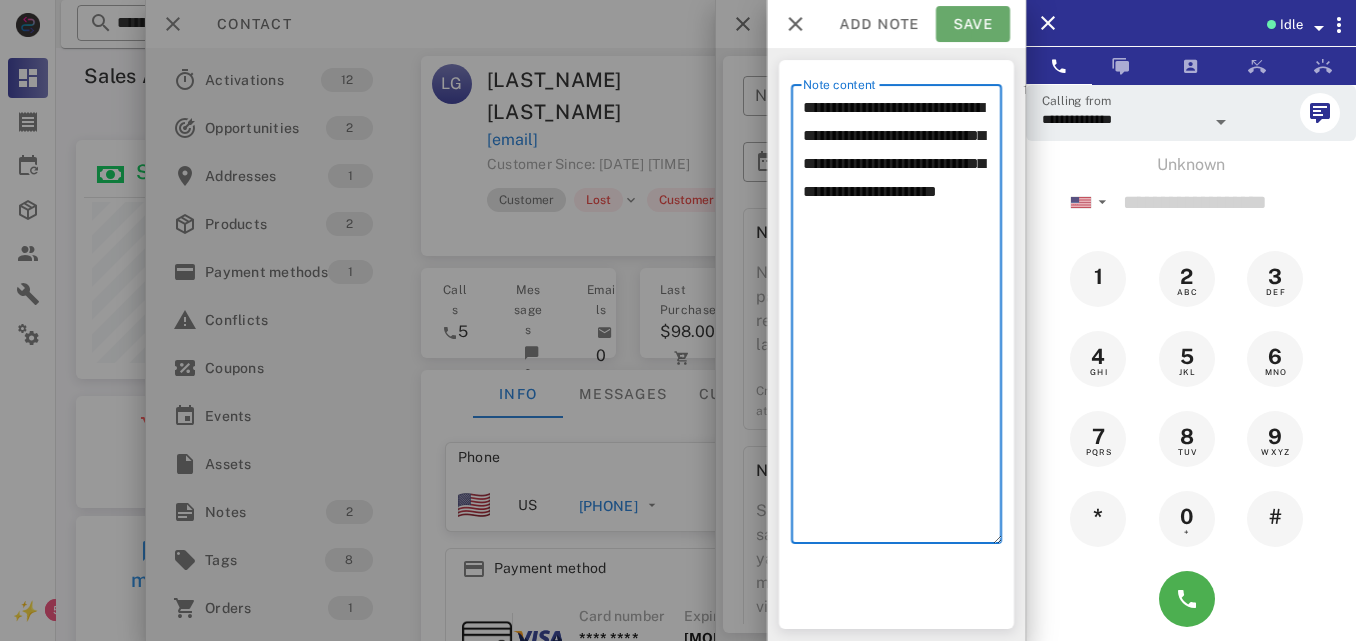 click on "Save" at bounding box center (973, 24) 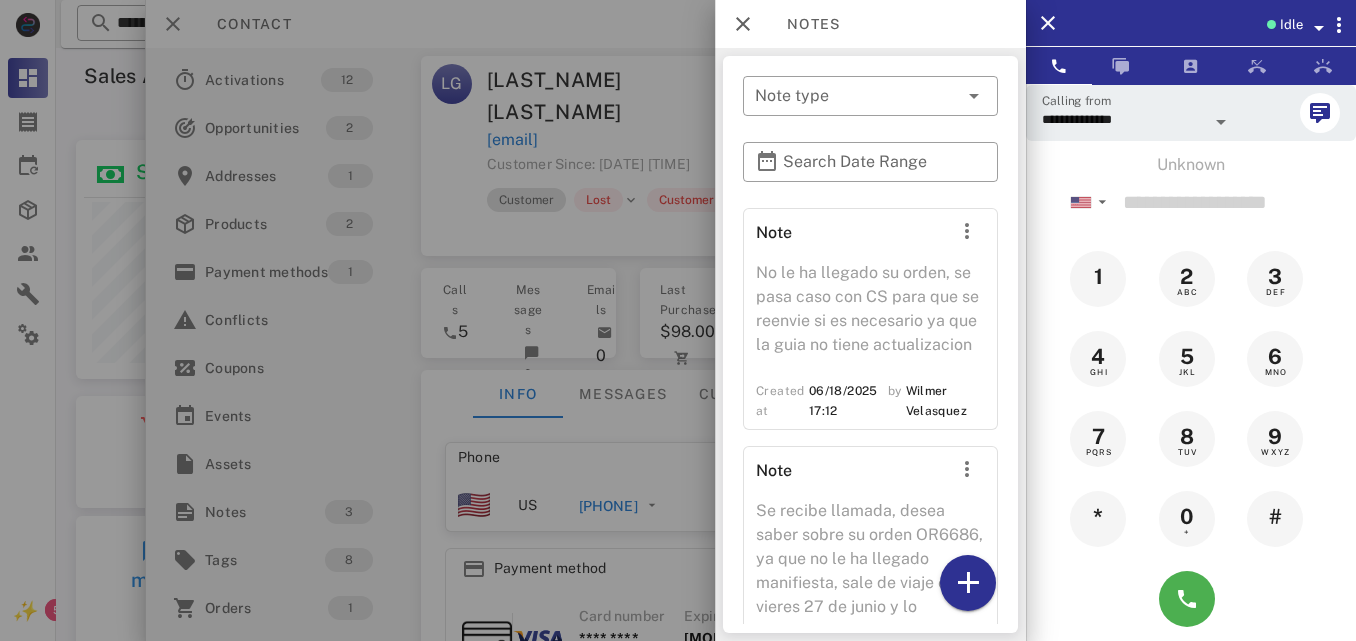 scroll, scrollTop: 999761, scrollLeft: 999585, axis: both 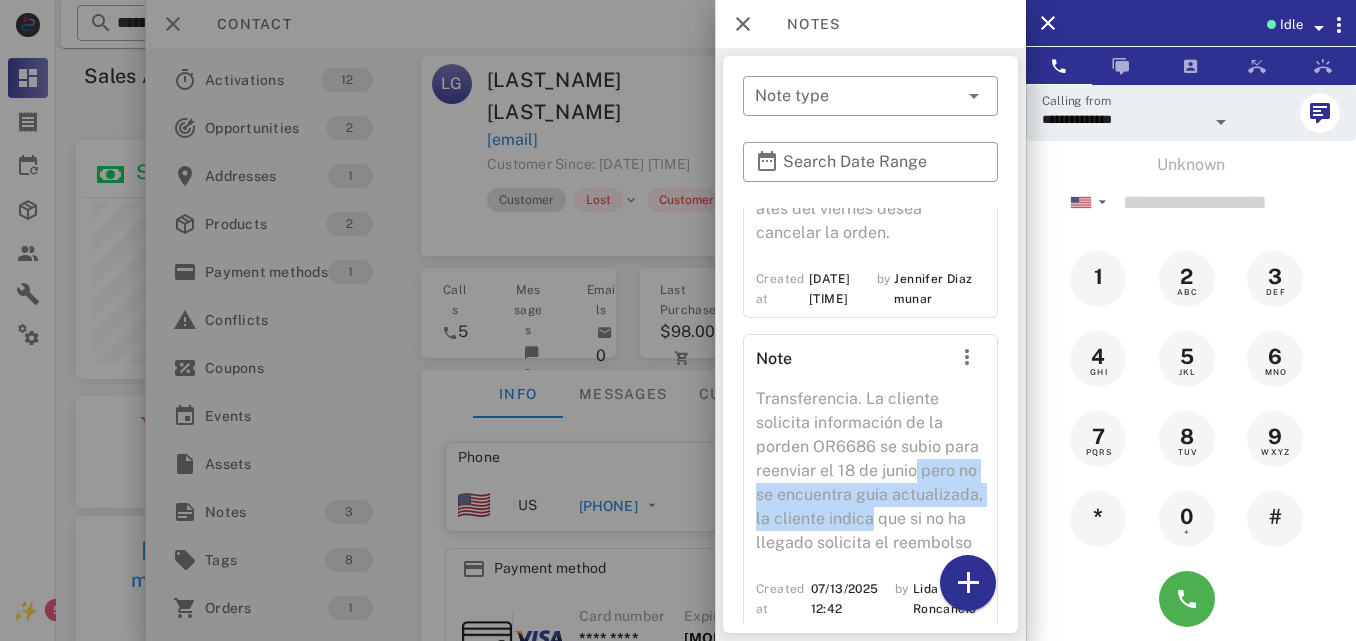 drag, startPoint x: 1015, startPoint y: 485, endPoint x: 1013, endPoint y: 538, distance: 53.037724 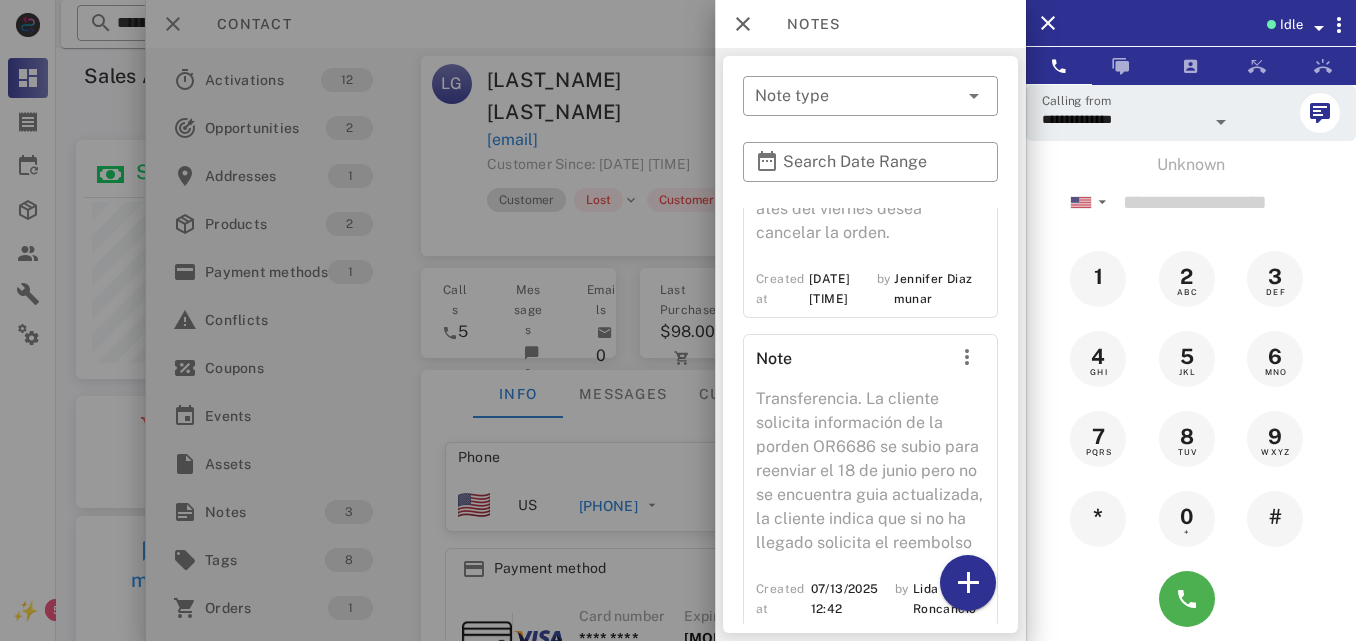 click on "Transferencia. La cliente solicita información de la porden  OR6686 se subio para reenviar el 18 de junio pero no se encuentra guia actualizada, la cliente indica que si no ha llegado solicita el reembolso" at bounding box center [870, 477] 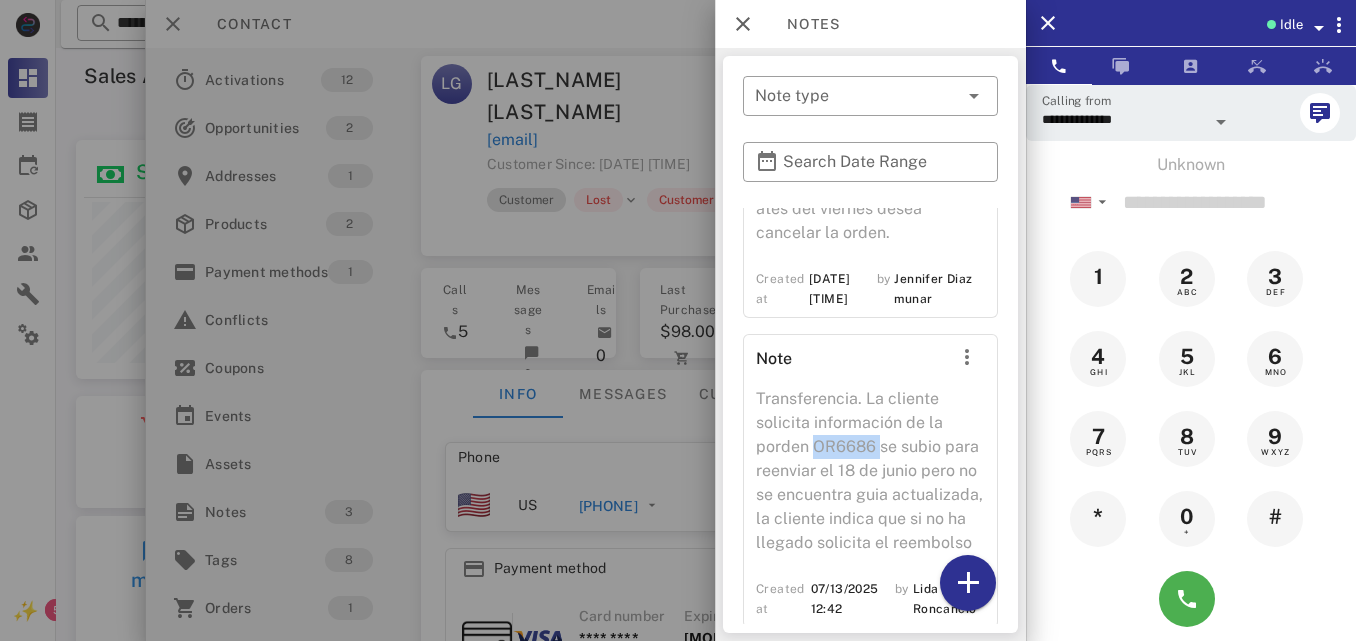 drag, startPoint x: 878, startPoint y: 470, endPoint x: 811, endPoint y: 467, distance: 67.06713 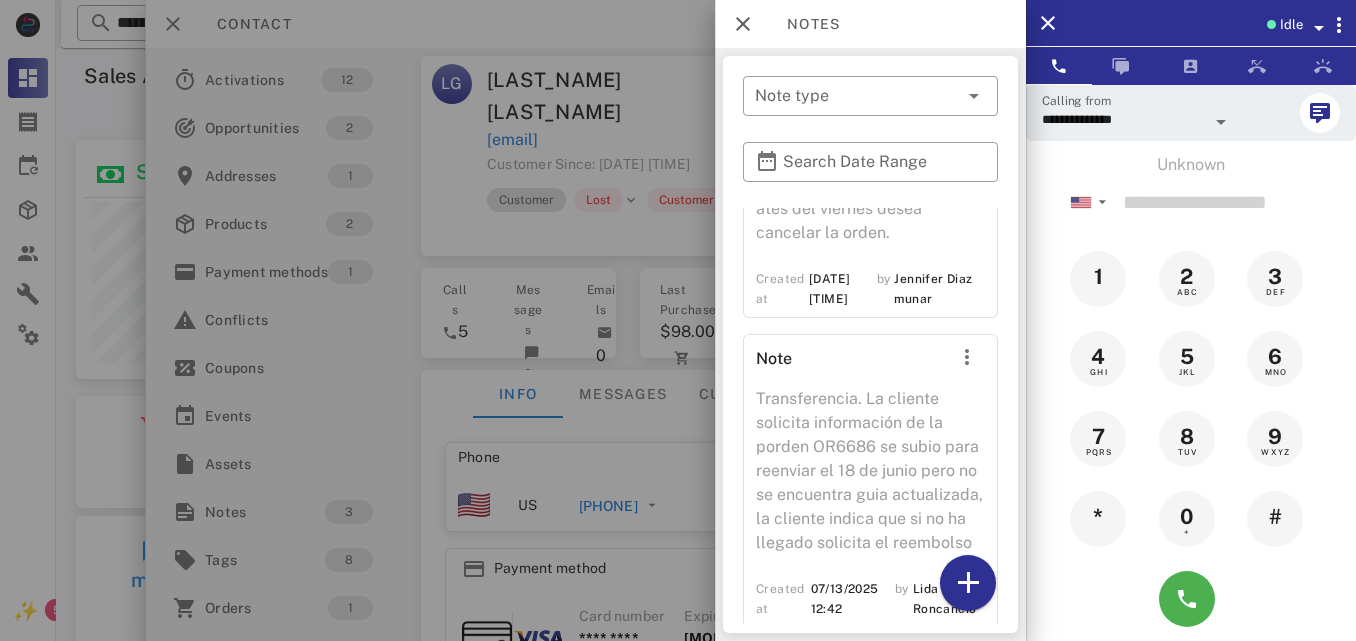 click at bounding box center (678, 320) 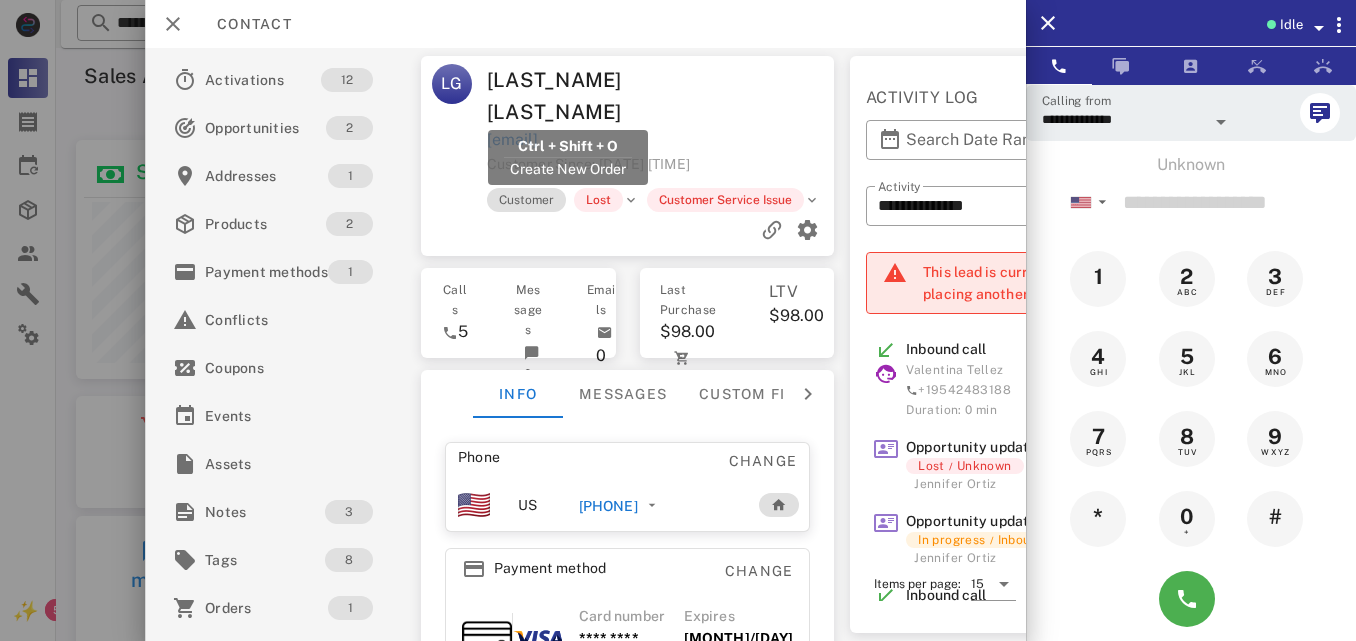 drag, startPoint x: 669, startPoint y: 110, endPoint x: 487, endPoint y: 104, distance: 182.09888 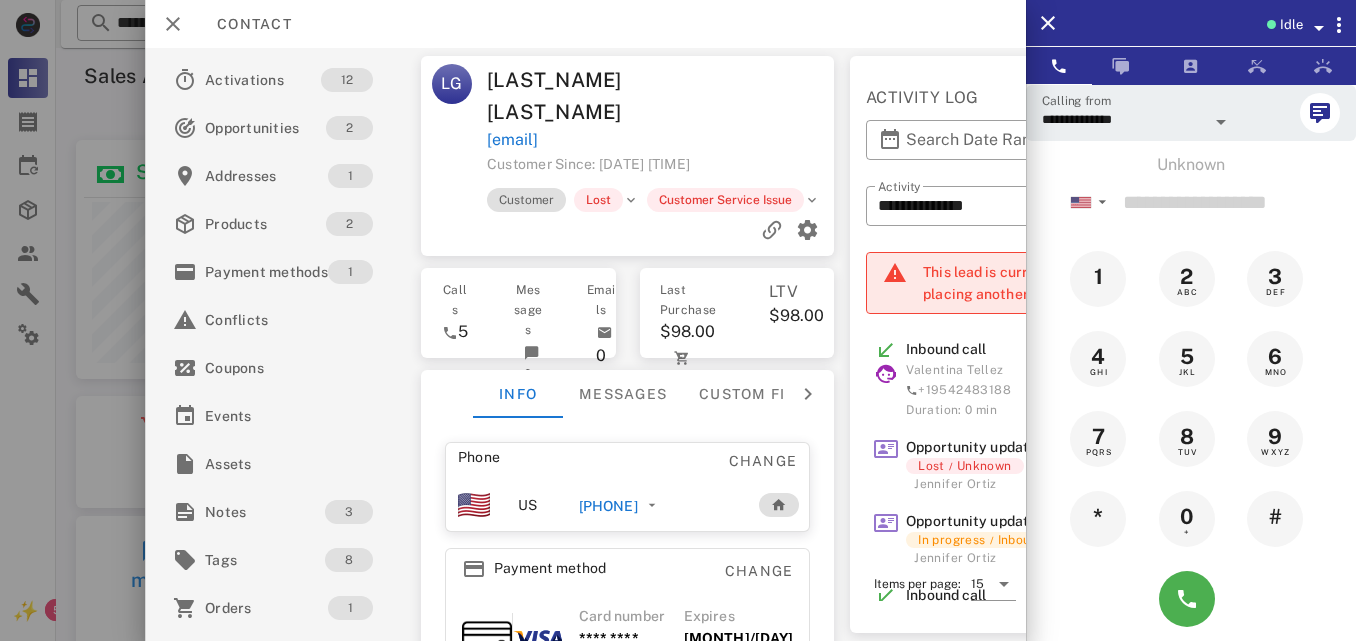 click on "[PHONE] [FIRST] [LAST] [EMAIL] Customer Since: 06/03/2025 17:39 Customer Lost Customer Service Issue Calls 5 Messages 0 Emails 0 Last Purchase $98.00 06/03/2025 LTV $98.00 Info Messages Custom fields Phone Change US [PHONE] Payment method Change Card number **** **** **** 5184 Expires 10/28 Address Change [NUMBER] [STREET] .
[CITY], [STATE], [POSTAL_CODE].
US" at bounding box center [628, 344] 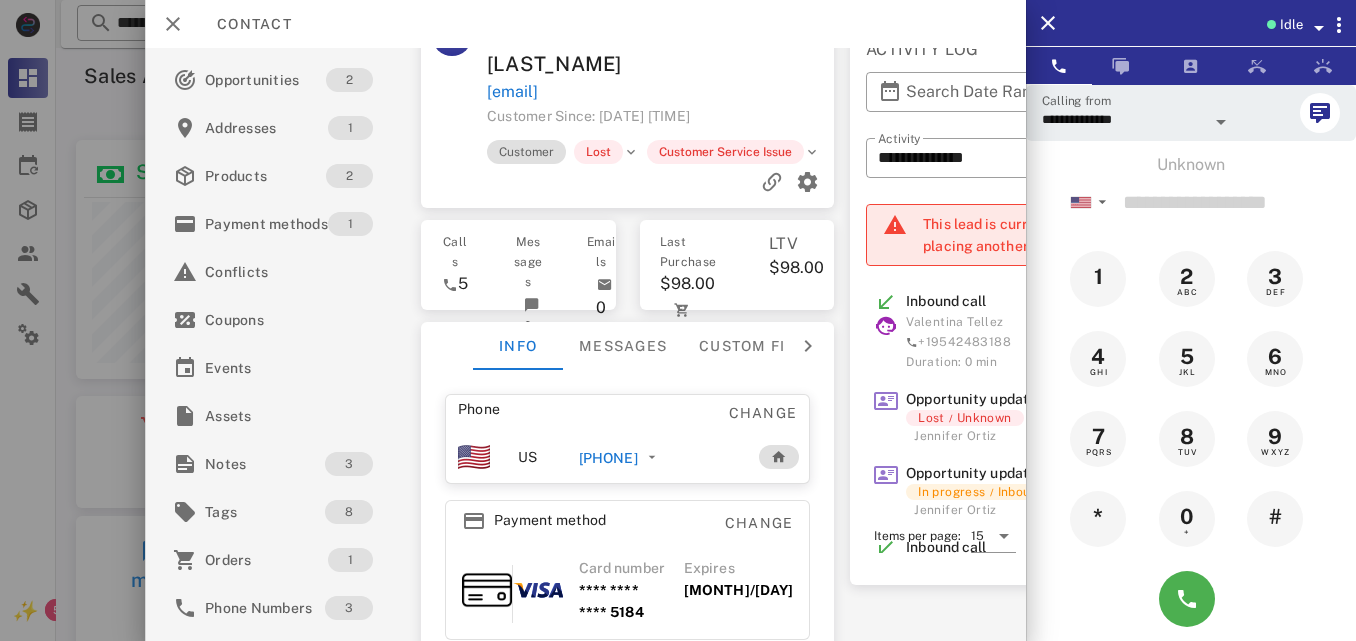 scroll, scrollTop: 146, scrollLeft: 0, axis: vertical 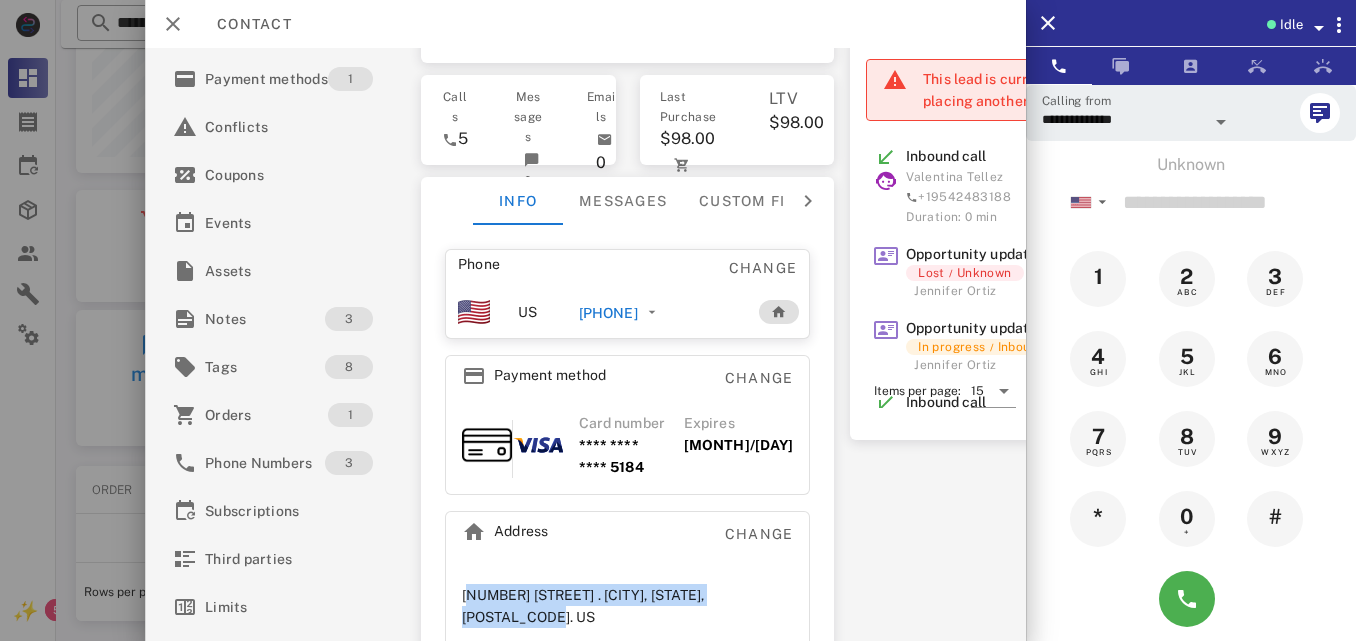 drag, startPoint x: 771, startPoint y: 547, endPoint x: 441, endPoint y: 547, distance: 330 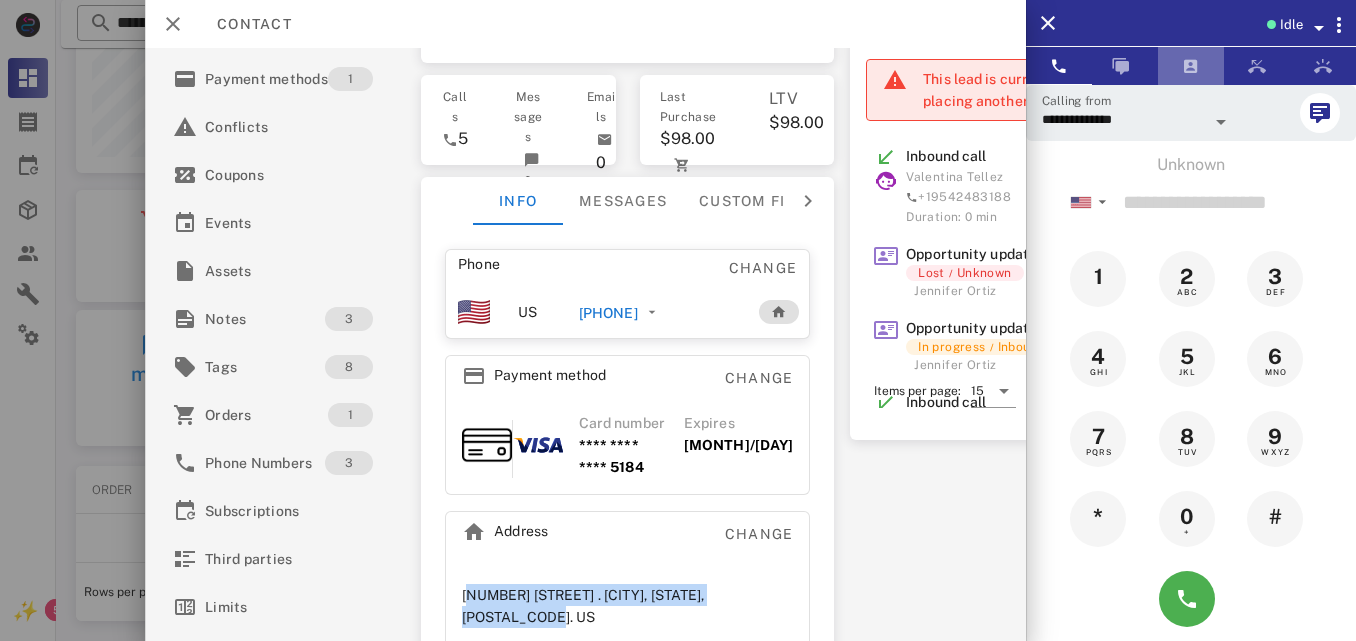 click at bounding box center (1191, 66) 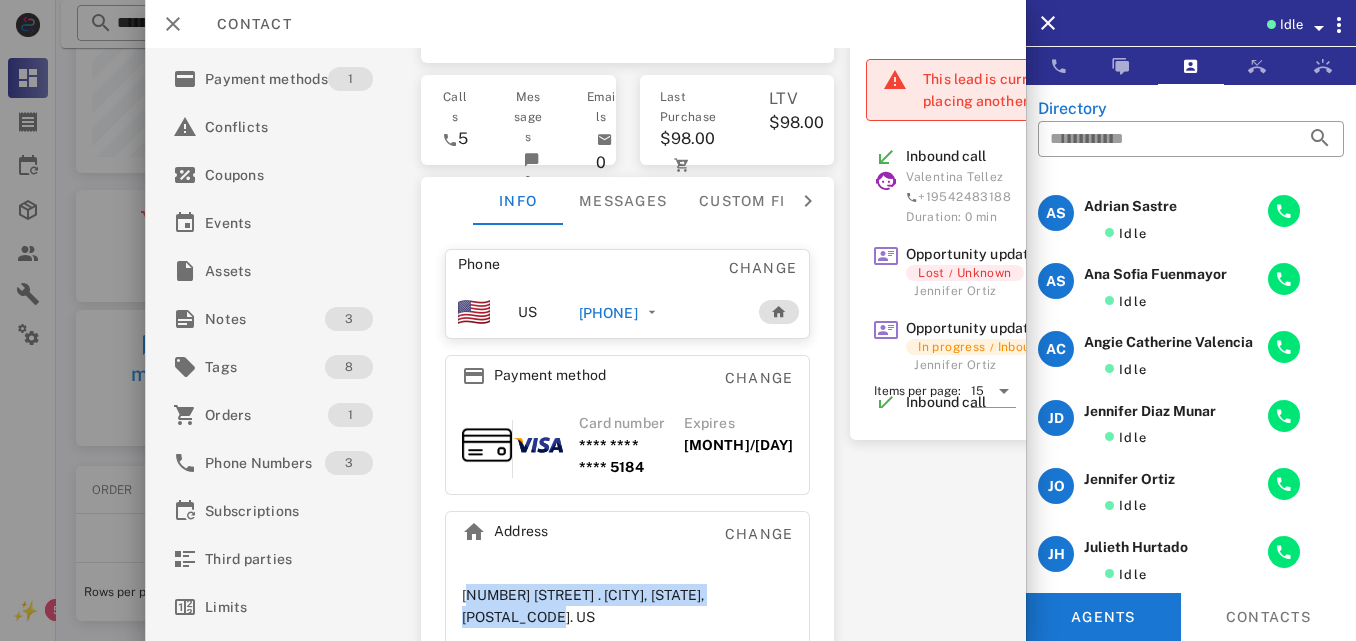 scroll, scrollTop: 454, scrollLeft: 0, axis: vertical 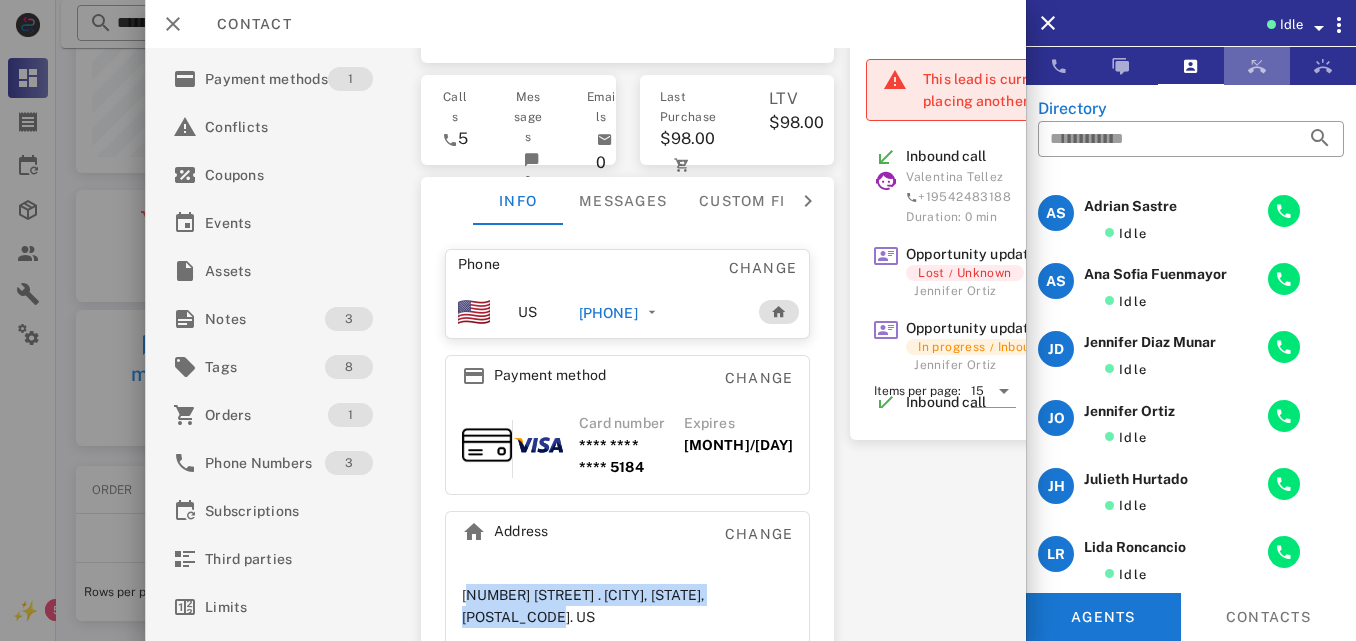 click at bounding box center (1257, 66) 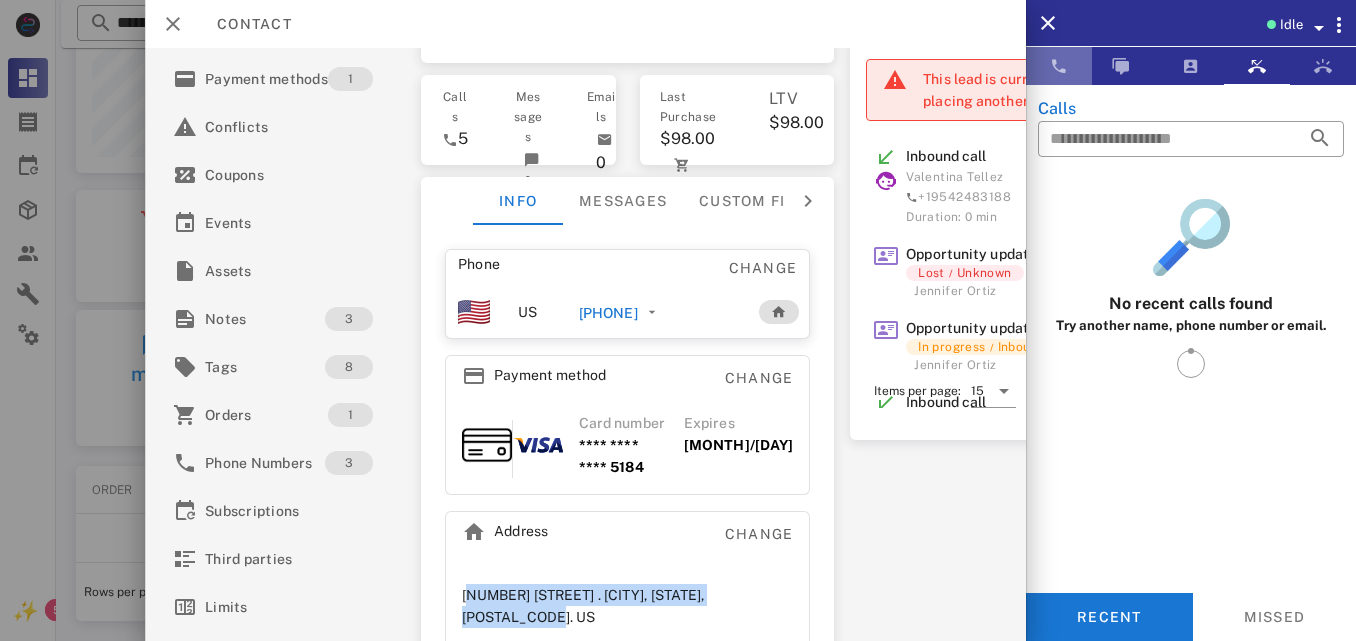 click at bounding box center [1059, 66] 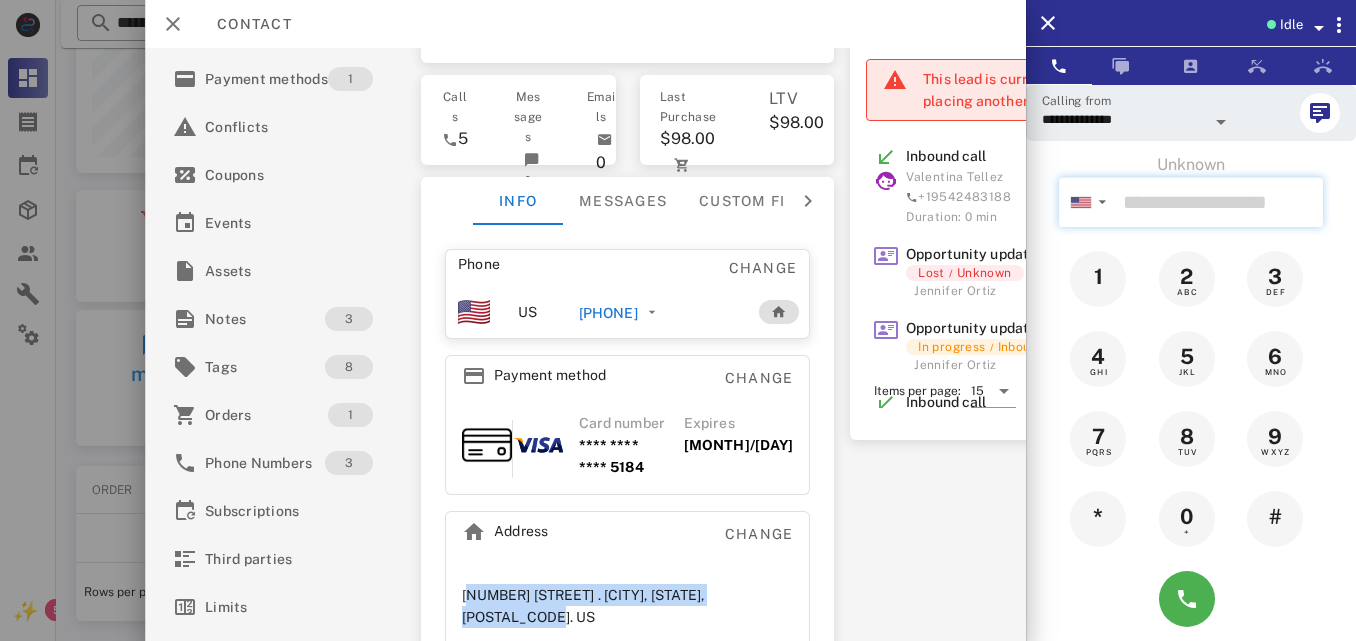 click at bounding box center [1219, 202] 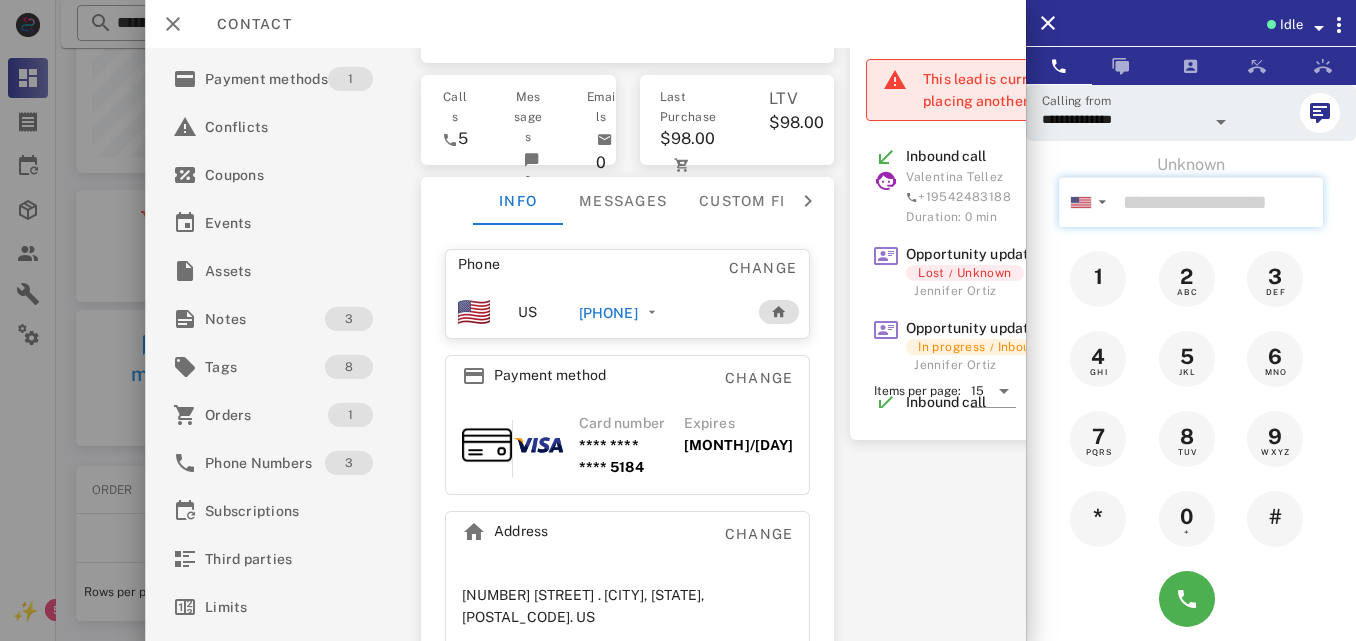 paste on "**********" 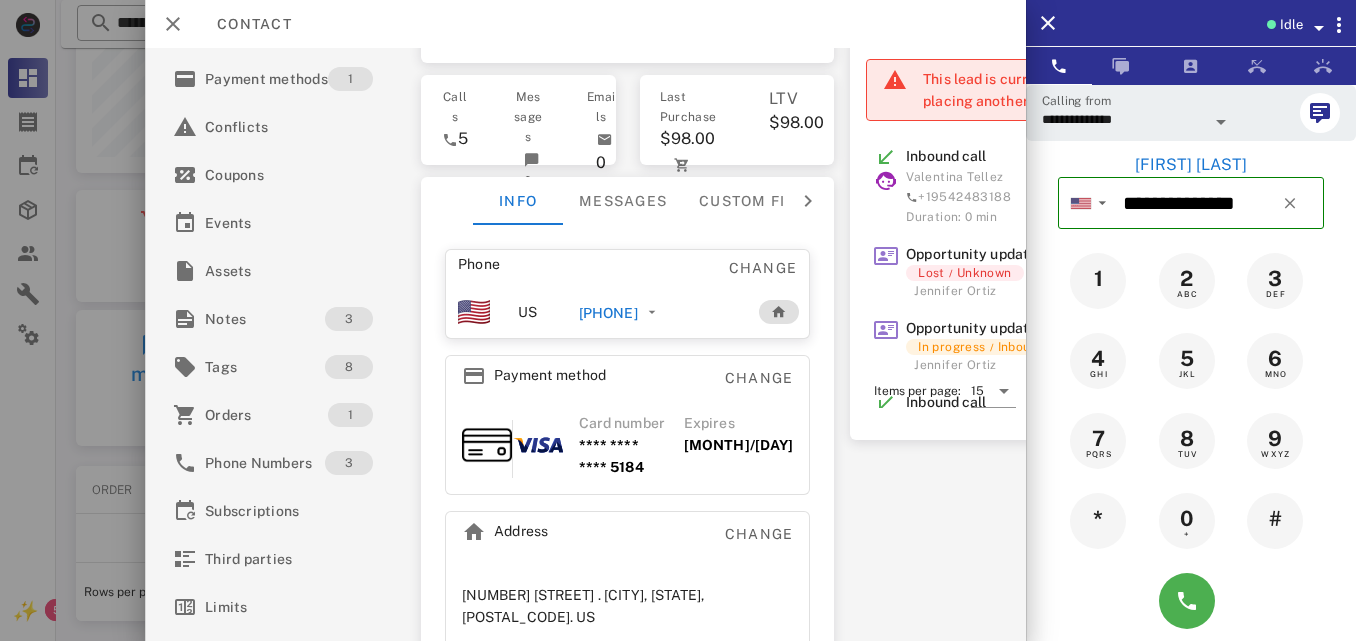 click on "[FIRST] [LAST]" at bounding box center (1191, 165) 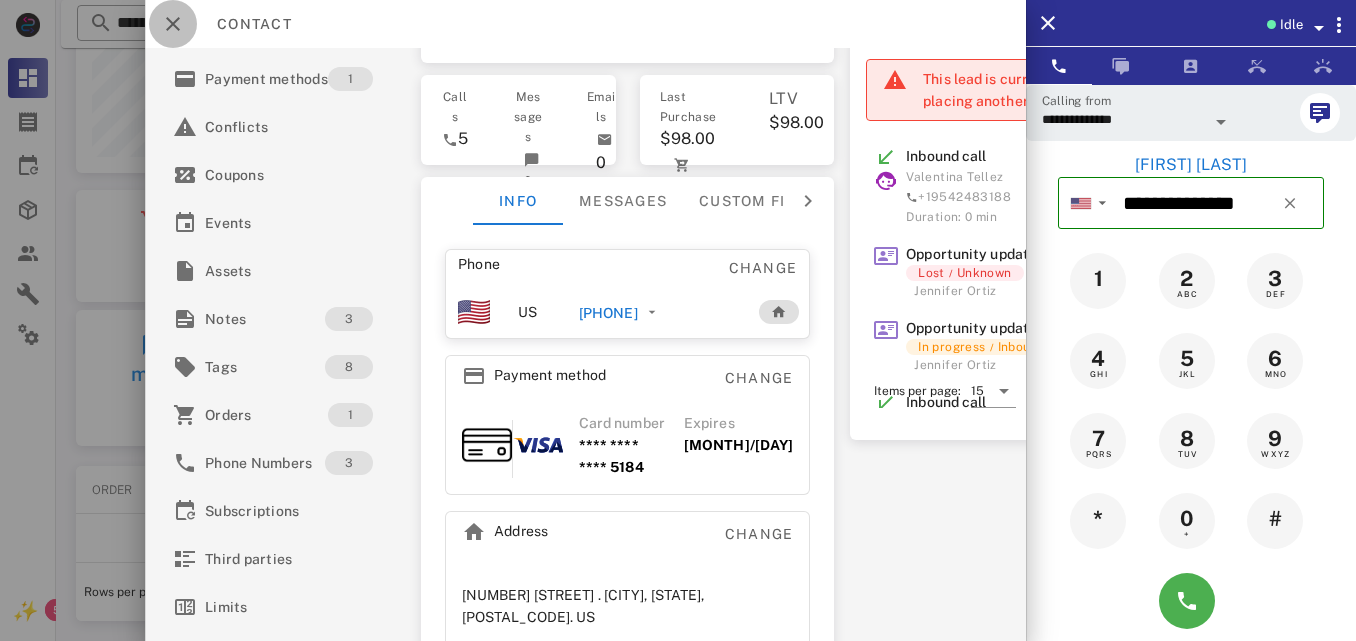 click at bounding box center (173, 24) 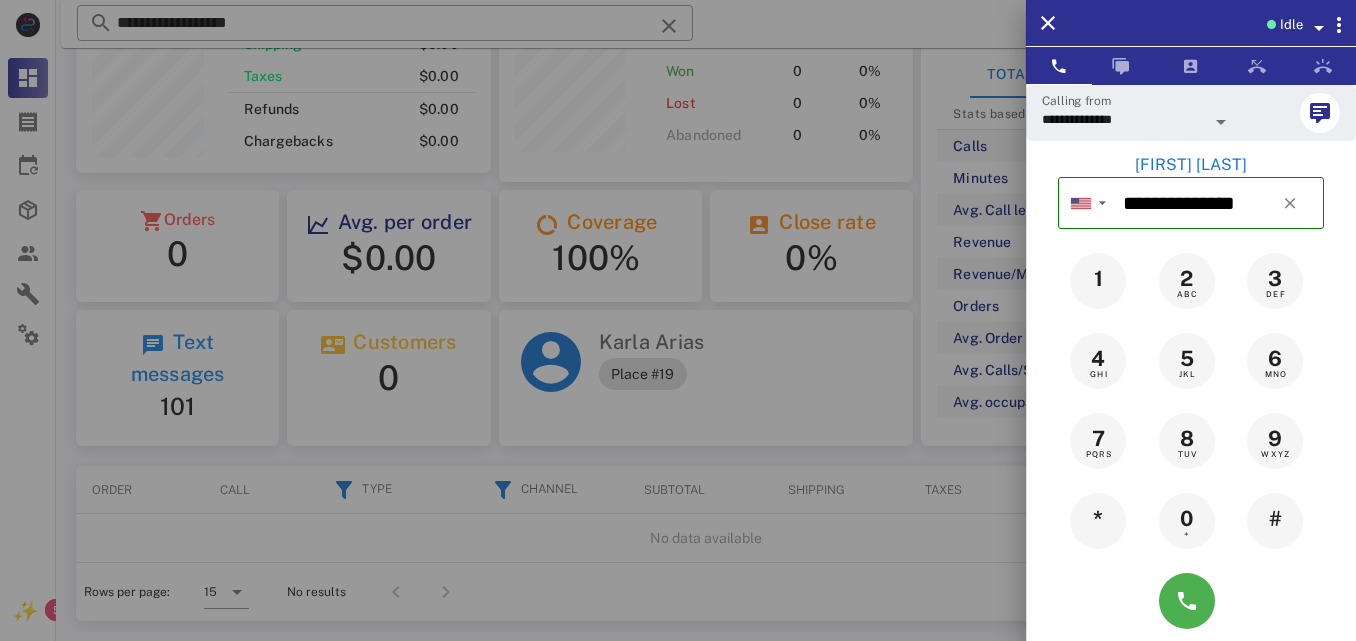 click on "[FIRST] [LAST]" at bounding box center (1191, 165) 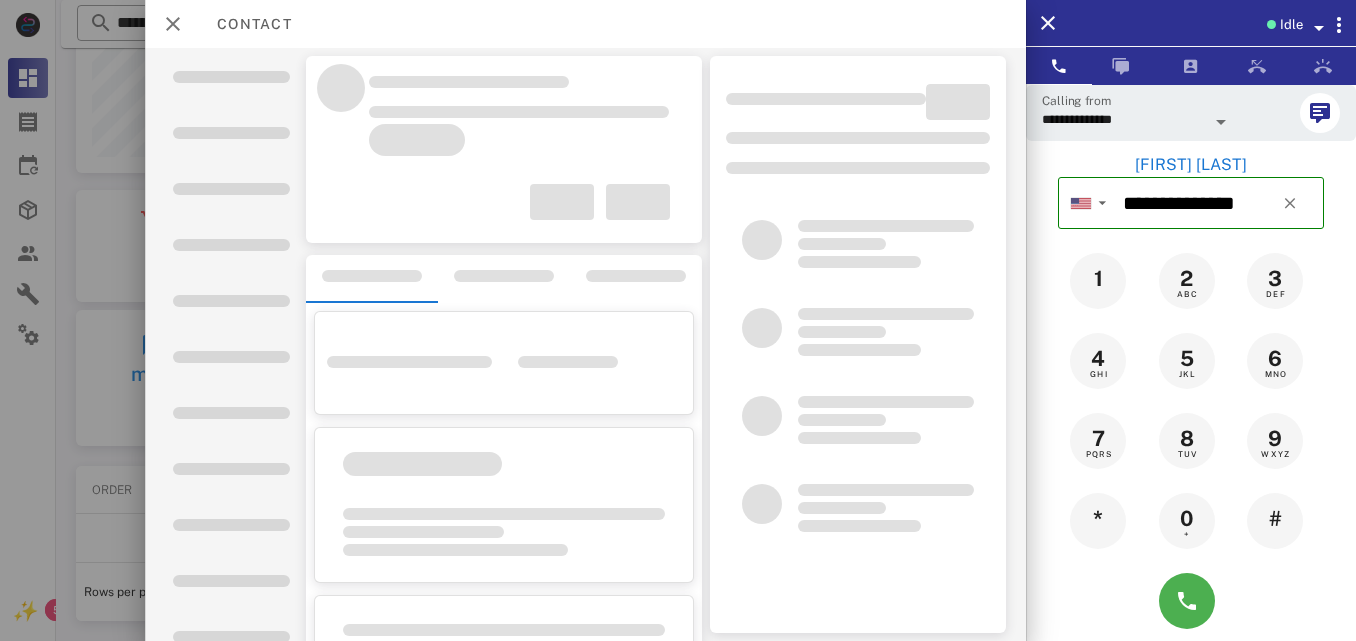 click on "[FIRST] [LAST]" at bounding box center (1191, 165) 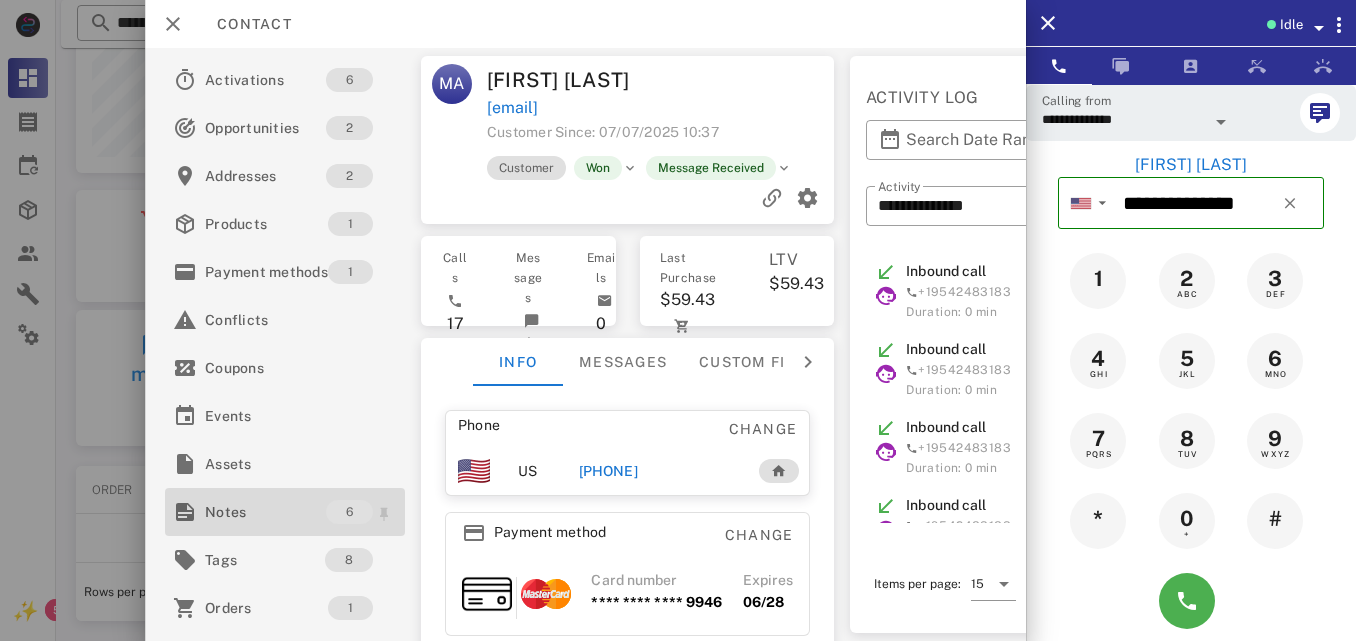 click on "Notes" at bounding box center [265, 512] 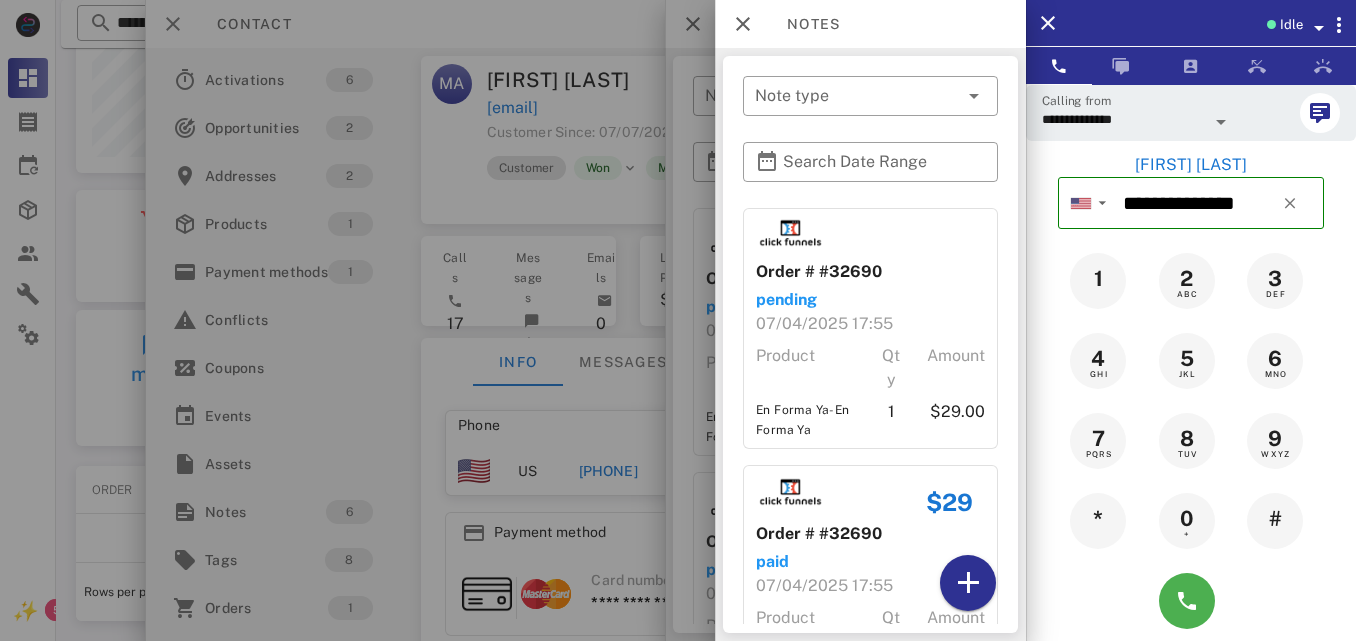 click on "​ Note type ​ Search Date Range  Note  No le ha llegado su orden, se pasa caso con CS para que se reenvie si es necesario ya que la guia no tiene actualizacion  Created at   [DATE] [TIME]   by   [LAST_NAME] [LAST_NAME]   Note  Se recibe llamada, desea saber sobre su orden OR6686, ya que no le ha llegado manifiesta, sale de viaje el día vieres 27 de junio  y lo necesita, se verifica en sistema y se subio almacen el 18 de junio se encuentra en tránsito indica si no le llega ates del viernes desea cancelar la orden.  Created at   [DATE] [TIME]   by   [LAST_NAME] [LAST_NAME]   Note  Transferencia. La cliente solicita información de la porden  OR6686 se subio para reenviar el 18 de junio pero no se encuentra guia actualizada, la cliente indica que si no ha llegado solicita el reembolso  Created at   [DATE] [TIME]   by   [LAST_NAME] [LAST_NAME]   Note  Se verifica que se hizo el reenvio el 18 de Junio pero aun no le llega, se escala informacion para dar respuesta  Created at   [DATE] [TIME]   by   [LAST_NAME] [LAST_NAME]" at bounding box center [870, 344] 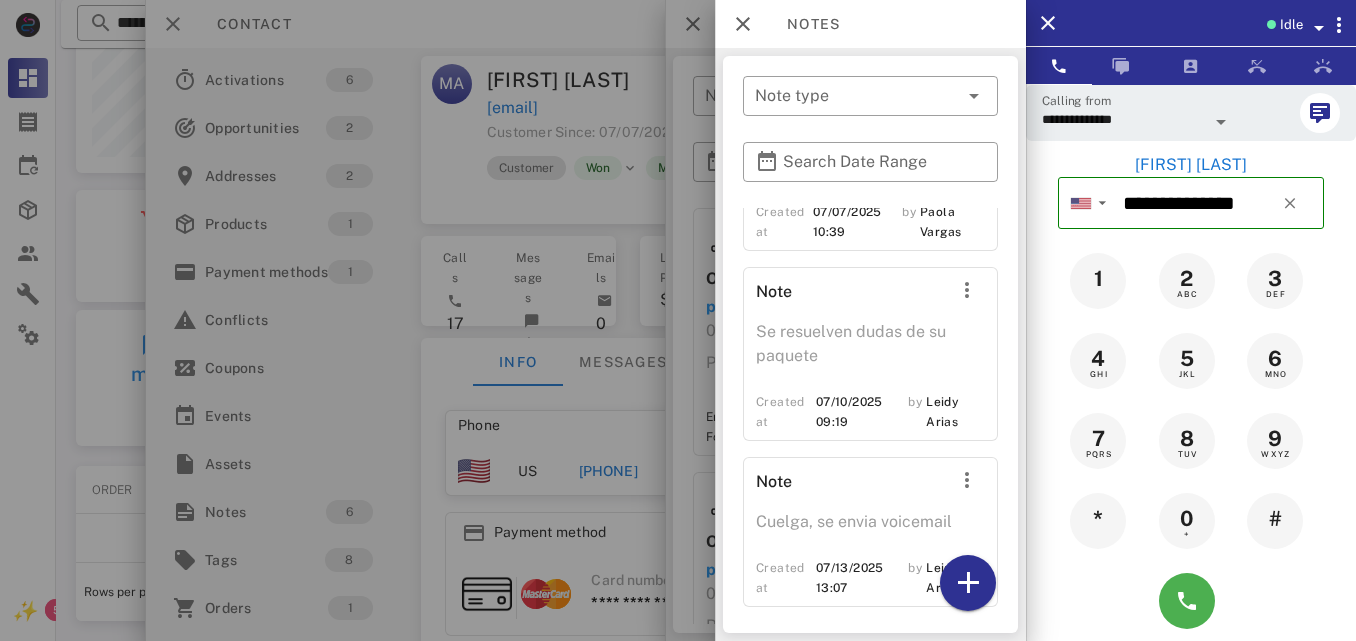 scroll, scrollTop: 922, scrollLeft: 0, axis: vertical 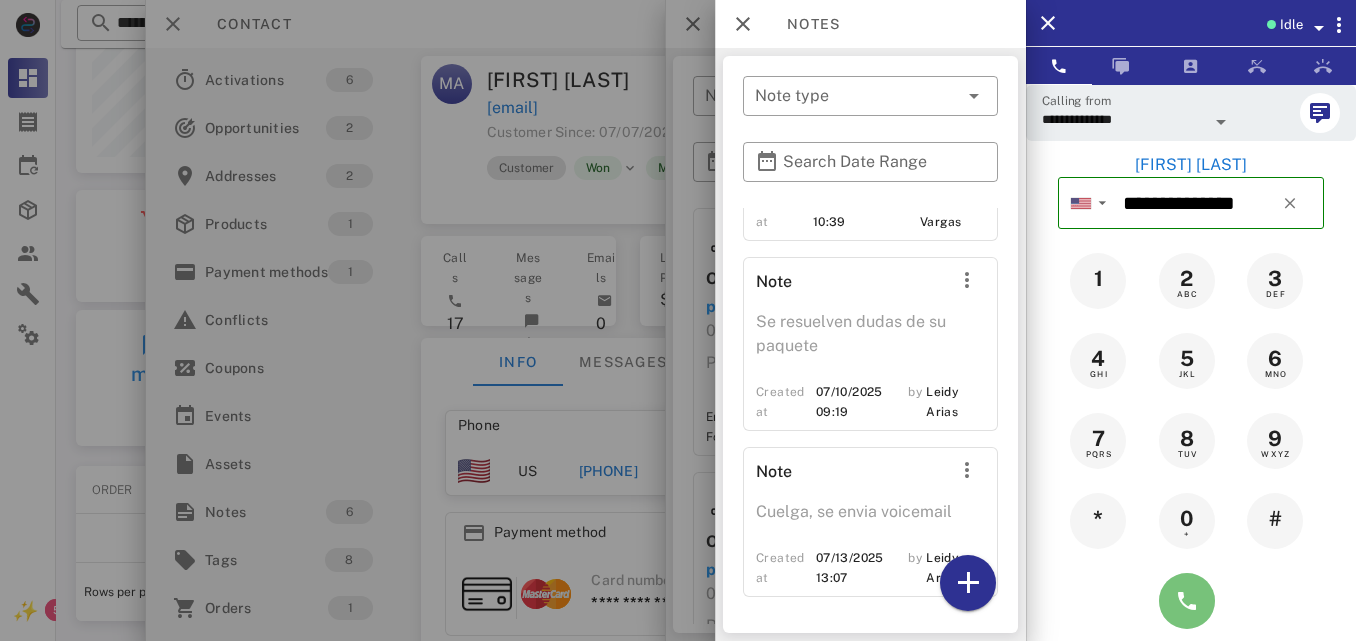 click at bounding box center (1187, 601) 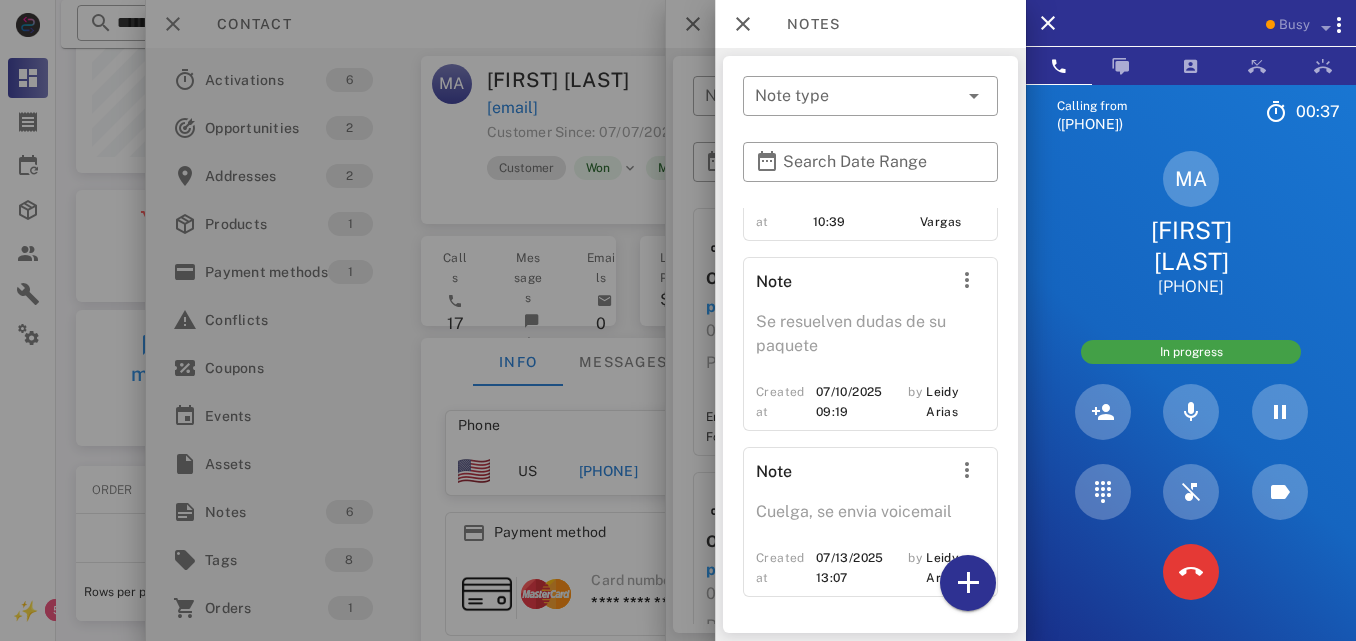scroll, scrollTop: 558, scrollLeft: 0, axis: vertical 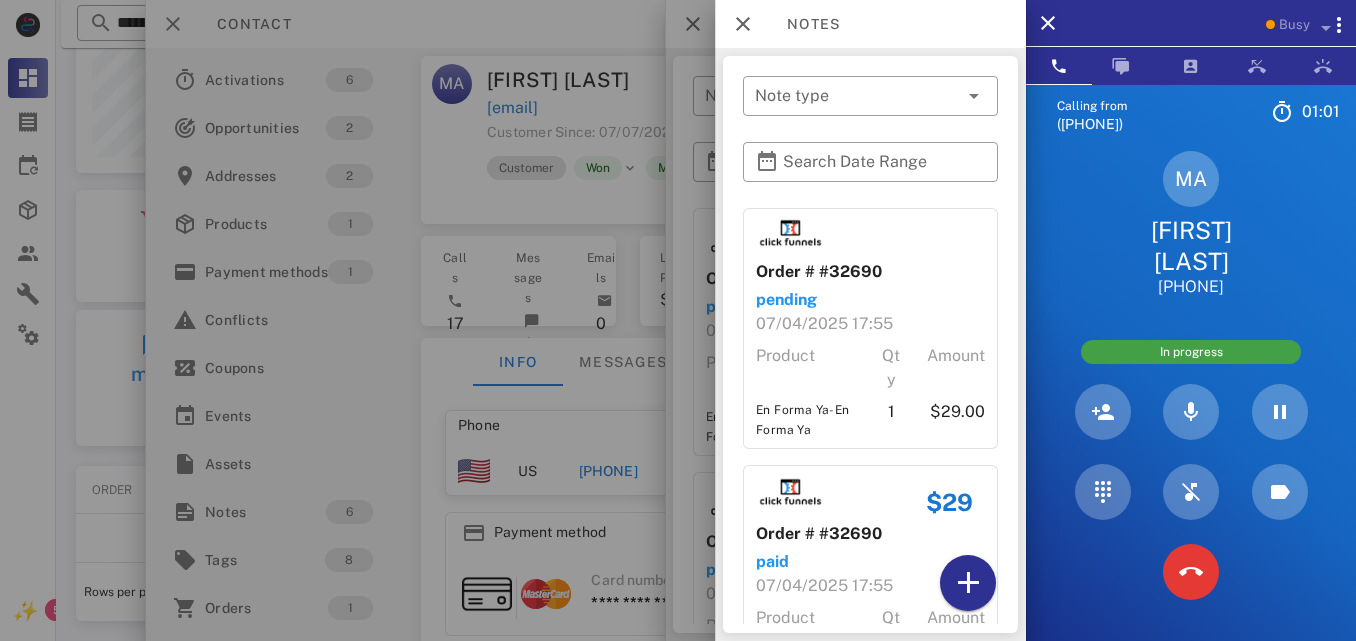 click at bounding box center [678, 320] 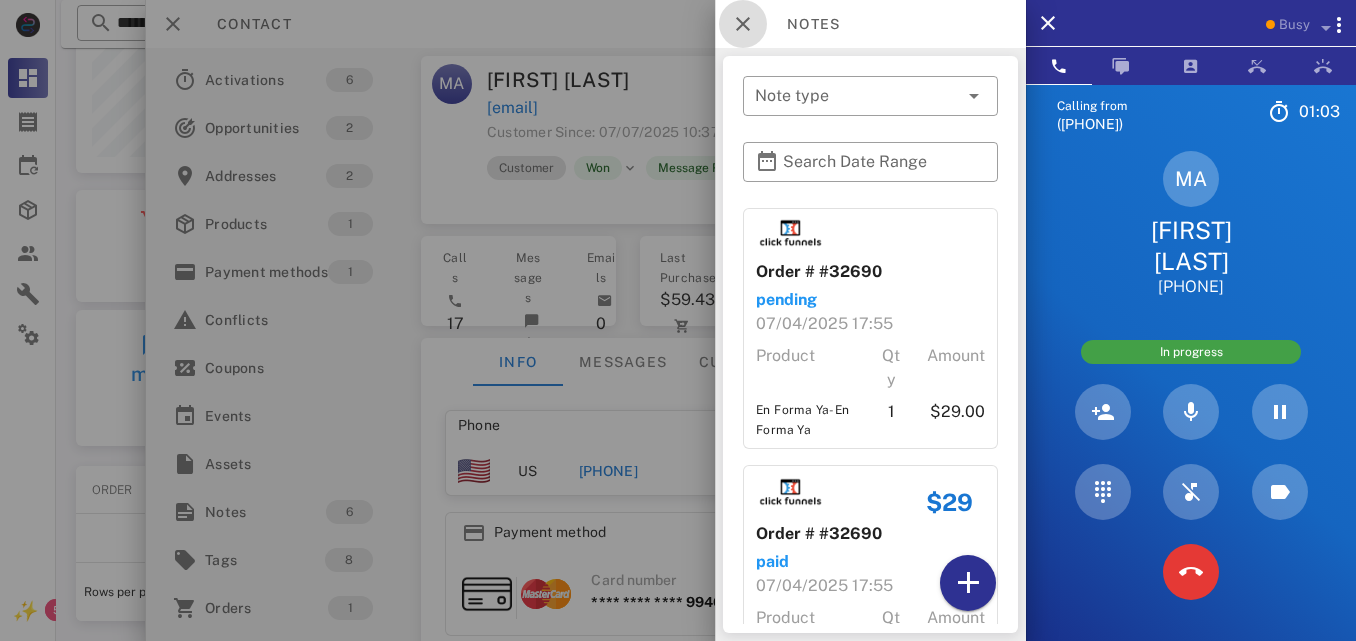 click at bounding box center (743, 24) 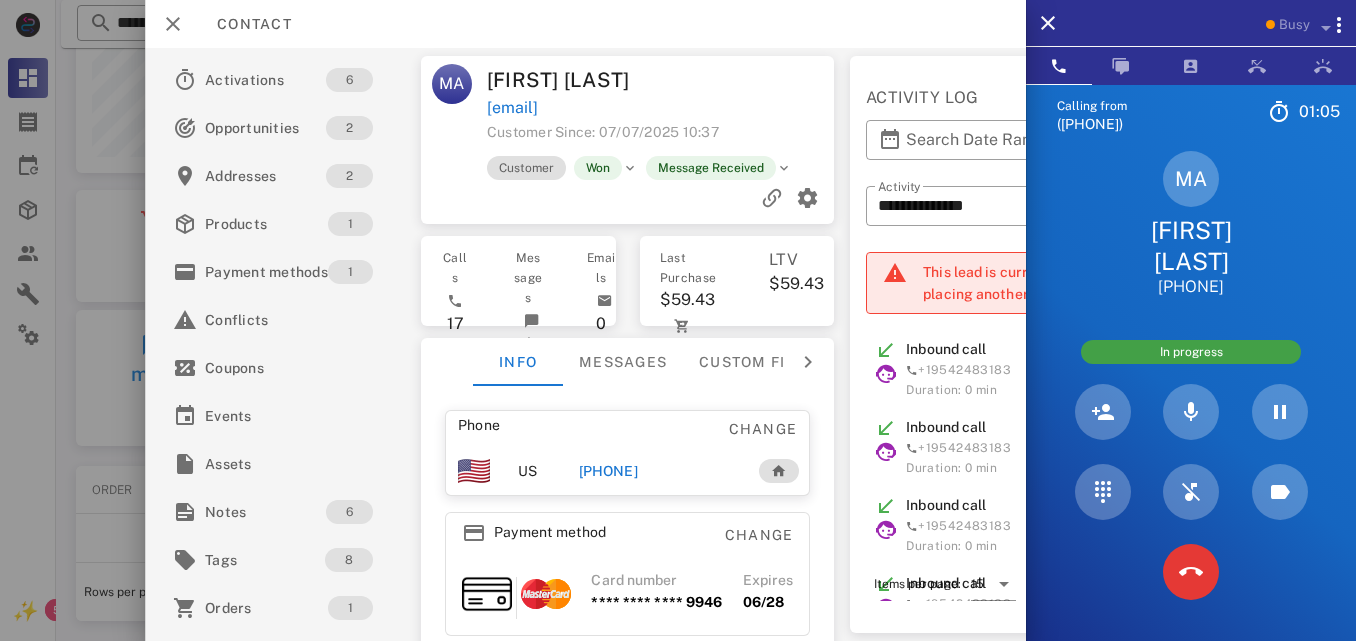 click on "Phone   Change   US   [PHONE]   Payment method   Change   Card number   **** **** **** 9946   Expires  06/28  Address   Change   [NUMBER] [STREET] .
[CITY], [STATE], [POSTAL_CODE].
US" at bounding box center [628, 606] 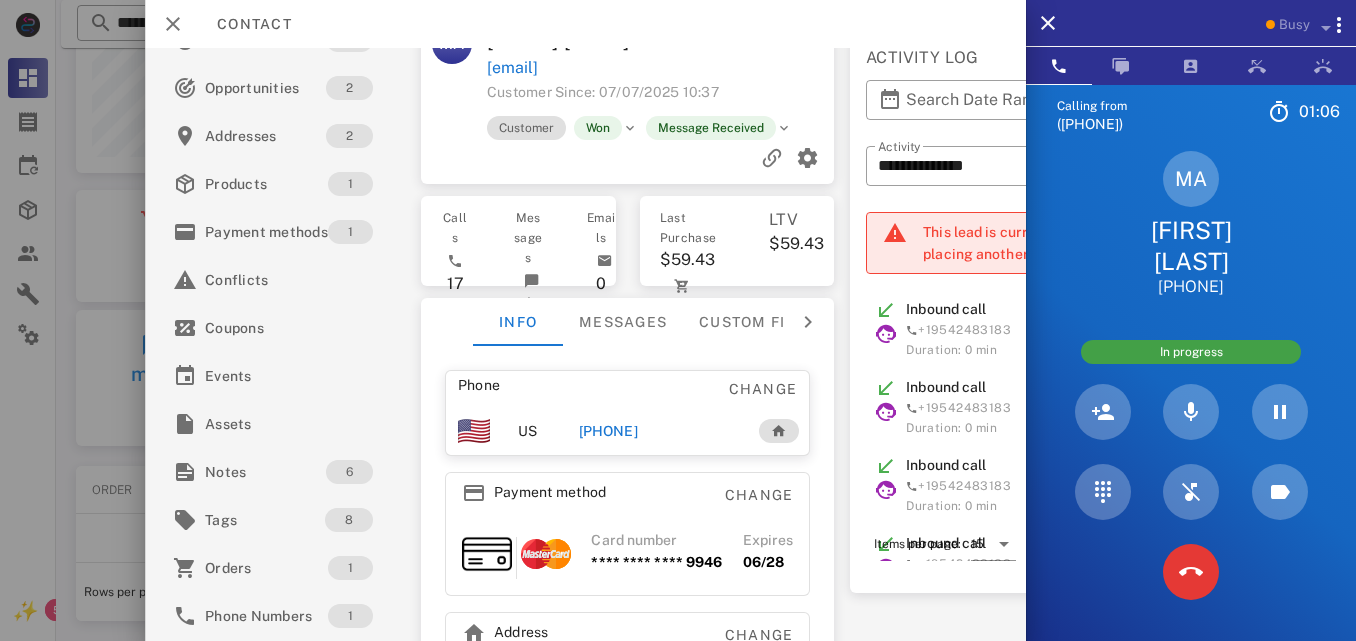 scroll, scrollTop: 193, scrollLeft: 0, axis: vertical 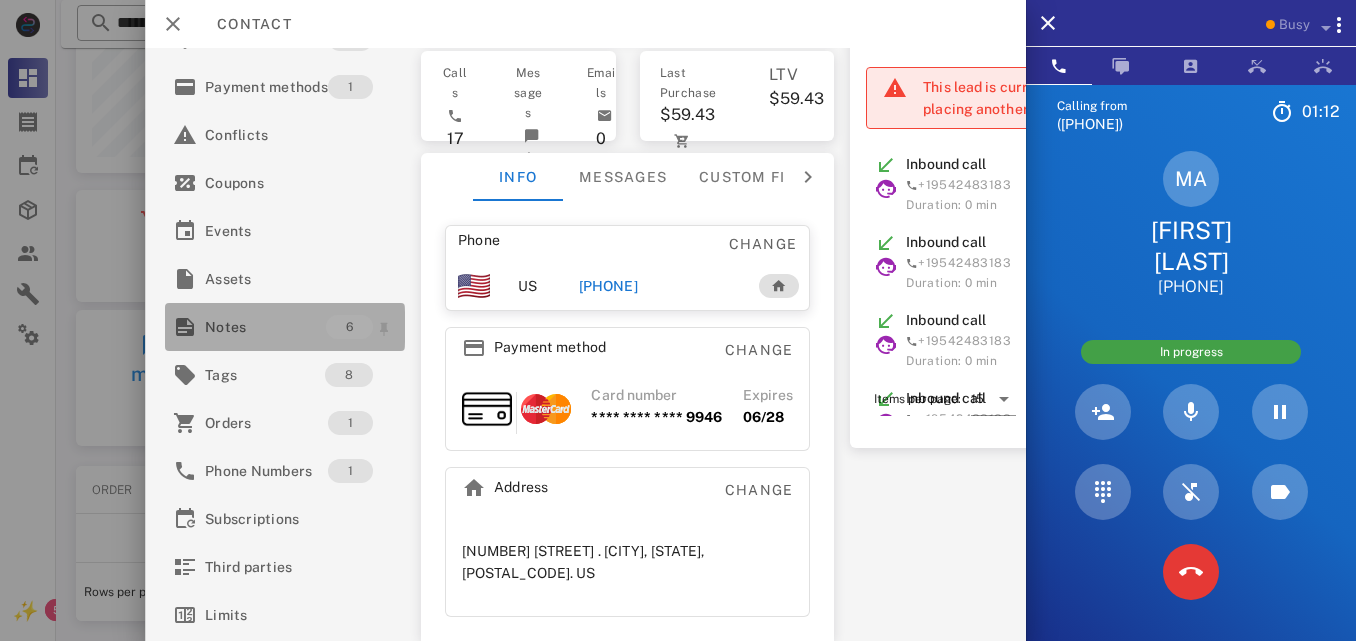 click on "Notes" at bounding box center [265, 327] 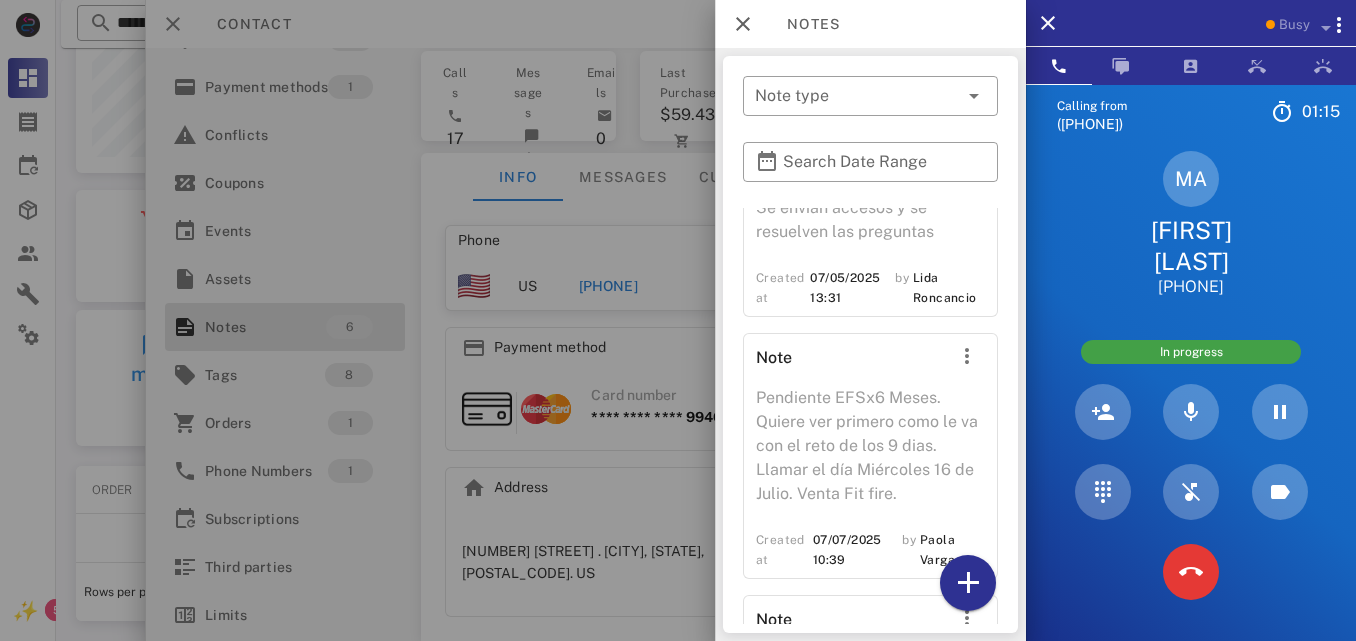 scroll, scrollTop: 922, scrollLeft: 0, axis: vertical 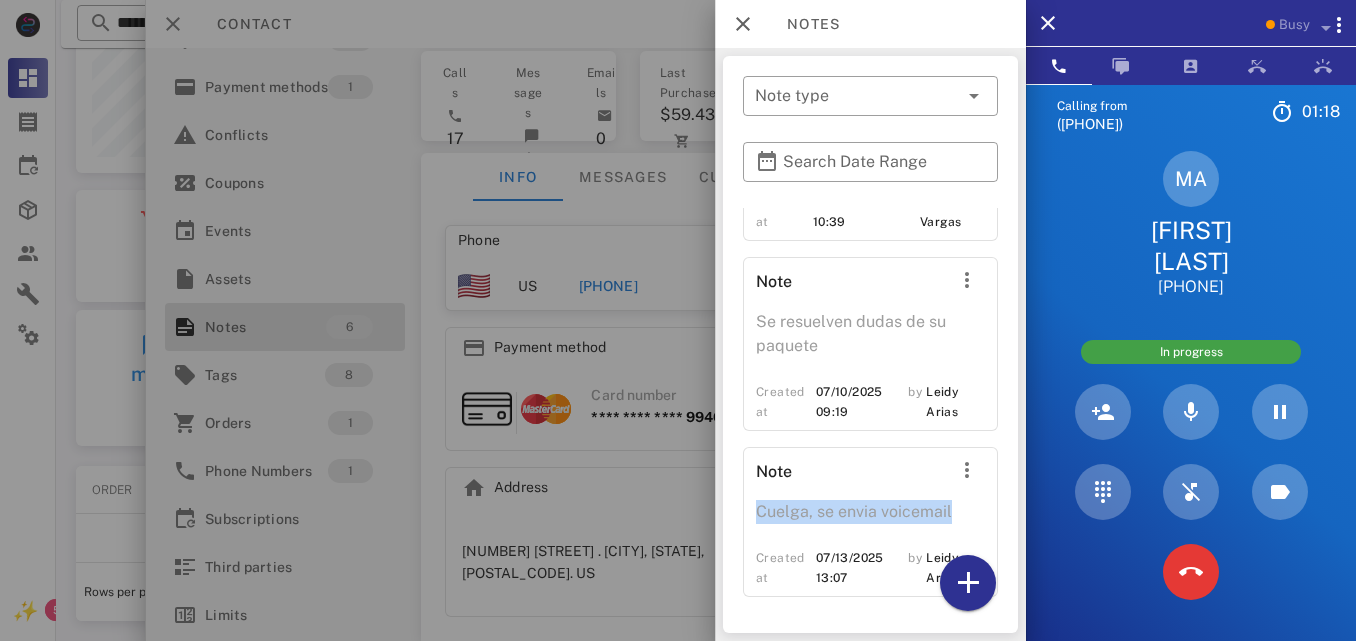 drag, startPoint x: 999, startPoint y: 517, endPoint x: 992, endPoint y: 451, distance: 66.37017 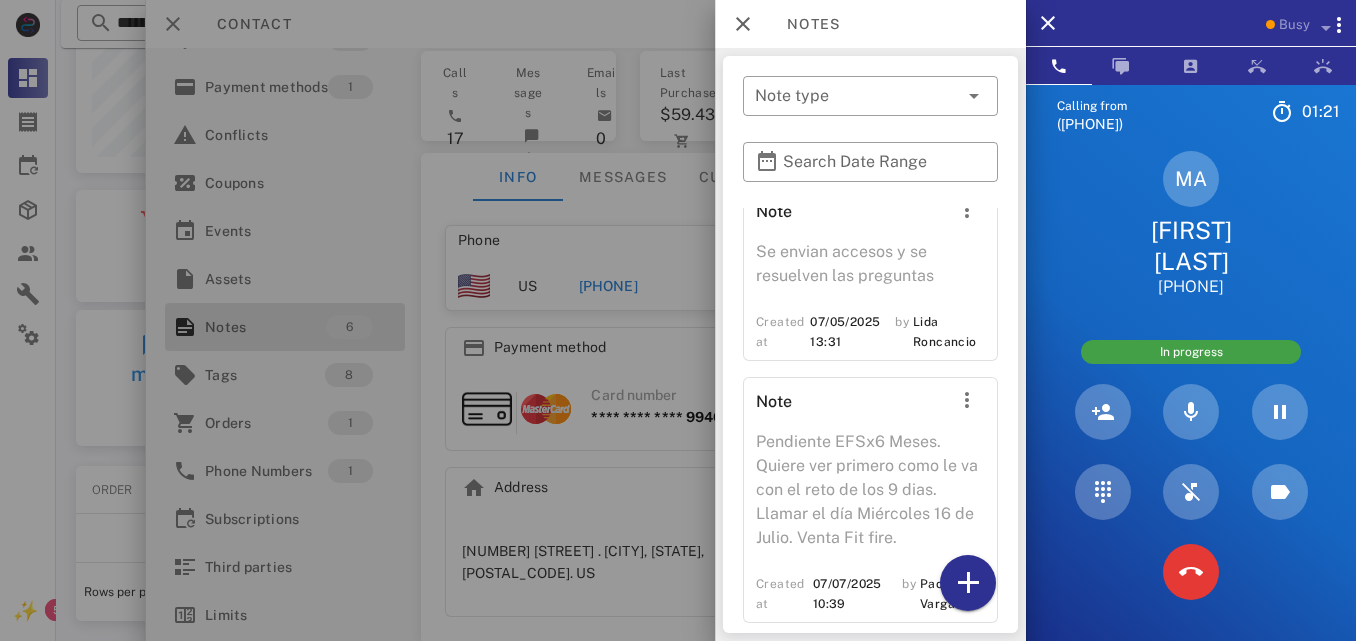 scroll, scrollTop: 543, scrollLeft: 0, axis: vertical 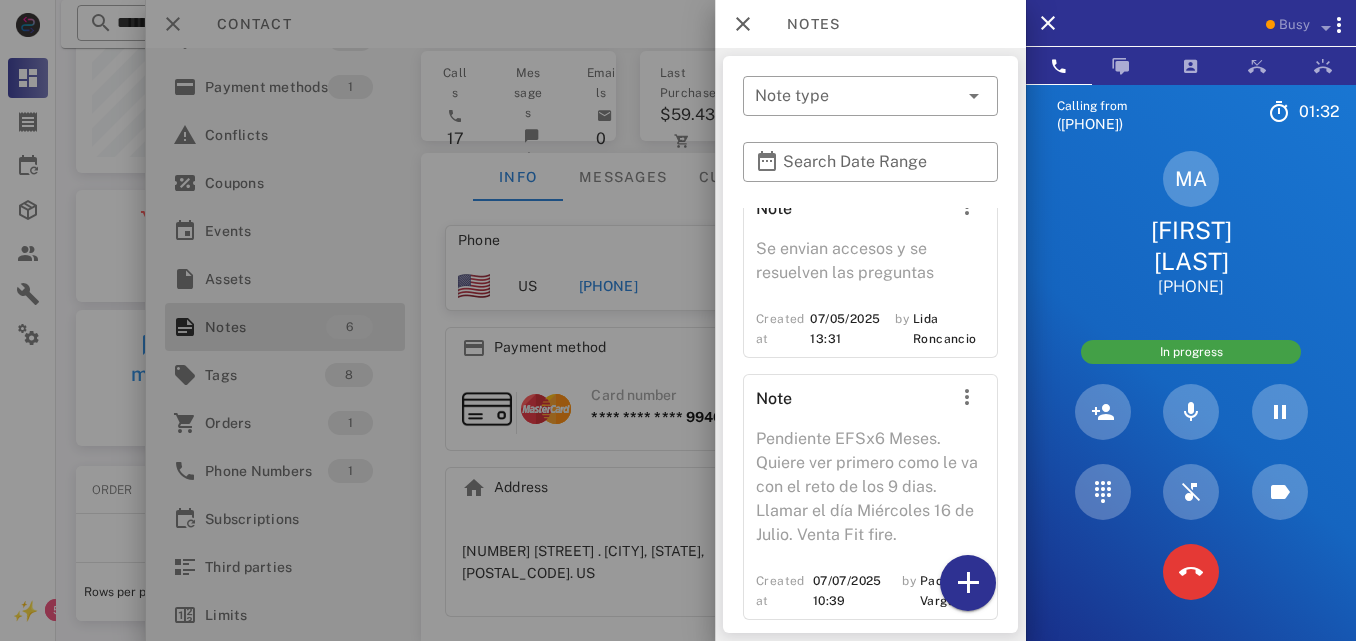 drag, startPoint x: 999, startPoint y: 387, endPoint x: 1011, endPoint y: 440, distance: 54.34151 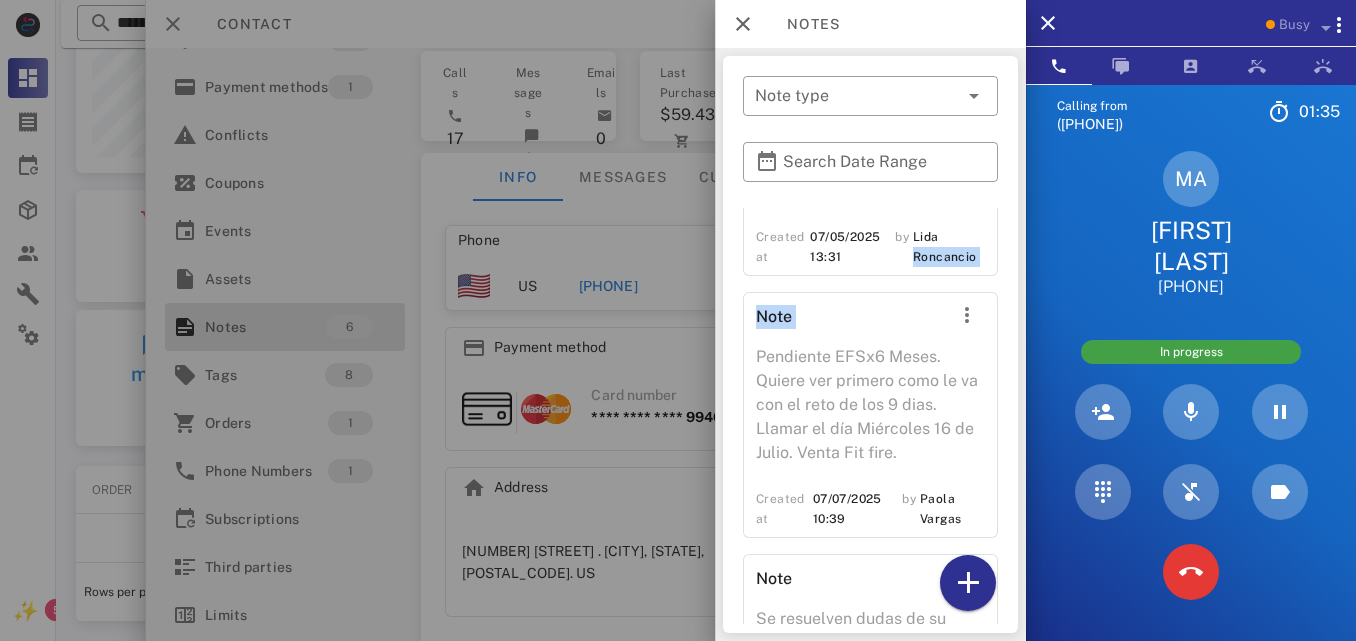 scroll, scrollTop: 738, scrollLeft: 0, axis: vertical 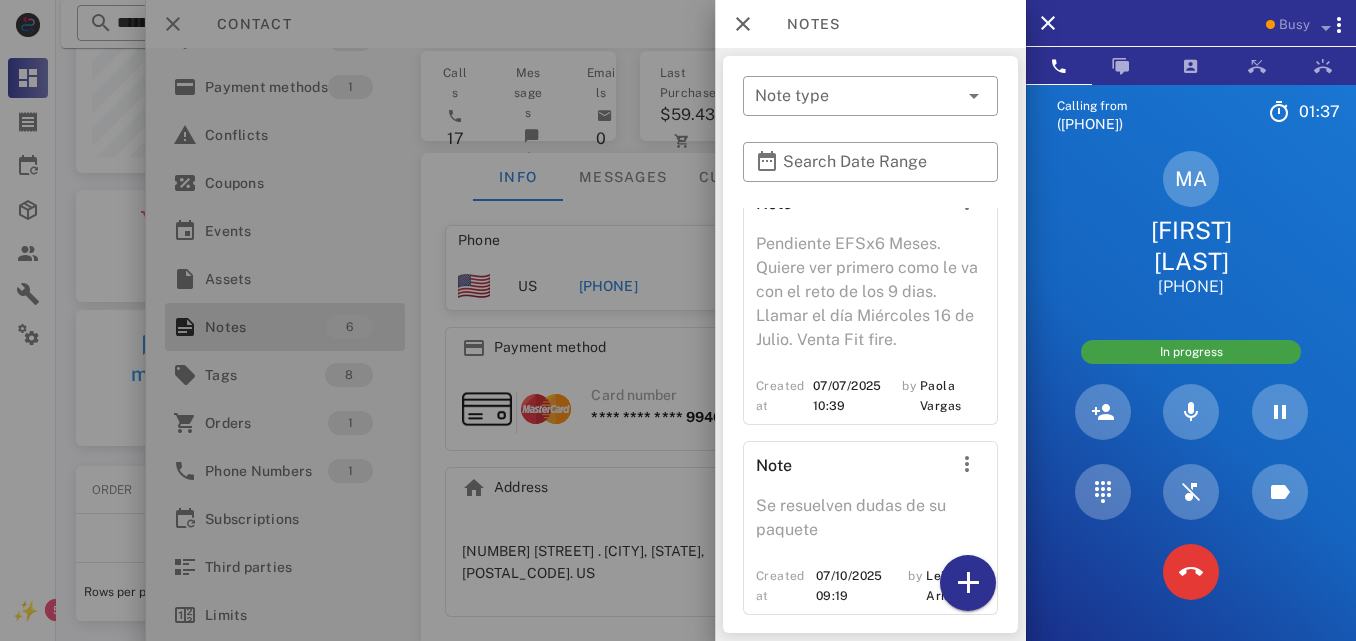 click at bounding box center [678, 320] 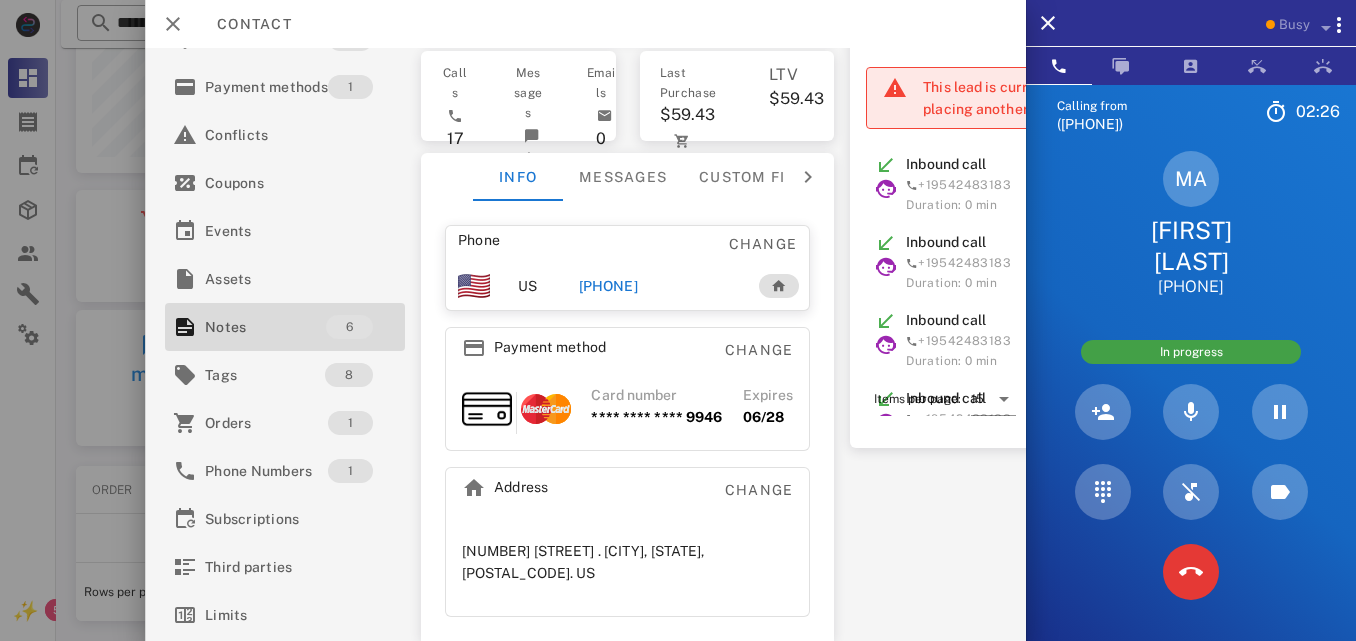 click on "Phone   Change   US   [PHONE]   Payment method   Change   Card number   **** **** **** 9946   Expires  06/28  Address   Change   [NUMBER] [STREET] .
[CITY], [STATE], [POSTAL_CODE].
US" at bounding box center (628, 421) 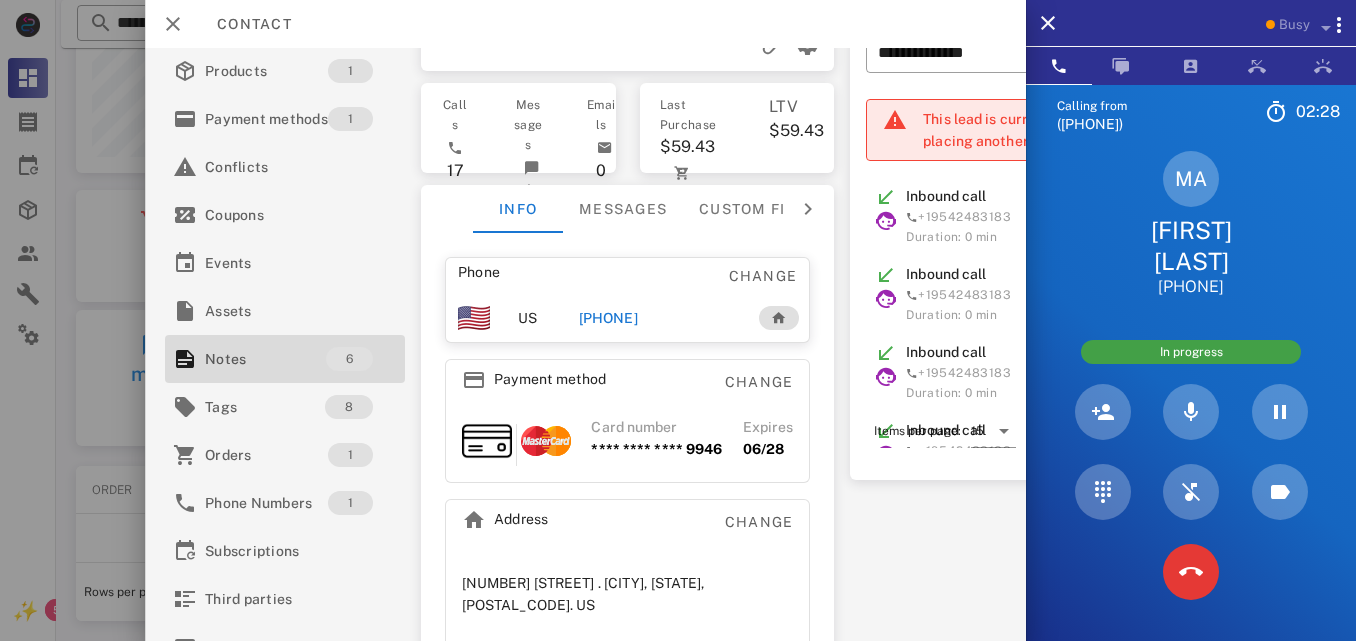 scroll, scrollTop: 43, scrollLeft: 0, axis: vertical 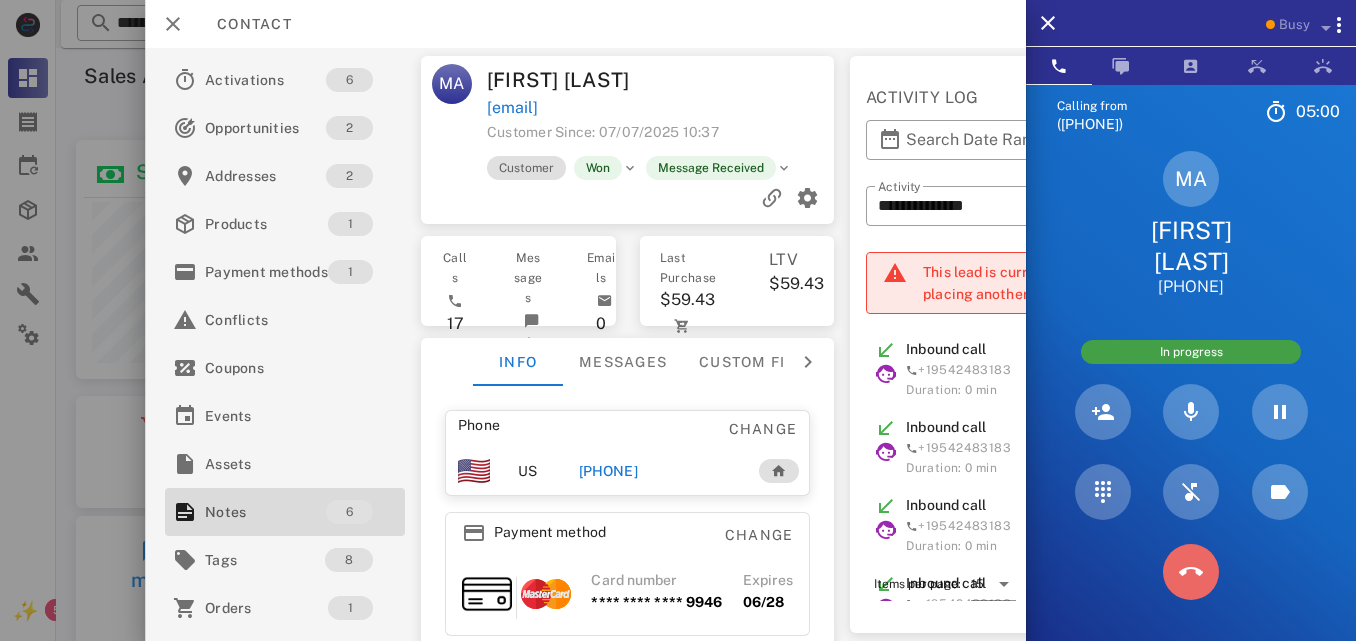 click at bounding box center [1191, 572] 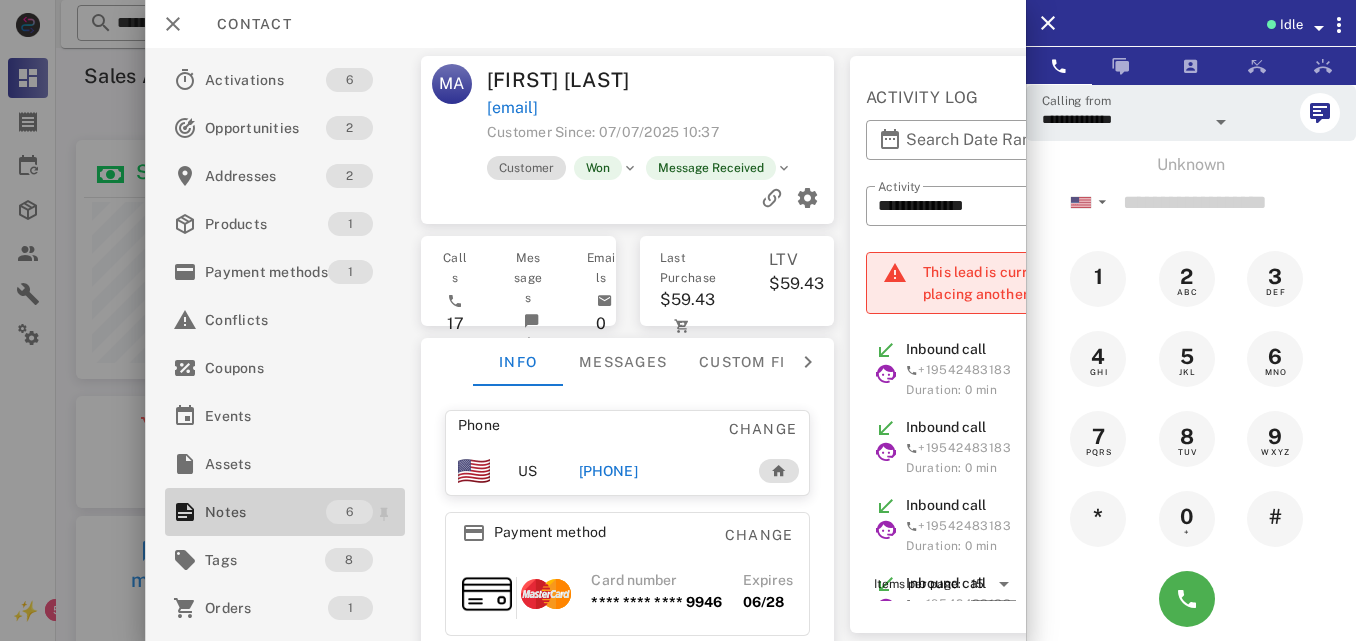 click on "Notes" at bounding box center (265, 512) 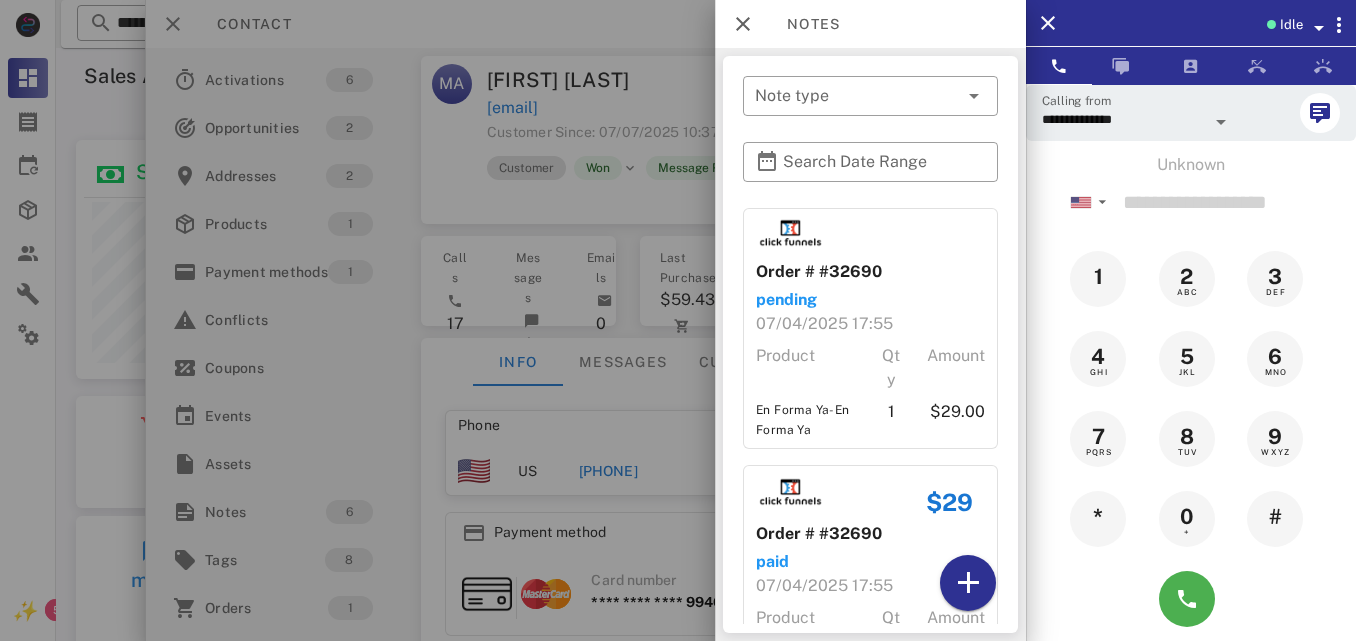 drag, startPoint x: 999, startPoint y: 253, endPoint x: 998, endPoint y: 451, distance: 198.00252 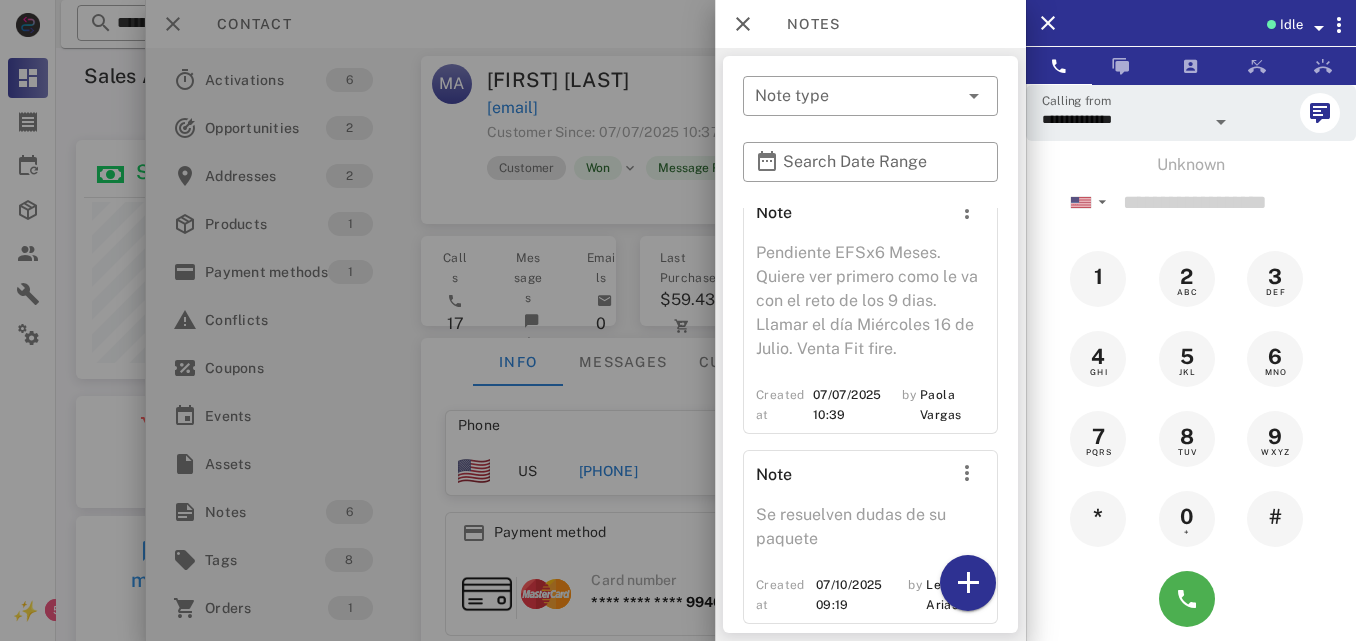 scroll, scrollTop: 911, scrollLeft: 0, axis: vertical 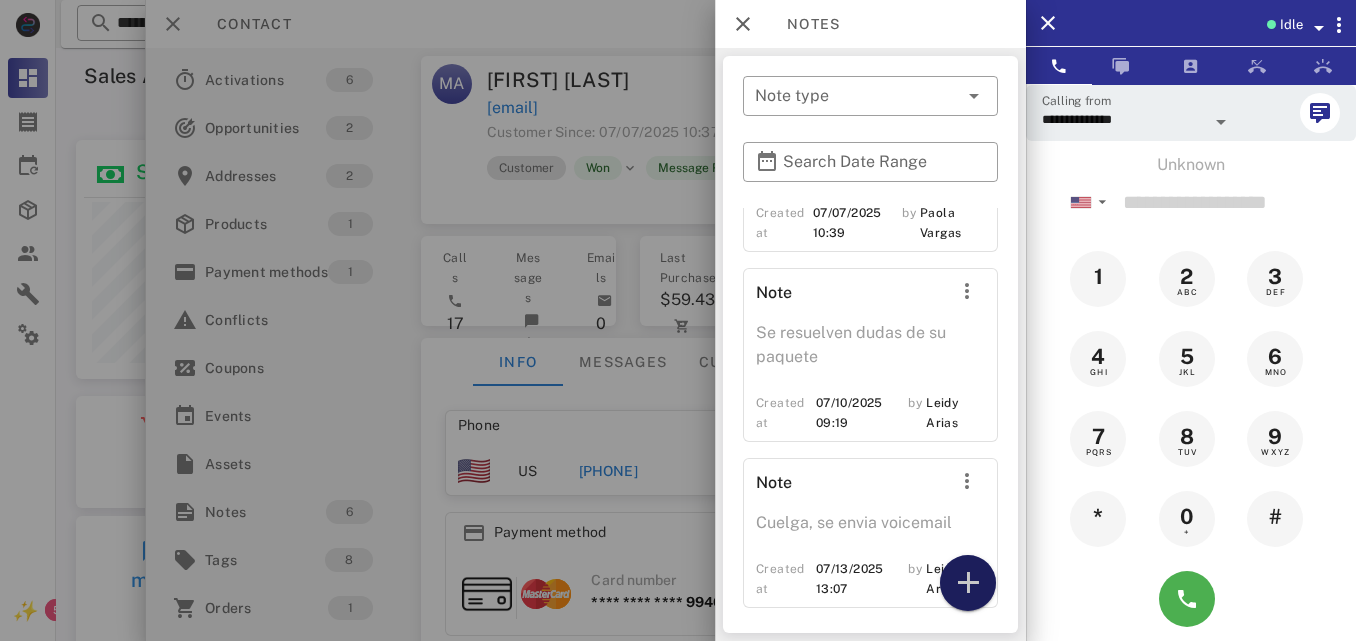 click at bounding box center [968, 583] 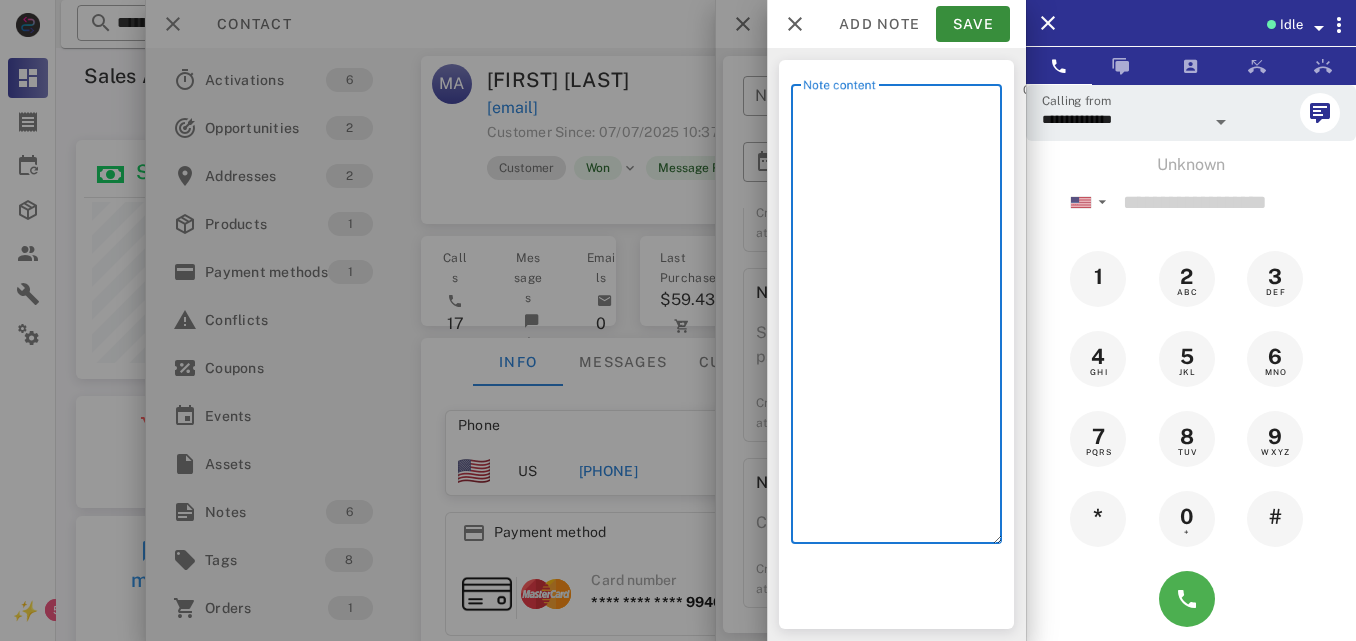 click on "Note content" at bounding box center [902, 319] 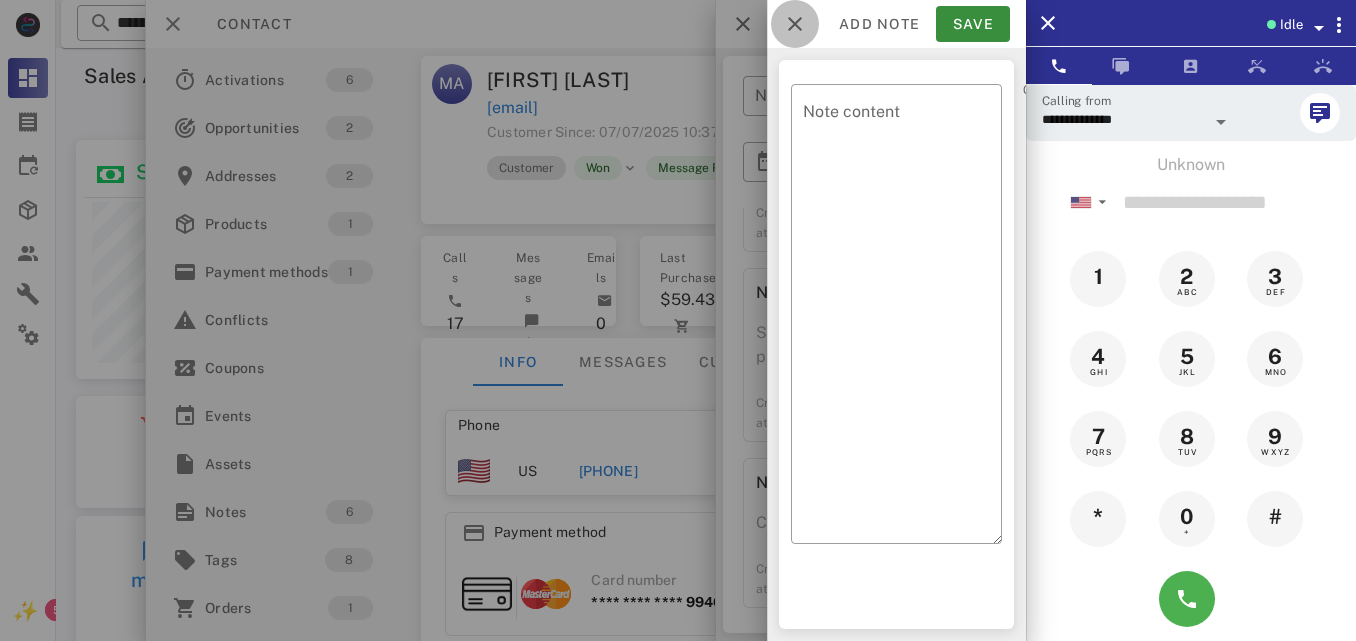 click at bounding box center (795, 24) 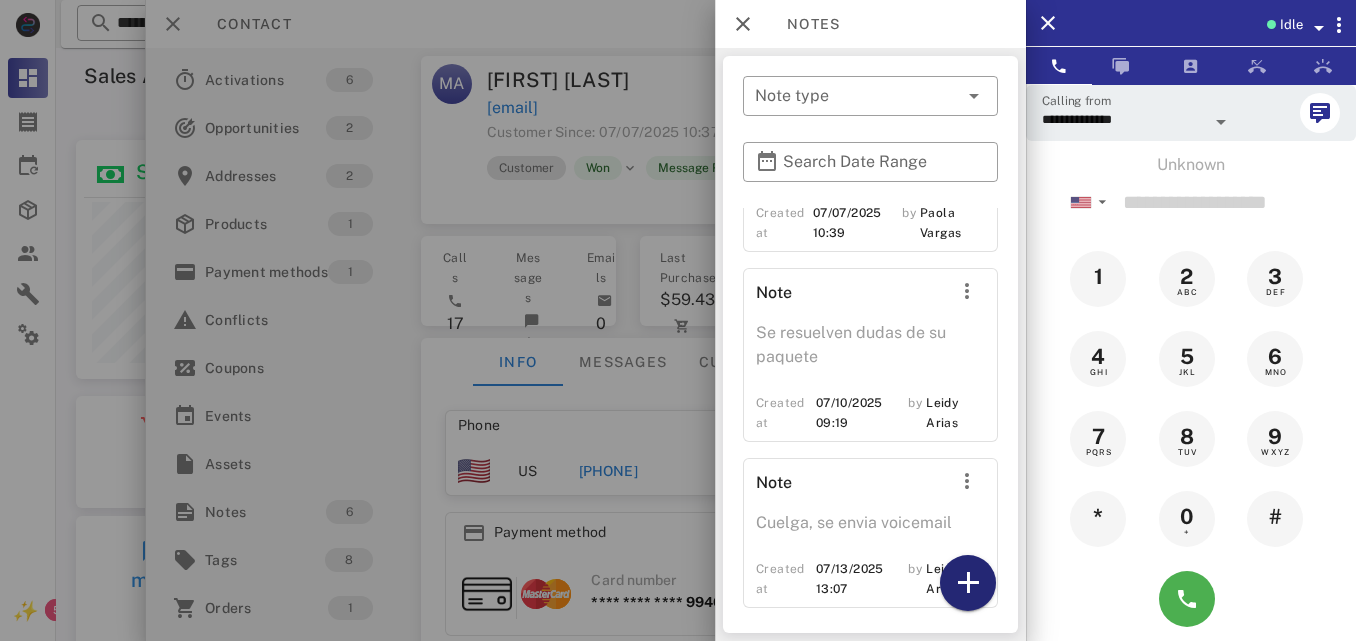 click at bounding box center (968, 583) 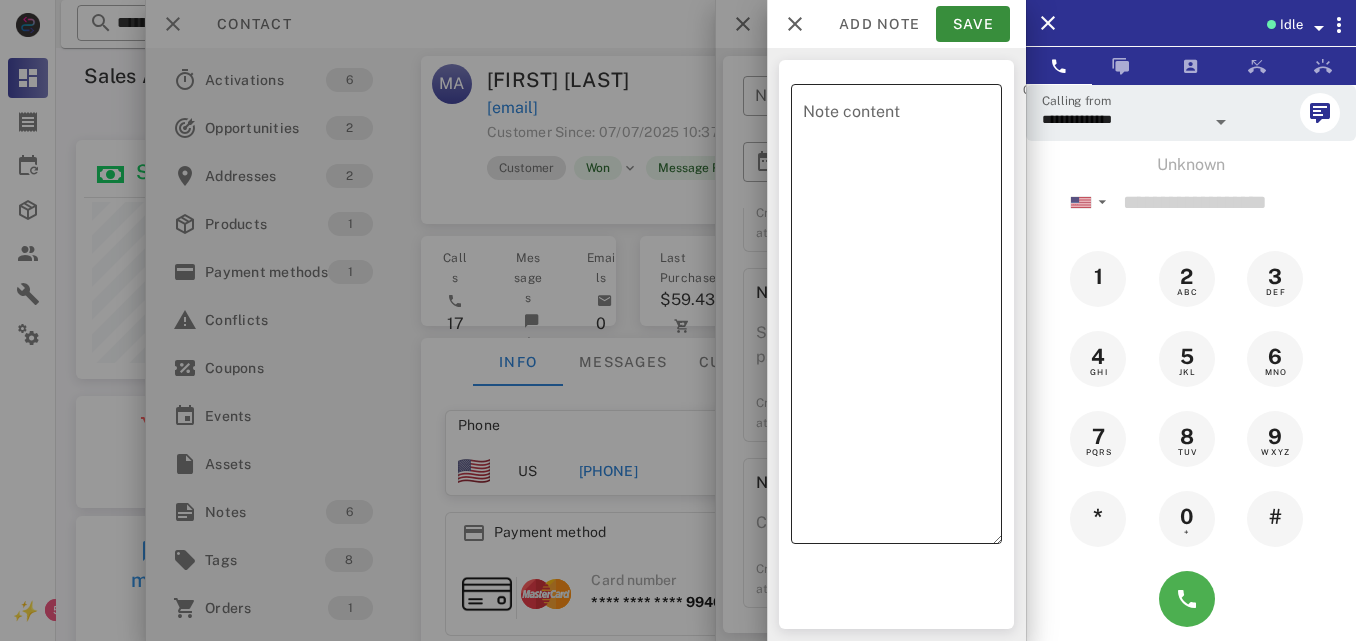 click on "Note content" at bounding box center (902, 319) 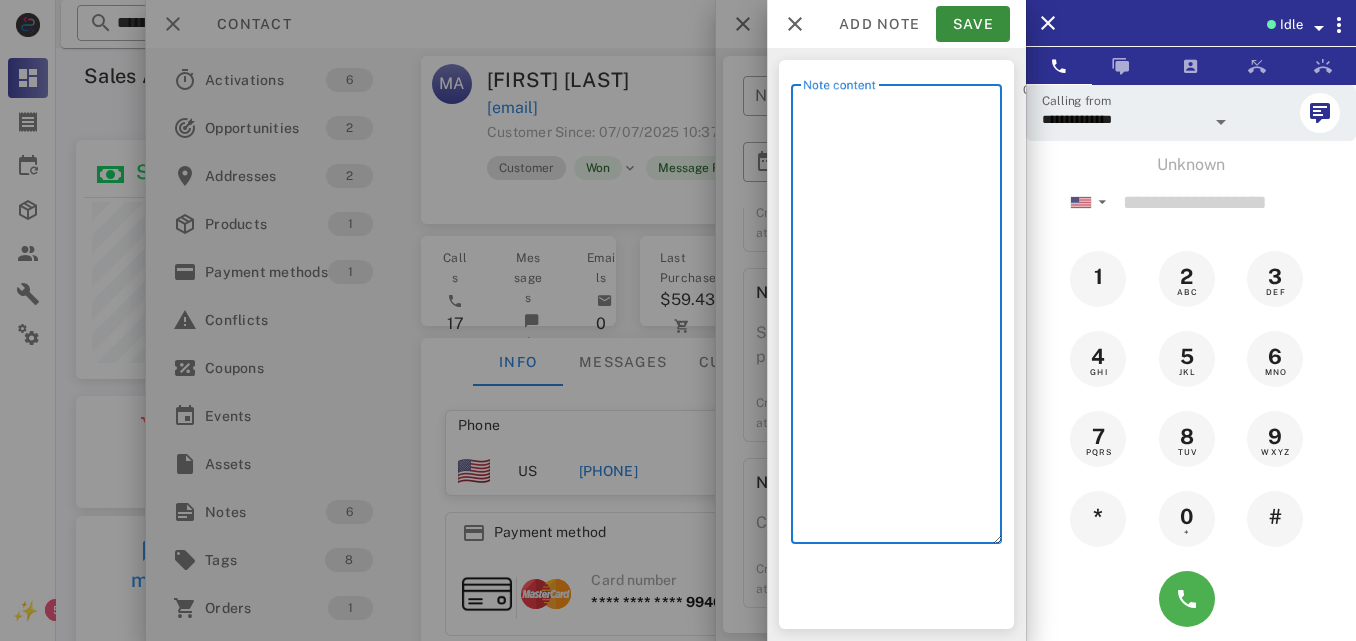 type on "*" 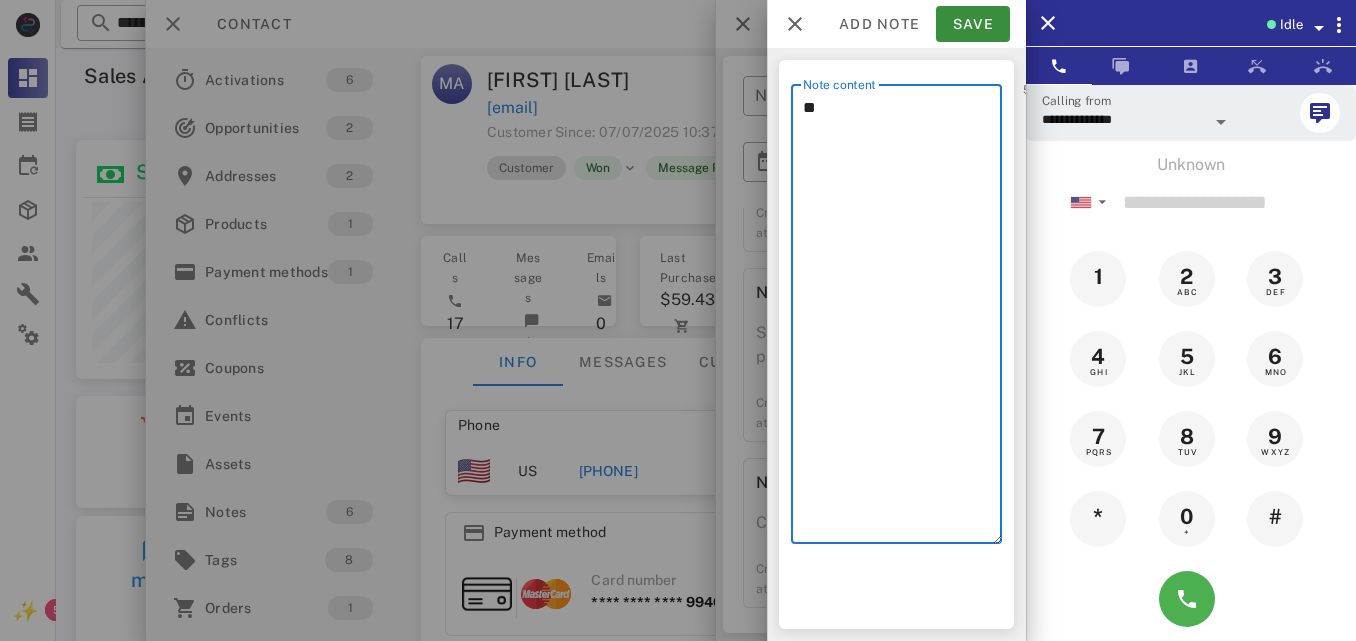type on "*" 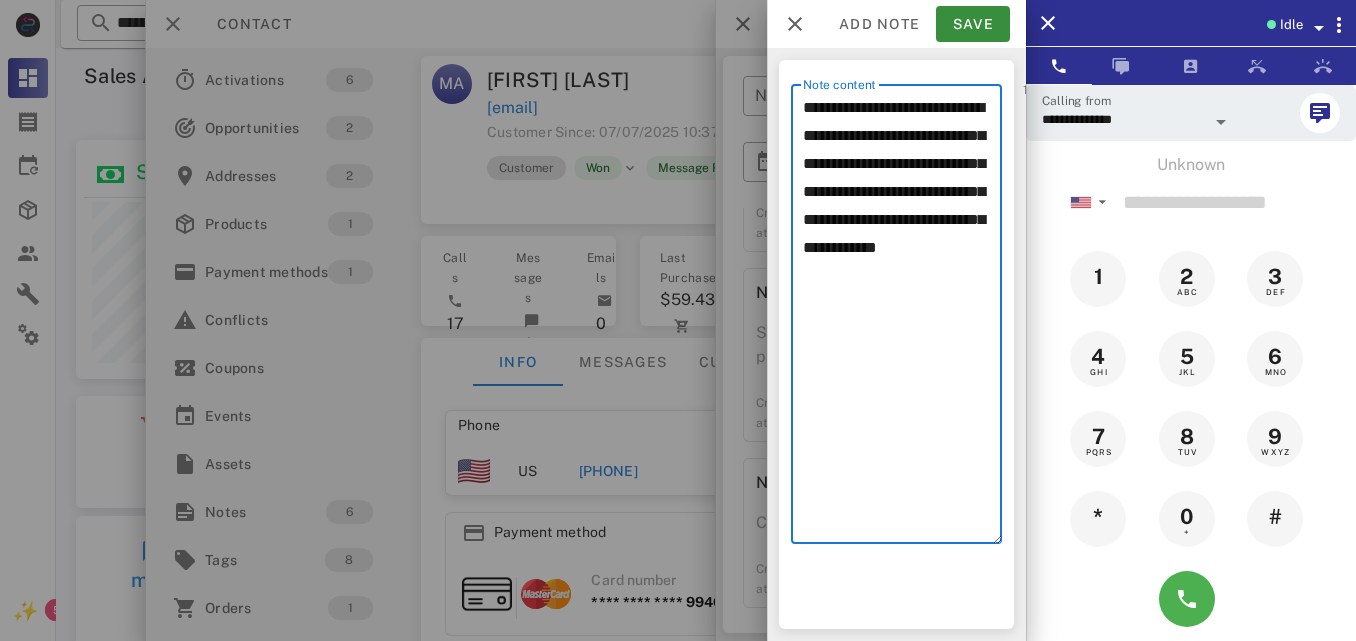 click on "**********" at bounding box center (902, 319) 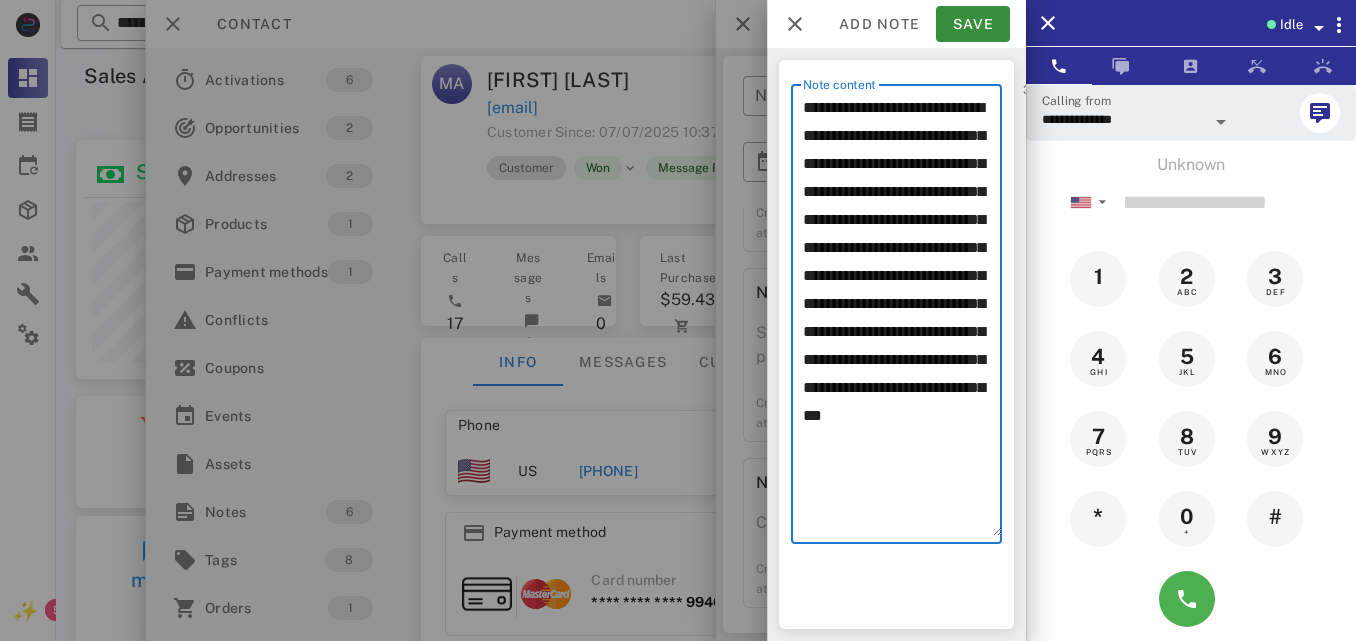scroll, scrollTop: 2, scrollLeft: 0, axis: vertical 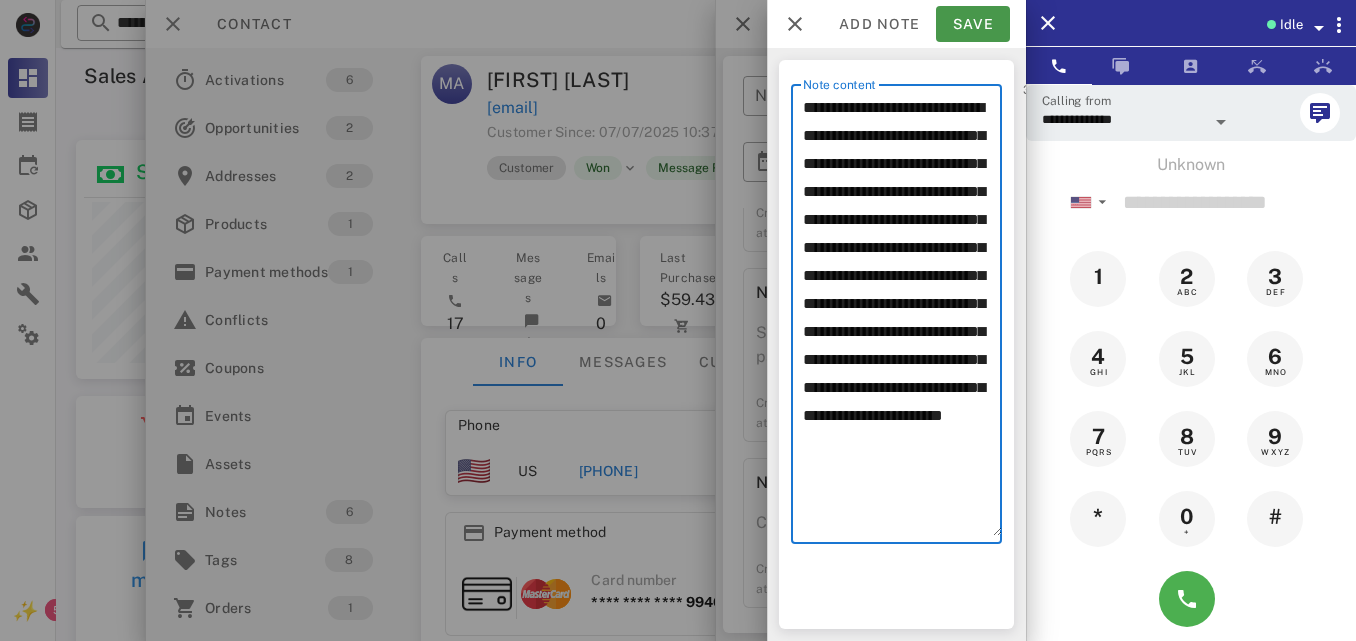 type on "**********" 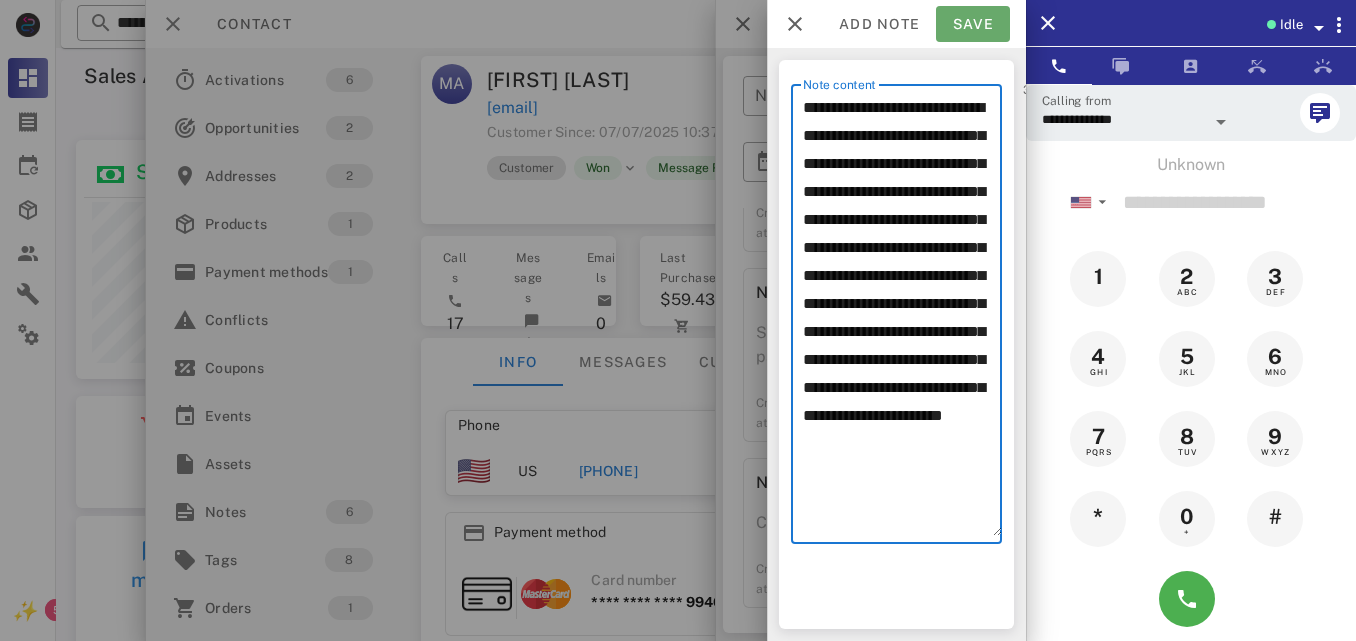 click on "Save" at bounding box center (973, 24) 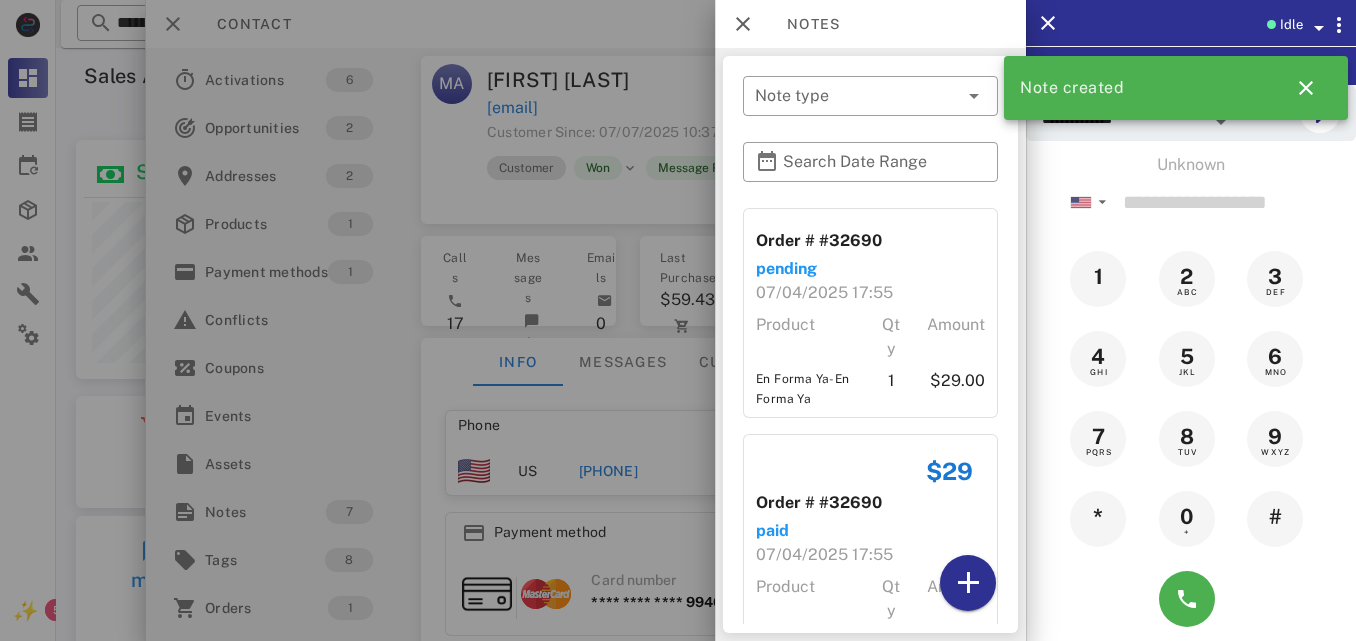 click at bounding box center [678, 320] 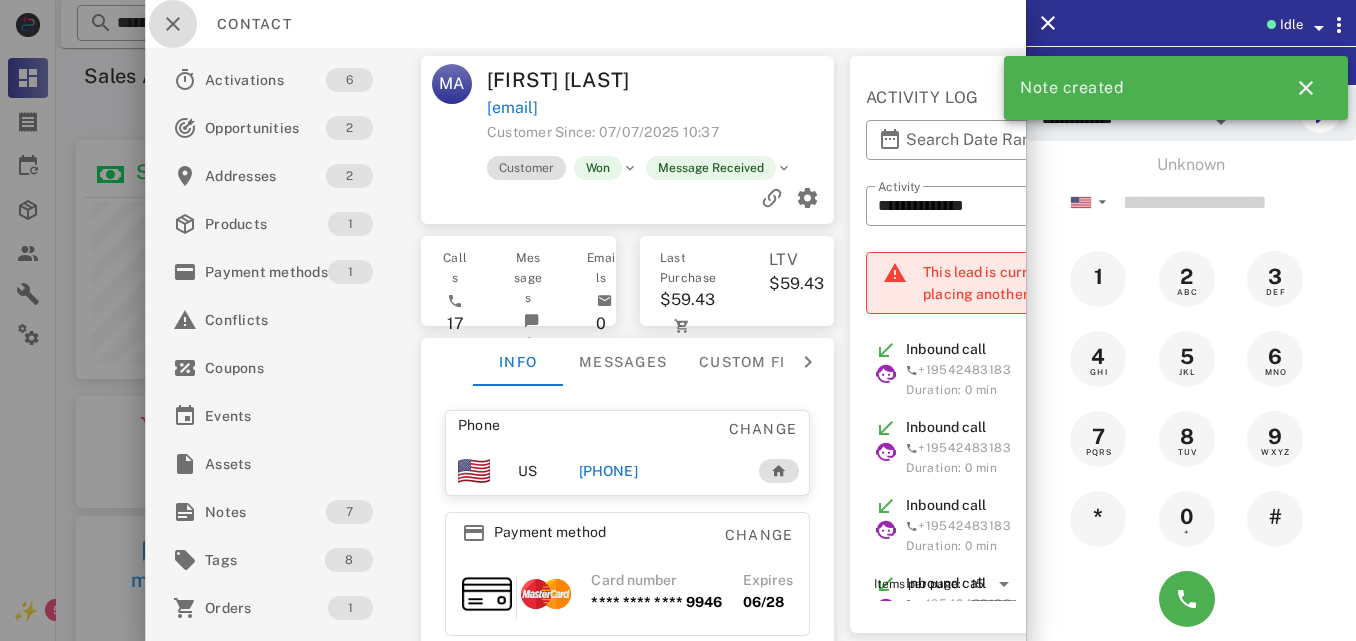 click at bounding box center [173, 24] 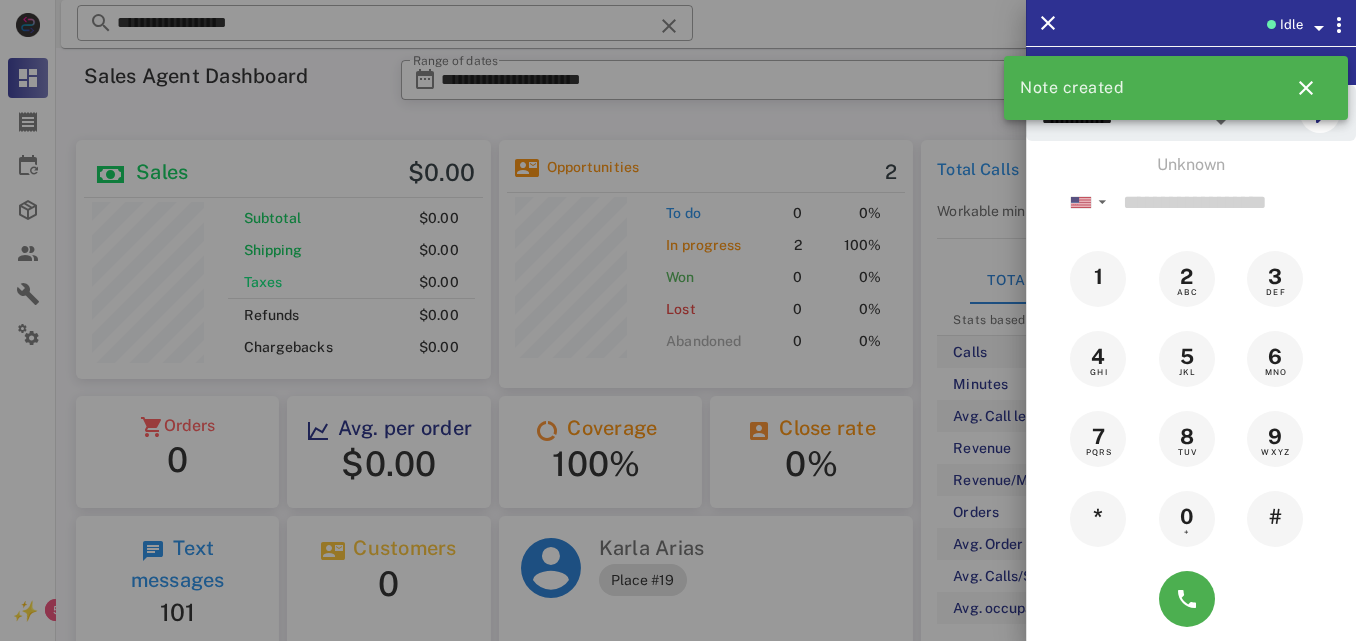click at bounding box center (678, 320) 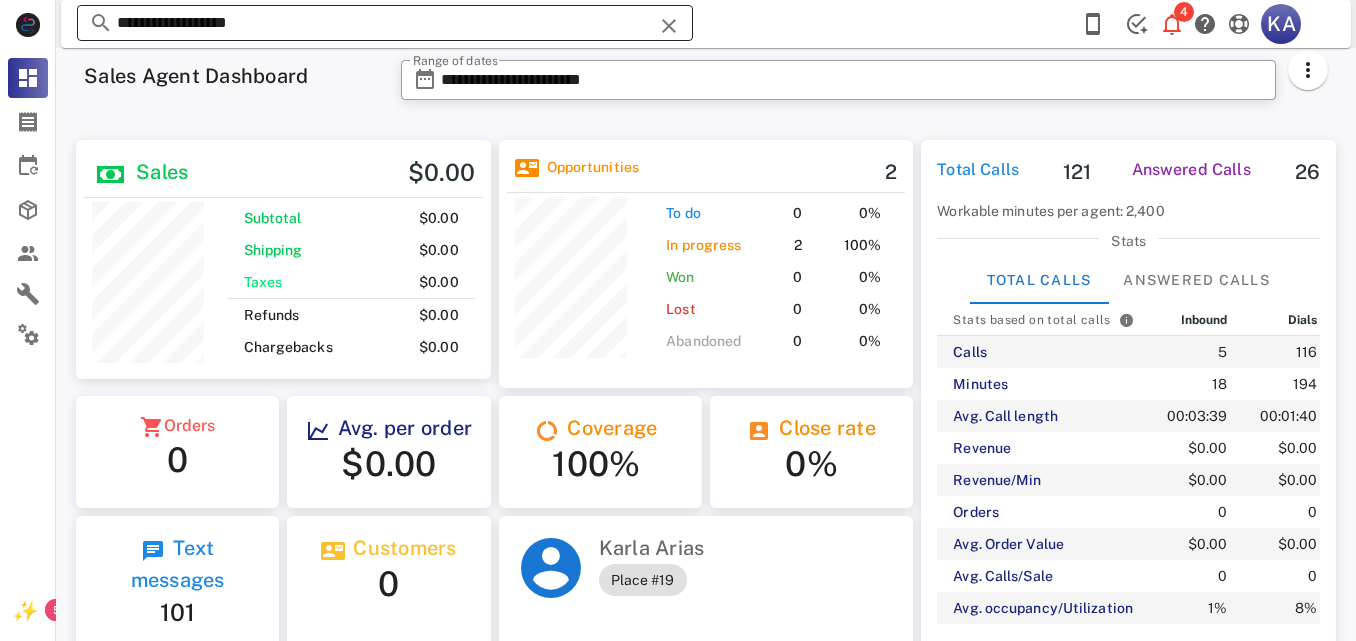 click at bounding box center [669, 26] 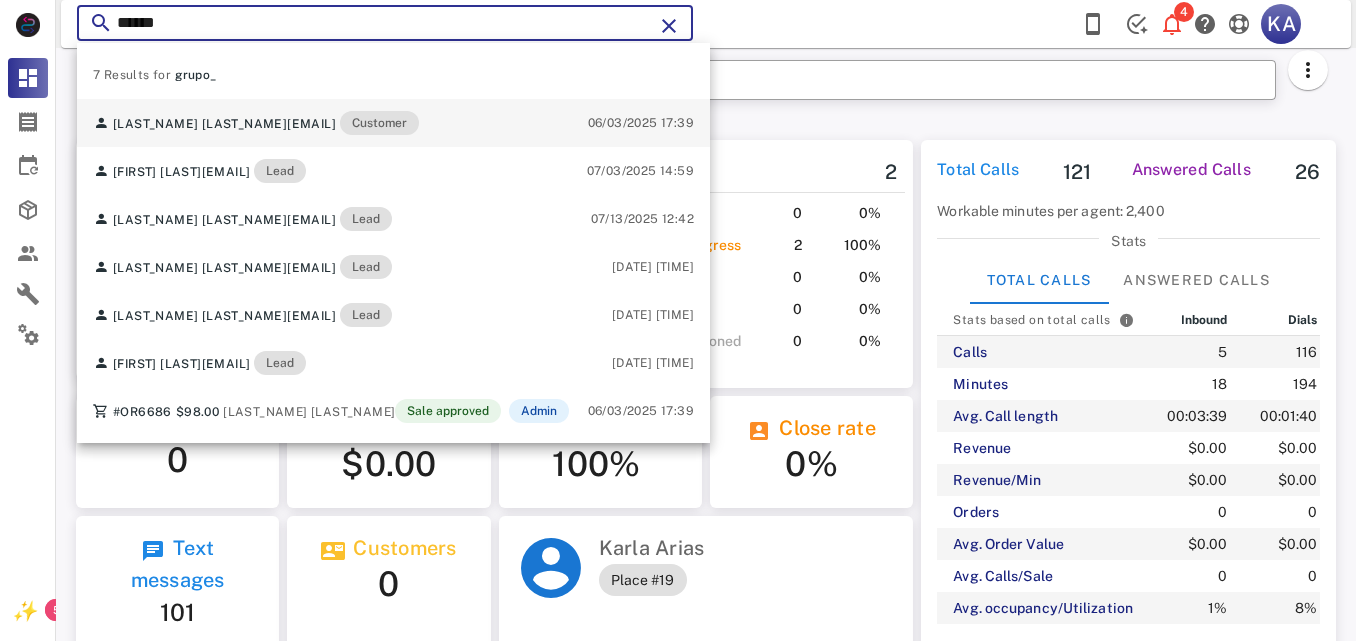 type on "******" 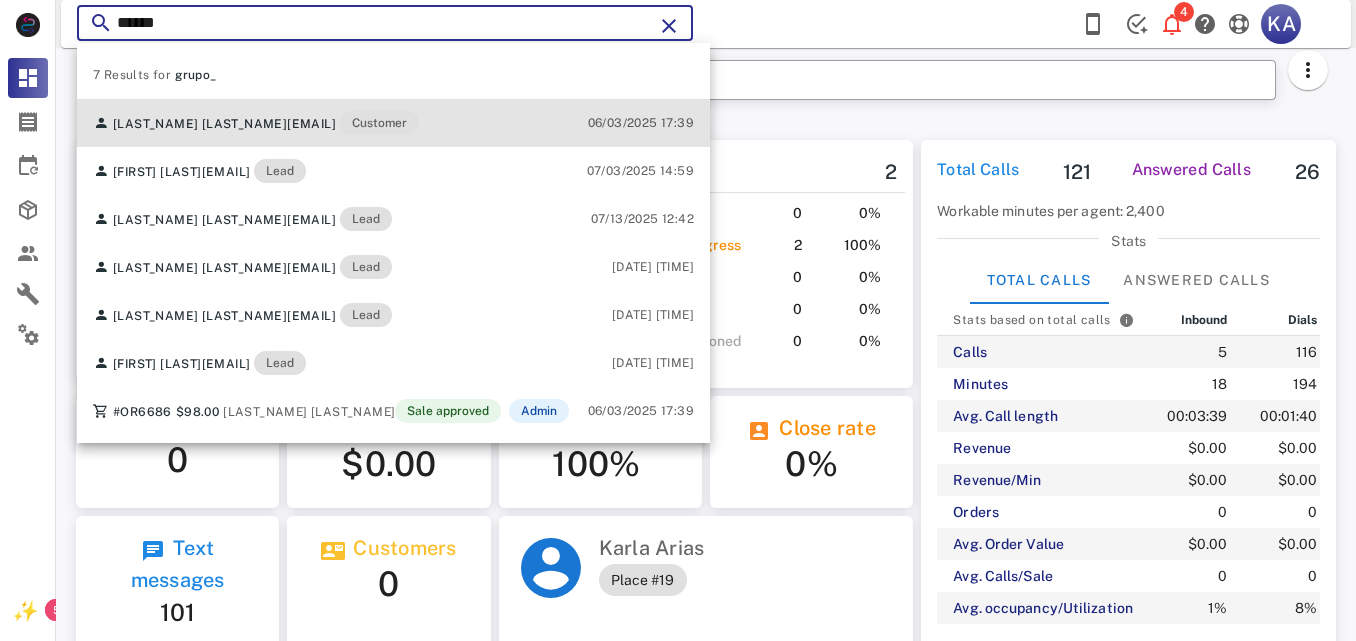 click on "[LAST_NAME] [LAST_NAME]   [EMAIL]   Customer   [DATE] [TIME]" at bounding box center (393, 123) 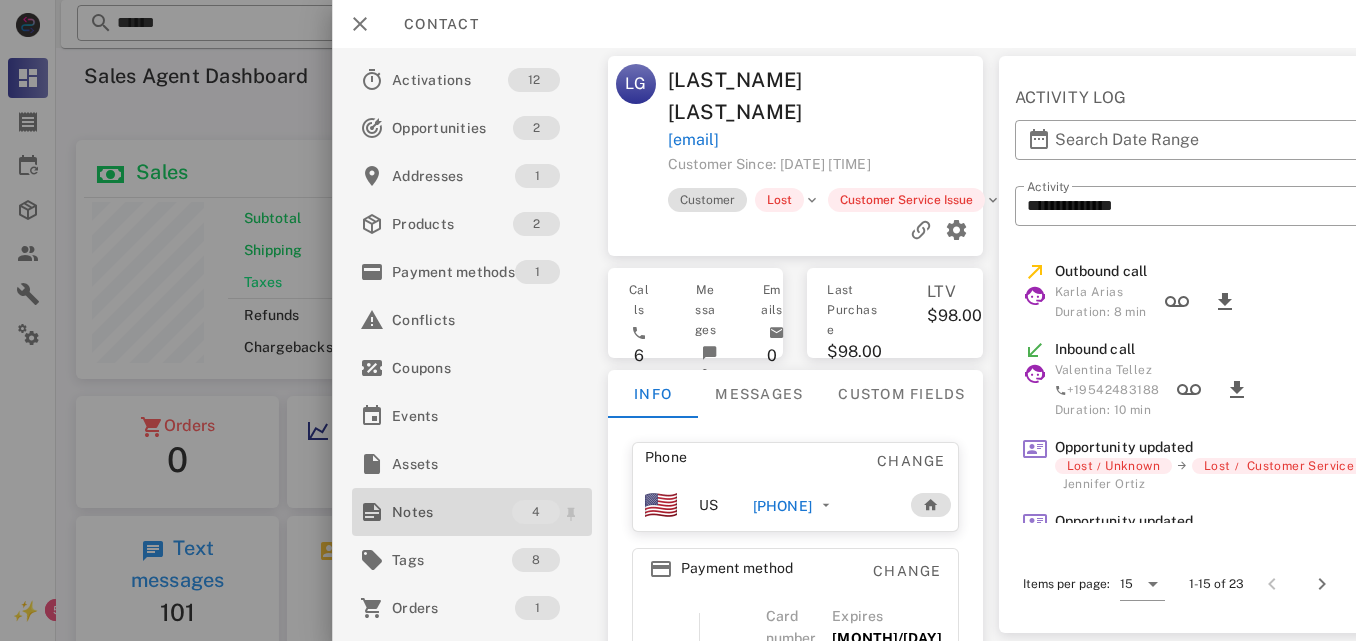 click on "Notes" at bounding box center (452, 512) 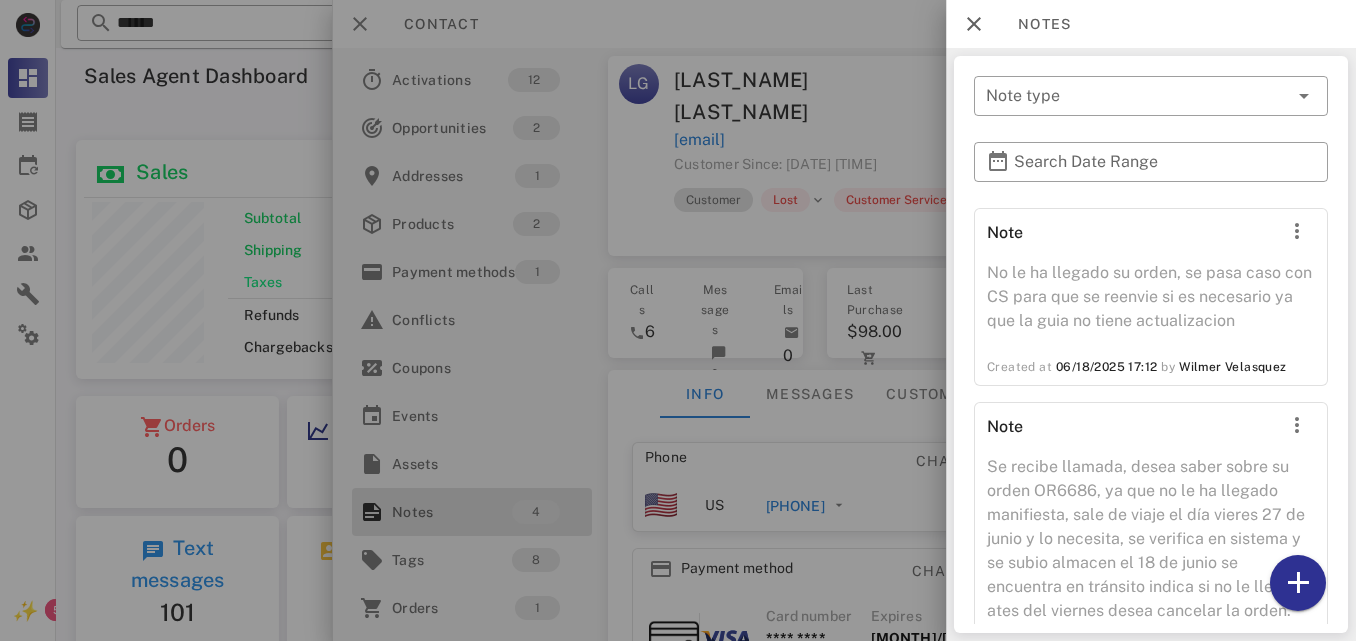click at bounding box center (678, 320) 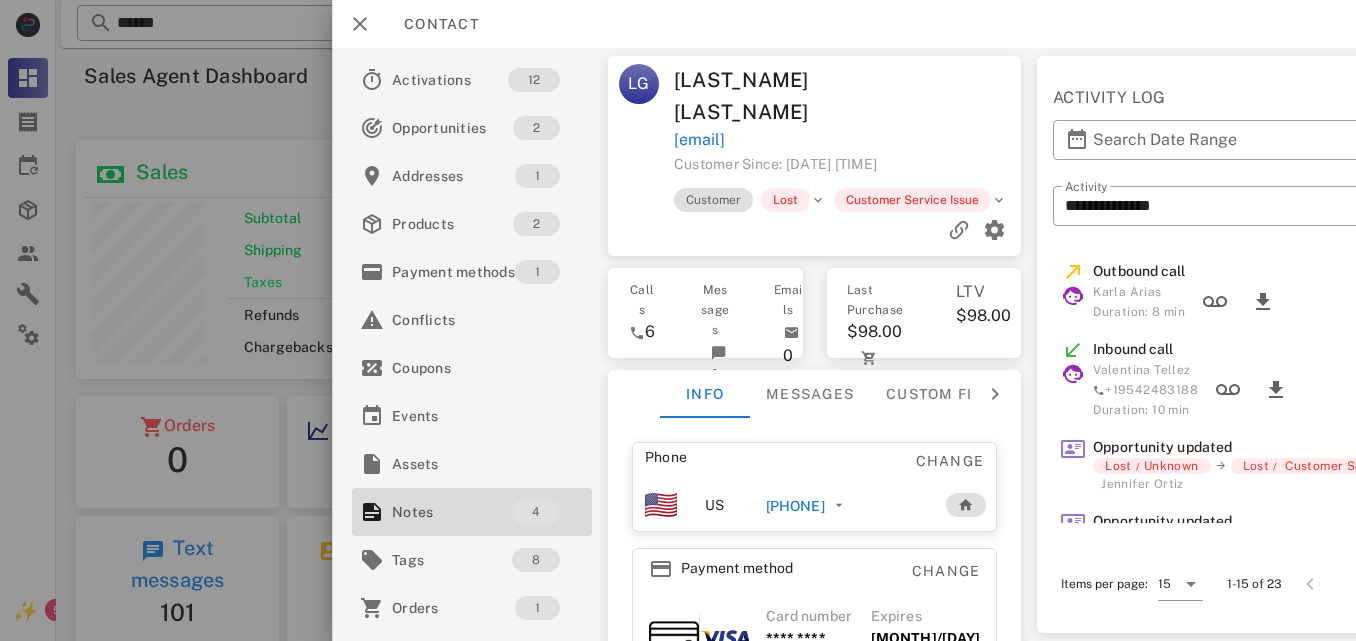 click on "[PHONE]" at bounding box center [794, 506] 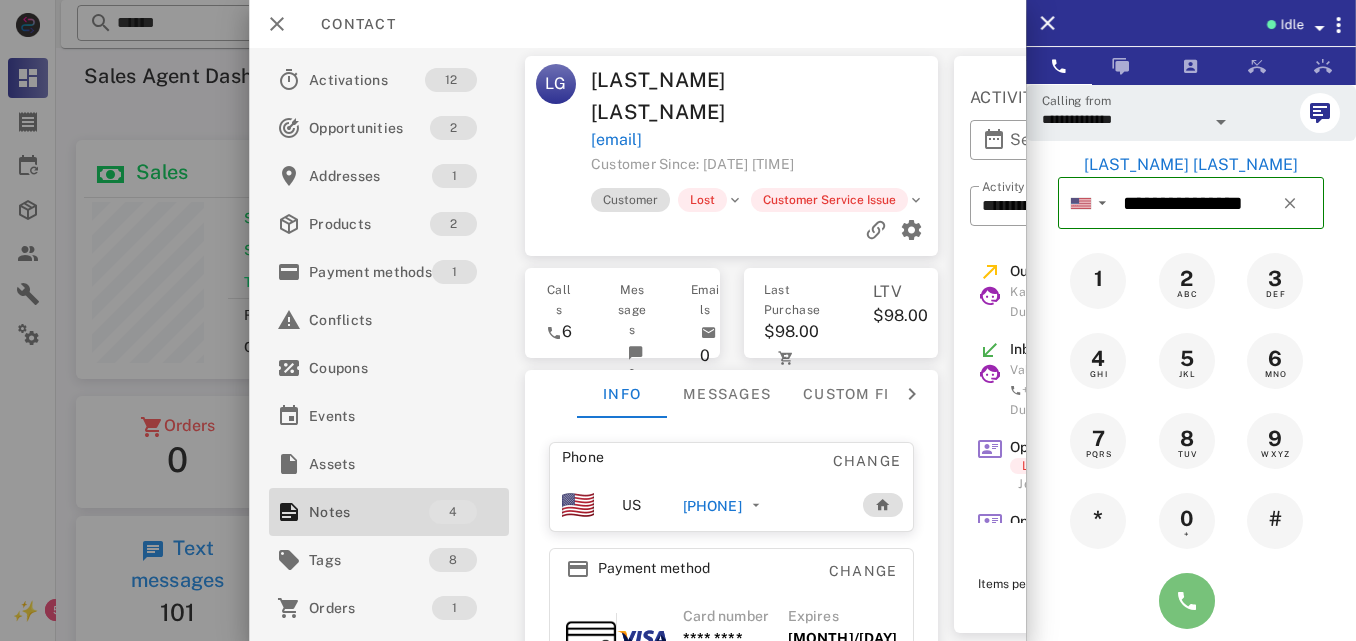 click at bounding box center (1187, 601) 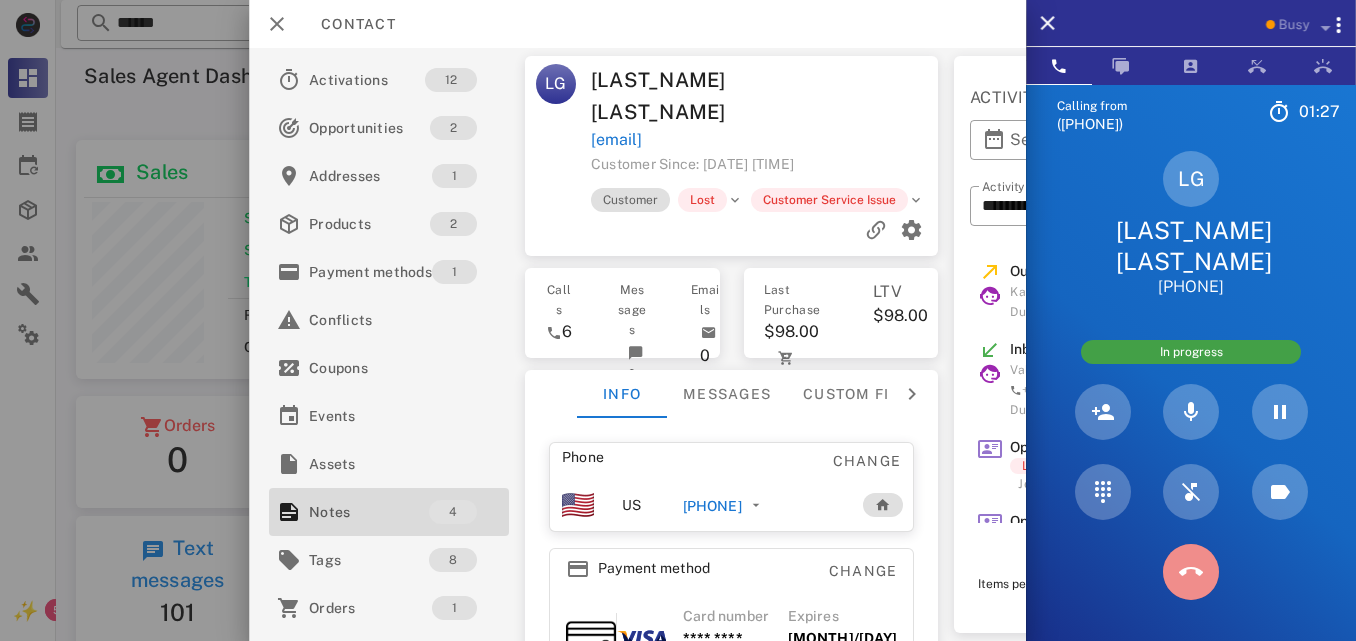 click at bounding box center (1191, 572) 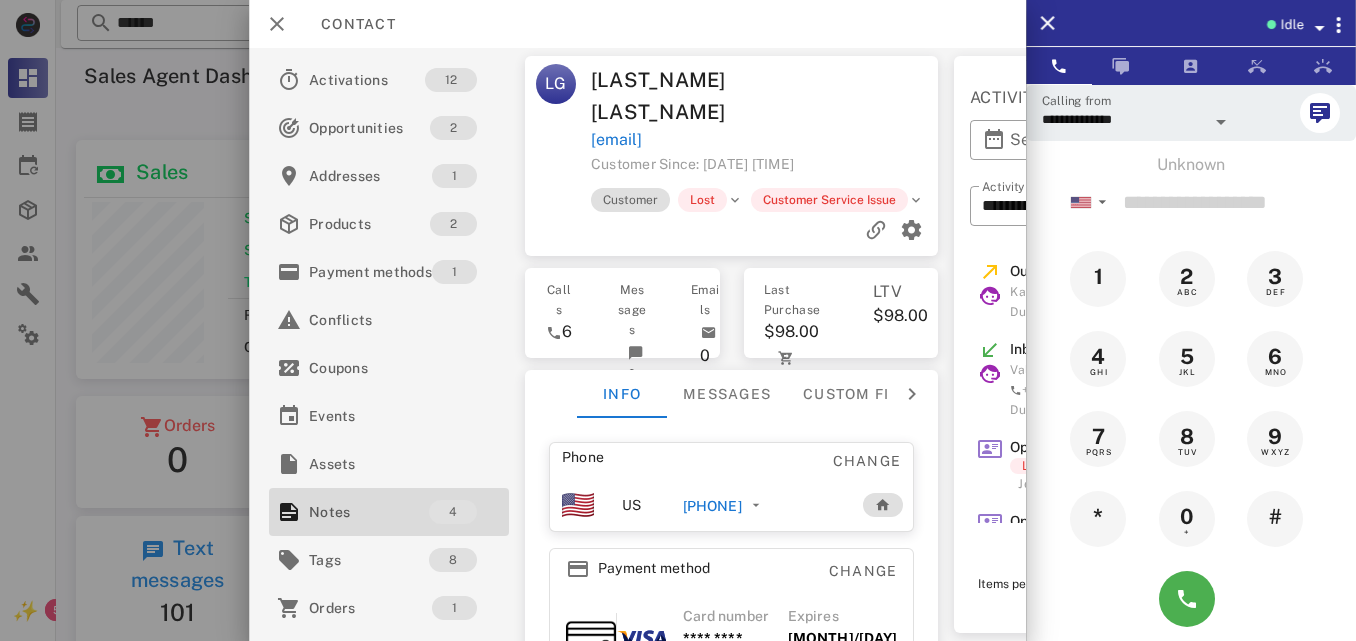 click on "[PHONE]" at bounding box center [712, 506] 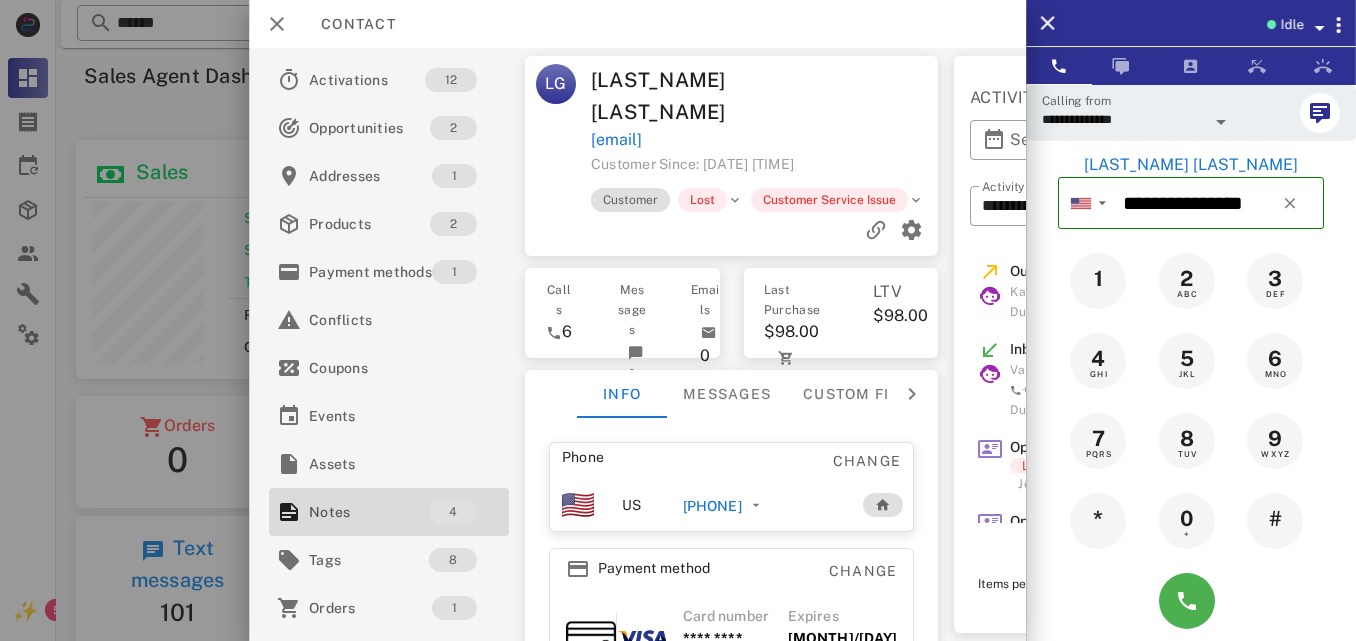 click at bounding box center (1191, 601) 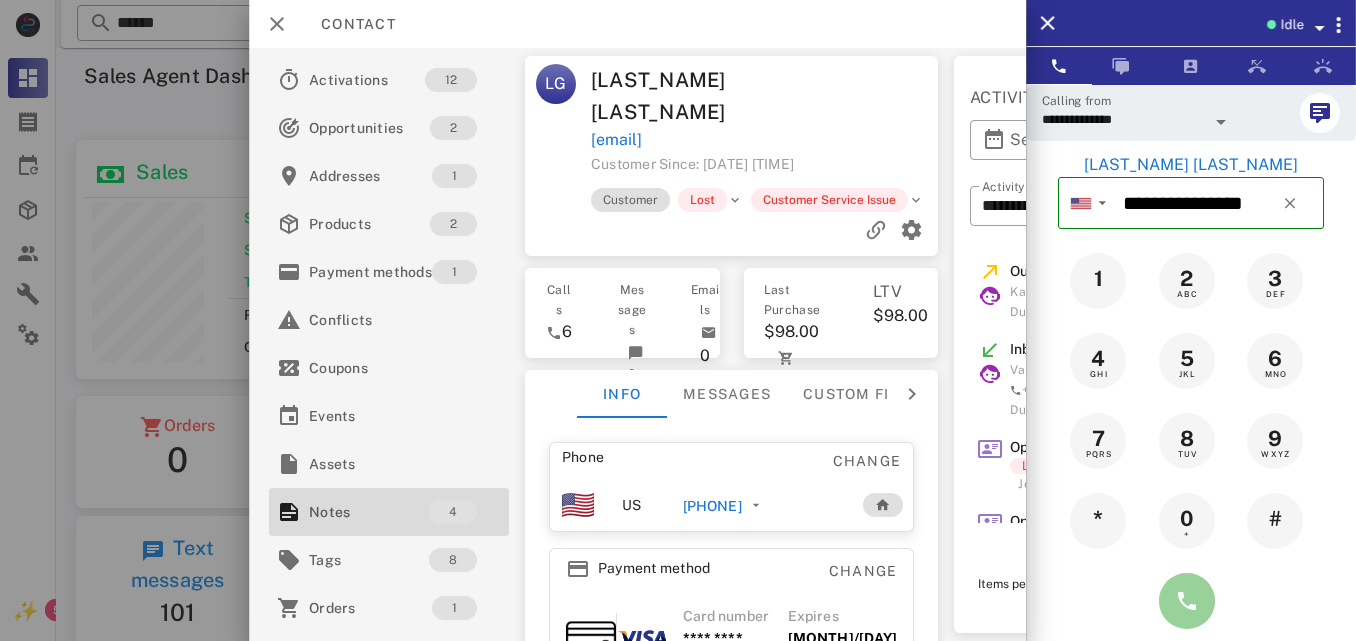 click at bounding box center (1187, 601) 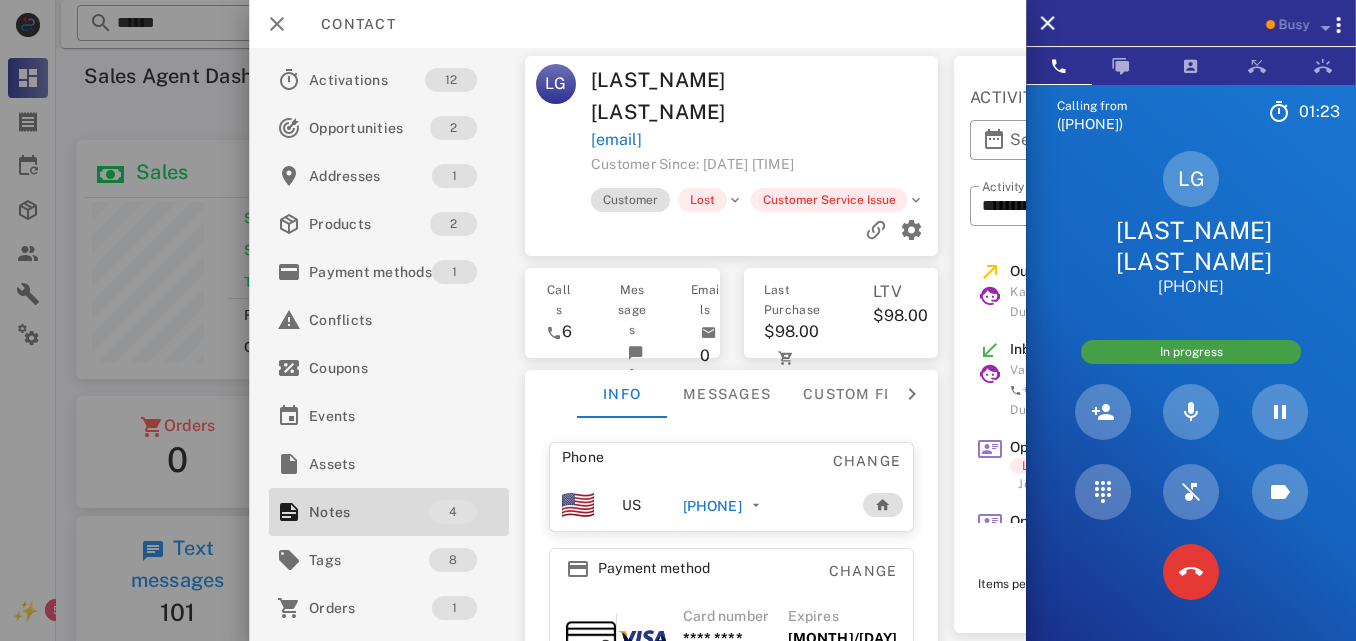 click on "**********" at bounding box center (637, 344) 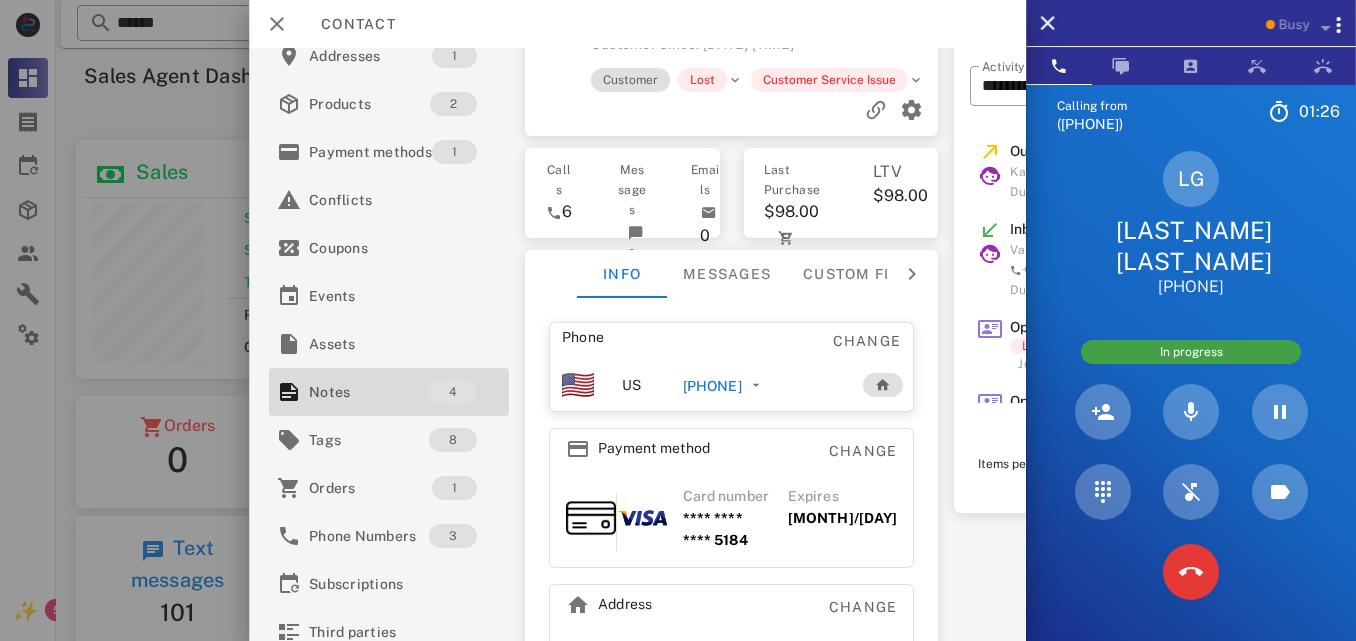 scroll, scrollTop: 190, scrollLeft: 0, axis: vertical 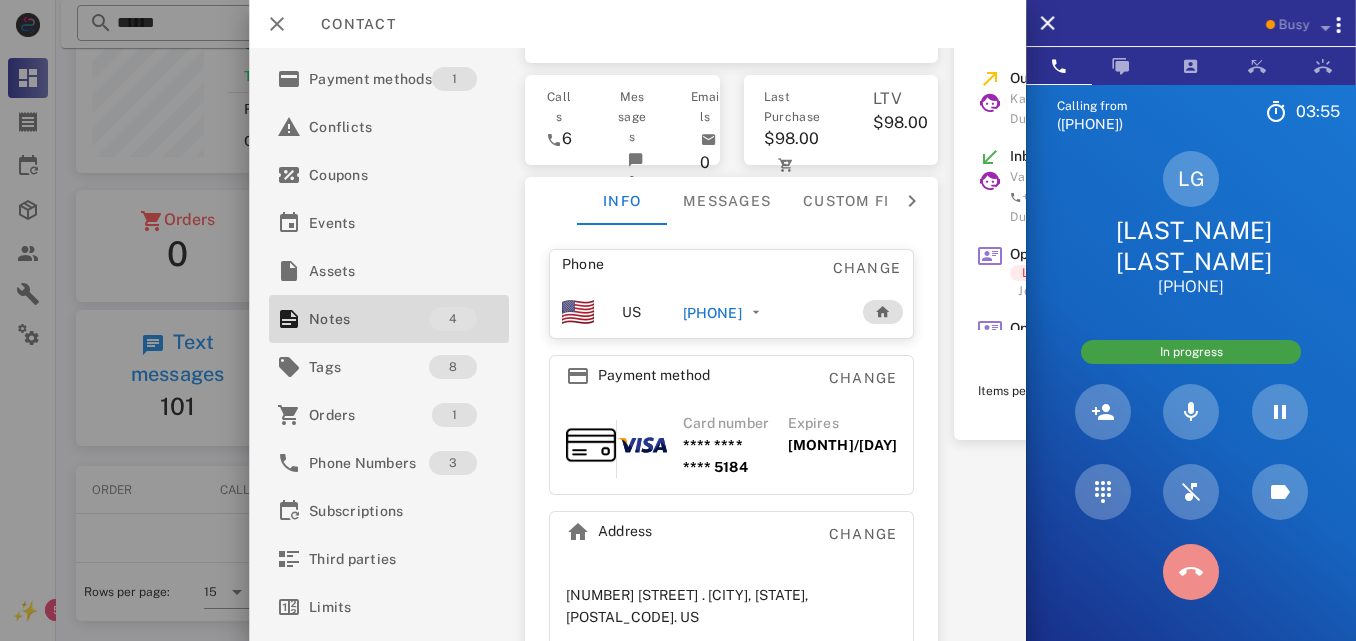 click at bounding box center (1191, 572) 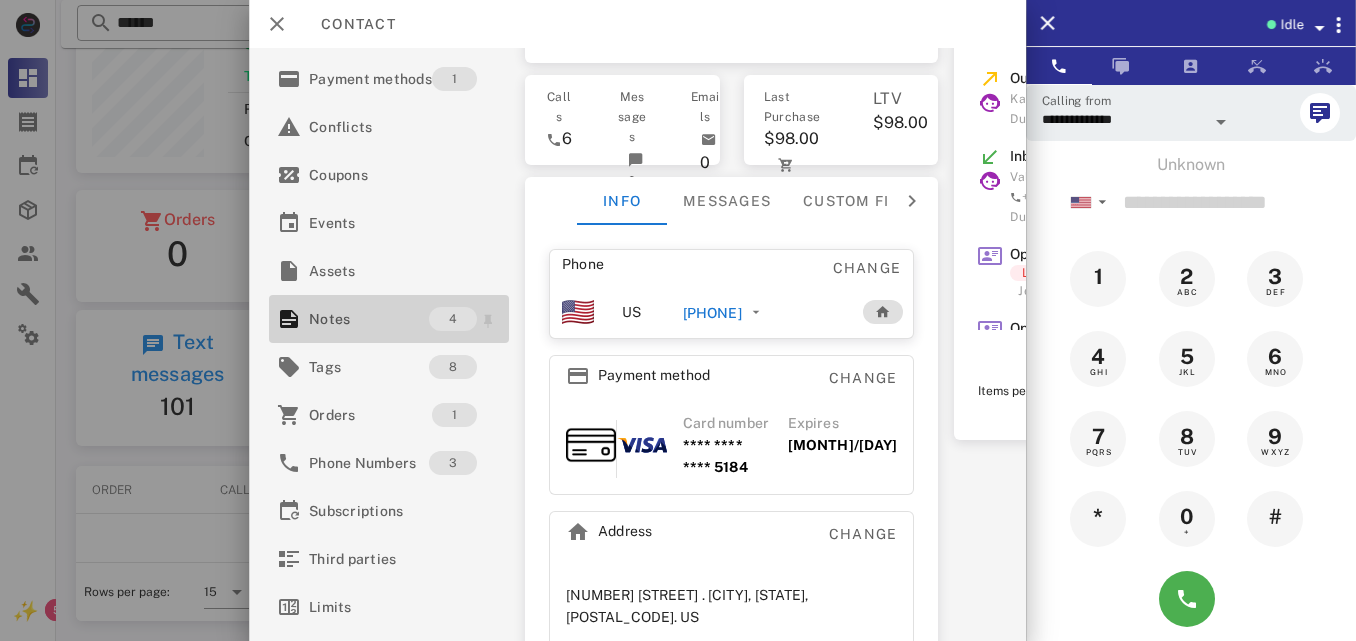 click on "Notes  4" at bounding box center (389, 319) 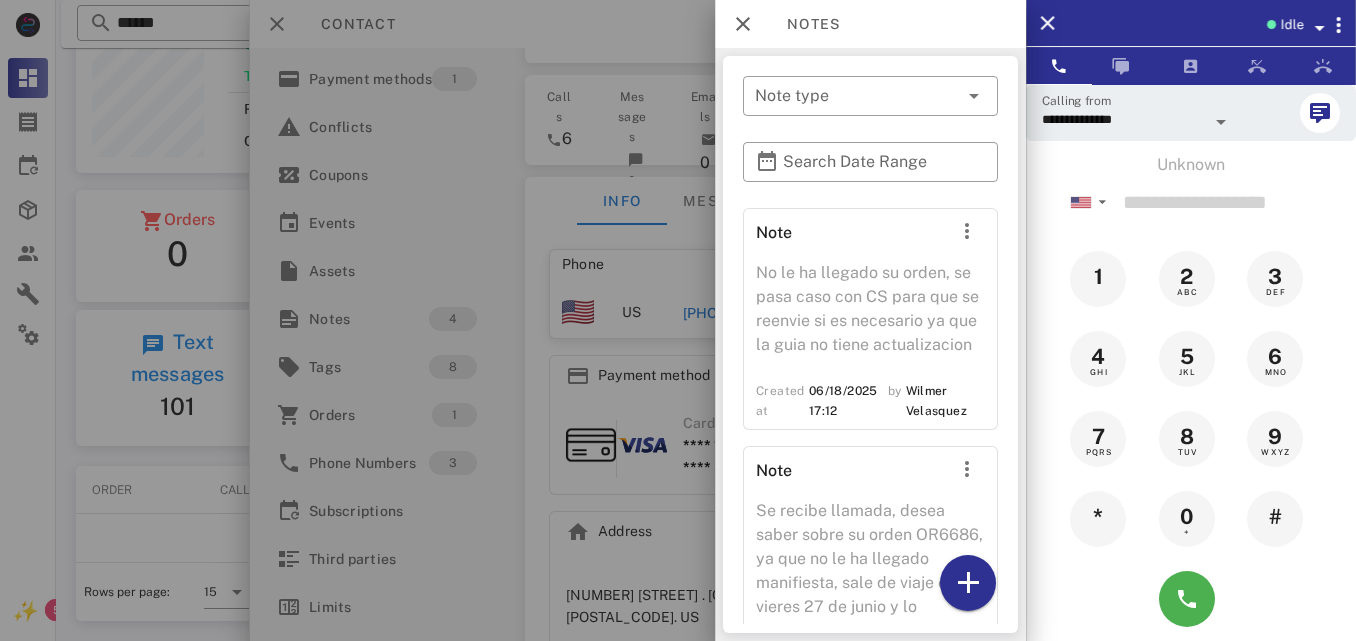 scroll, scrollTop: 860, scrollLeft: 0, axis: vertical 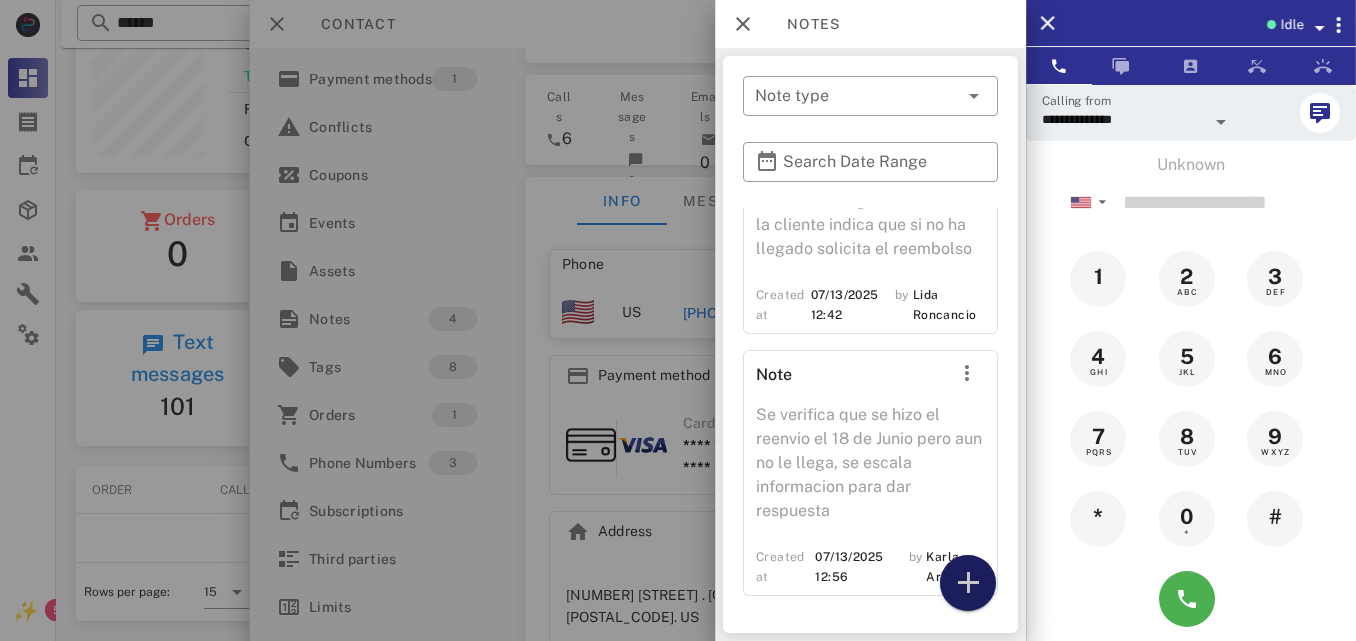 click at bounding box center (968, 583) 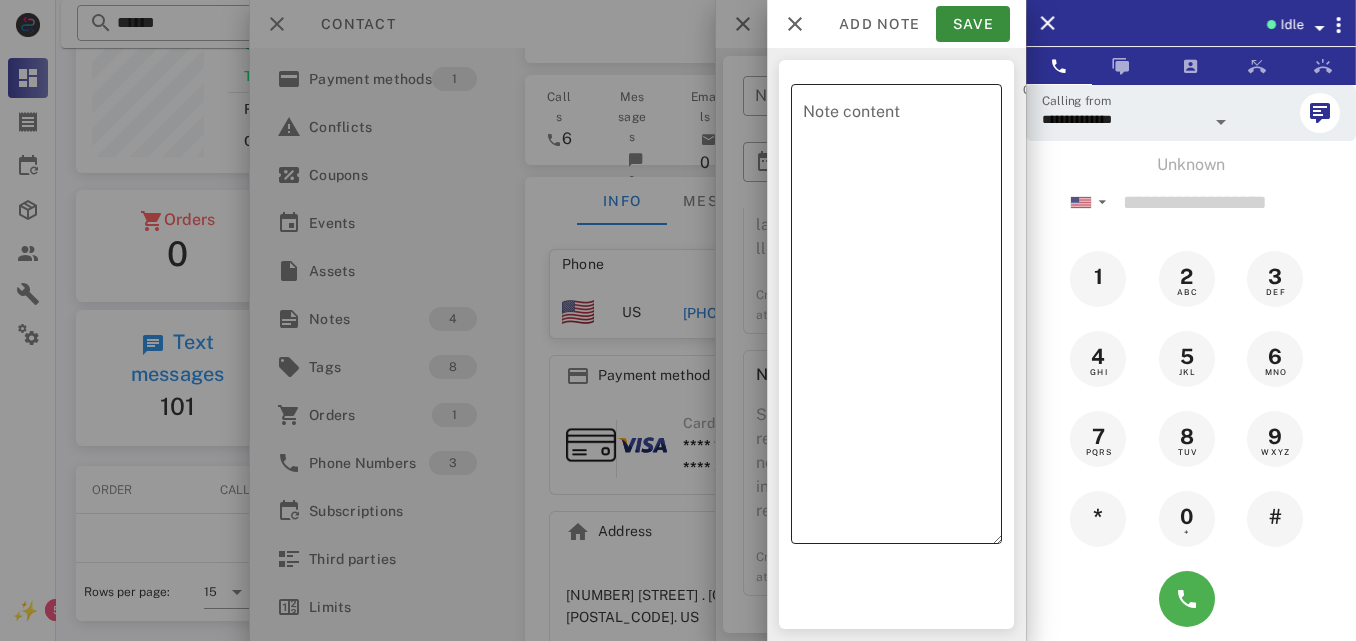 click on "Note content" at bounding box center [902, 319] 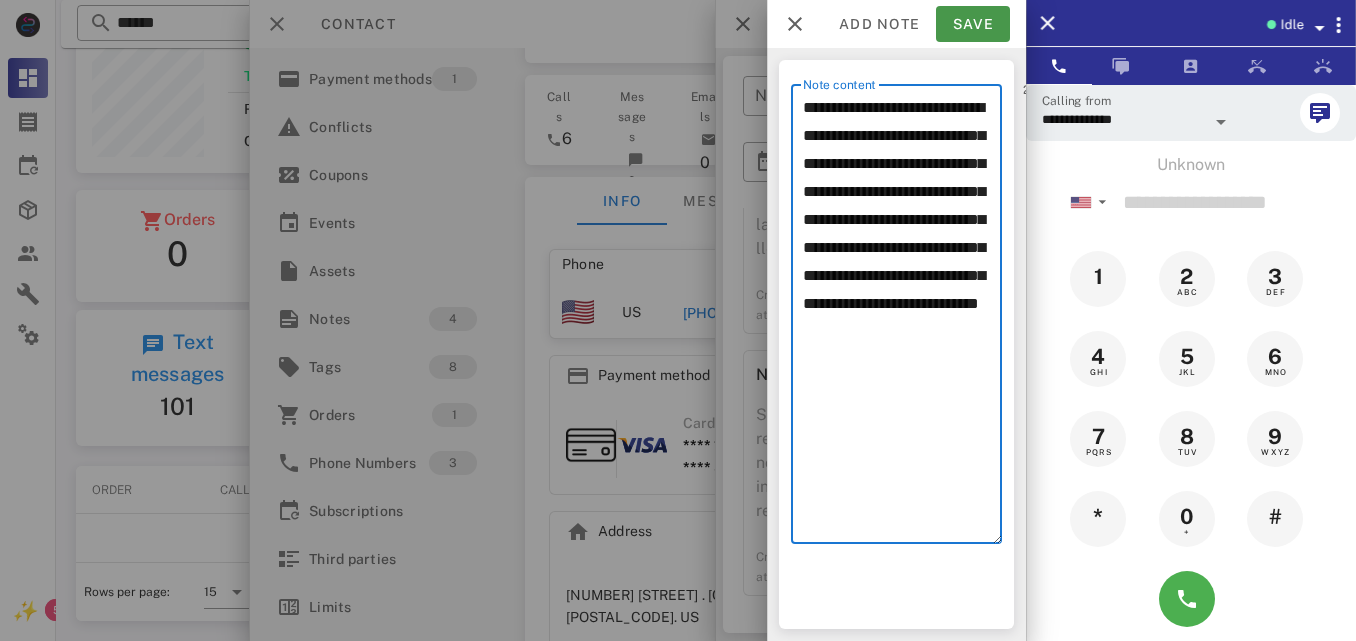 type on "**********" 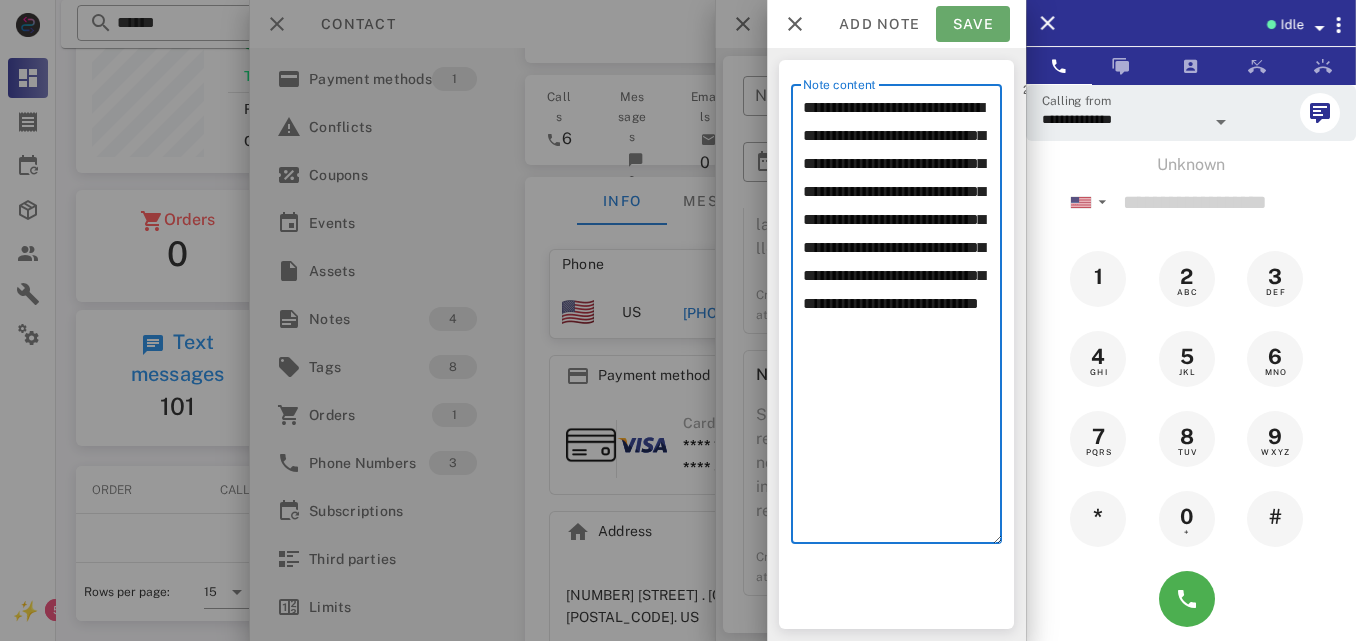click on "Save" at bounding box center [973, 24] 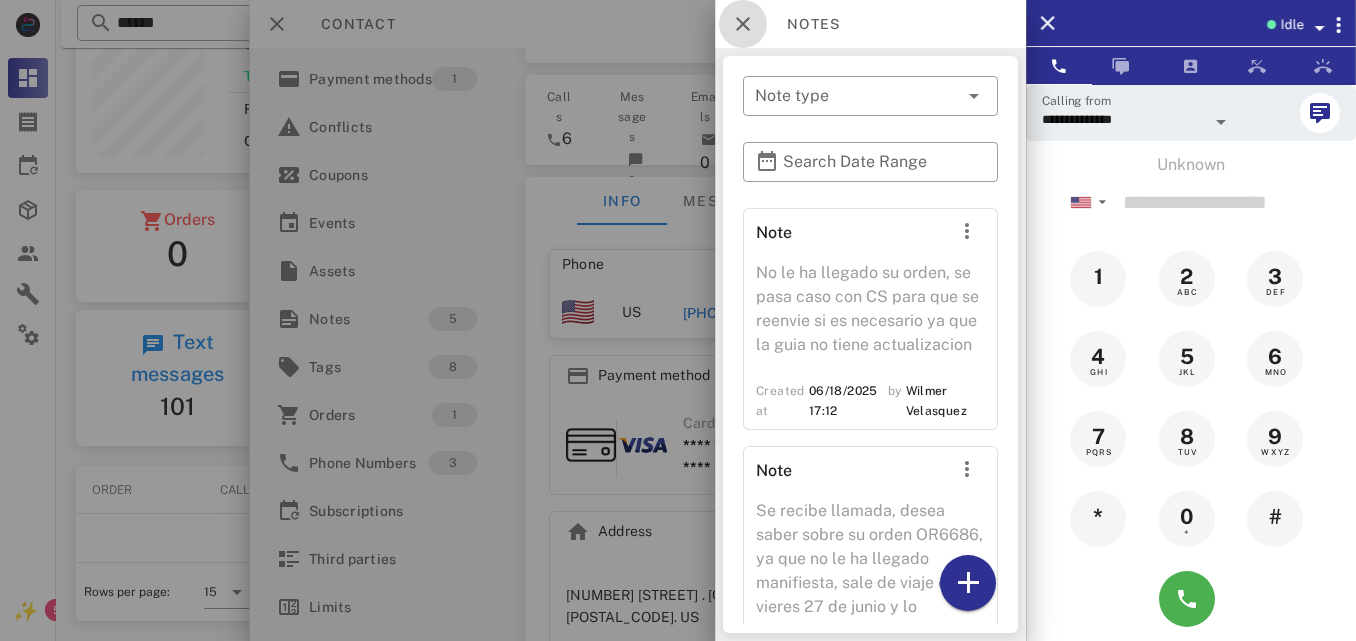click at bounding box center (743, 24) 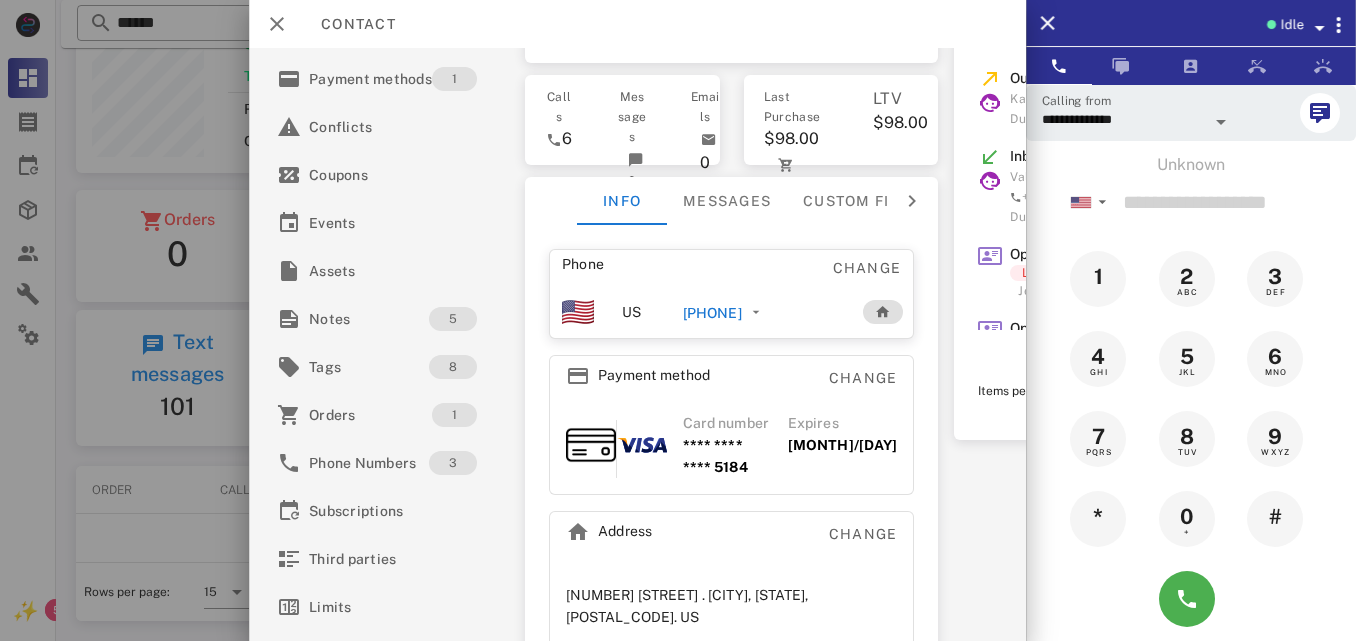 click on "**********" at bounding box center [637, 344] 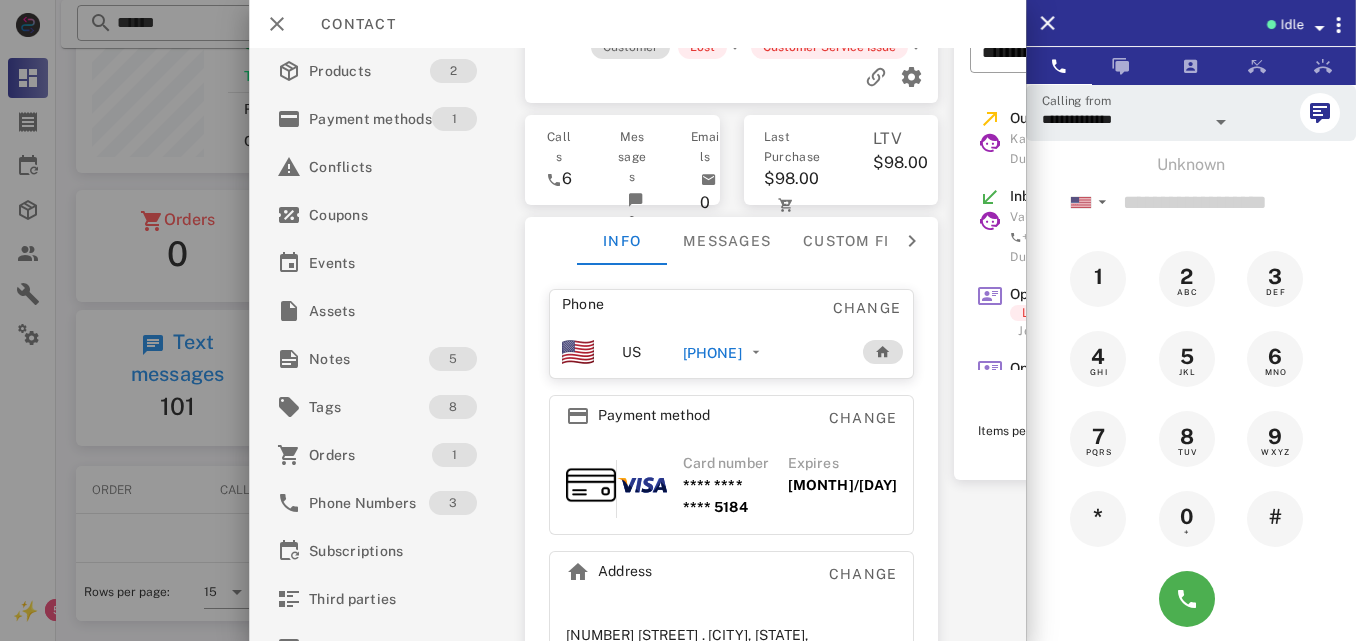 scroll, scrollTop: 52, scrollLeft: 0, axis: vertical 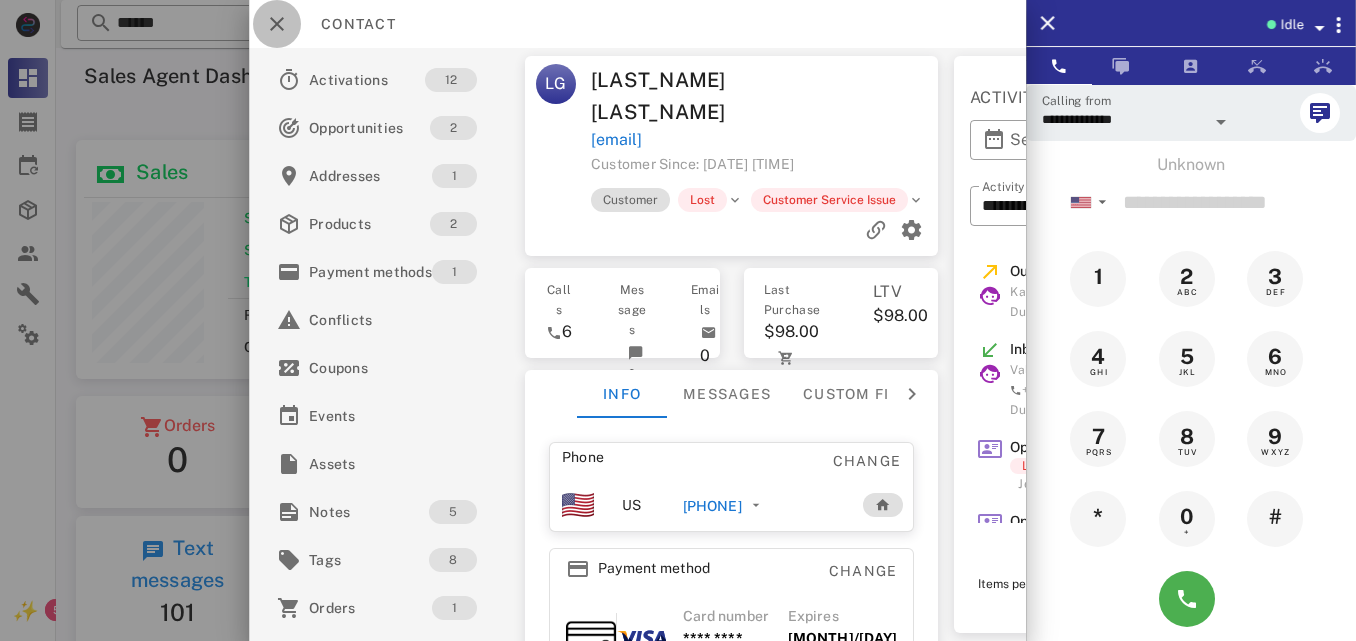 click at bounding box center (277, 24) 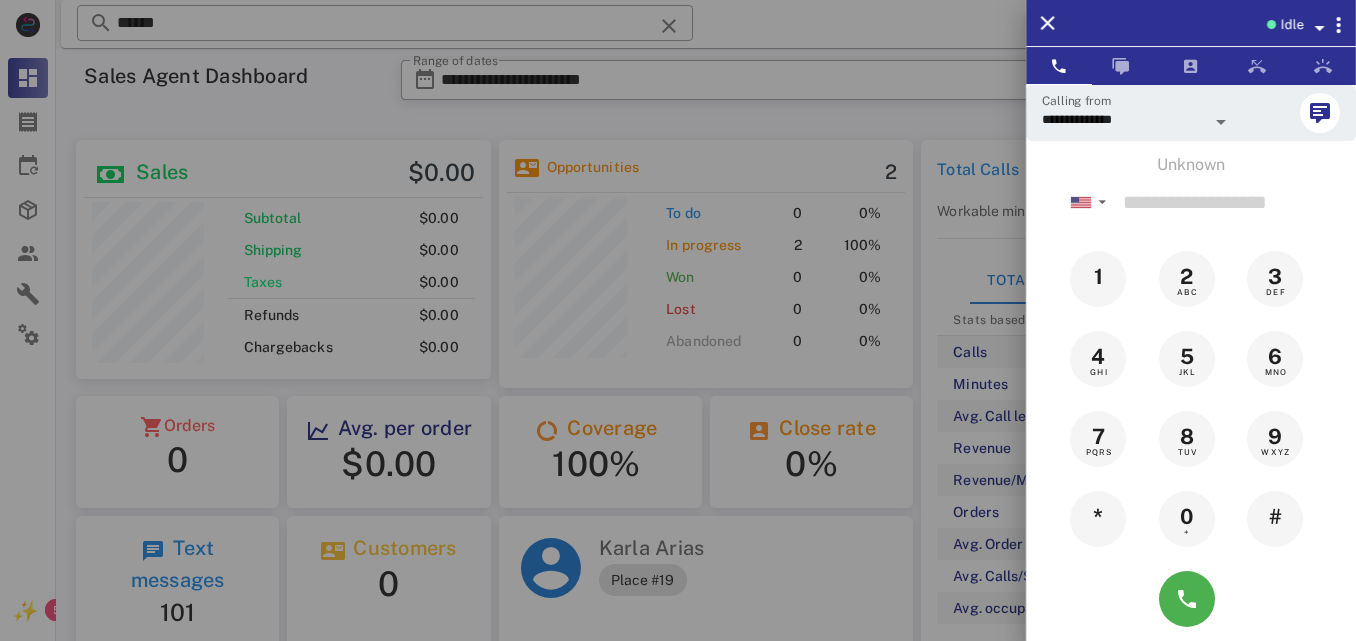click at bounding box center (678, 320) 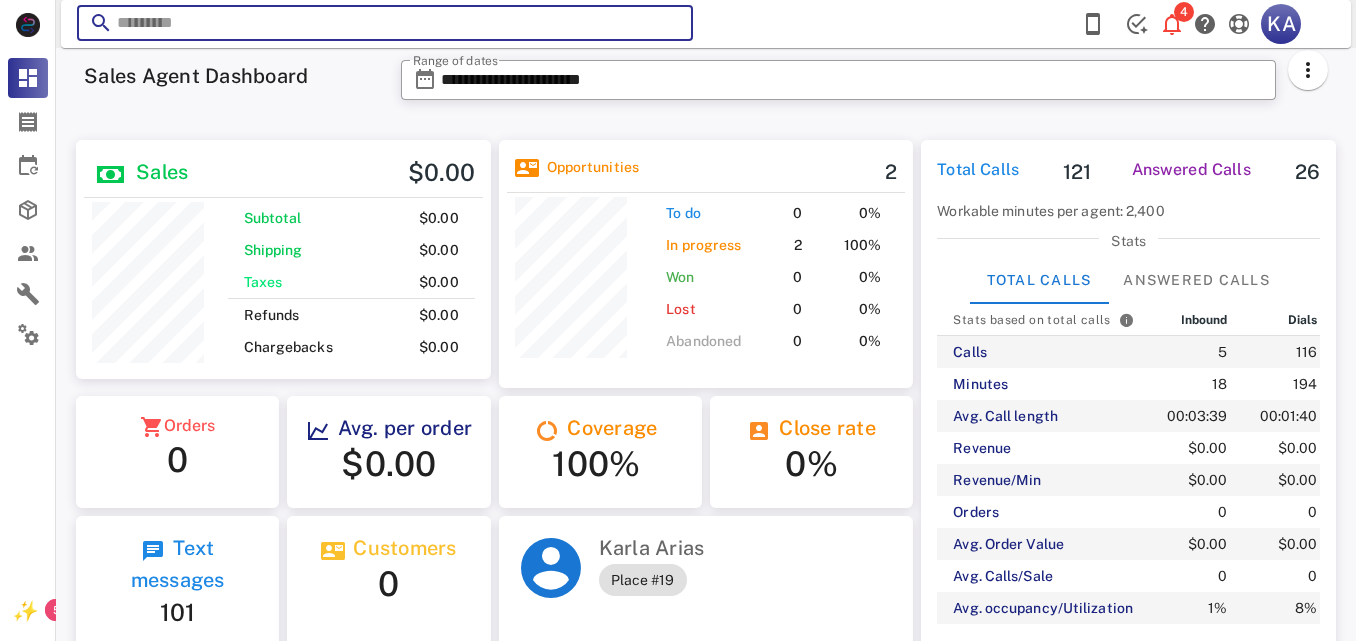 click at bounding box center (669, 26) 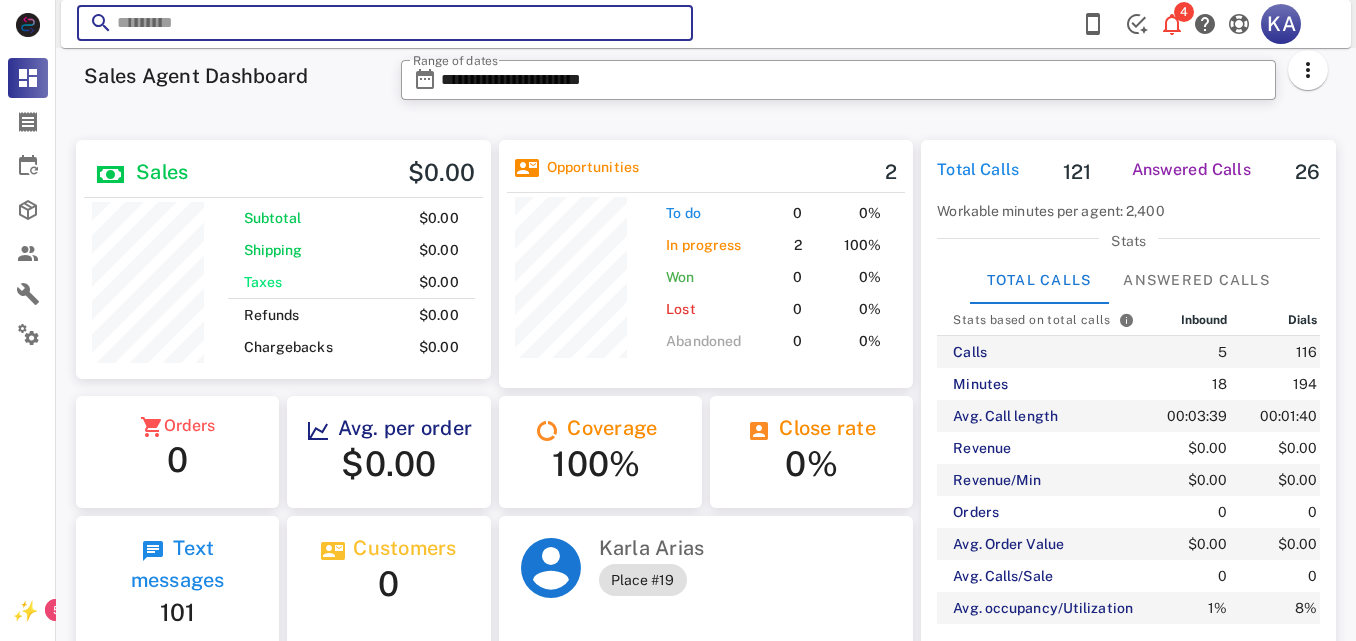paste on "**********" 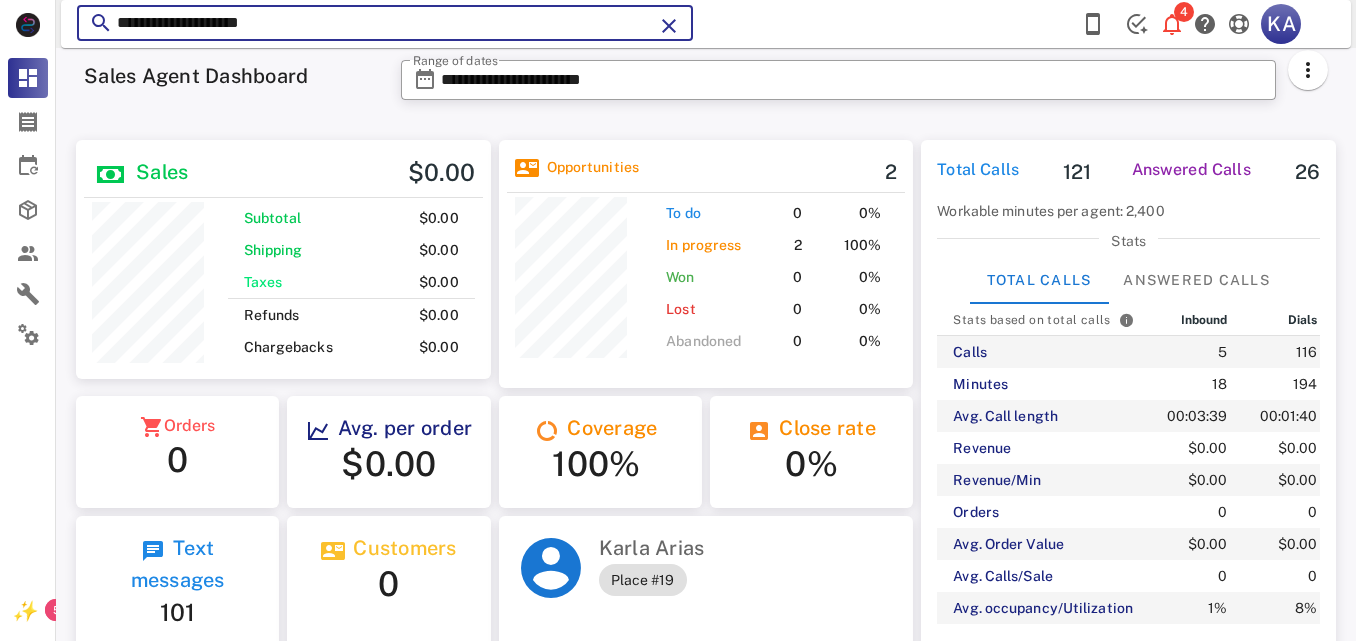type on "**********" 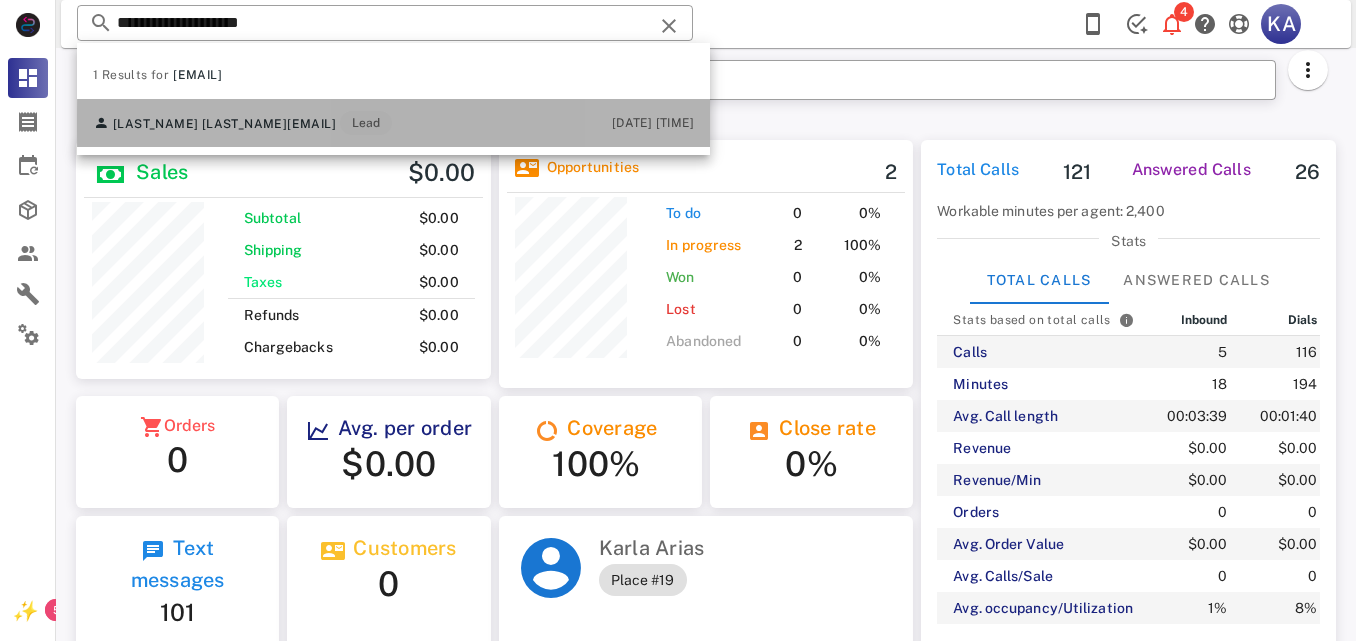 click on "[EMAIL]" at bounding box center (311, 124) 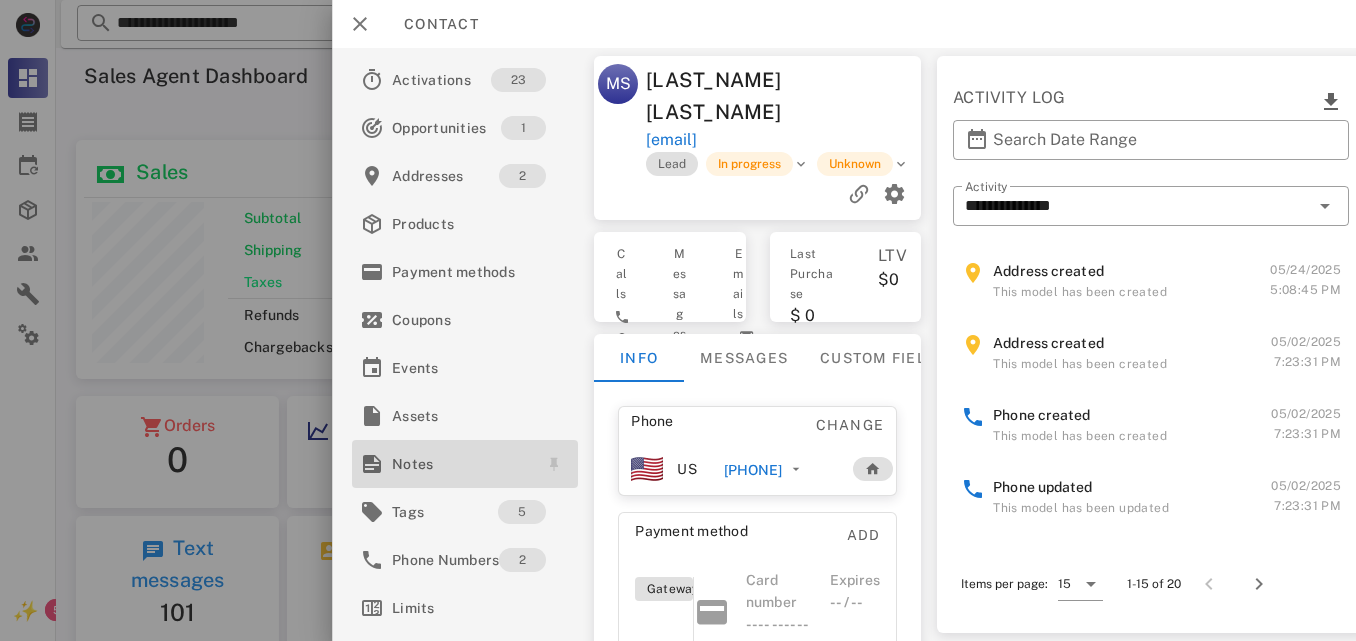 click on "Notes" at bounding box center (461, 464) 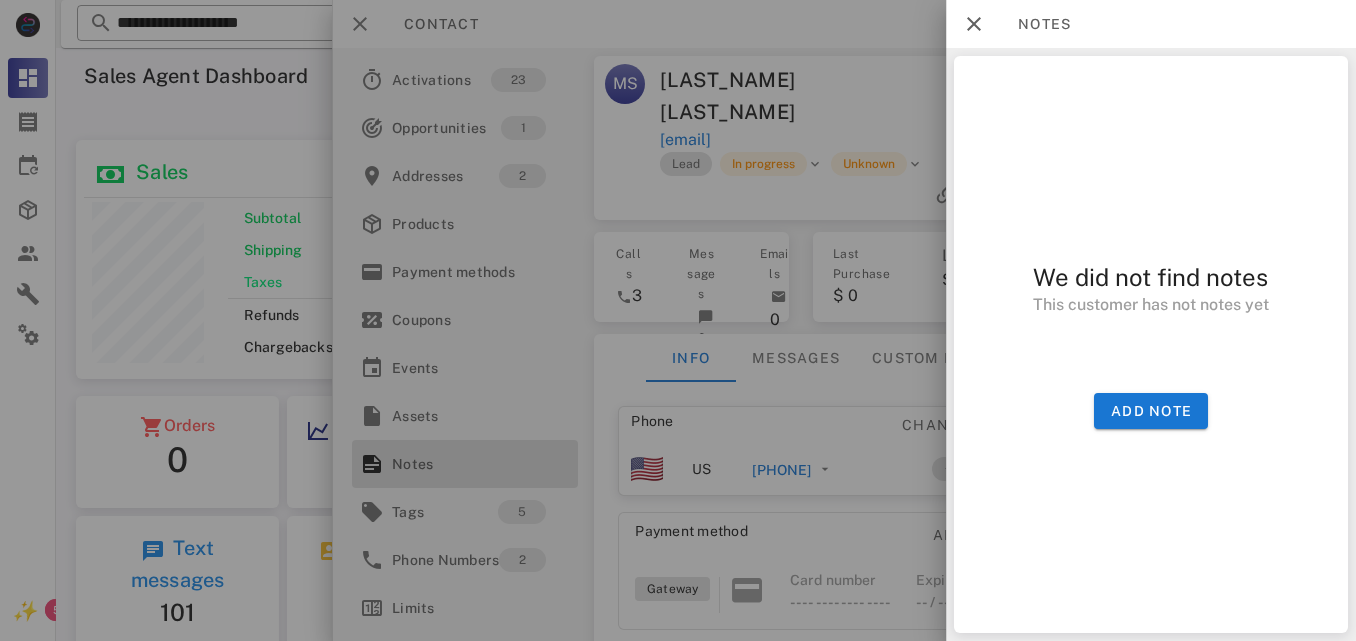 click on "Notes" at bounding box center (1151, 24) 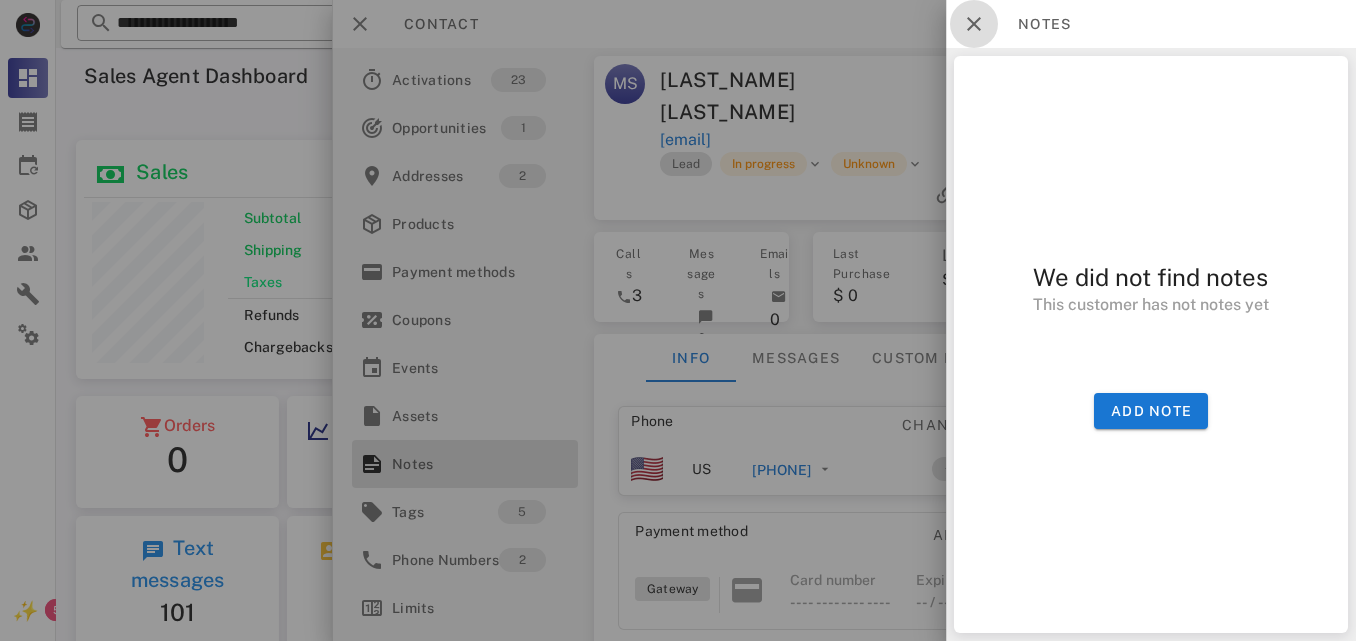click at bounding box center [974, 24] 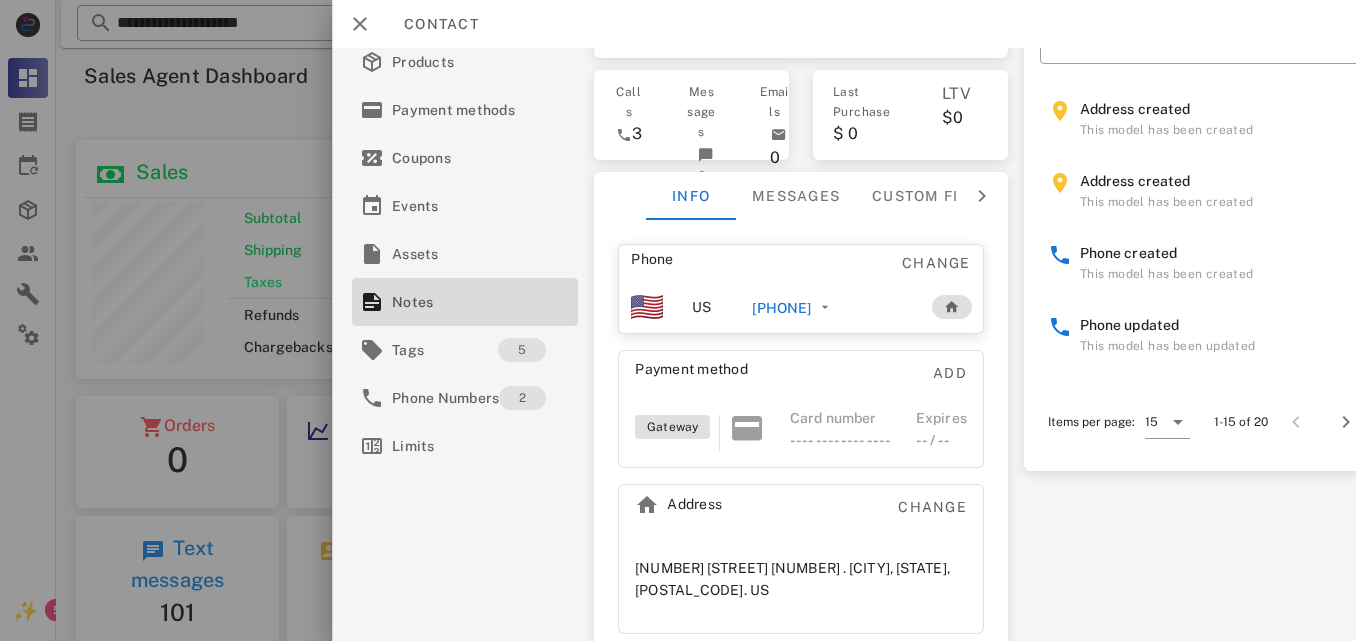 scroll, scrollTop: 189, scrollLeft: 0, axis: vertical 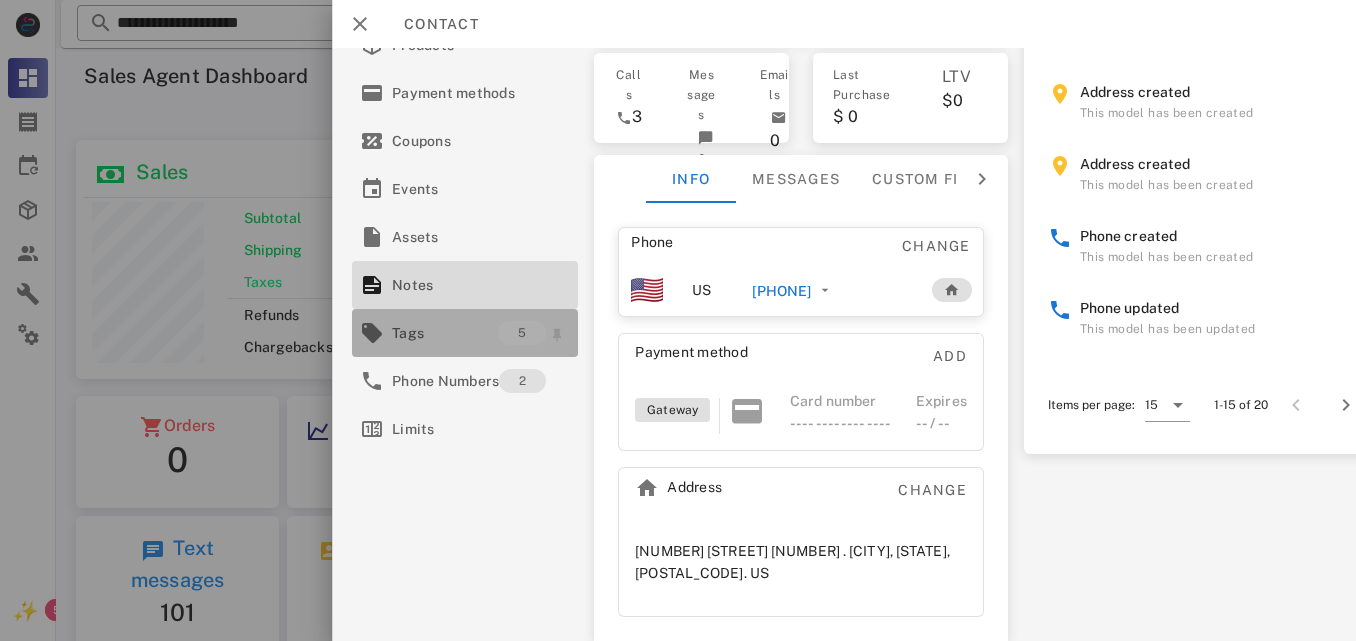 click on "Tags" at bounding box center (445, 333) 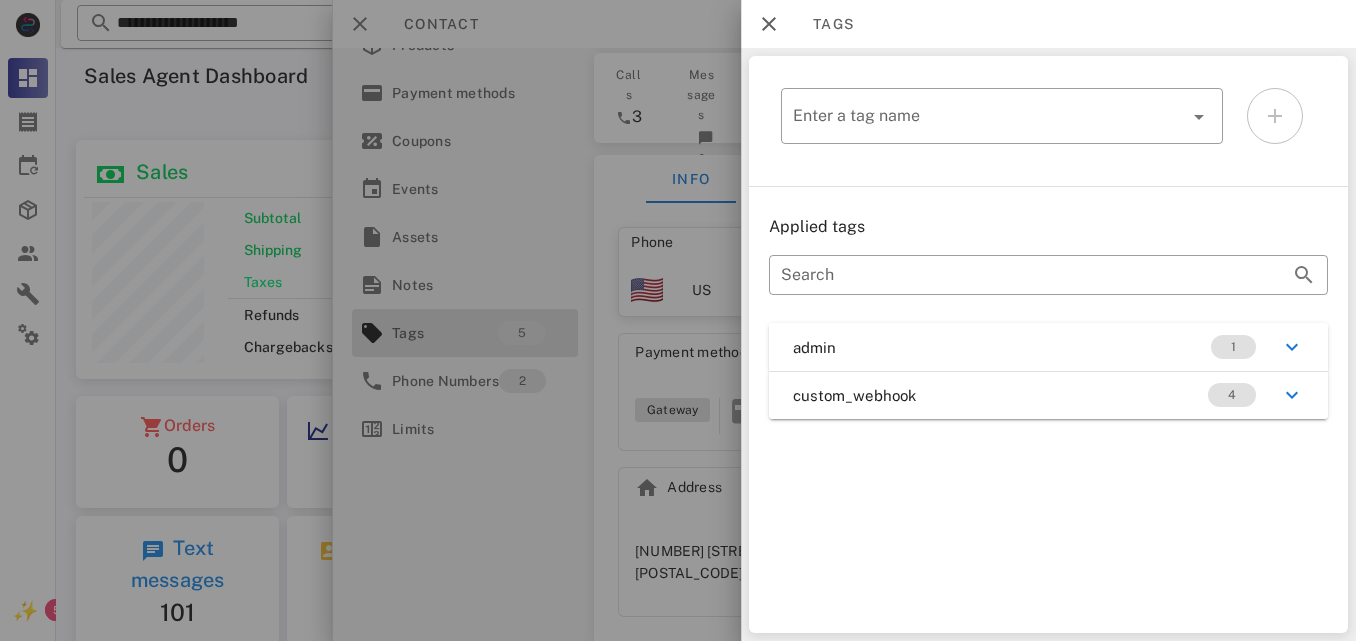 click on "custom_webhook  4" at bounding box center [1048, 395] 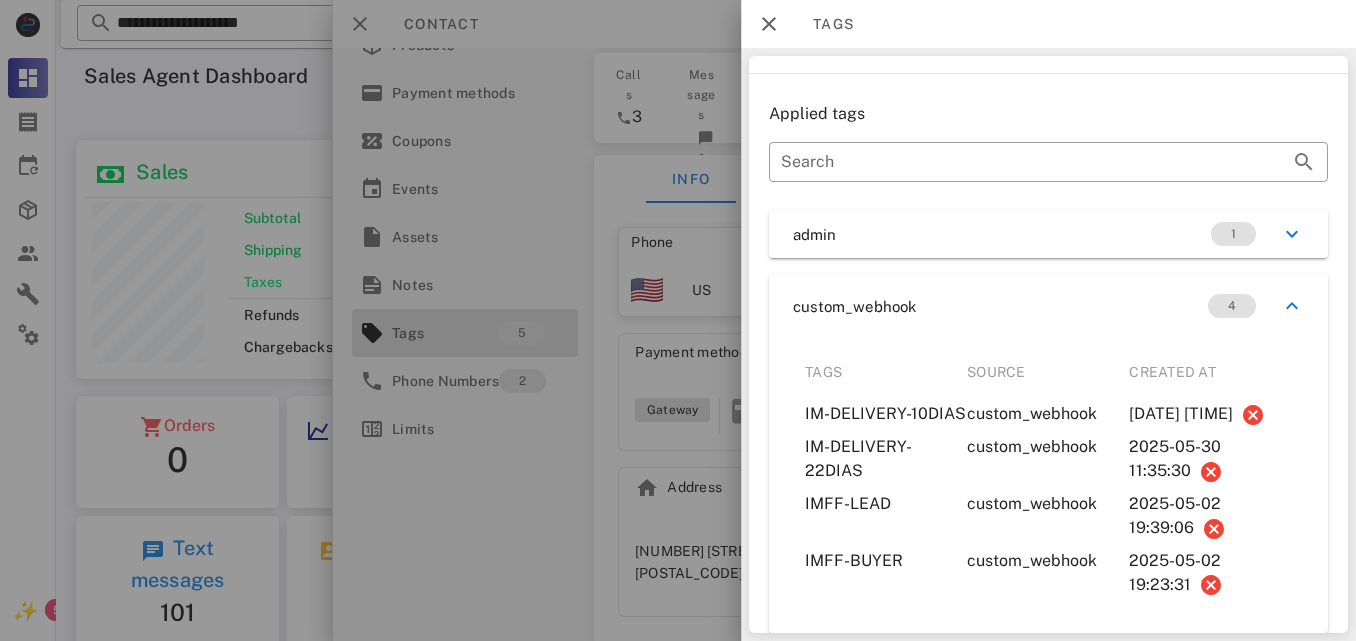 scroll, scrollTop: 137, scrollLeft: 0, axis: vertical 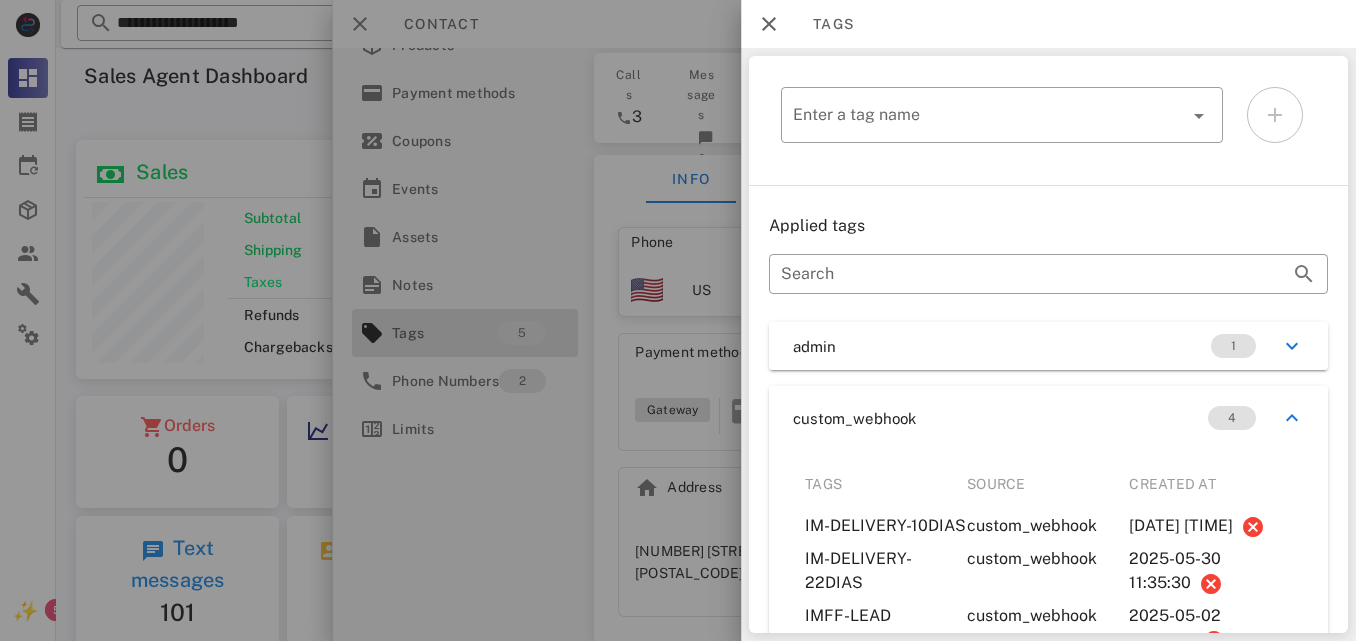 click on "admin  1" at bounding box center (1048, 346) 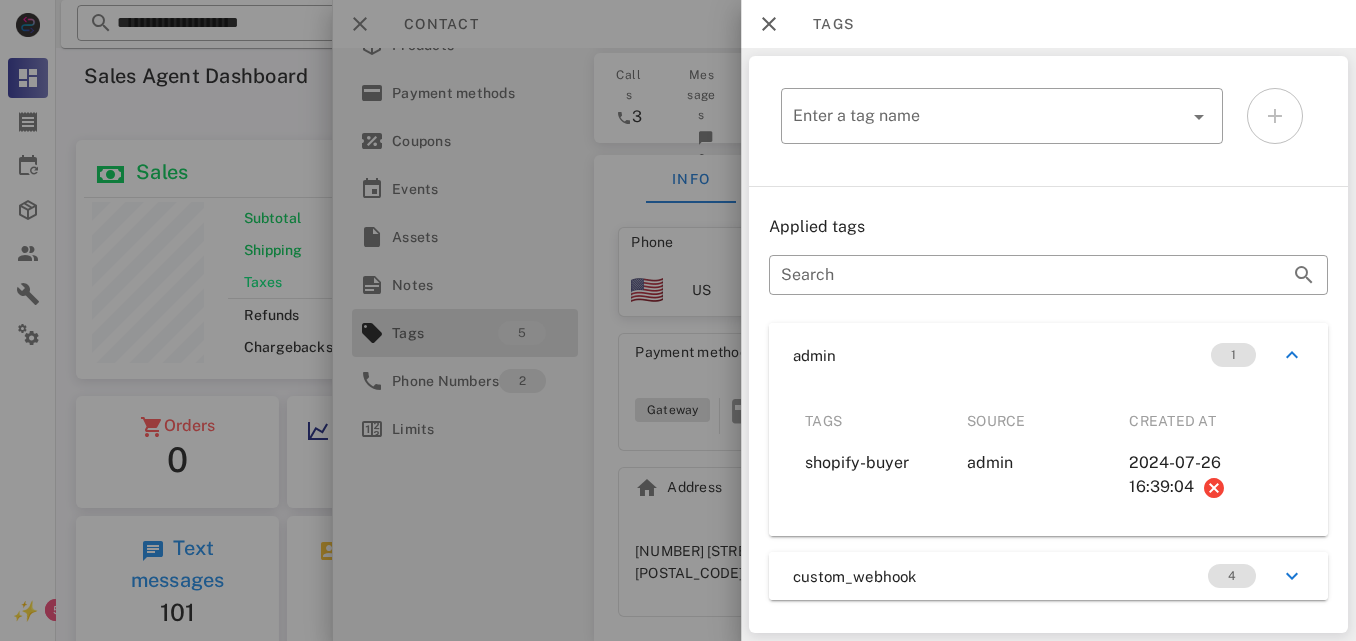 scroll, scrollTop: 0, scrollLeft: 0, axis: both 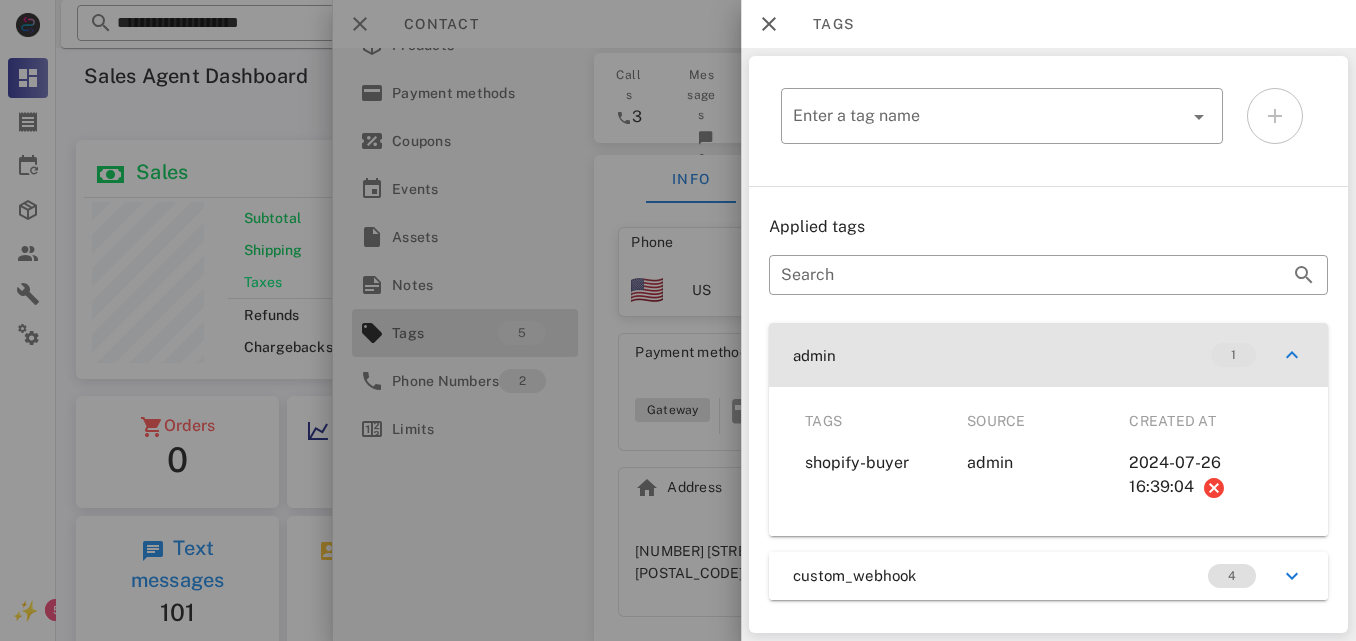 click at bounding box center (1292, 355) 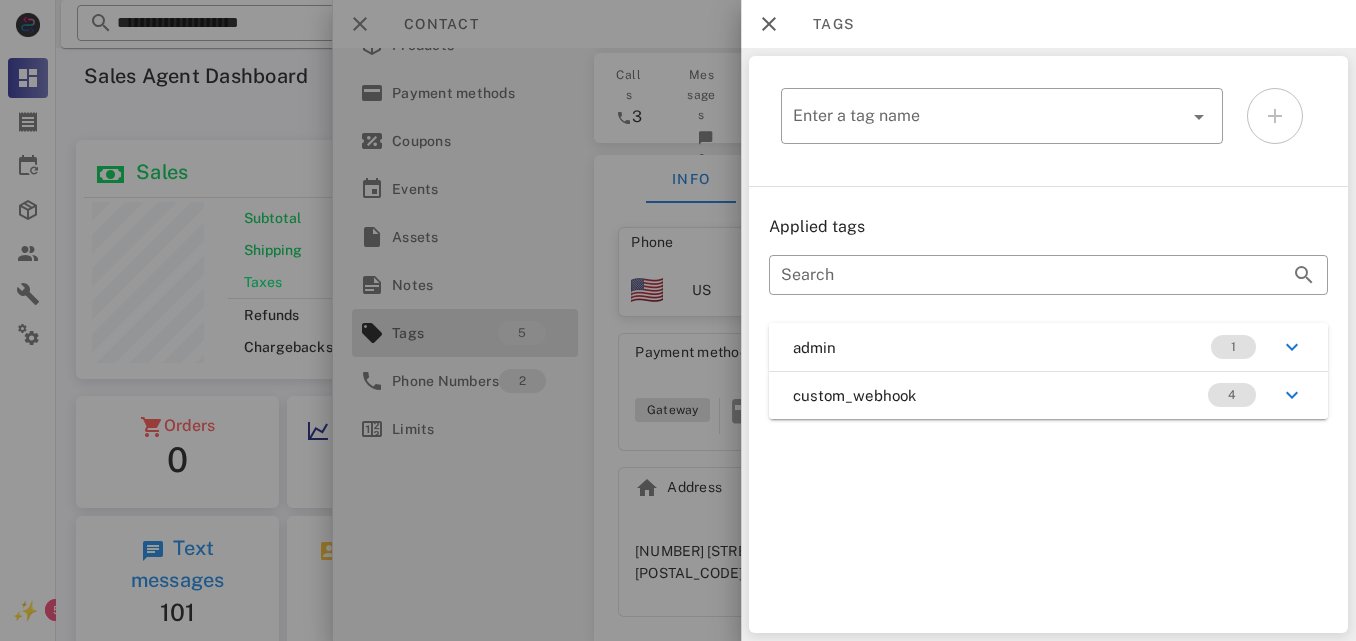 click at bounding box center [678, 320] 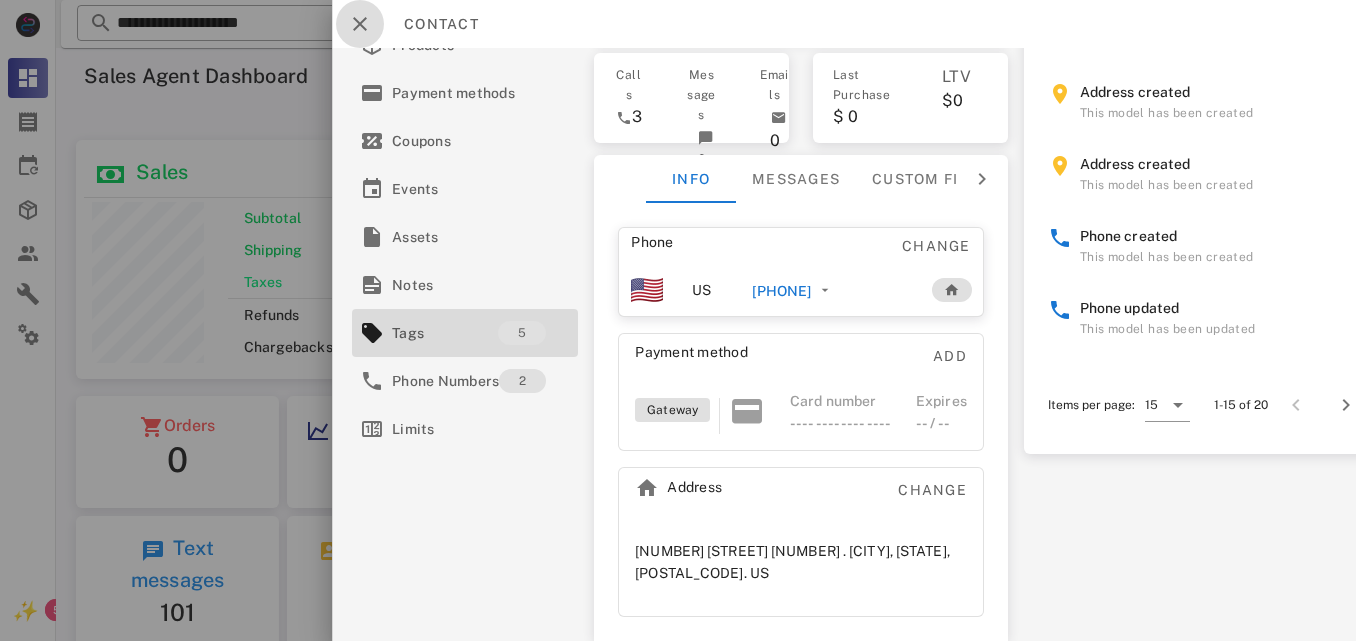 click at bounding box center [360, 24] 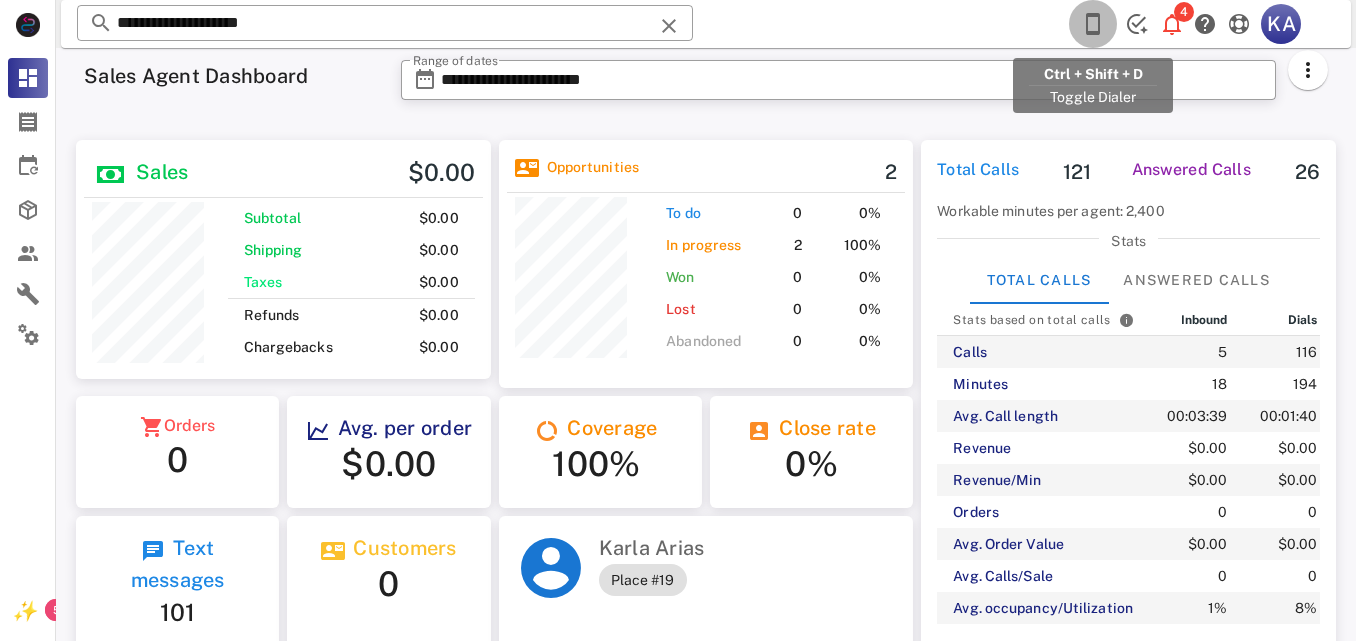 click at bounding box center (1093, 24) 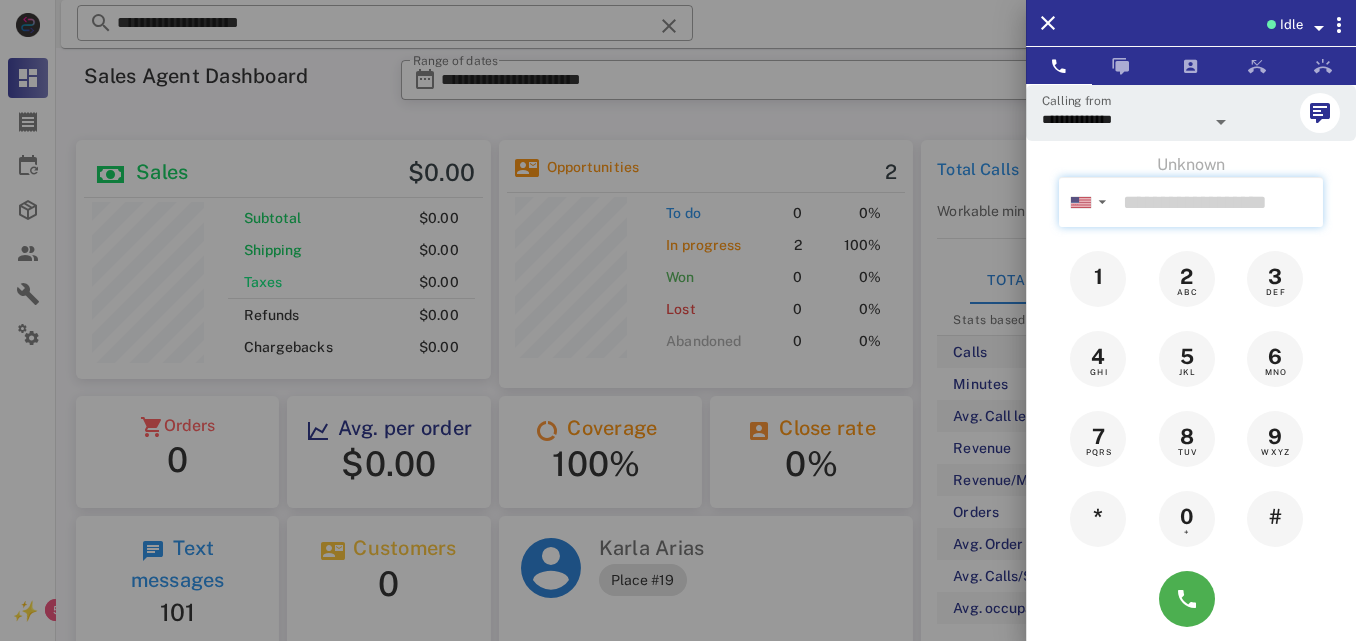 click at bounding box center (1219, 202) 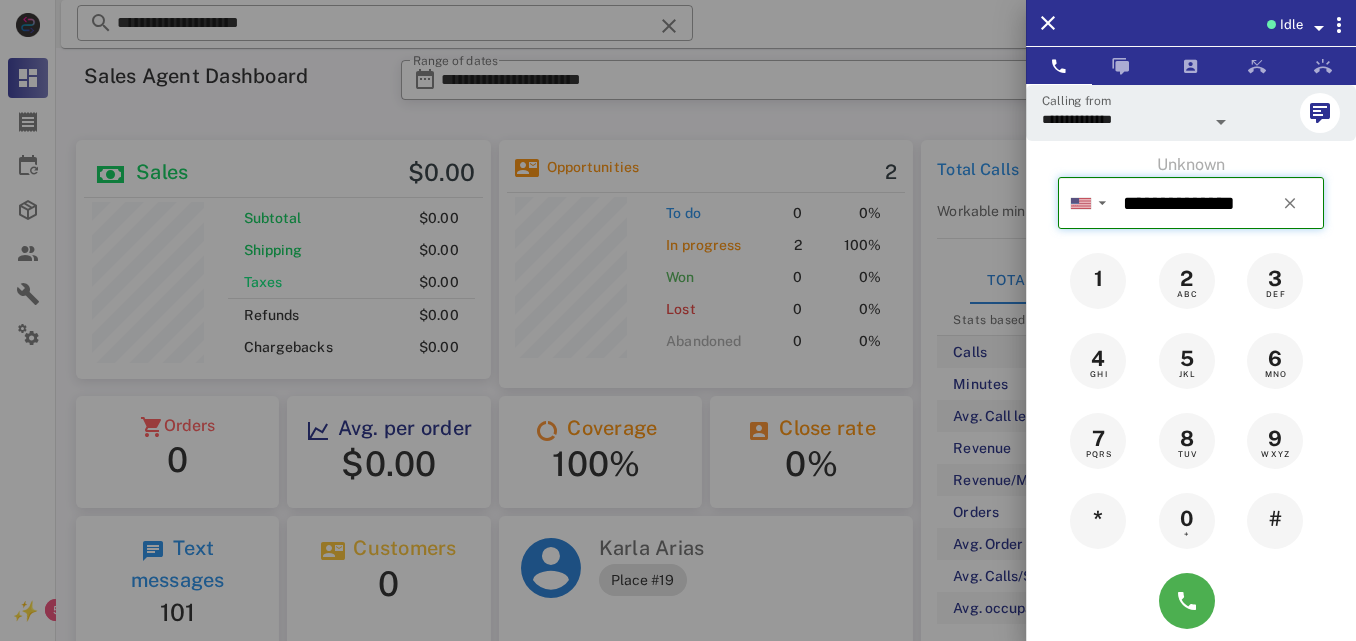 type on "**********" 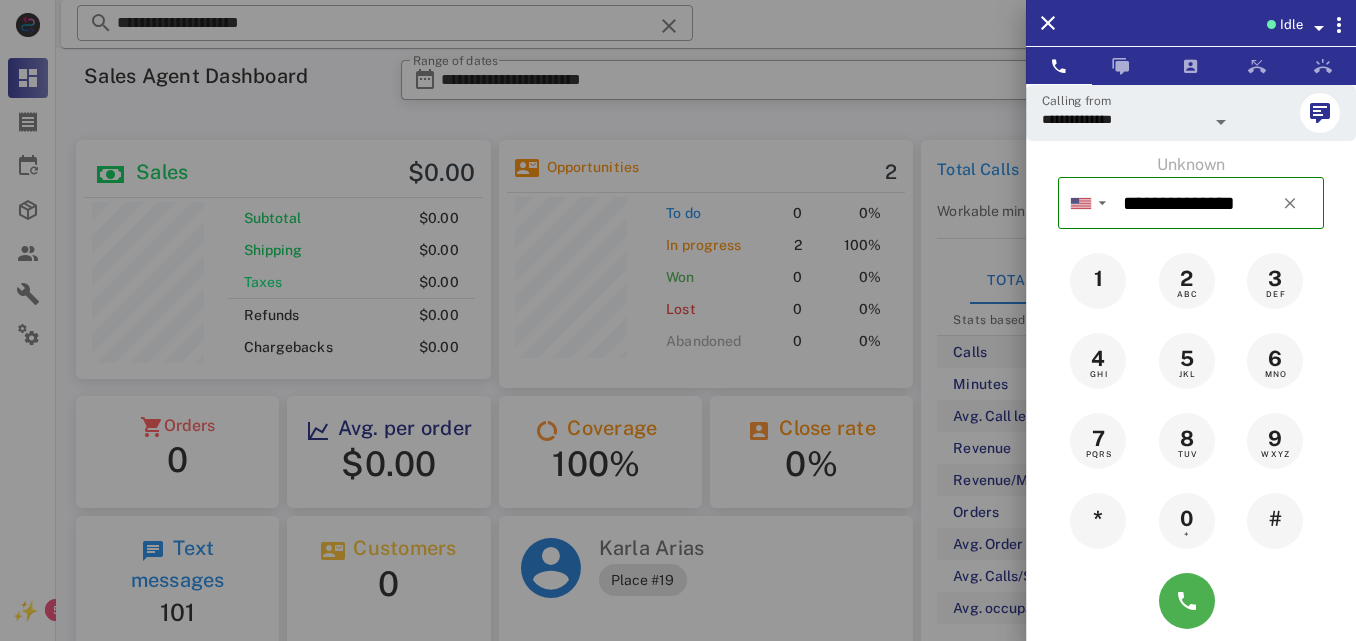 click at bounding box center [678, 320] 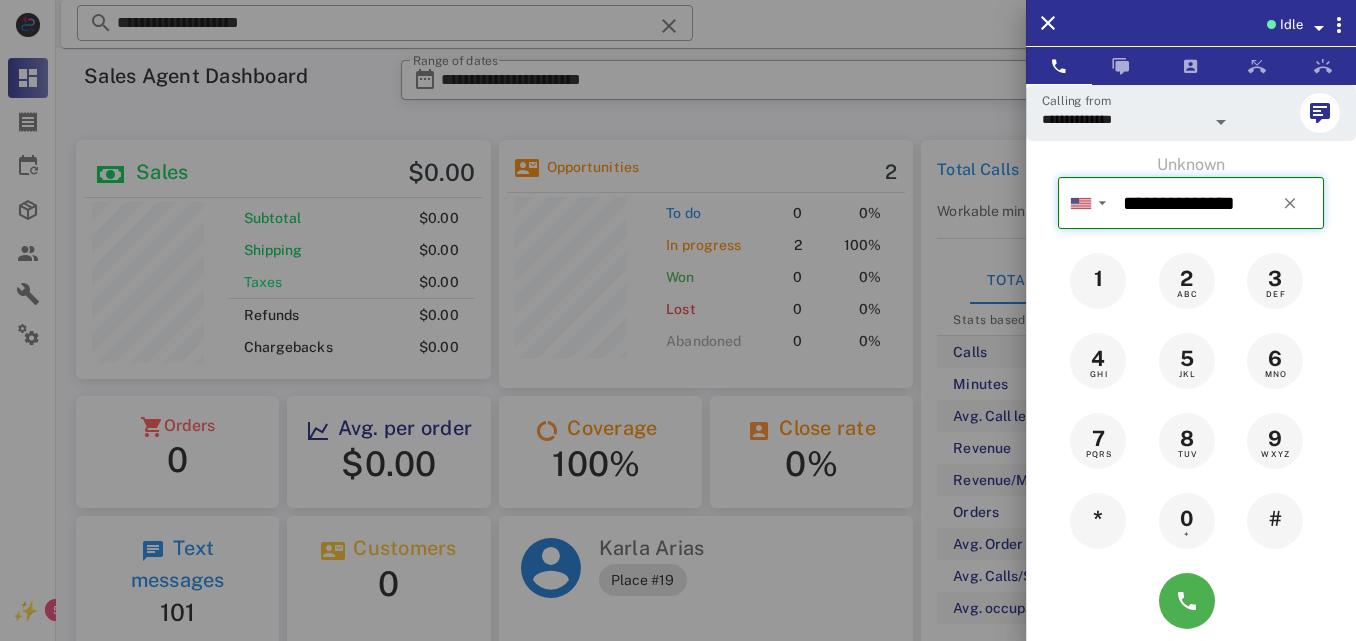 type 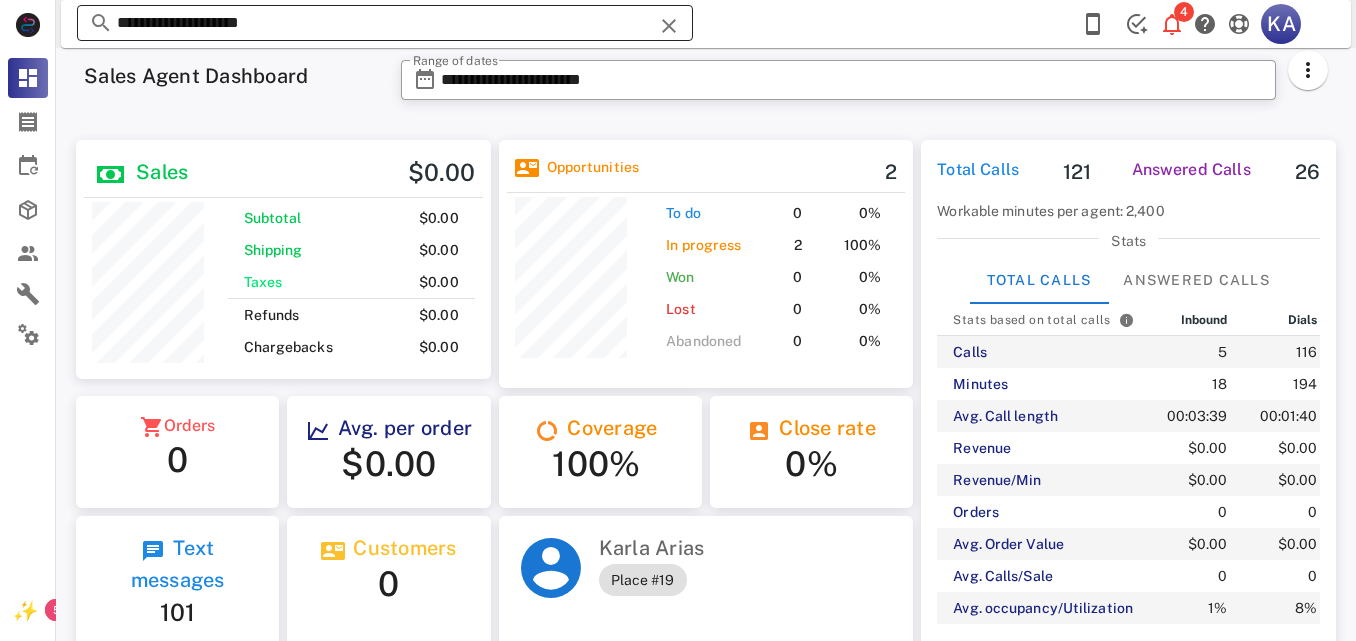 click at bounding box center [669, 26] 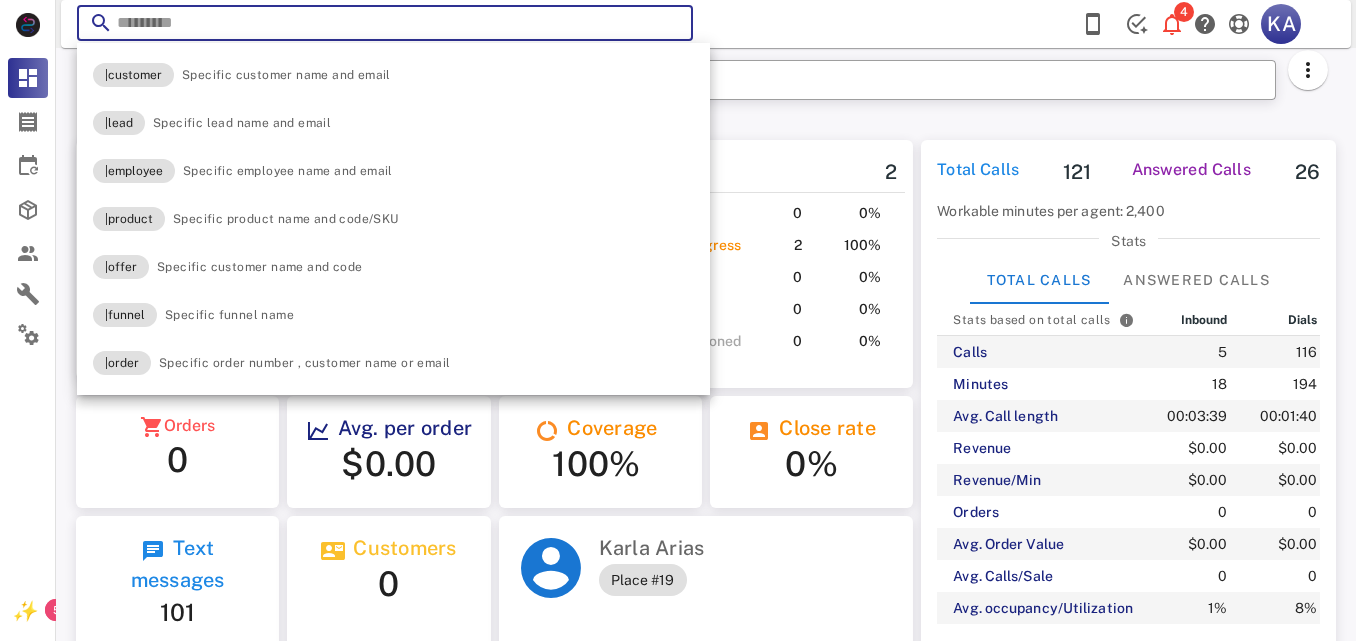 paste on "**********" 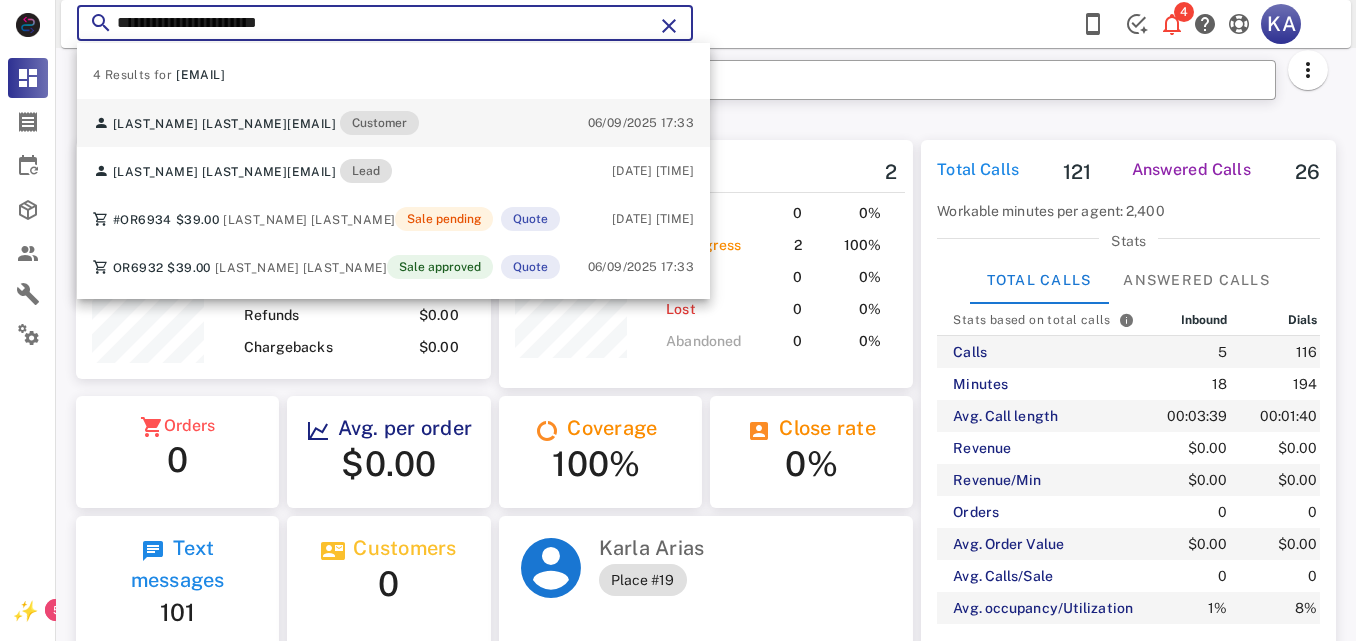 type on "**********" 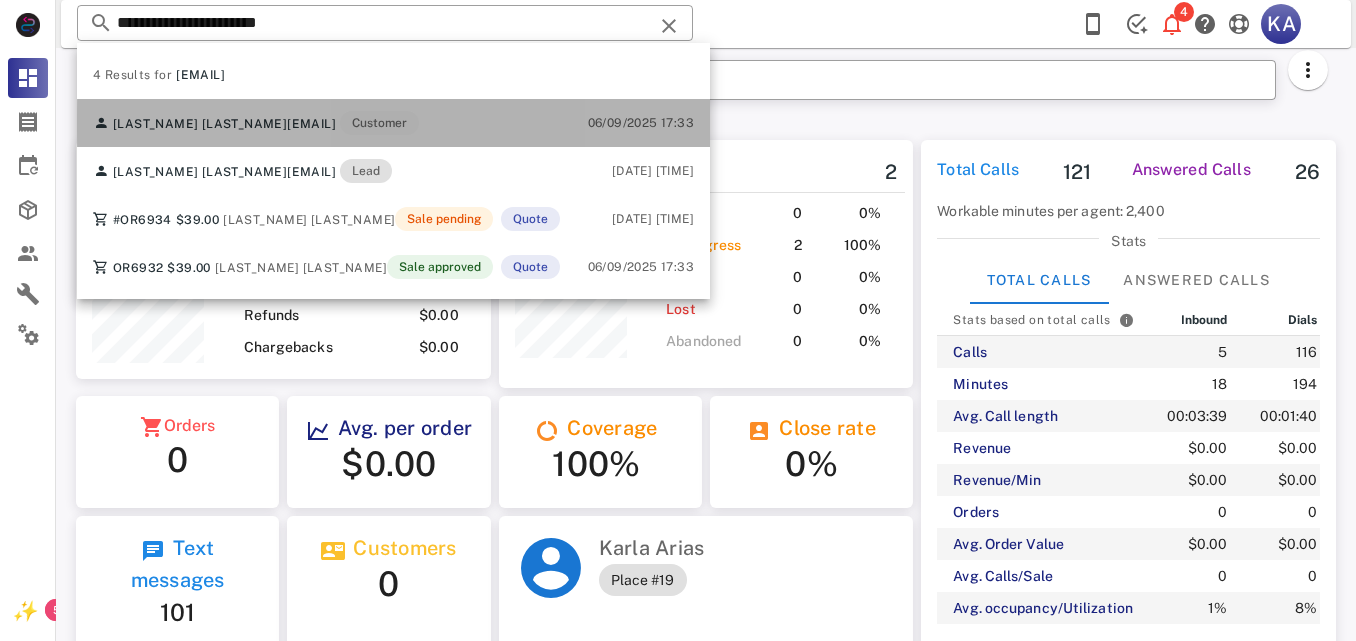 click on "[EMAIL]" at bounding box center [311, 124] 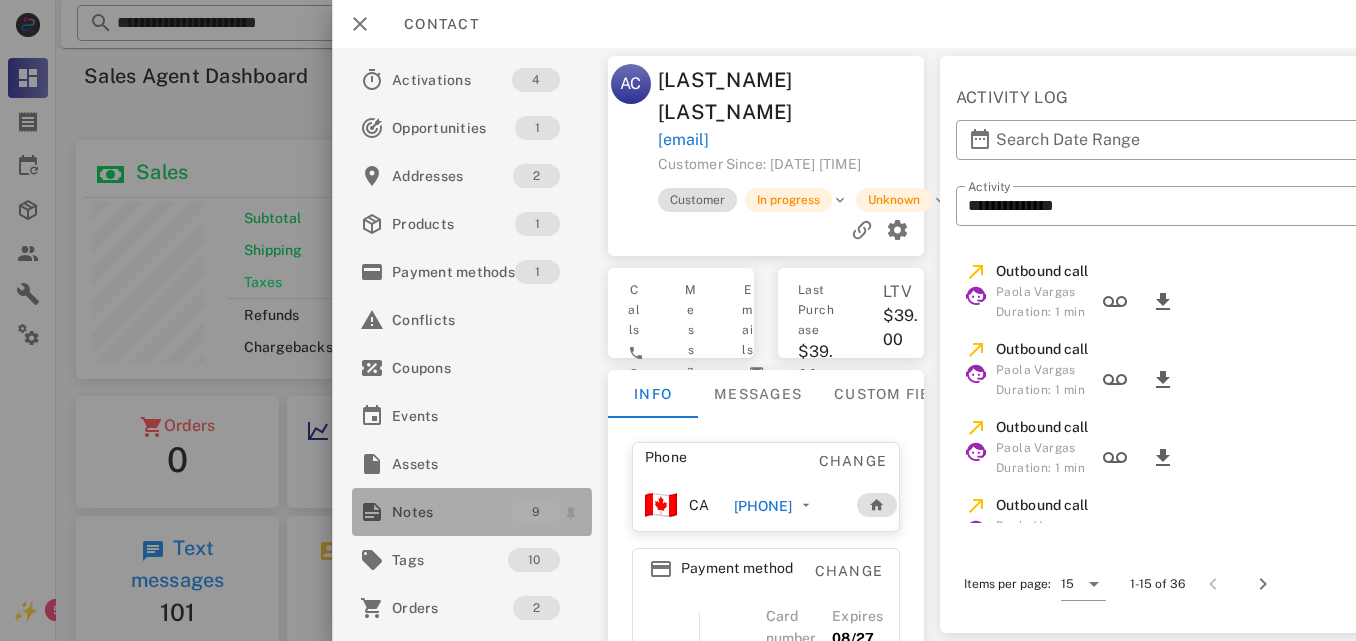 click on "Notes" at bounding box center (452, 512) 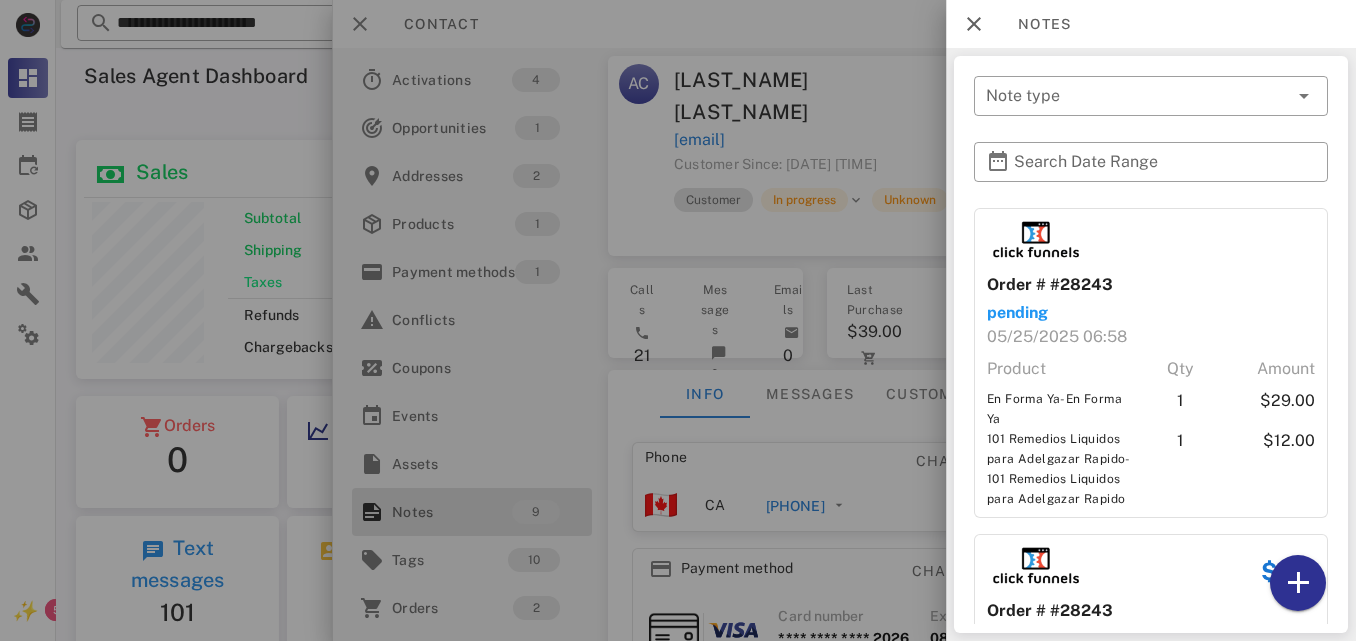 scroll, scrollTop: 516, scrollLeft: 0, axis: vertical 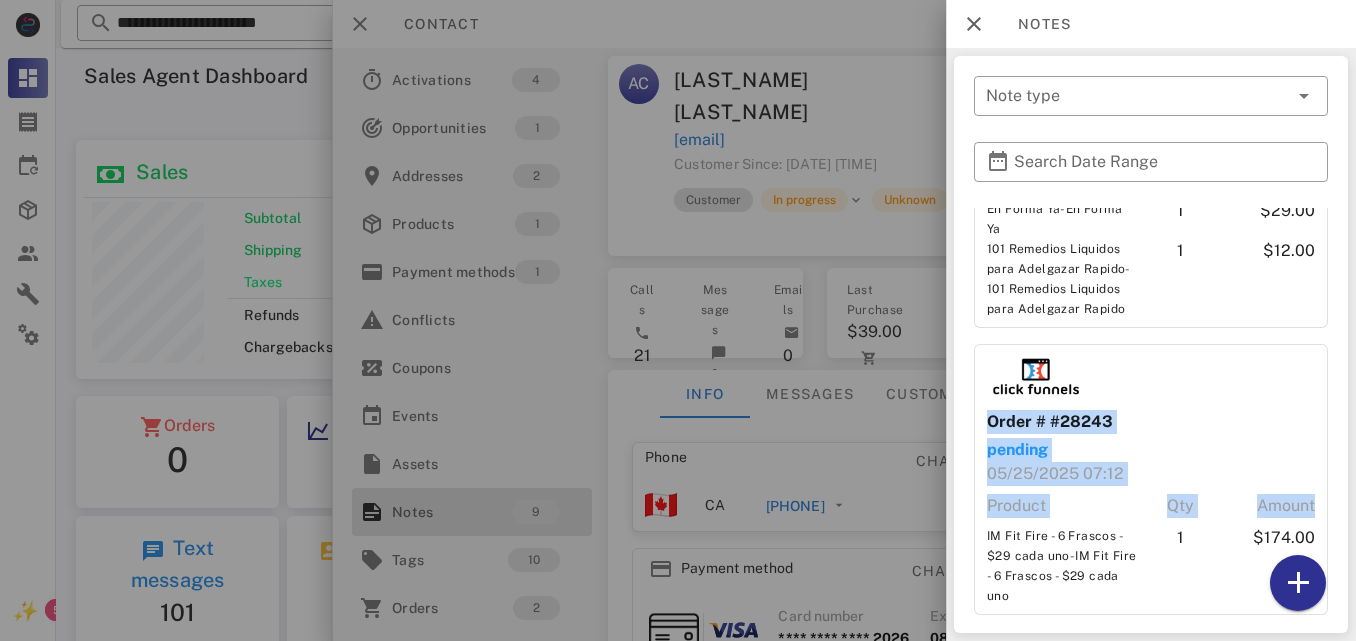 drag, startPoint x: 1317, startPoint y: 519, endPoint x: 1305, endPoint y: 633, distance: 114.62984 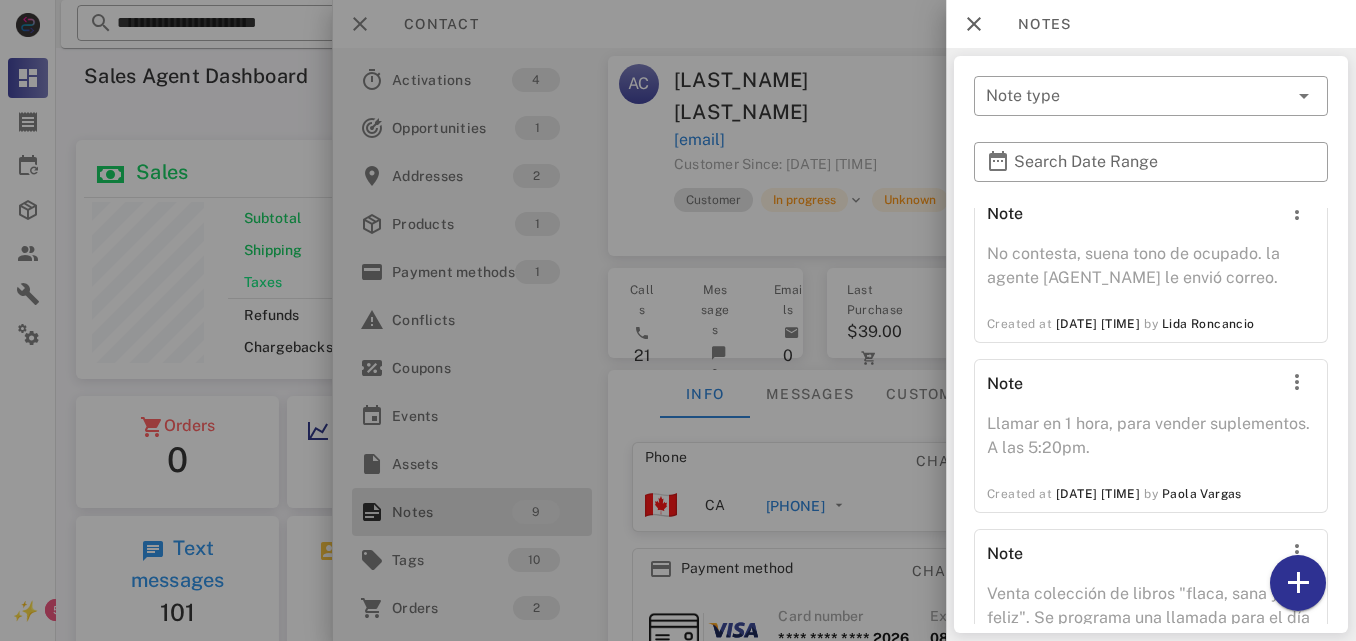 scroll, scrollTop: 1608, scrollLeft: 0, axis: vertical 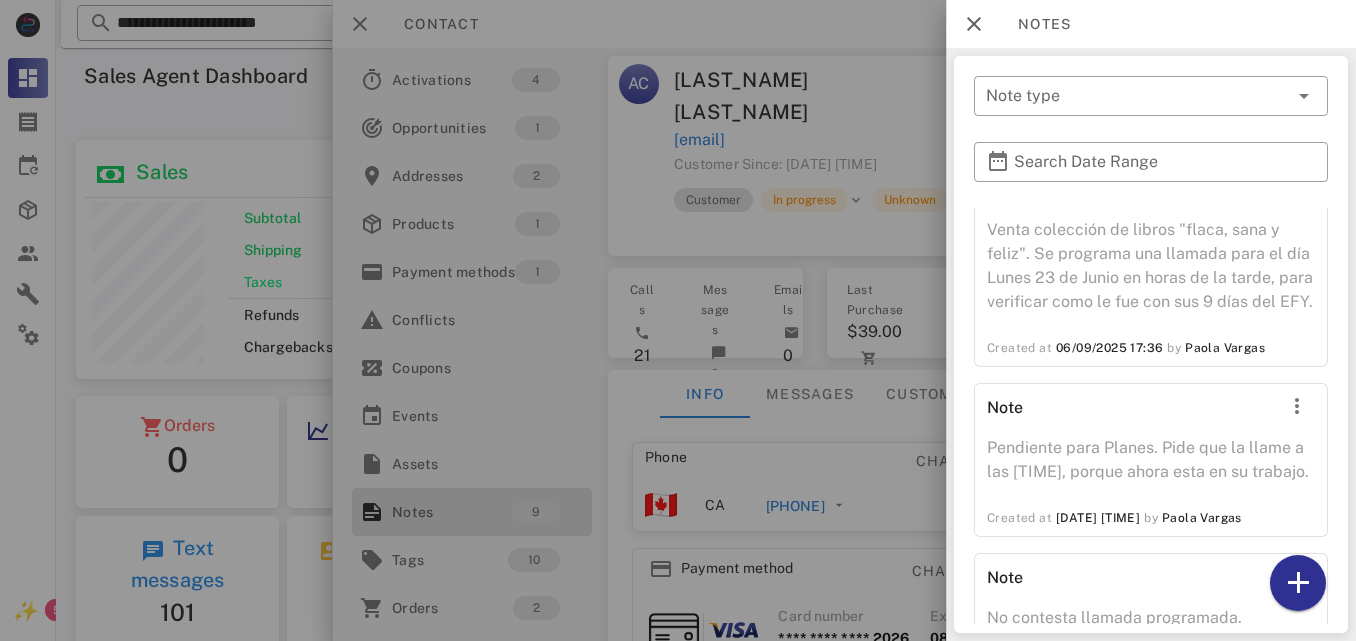 click on "​ Note type ​ Search Date Range  Order # #28243   pending   [DATE] [TIME]   Product Qty Amount  En Forma Ya-En Forma Ya  1 $29.00  101 Remedios Liquidos para Adelgazar Rapido-101 Remedios Liquidos para Adelgazar Rapido  1 $12.00  $41   Order # #28243   paid   [DATE] [TIME]   Product Qty Amount  En Forma Ya-En Forma Ya  1 $29.00  101 Remedios Liquidos para Adelgazar Rapido-101 Remedios Liquidos para Adelgazar Rapido  1 $12.00  Order # #28245   pending   [DATE] [TIME]   Product Qty Amount  IM Fit Fire - 6 Frascos - $29 cada uno-IM Fit Fire - 6 Frascos - $29 cada uno  1 $174.00  $174   Order # #28245   paid   [DATE] [TIME]   Product Qty Amount  IM Fit Fire - 6 Frascos - $29 cada uno-IM Fit Fire - 6 Frascos - $29 cada uno  1 $174.00  Note  No contesta, suena tono de ocupado. la agente [AGENT_NAME] le envió correo.  Created at   [DATE] [TIME]   by   [LAST_NAME] [LAST_NAME]   Note  Llamar en 1 hora, para vender suplementos.
A las [TIME].  Created at   [DATE] [TIME]   by   [LAST_NAME] [LAST_NAME]   Note  Created at" at bounding box center [1151, 344] 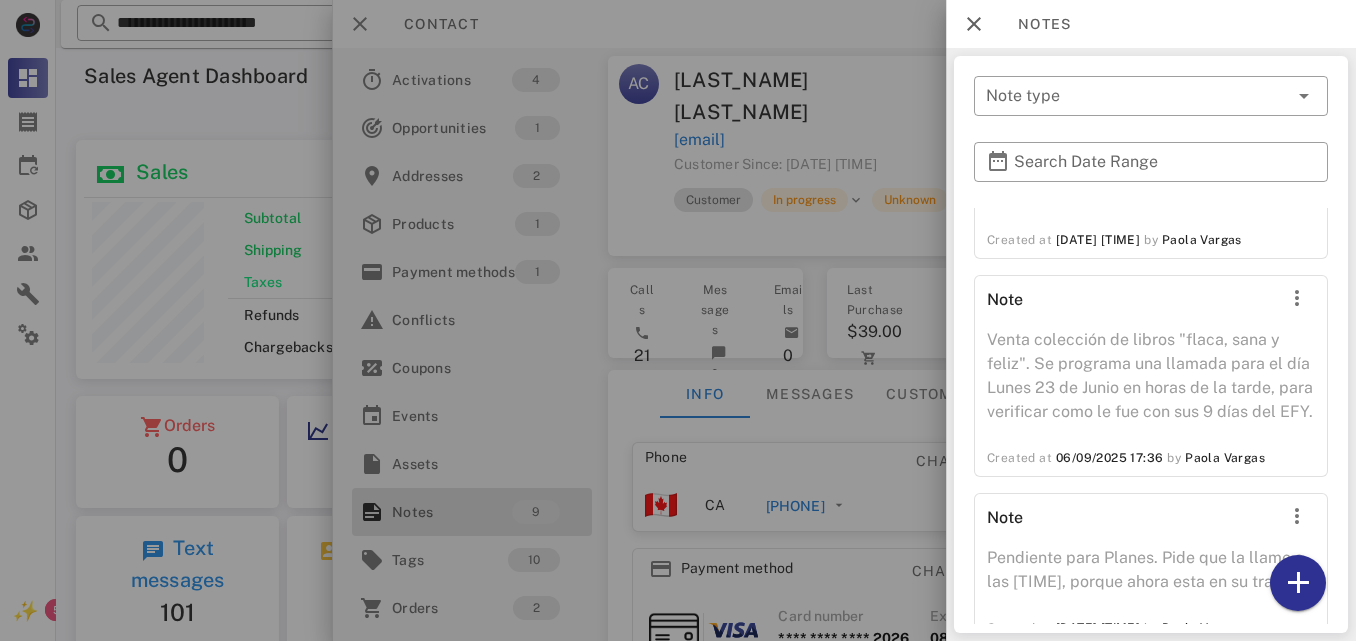 scroll, scrollTop: 1770, scrollLeft: 0, axis: vertical 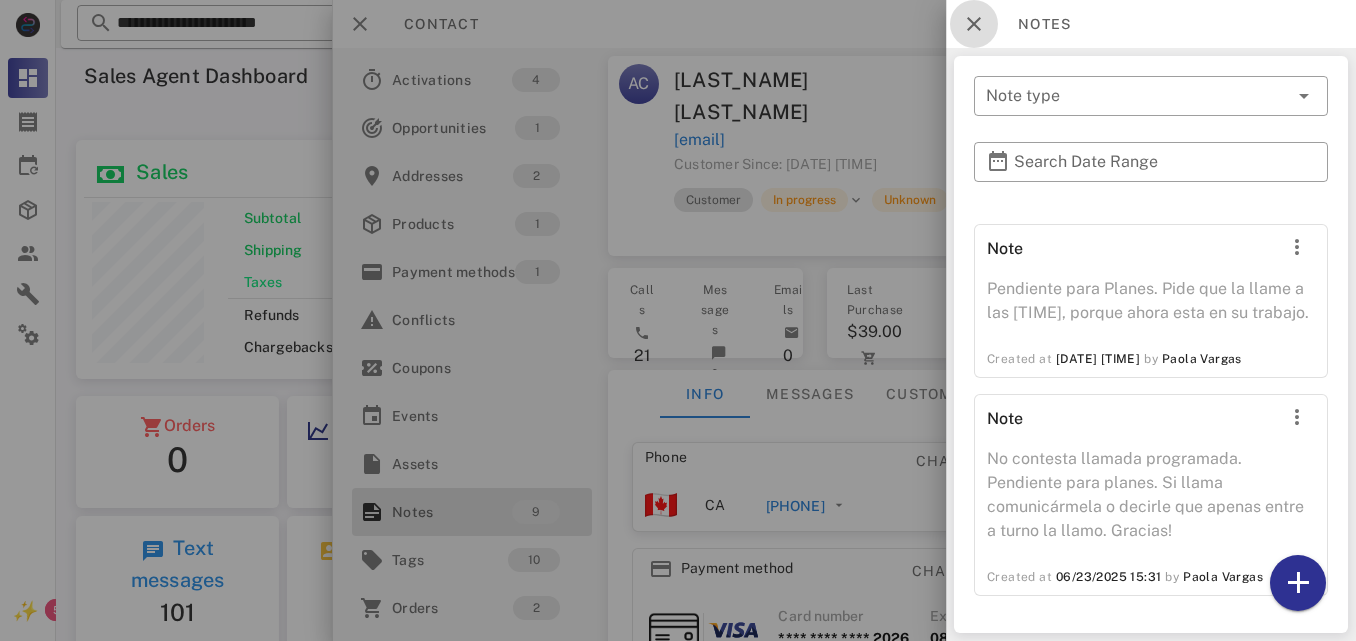 click at bounding box center (974, 24) 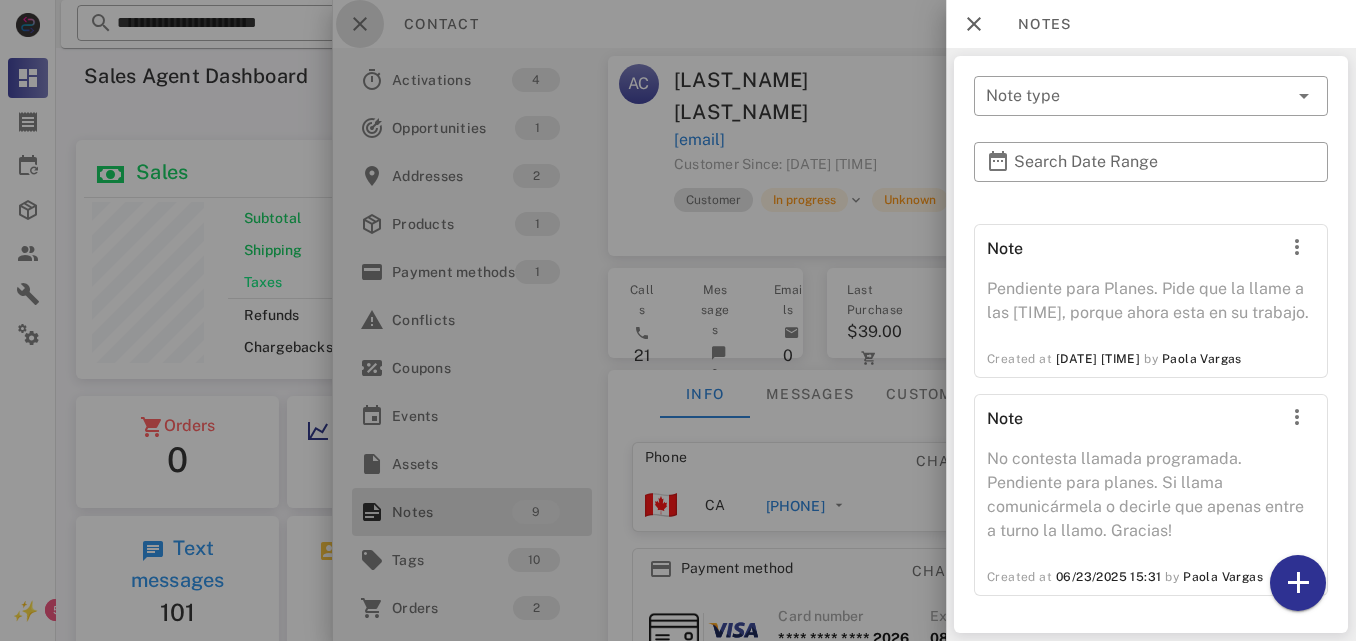 click at bounding box center (360, 24) 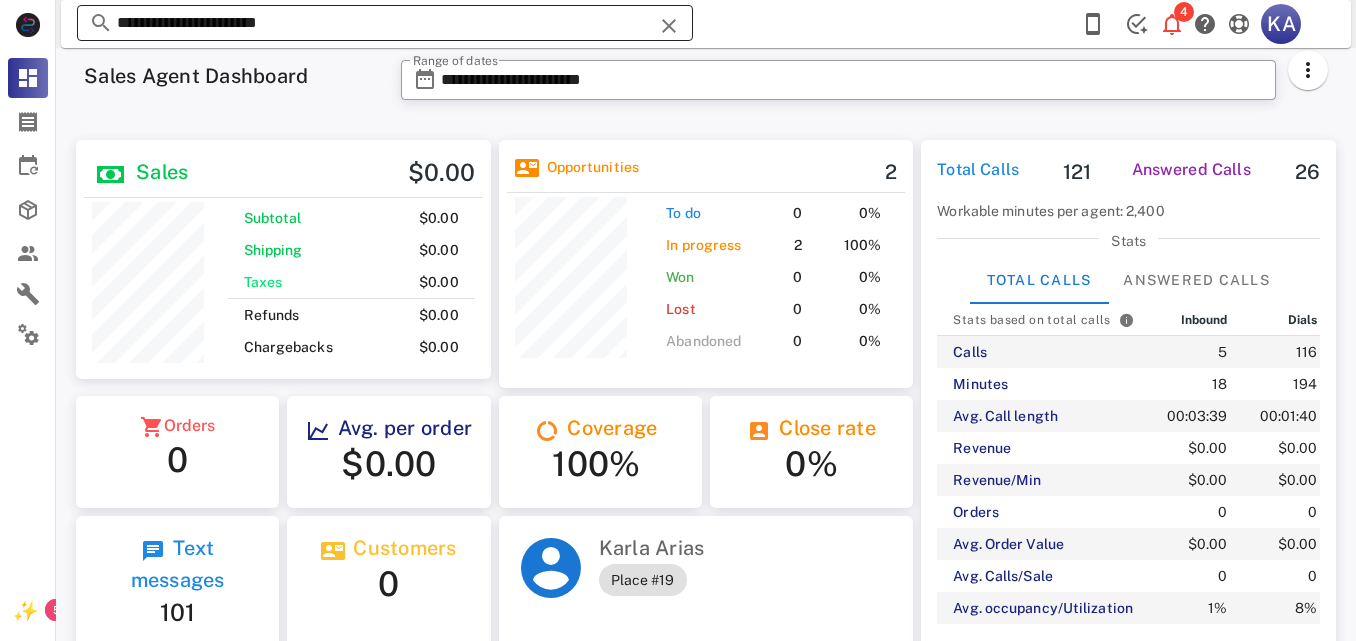 click at bounding box center [669, 26] 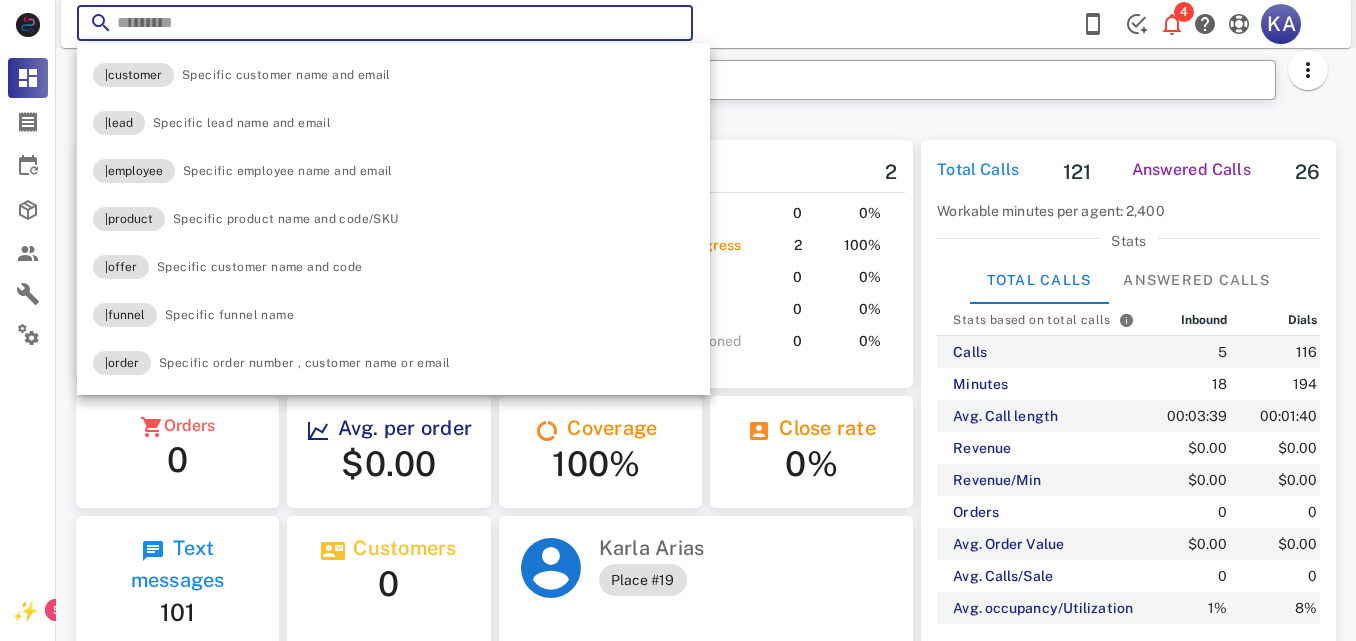 paste on "**********" 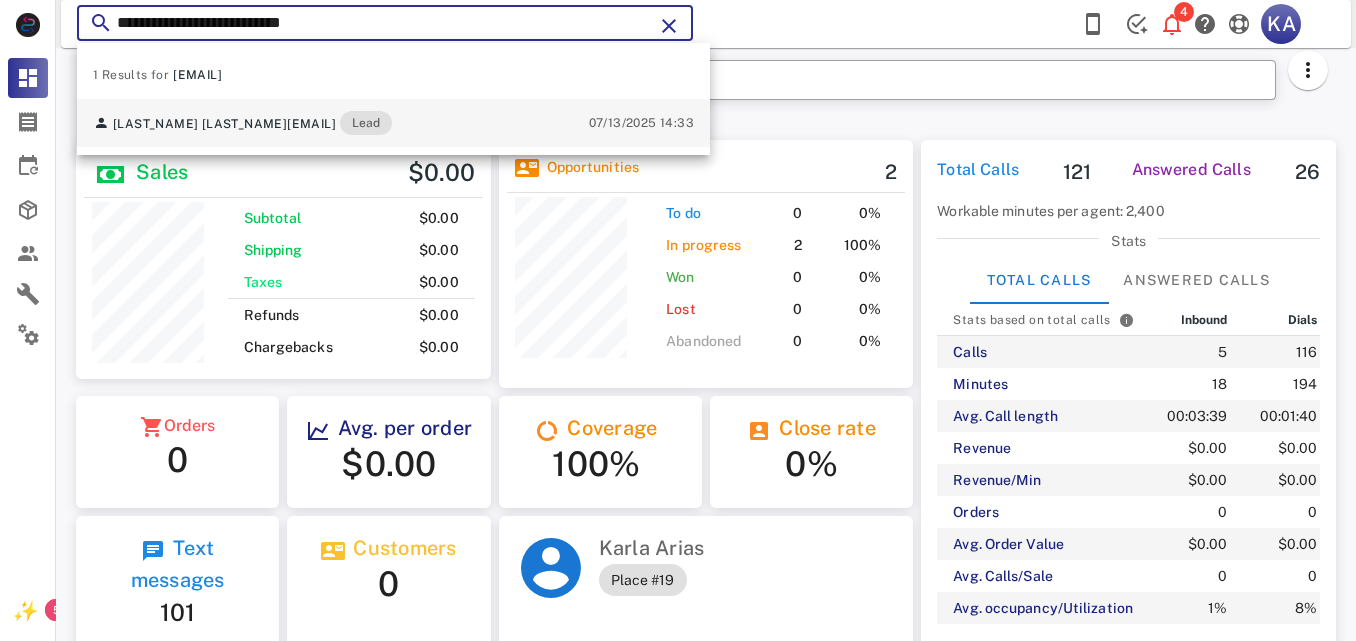 type on "**********" 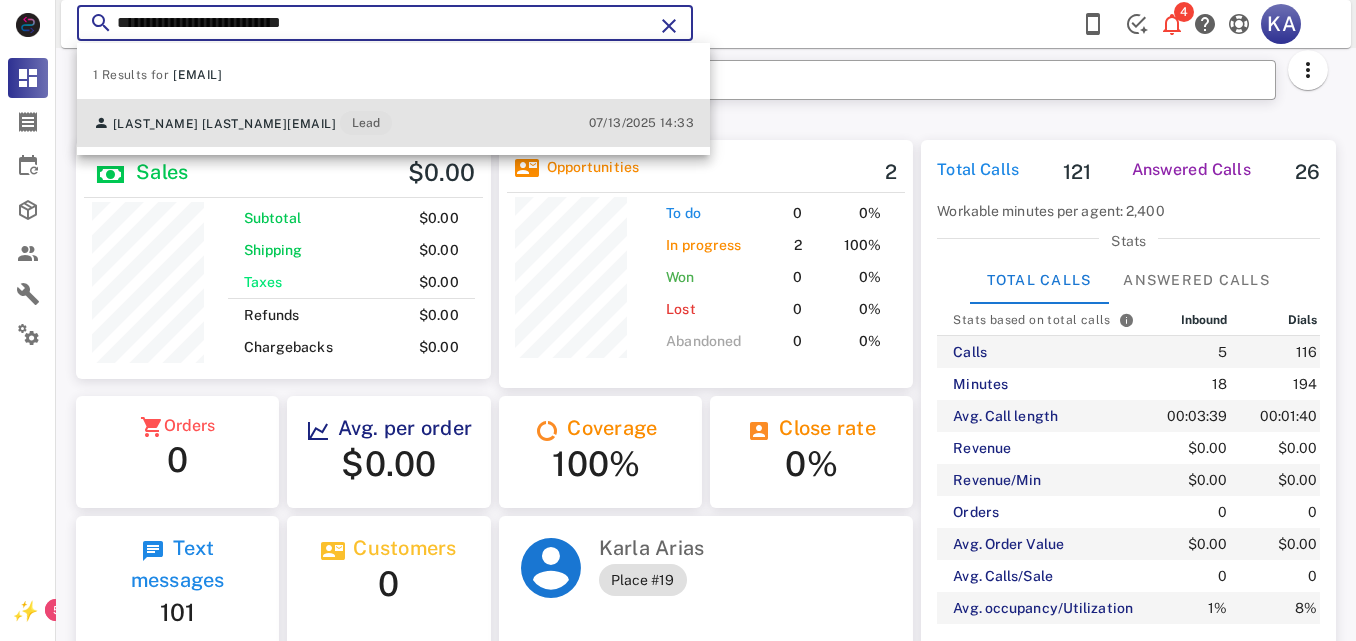 click on "[EMAIL]" at bounding box center [311, 124] 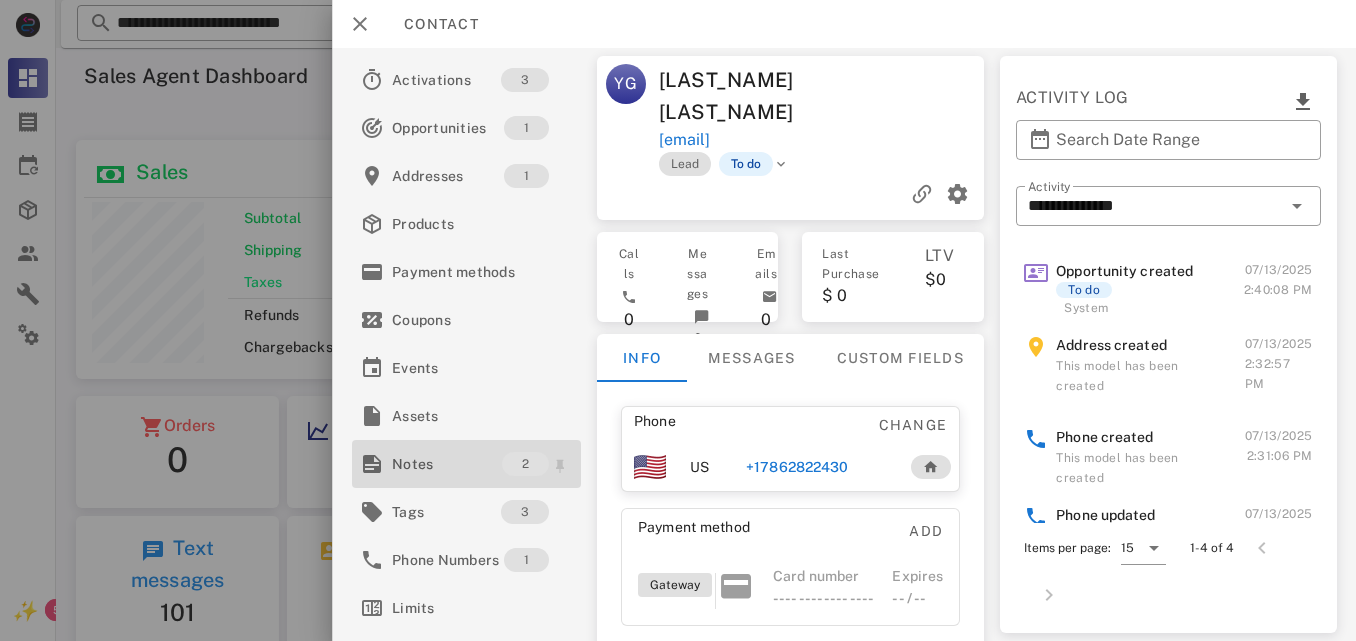click on "Notes" at bounding box center (447, 464) 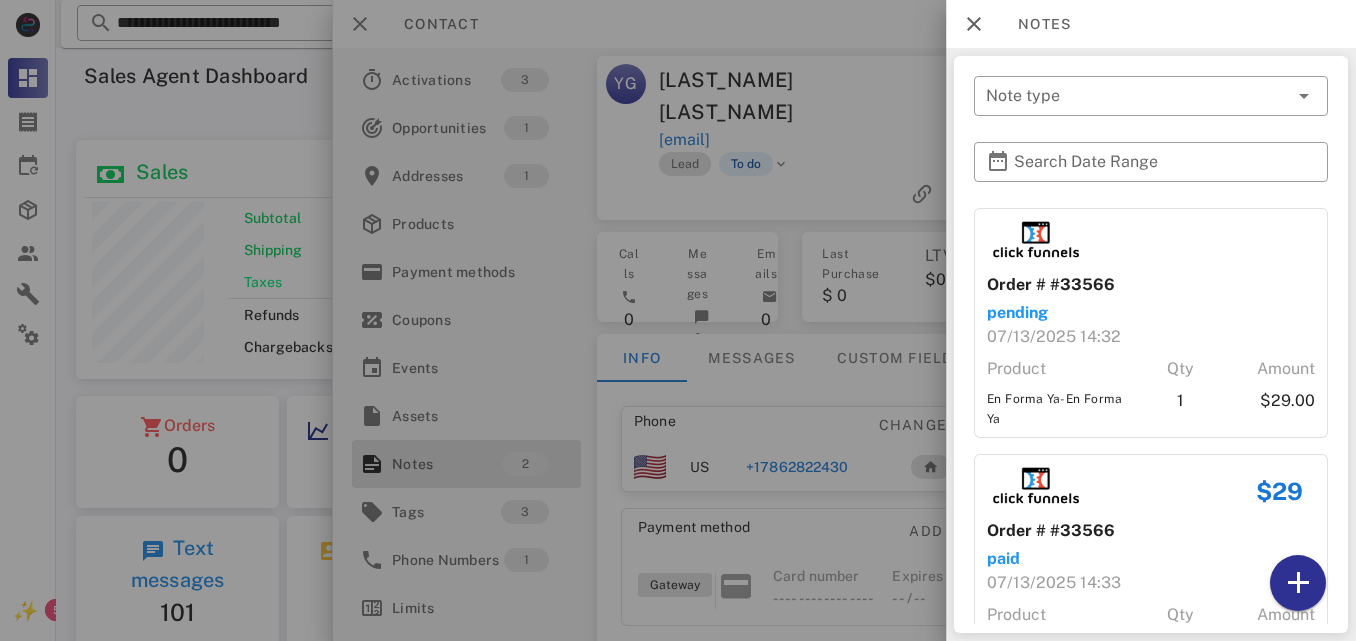 scroll, scrollTop: 86, scrollLeft: 0, axis: vertical 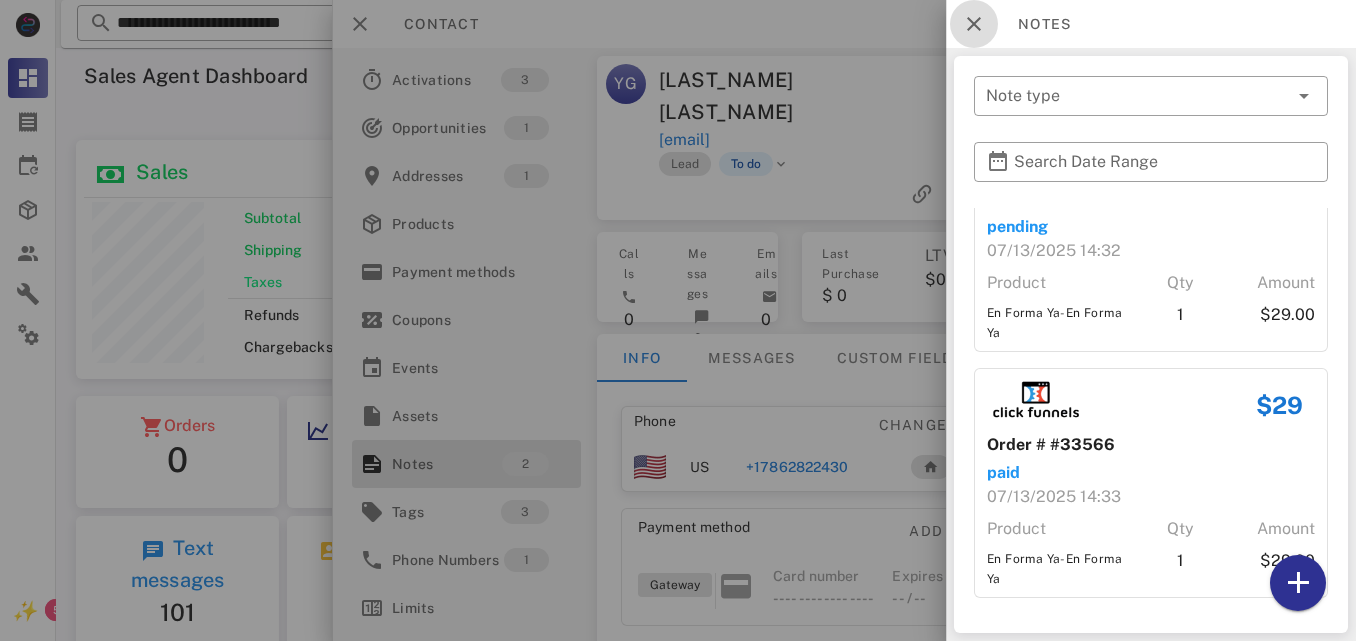 click at bounding box center [974, 24] 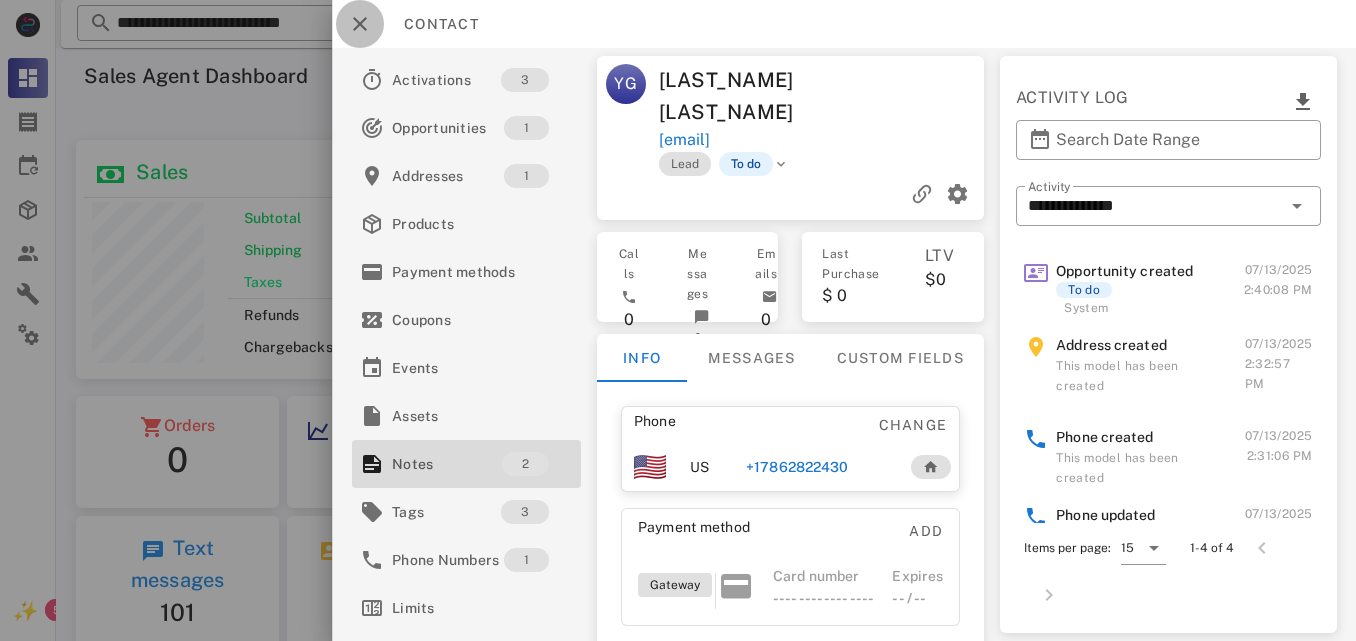 click at bounding box center [360, 24] 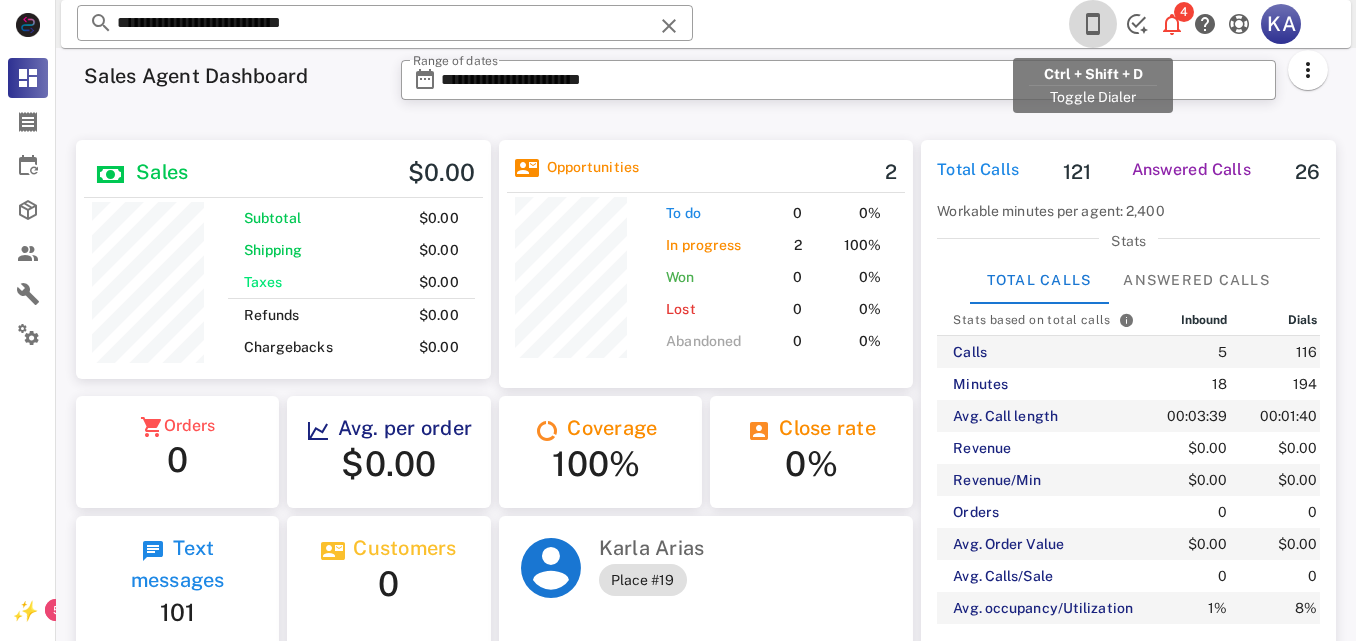 click at bounding box center (1093, 24) 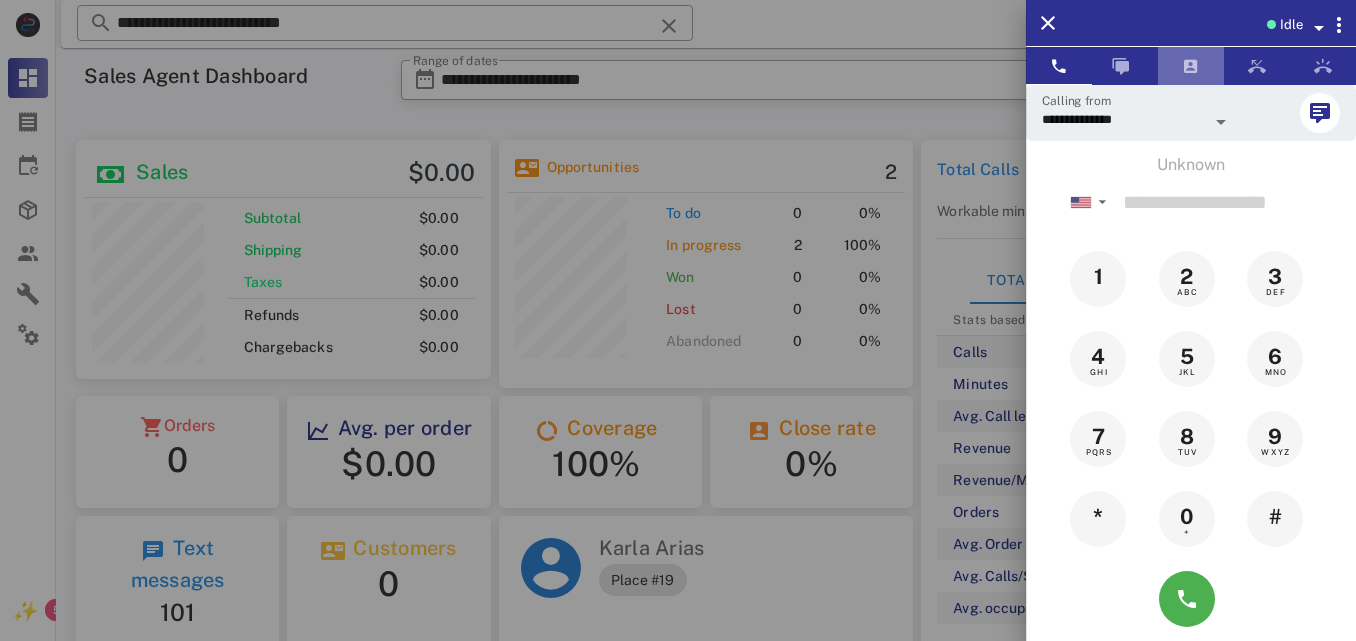 click at bounding box center [1191, 66] 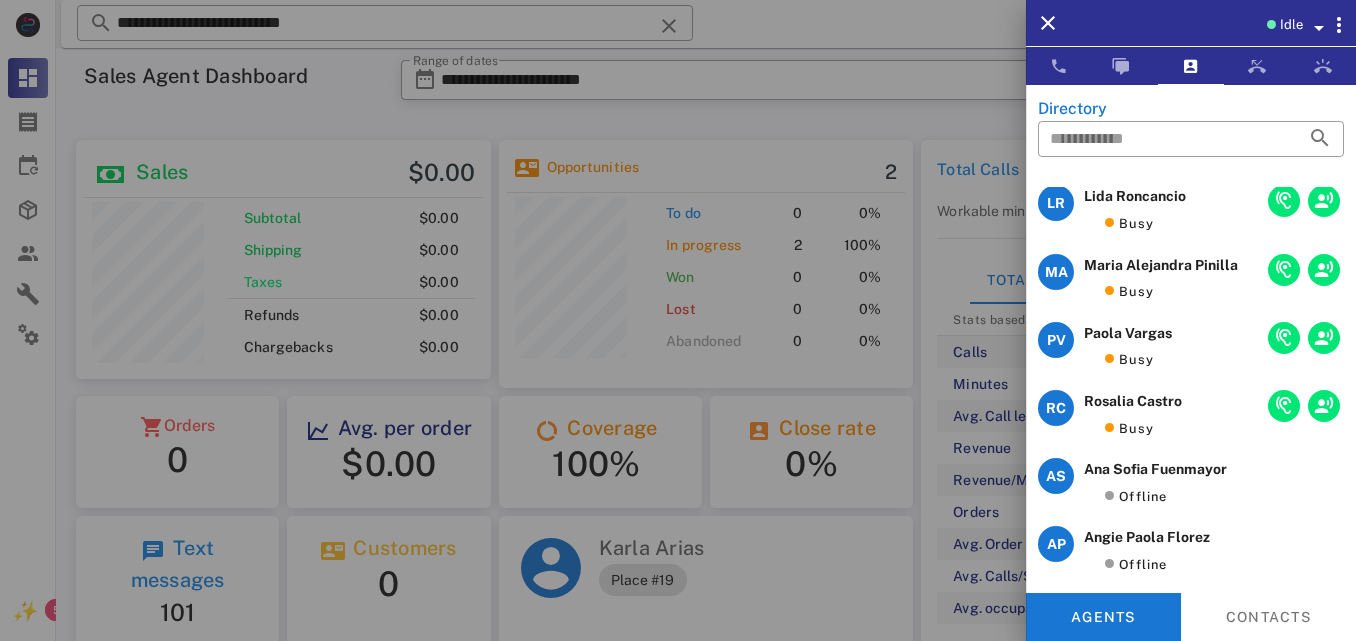 scroll, scrollTop: 0, scrollLeft: 0, axis: both 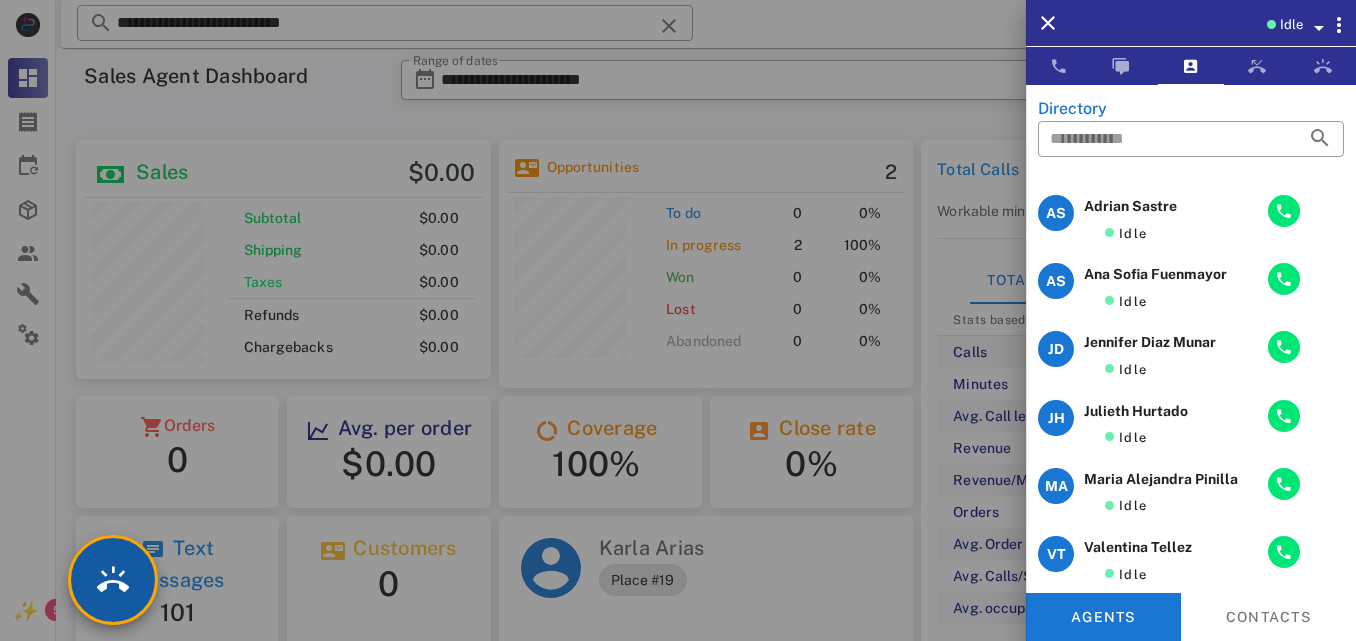 click at bounding box center [113, 580] 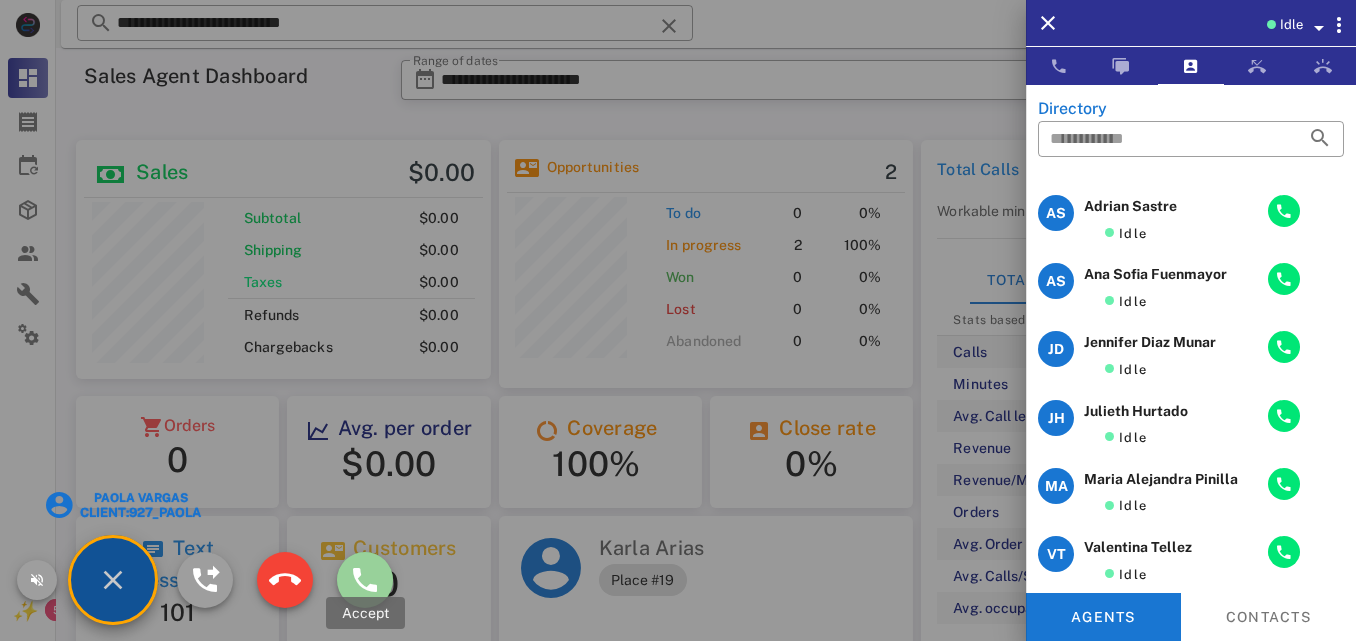 click at bounding box center (365, 580) 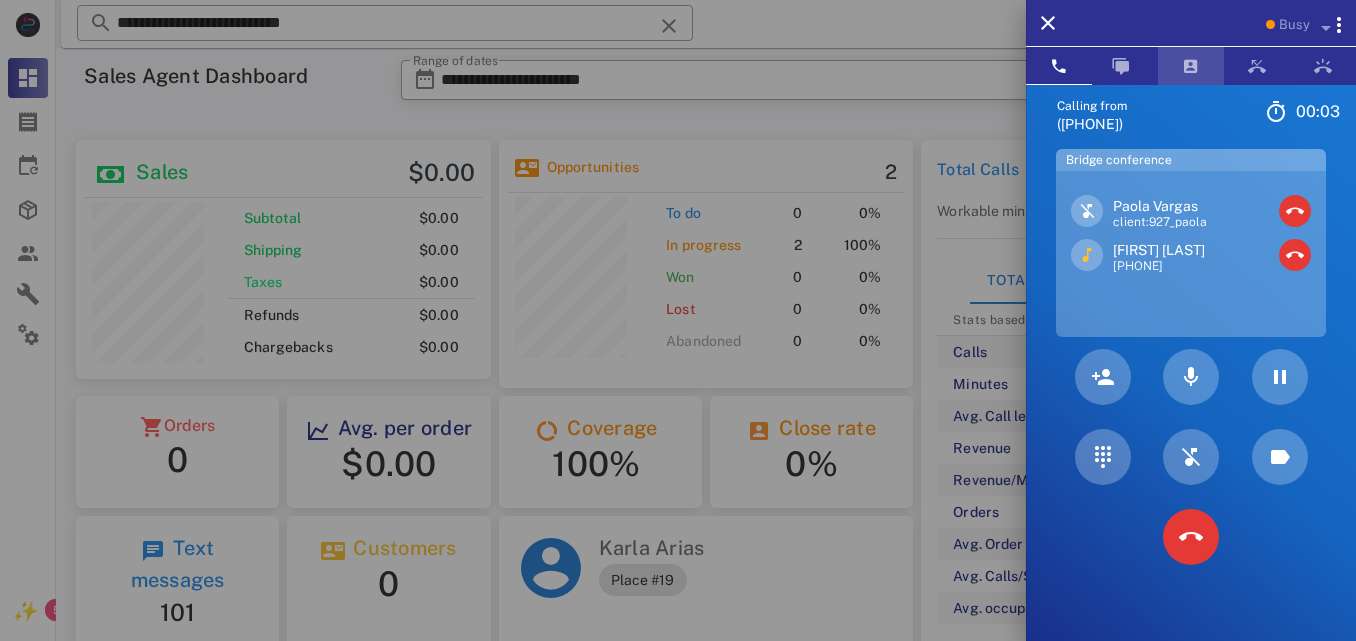 click at bounding box center (1191, 66) 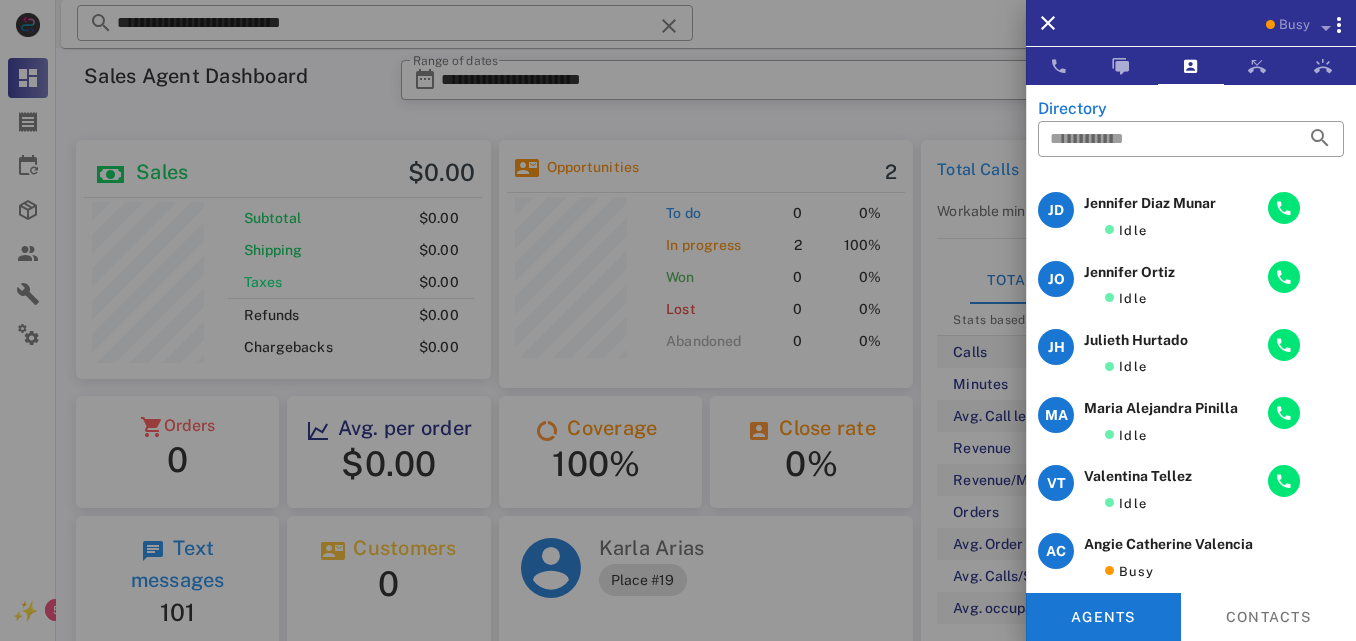 scroll, scrollTop: 0, scrollLeft: 0, axis: both 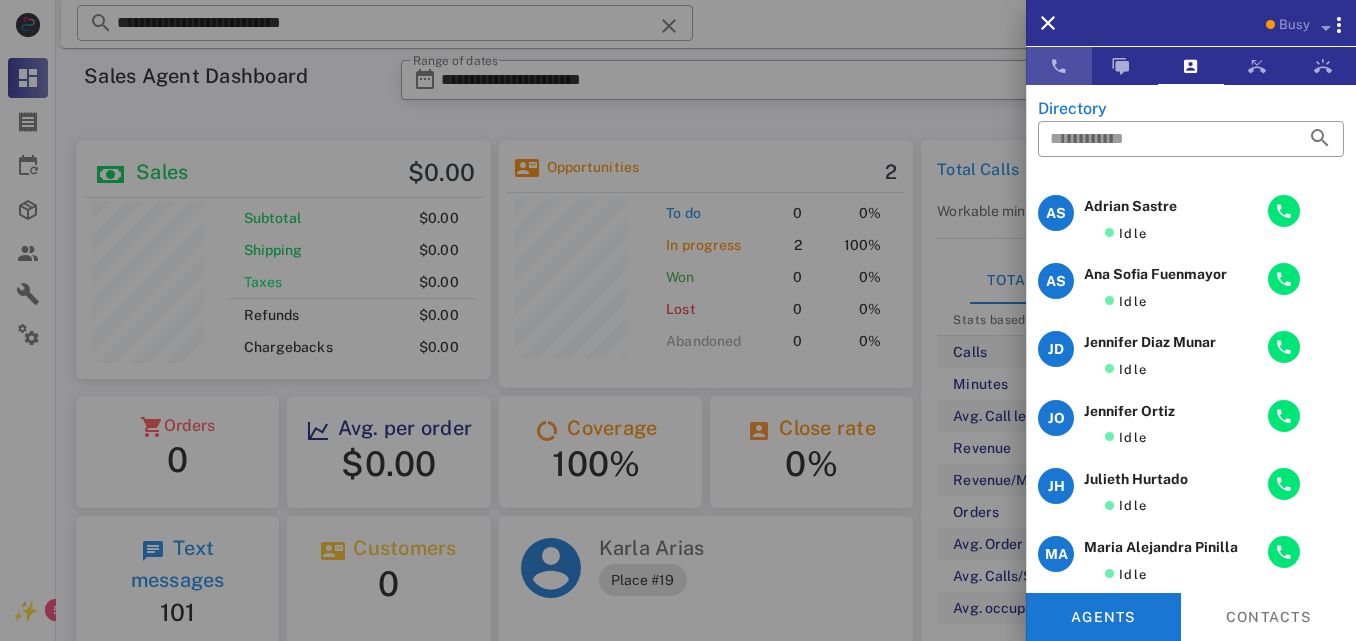 click at bounding box center [1059, 66] 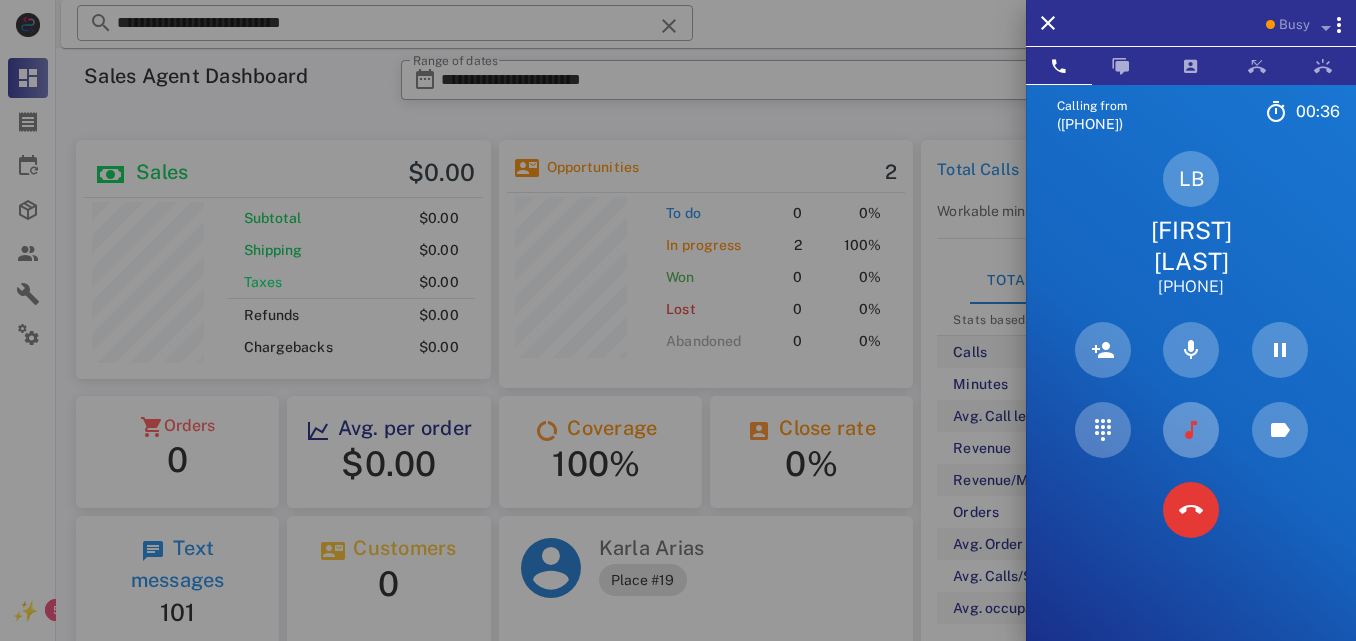 click at bounding box center [1191, 430] 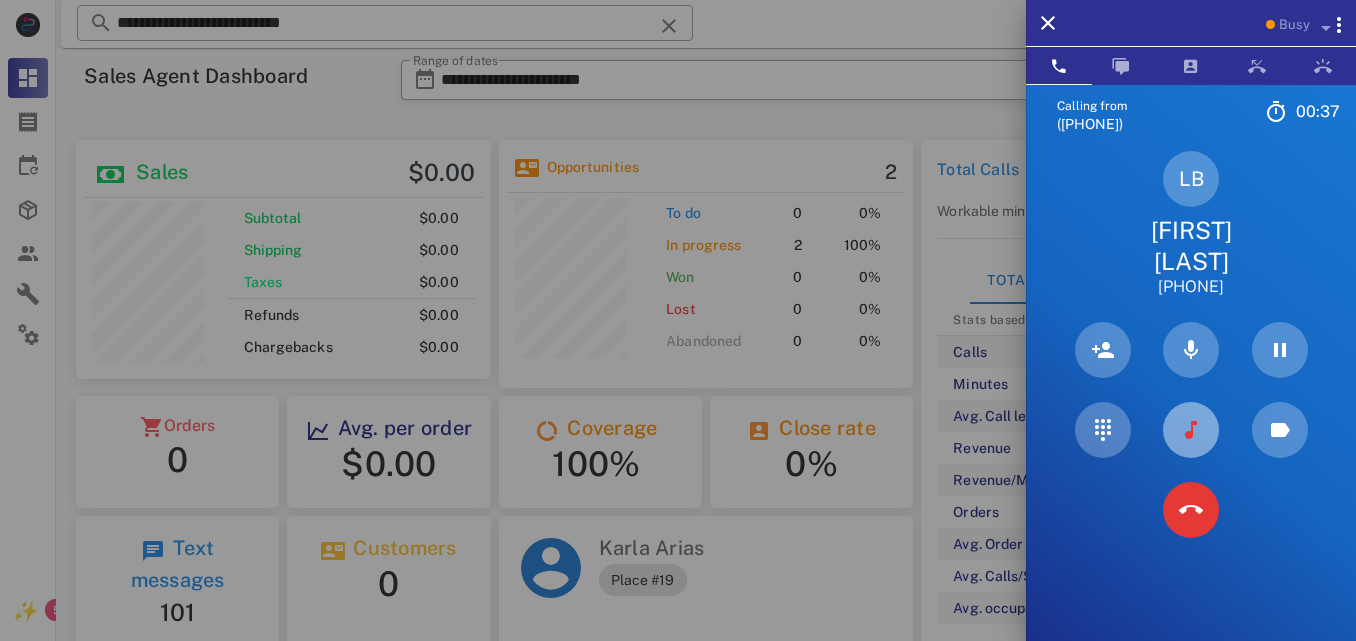 click at bounding box center (1191, 430) 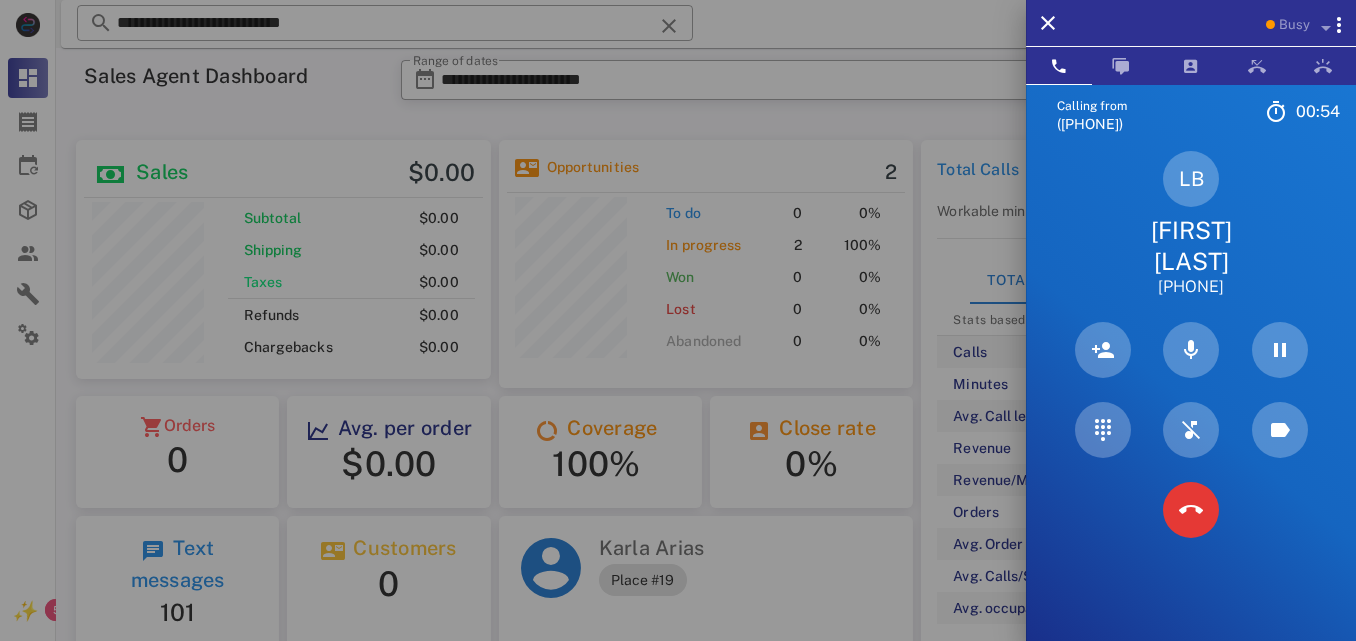 click on "[FIRST] [LAST]" at bounding box center [1191, 246] 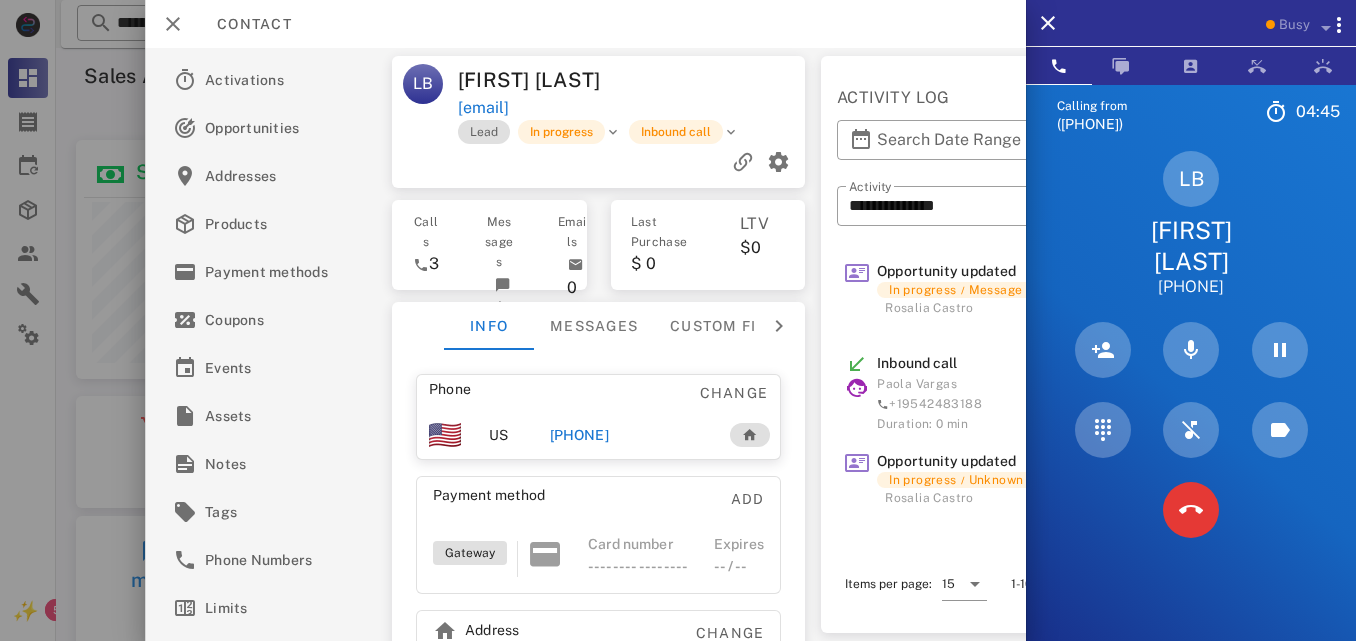 scroll, scrollTop: 999761, scrollLeft: 999585, axis: both 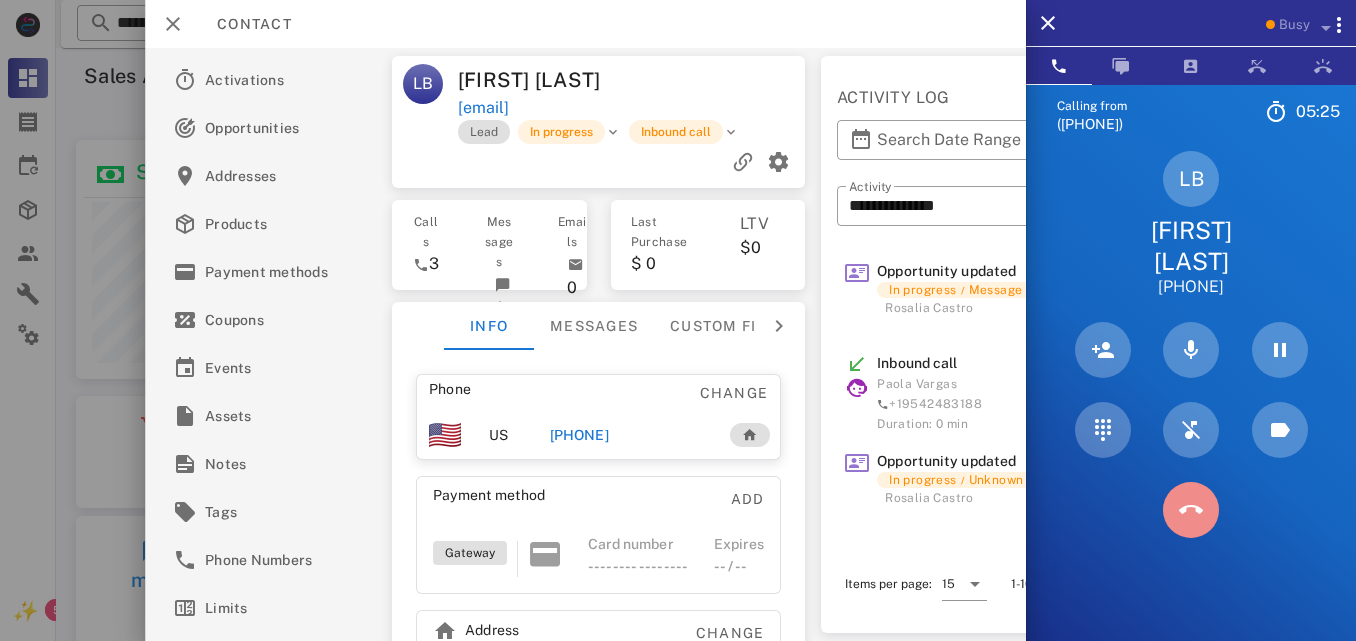 click at bounding box center [1191, 510] 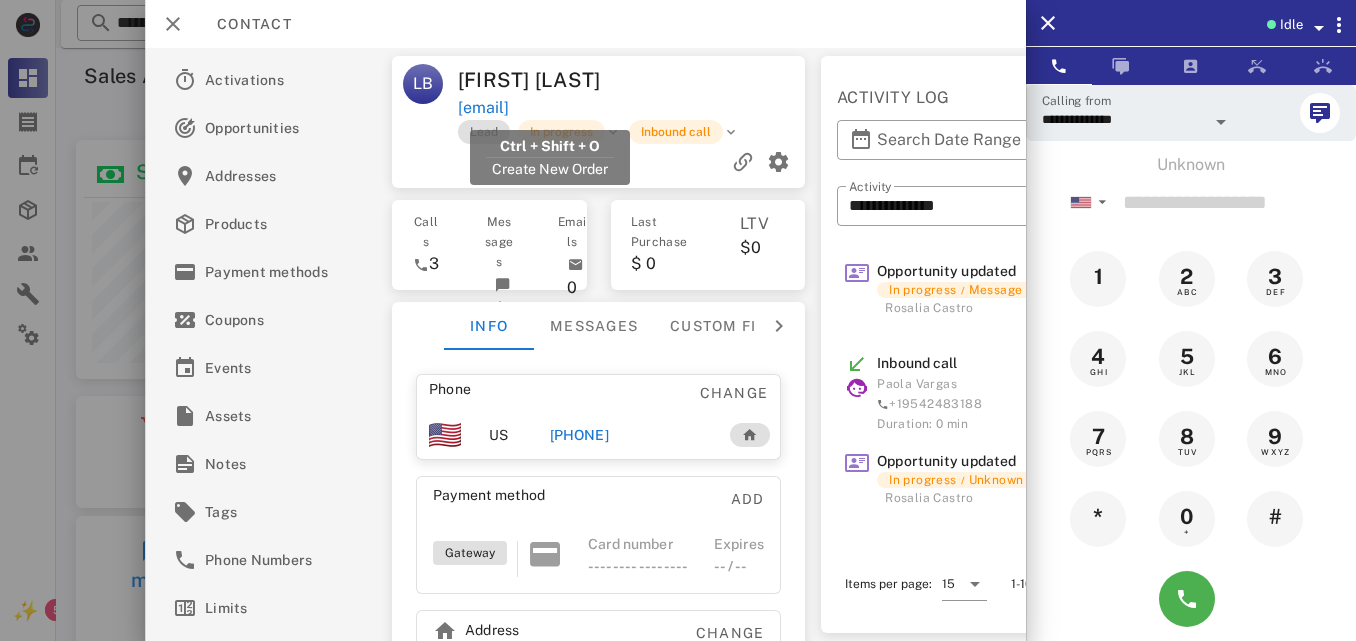 drag, startPoint x: 652, startPoint y: 106, endPoint x: 456, endPoint y: 107, distance: 196.00255 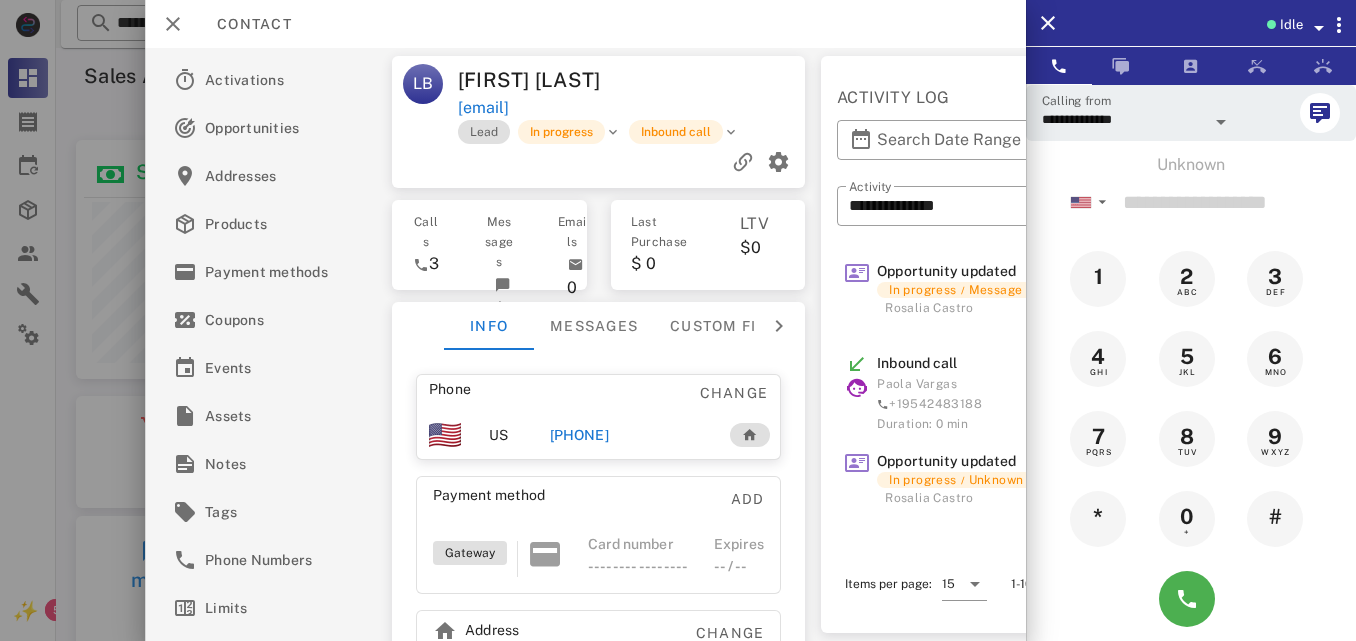 copy on "[LAST_NAME] [LAST_NAME]  [EMAIL]" 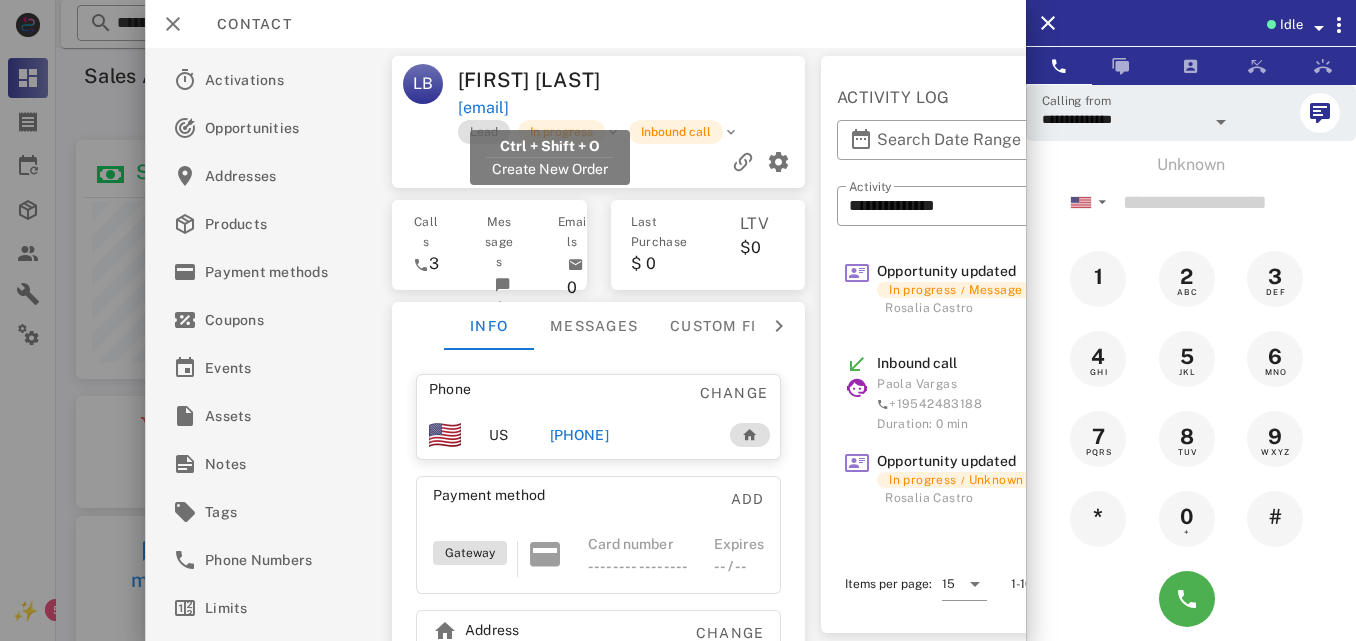 drag, startPoint x: 644, startPoint y: 105, endPoint x: 458, endPoint y: 112, distance: 186.13167 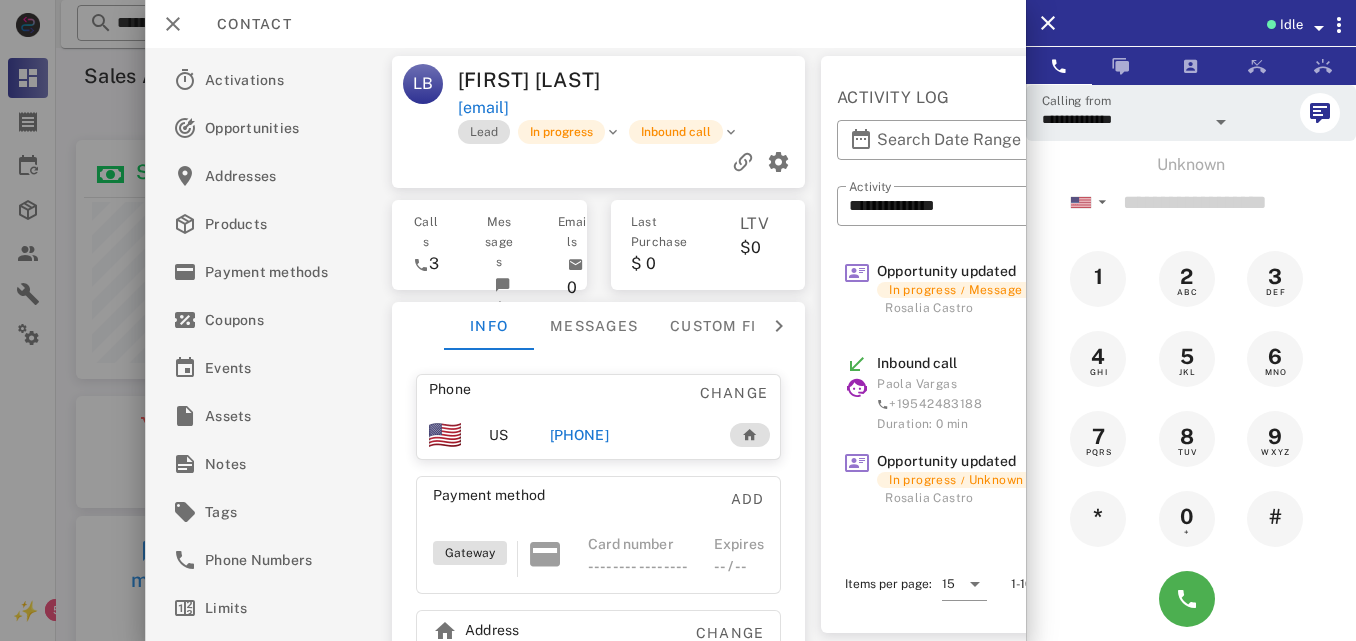 click on "LB [LAST] [EMAIL] Lead In progress Inbound call Calls 3 Messages 1 Emails 0 Last Purchase $ 0 LTV $0 Info Messages Custom fields Phone Change US [PHONE] Payment method Add Gateway Card number ---- ---- ---- ---- Expires -- / -- Address Change [NUMBER] [STREET] .
[CITY], [STATE], [POSTAL_CODE].
US" at bounding box center [599, 344] 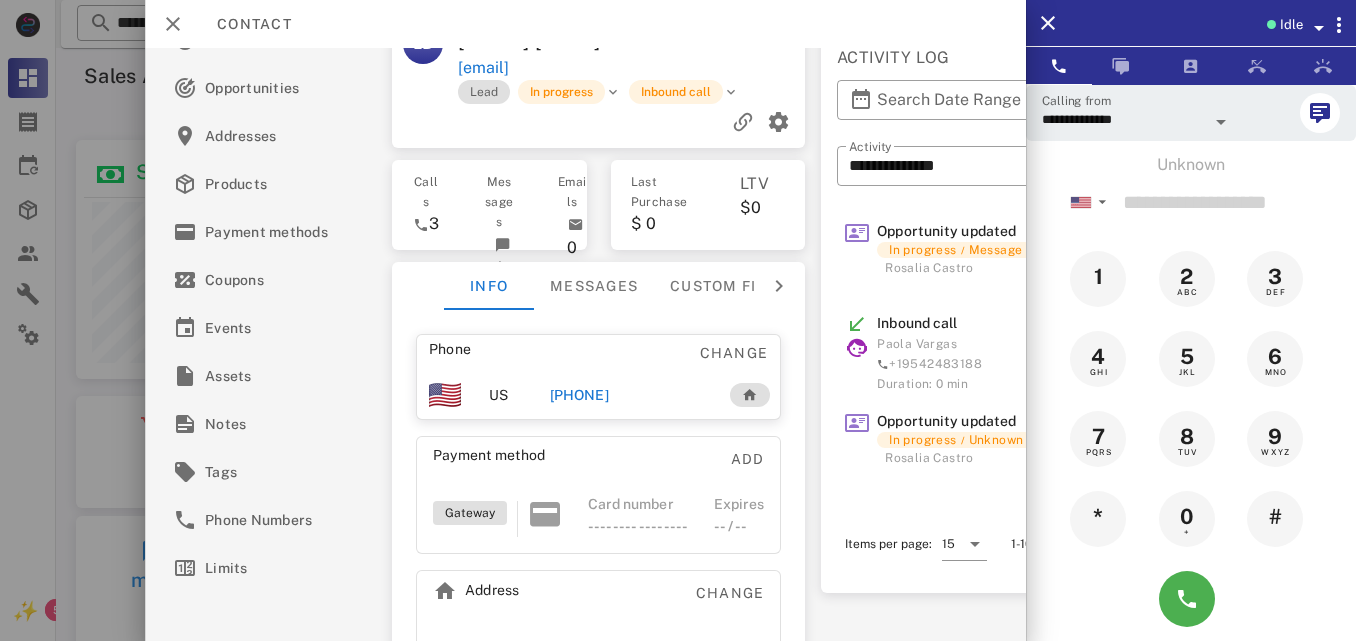 scroll, scrollTop: 122, scrollLeft: 0, axis: vertical 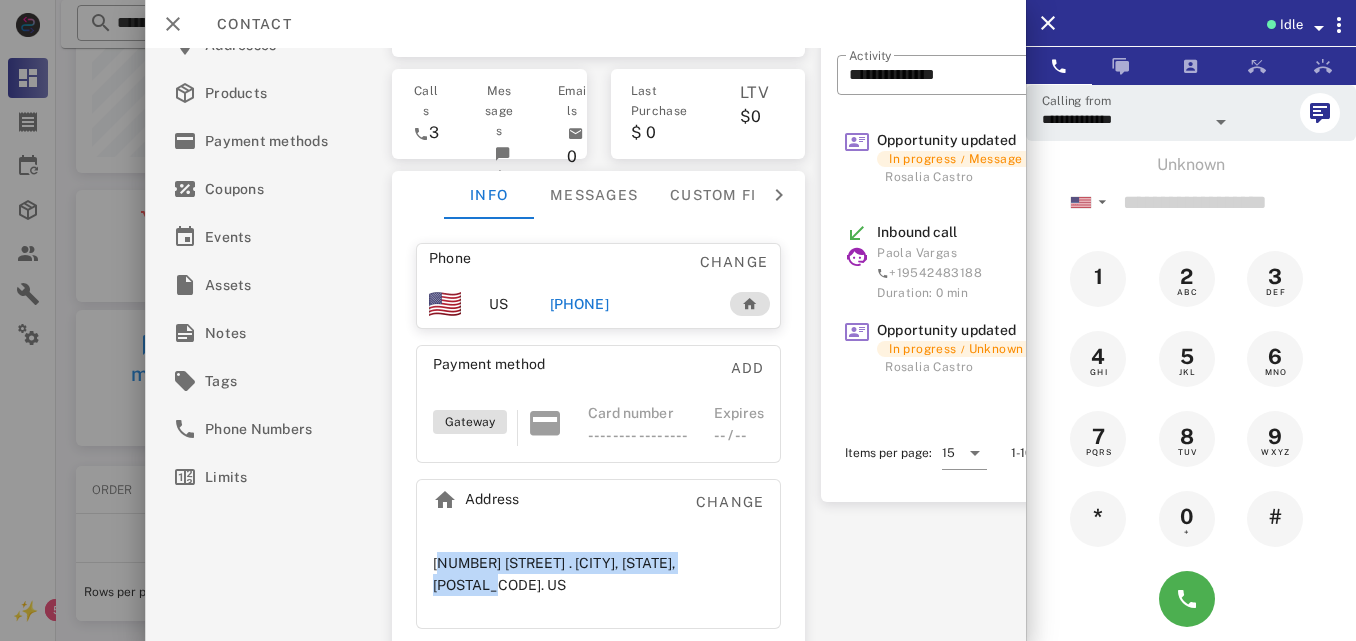 drag, startPoint x: 418, startPoint y: 567, endPoint x: 750, endPoint y: 576, distance: 332.12198 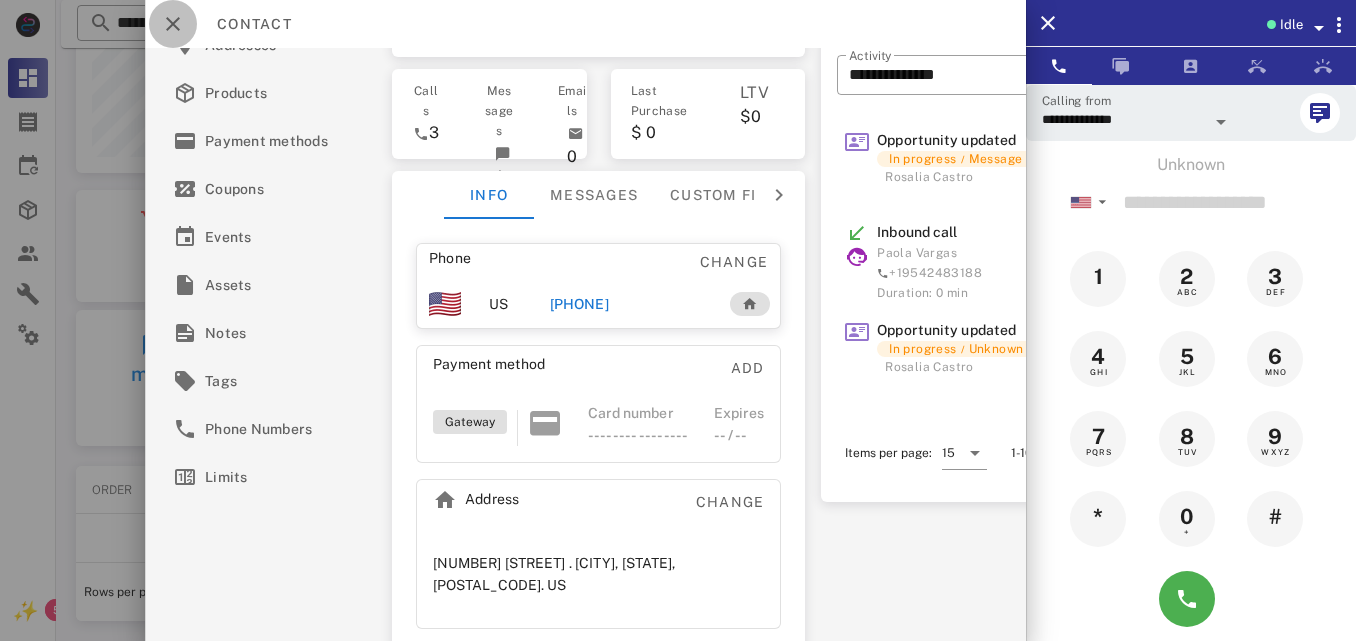 click at bounding box center (173, 24) 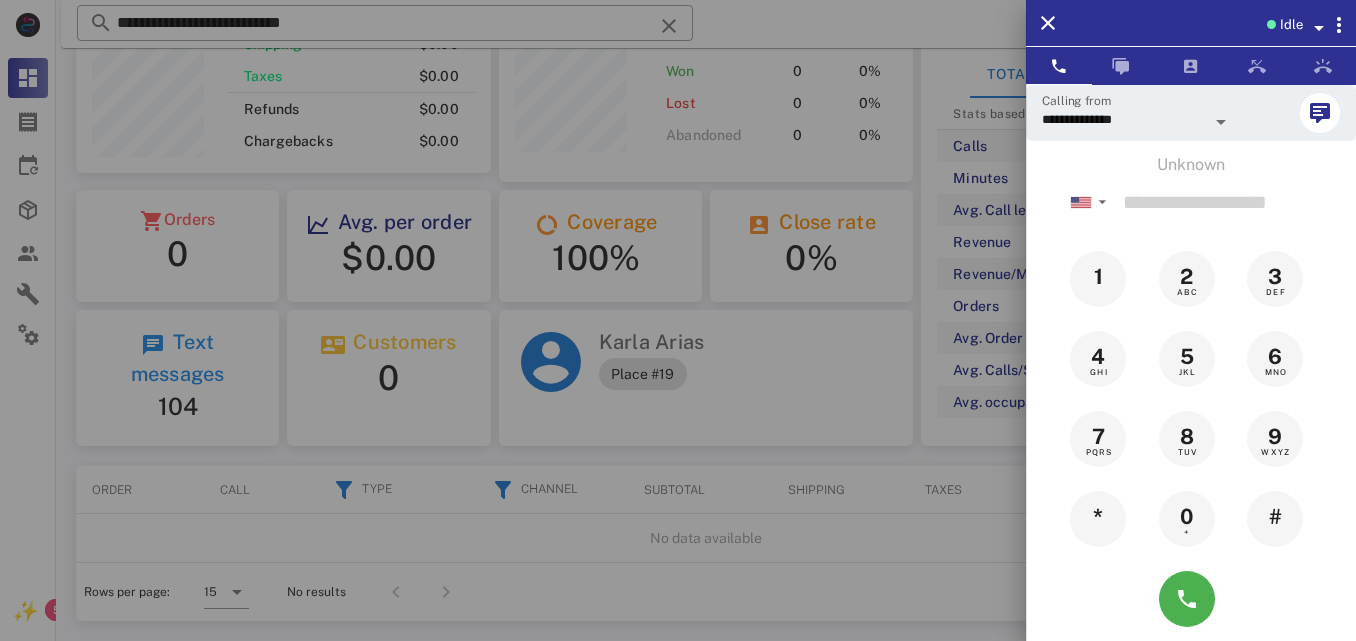 click at bounding box center [678, 320] 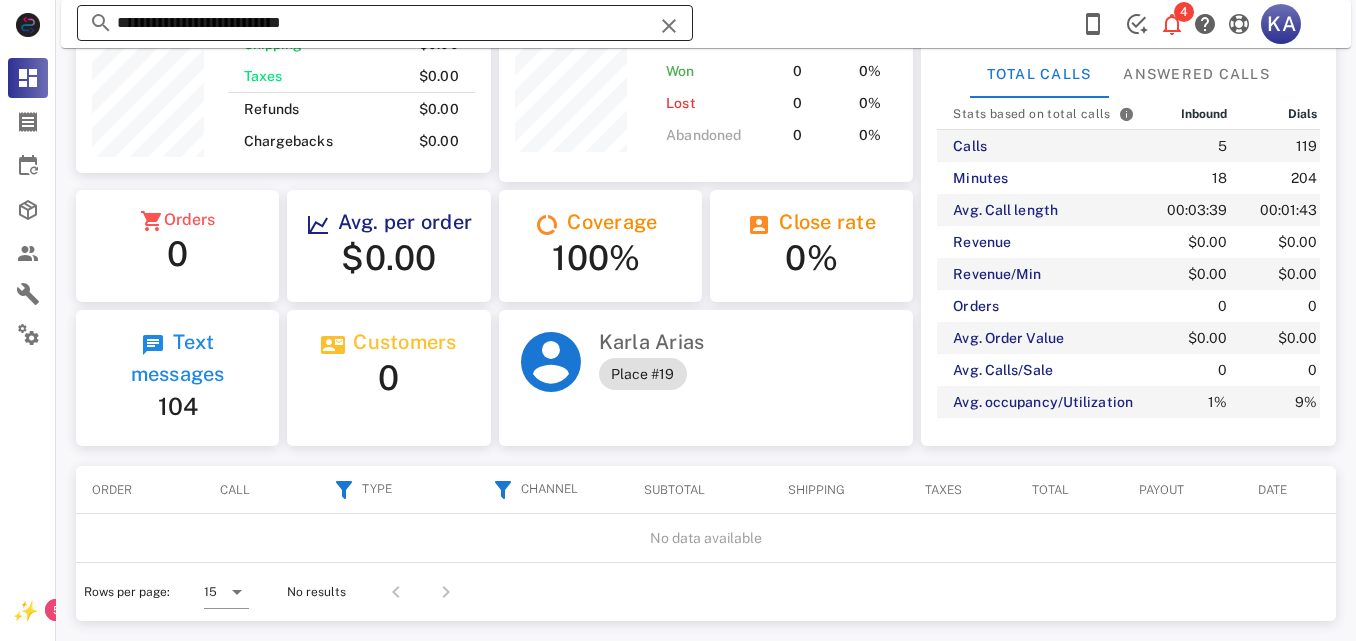 click at bounding box center [669, 26] 